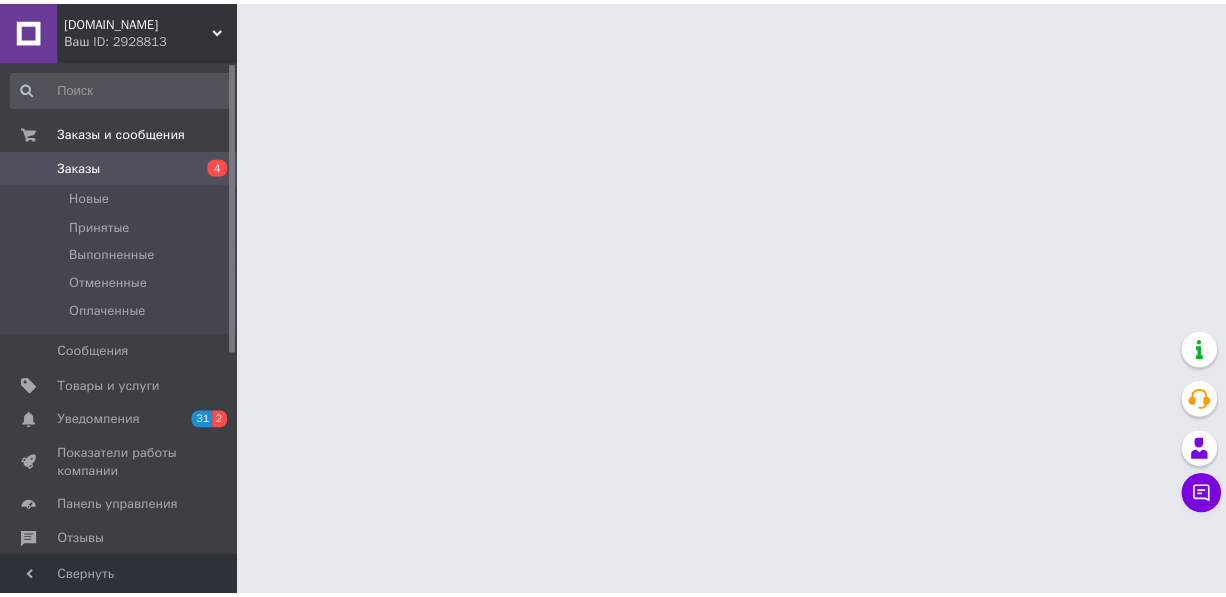 scroll, scrollTop: 0, scrollLeft: 0, axis: both 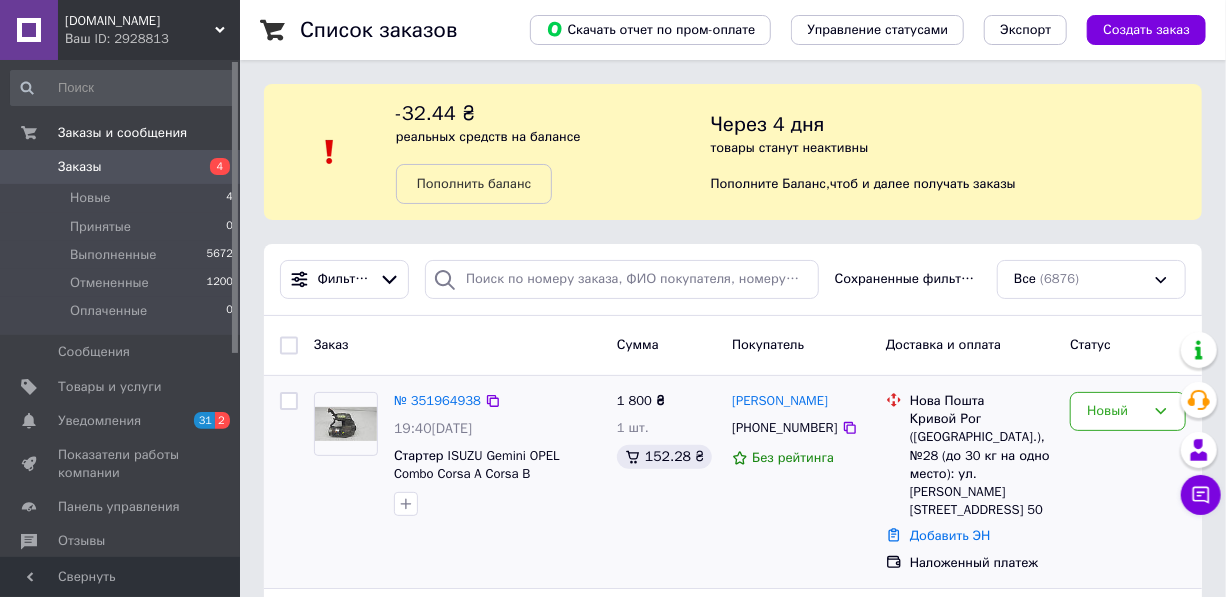 click on "Микола Зажигалка +380930959683 Без рейтинга" at bounding box center (801, 482) 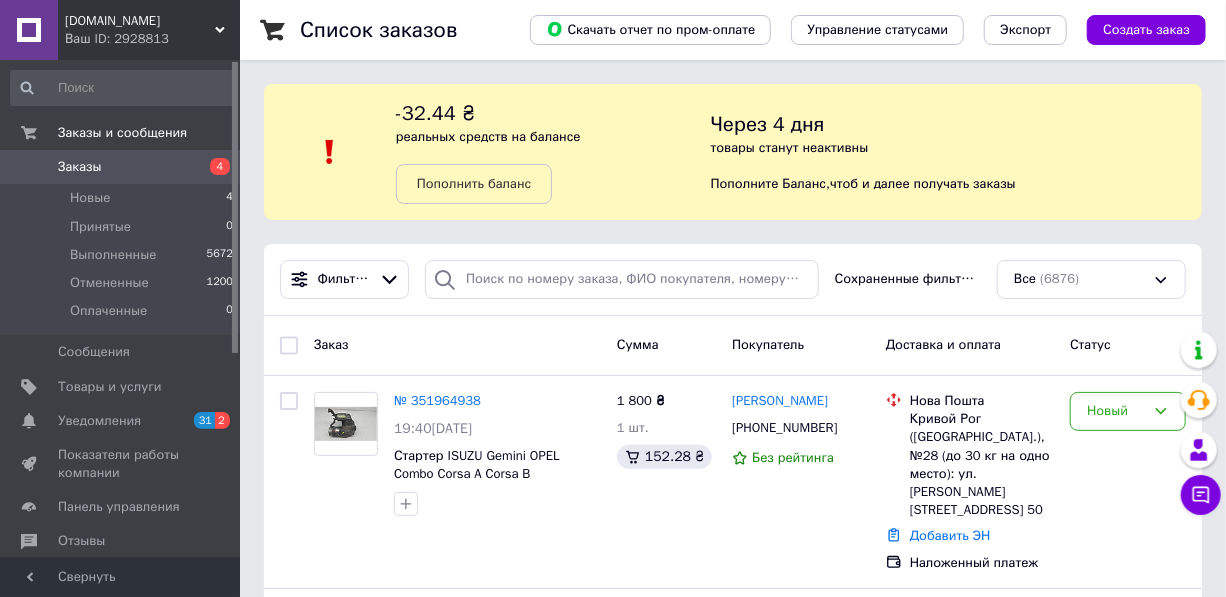 scroll, scrollTop: 522, scrollLeft: 0, axis: vertical 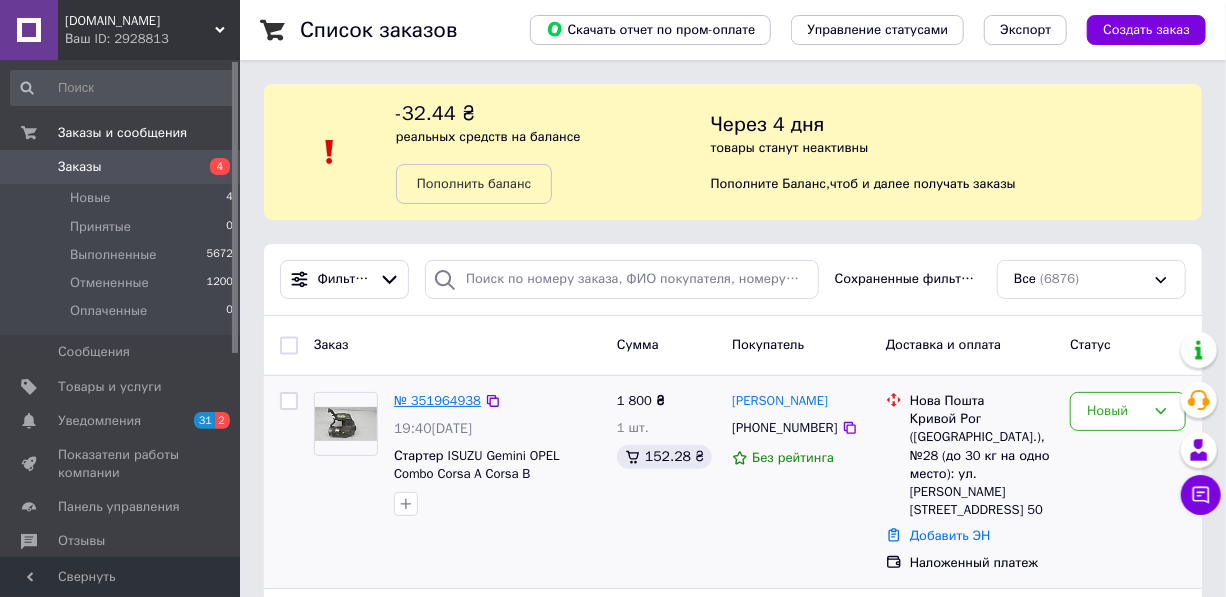 click on "№ 351964938" at bounding box center [437, 400] 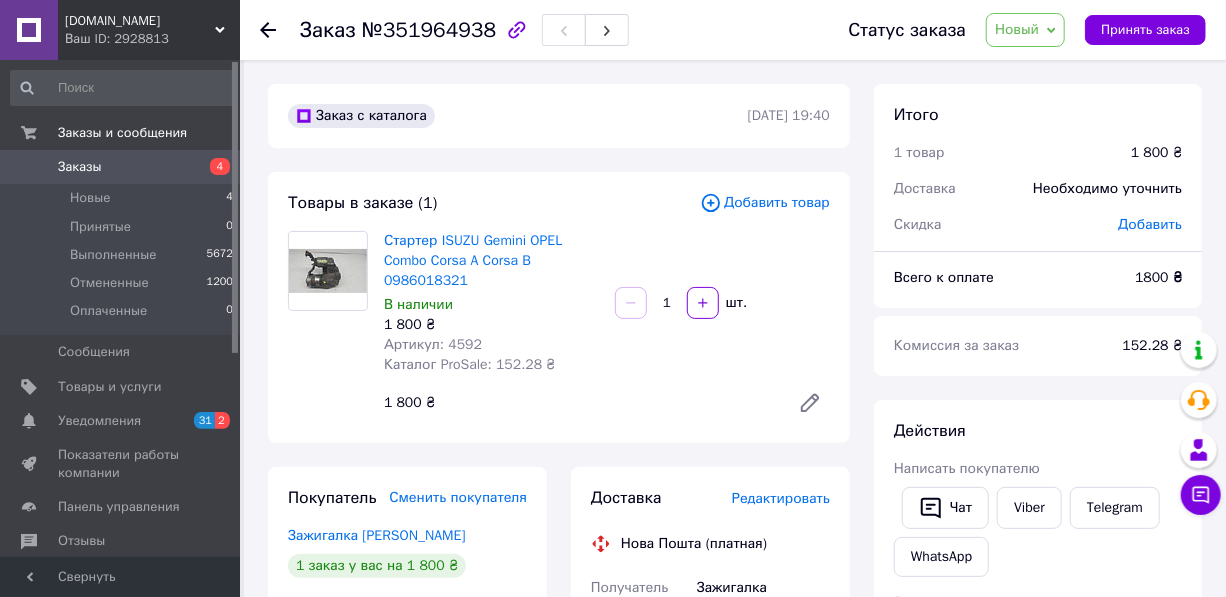 click on "1 800 ₴" at bounding box center [579, 403] 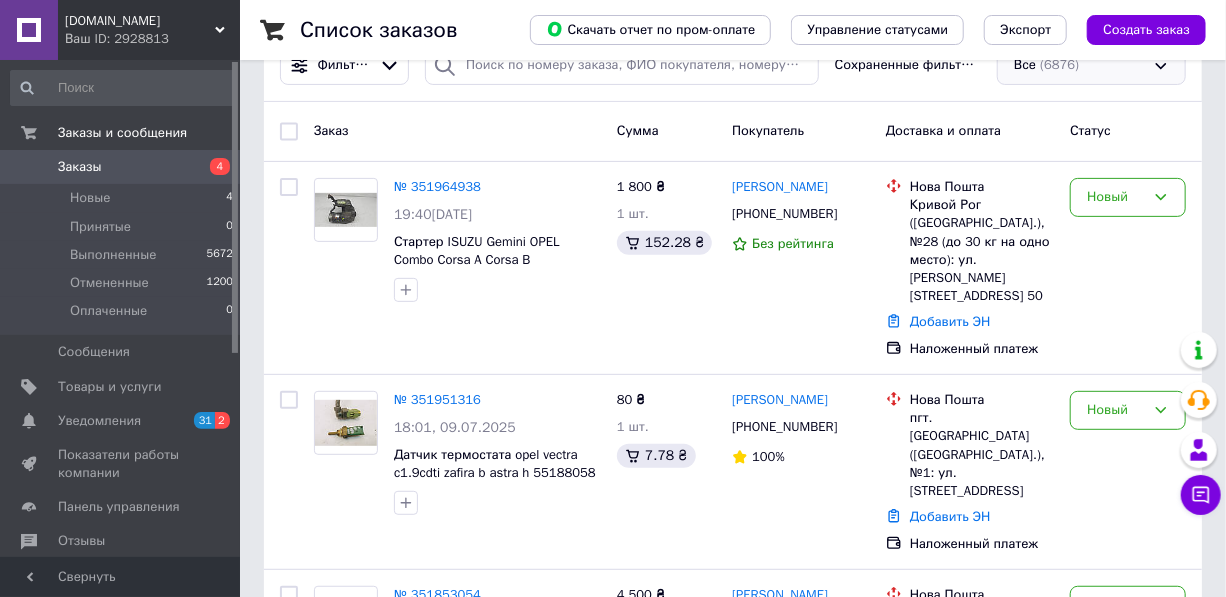 scroll, scrollTop: 0, scrollLeft: 0, axis: both 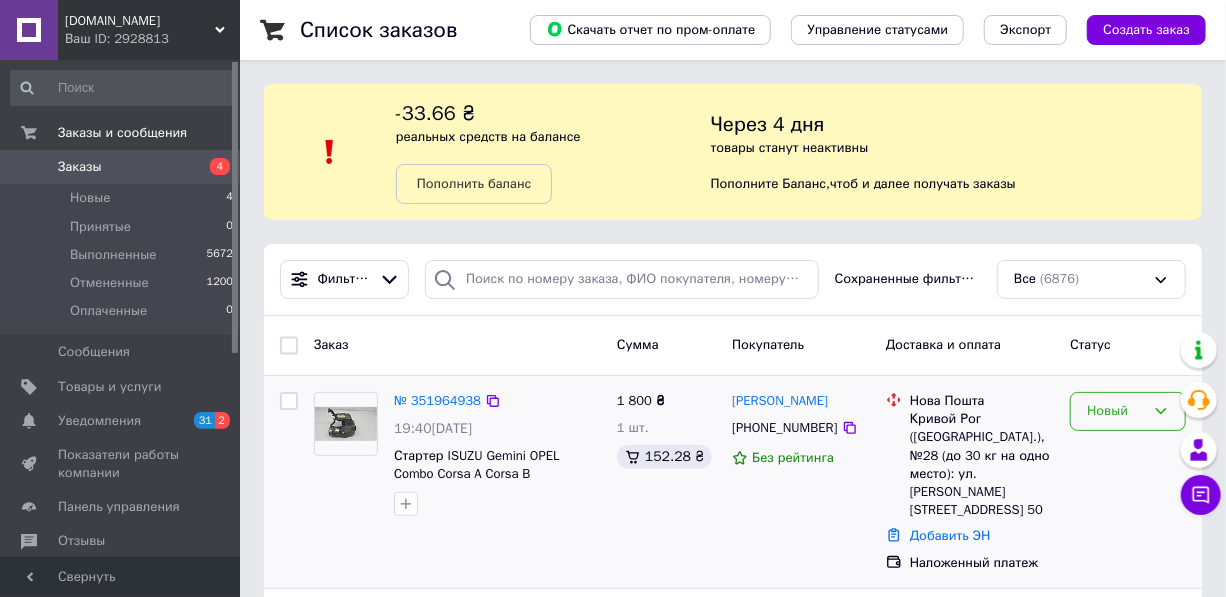 click 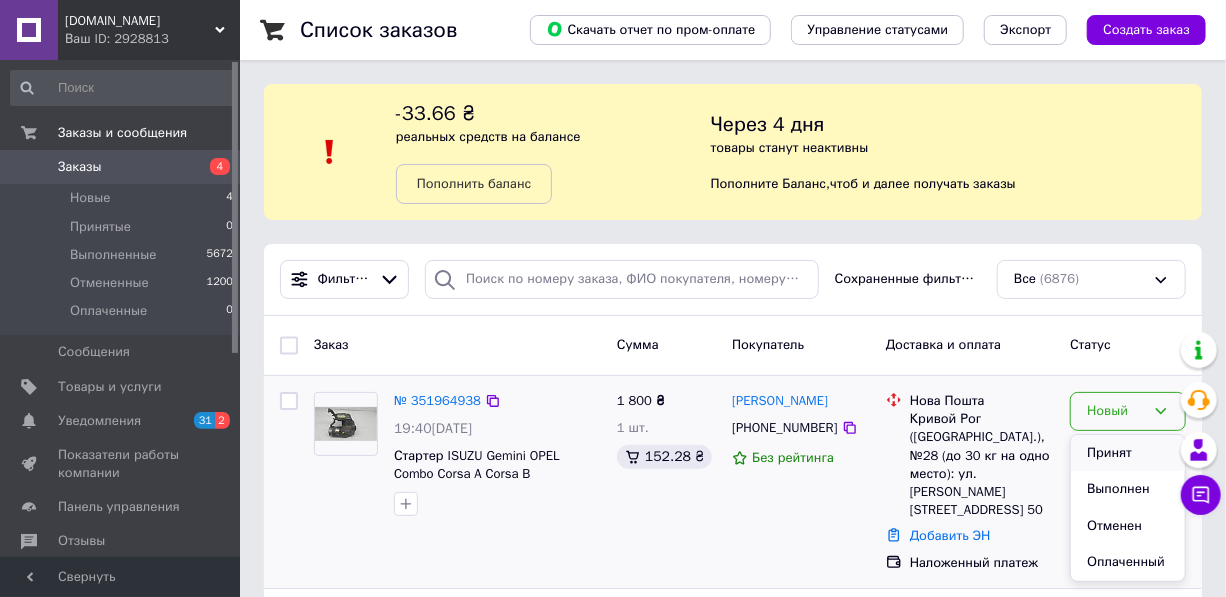 click on "Принят" at bounding box center [1128, 453] 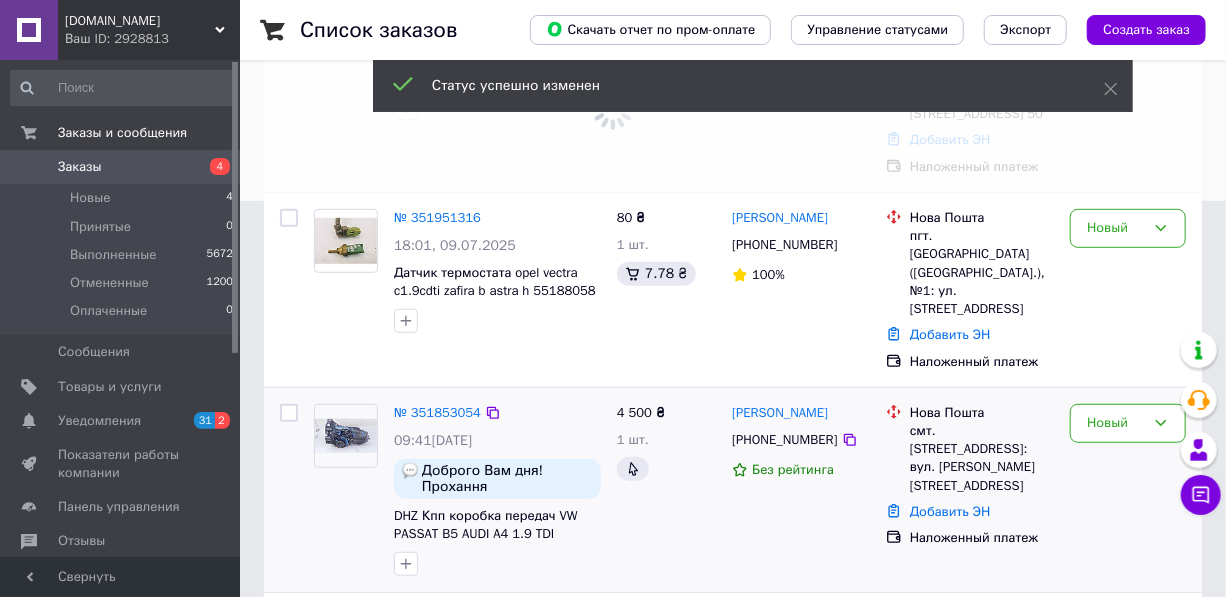 scroll, scrollTop: 454, scrollLeft: 0, axis: vertical 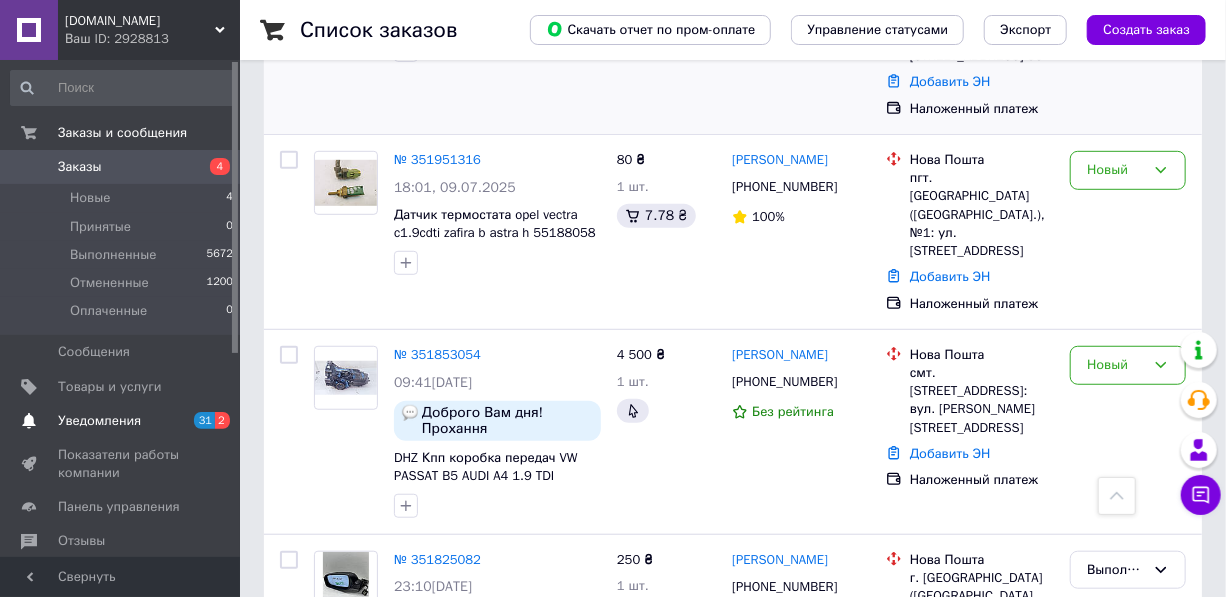 click on "Уведомления" at bounding box center (99, 421) 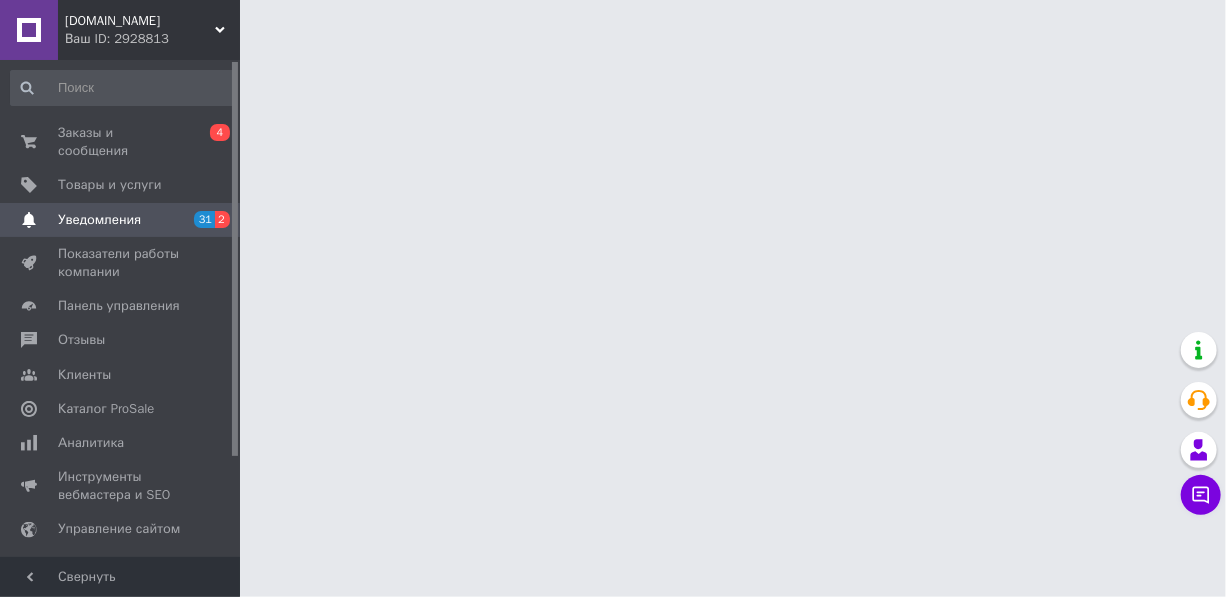 scroll, scrollTop: 0, scrollLeft: 0, axis: both 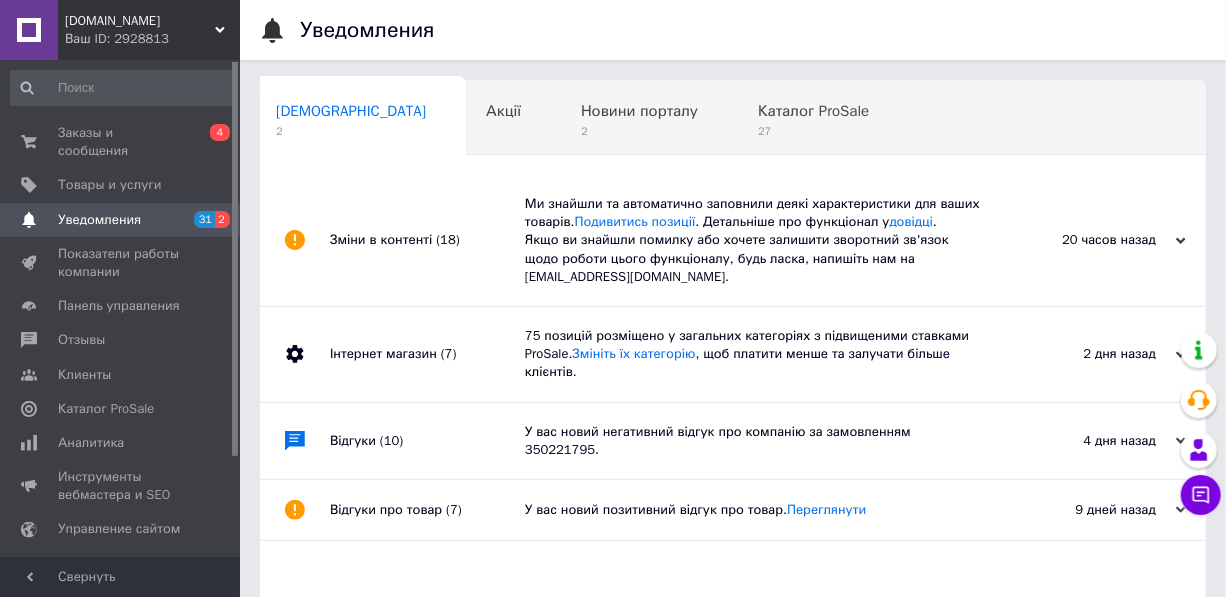 click on "У вас новий негативний відгук про компанію  за замовленням 350221795." at bounding box center [755, 441] 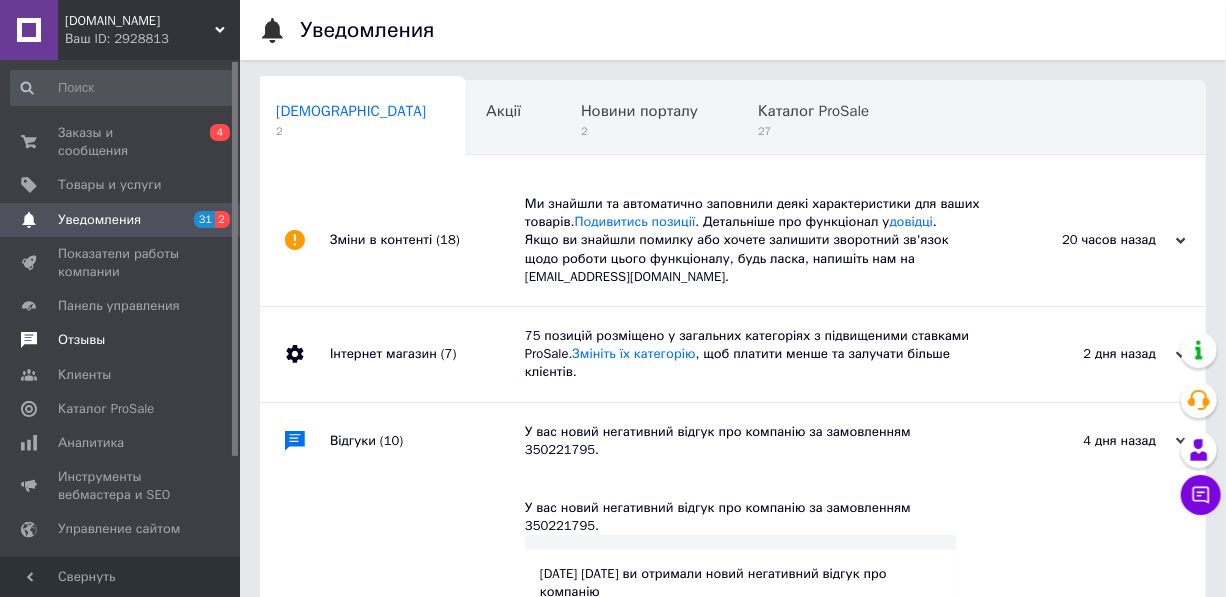 click on "Отзывы" at bounding box center [81, 340] 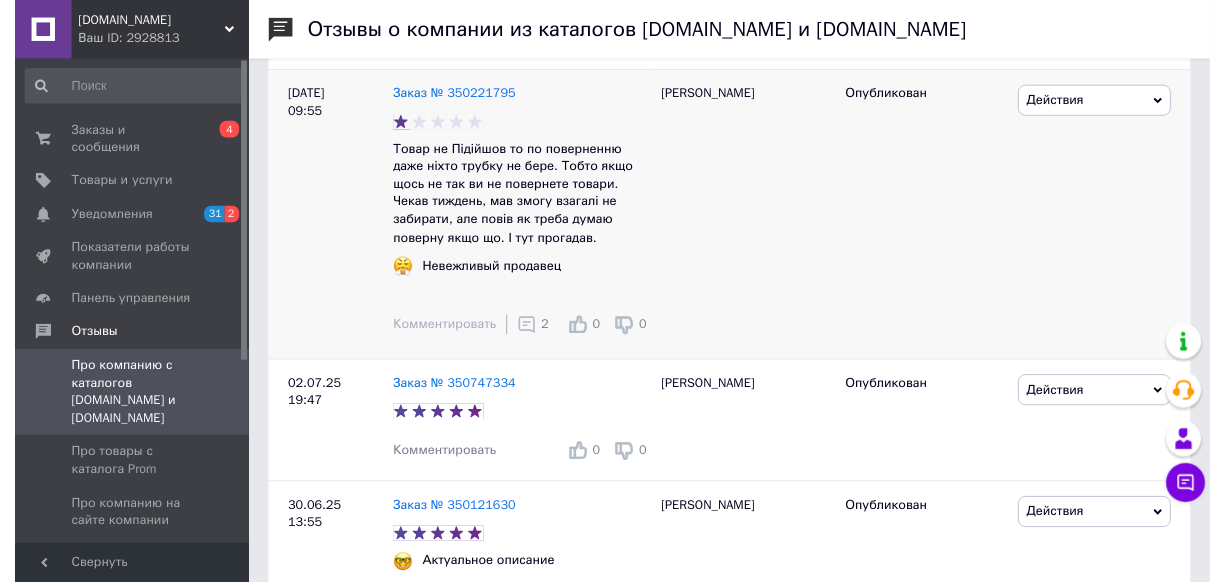 scroll, scrollTop: 363, scrollLeft: 0, axis: vertical 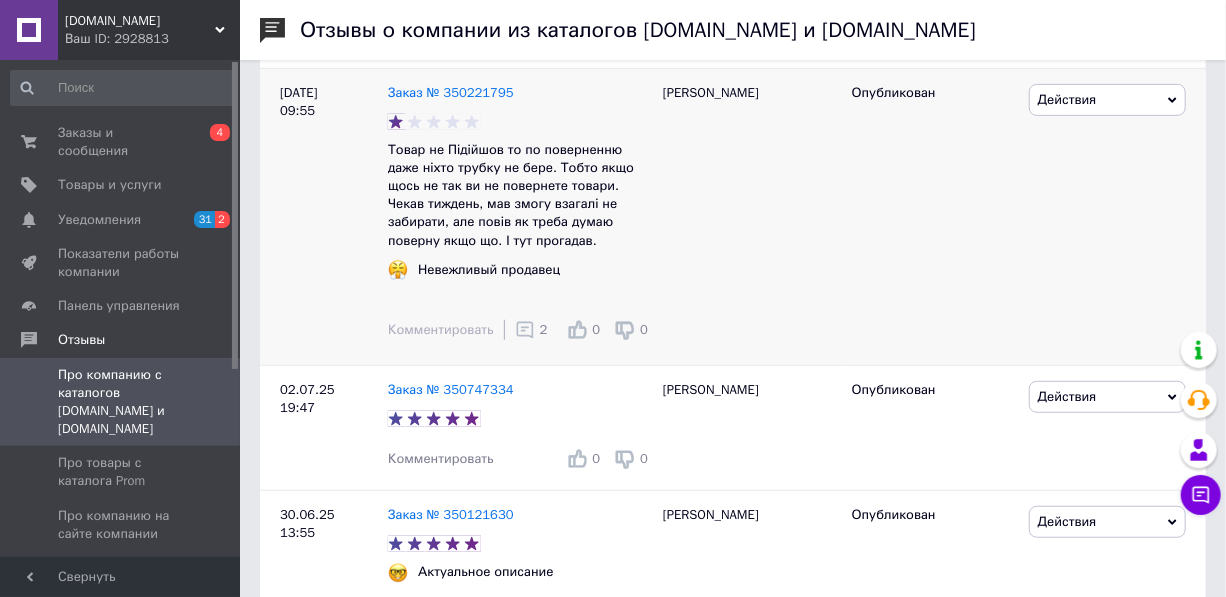click 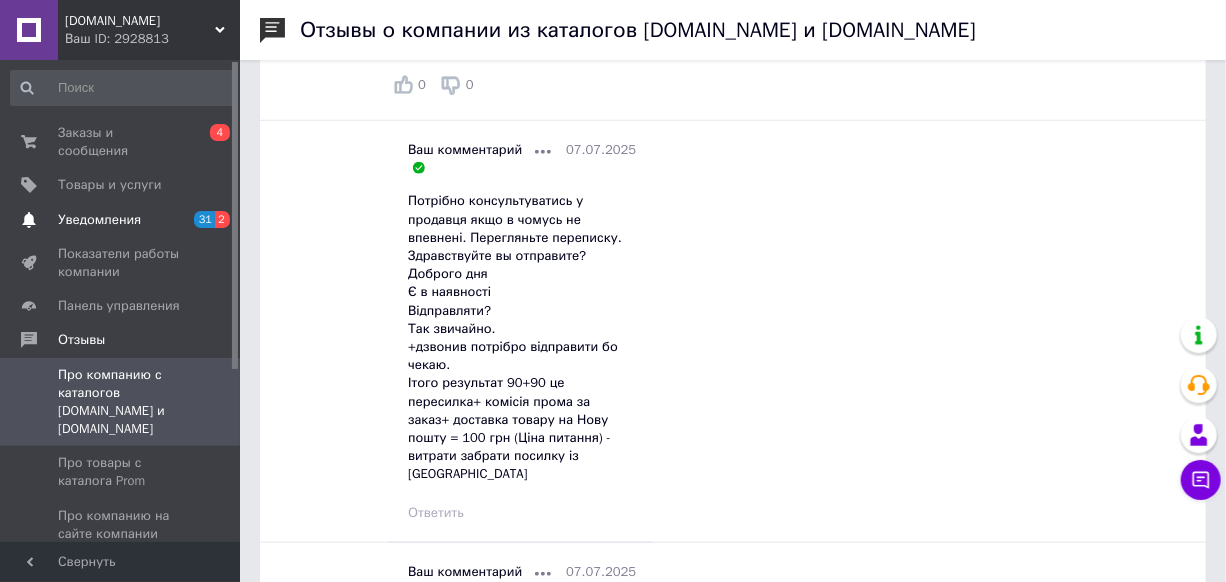 scroll, scrollTop: 545, scrollLeft: 0, axis: vertical 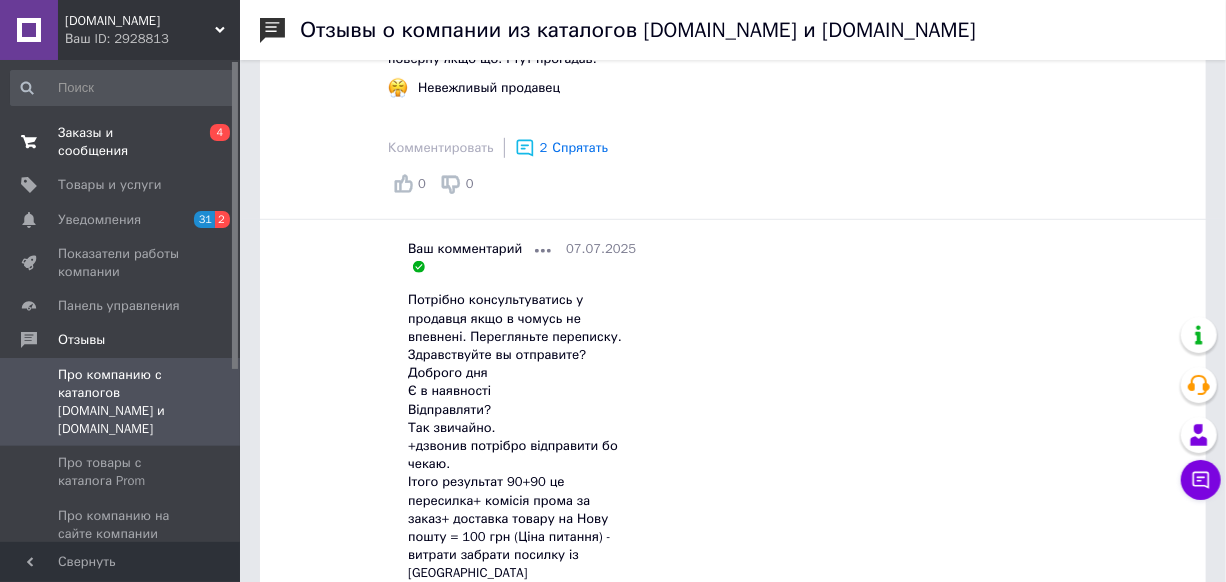 click on "Заказы и сообщения" at bounding box center (121, 142) 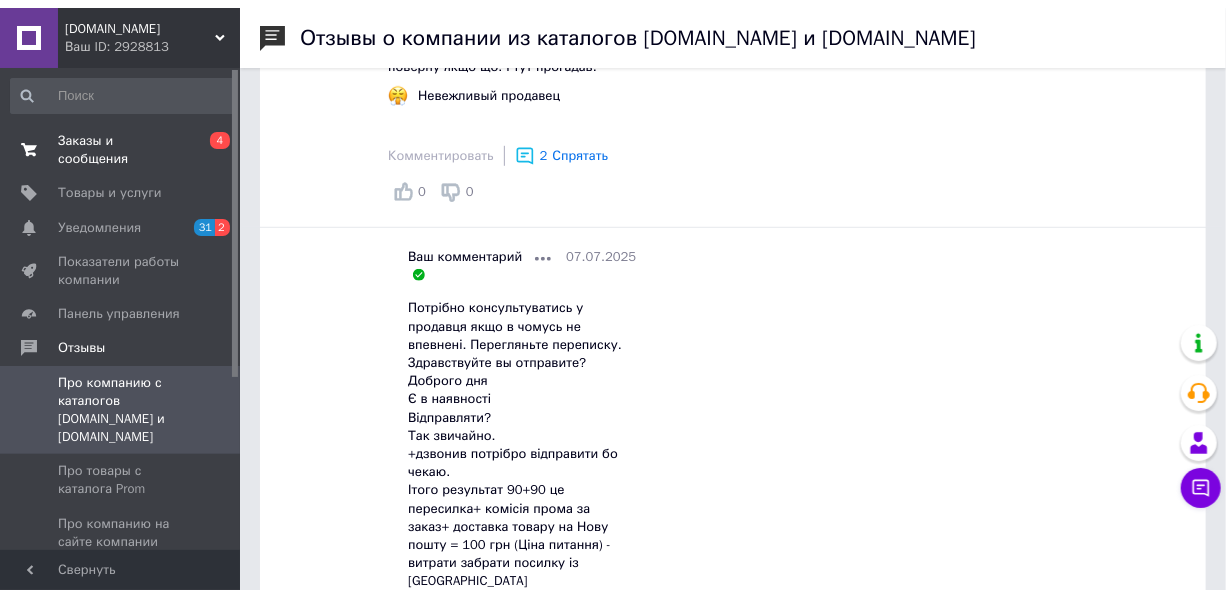 scroll, scrollTop: 0, scrollLeft: 0, axis: both 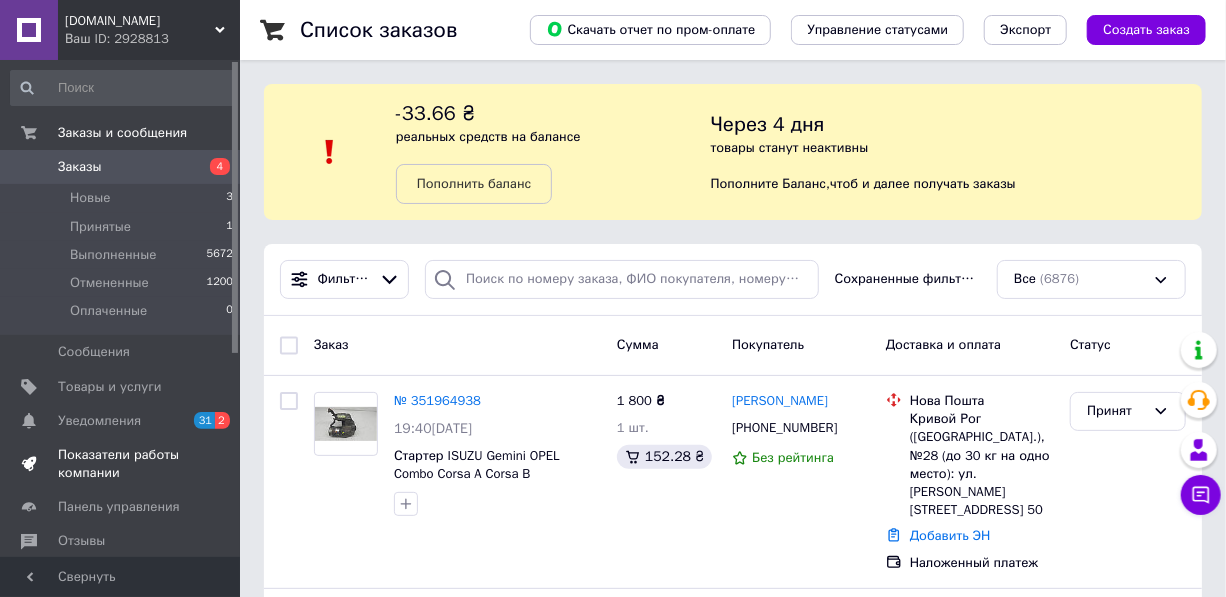 click on "Показатели работы компании" at bounding box center (121, 464) 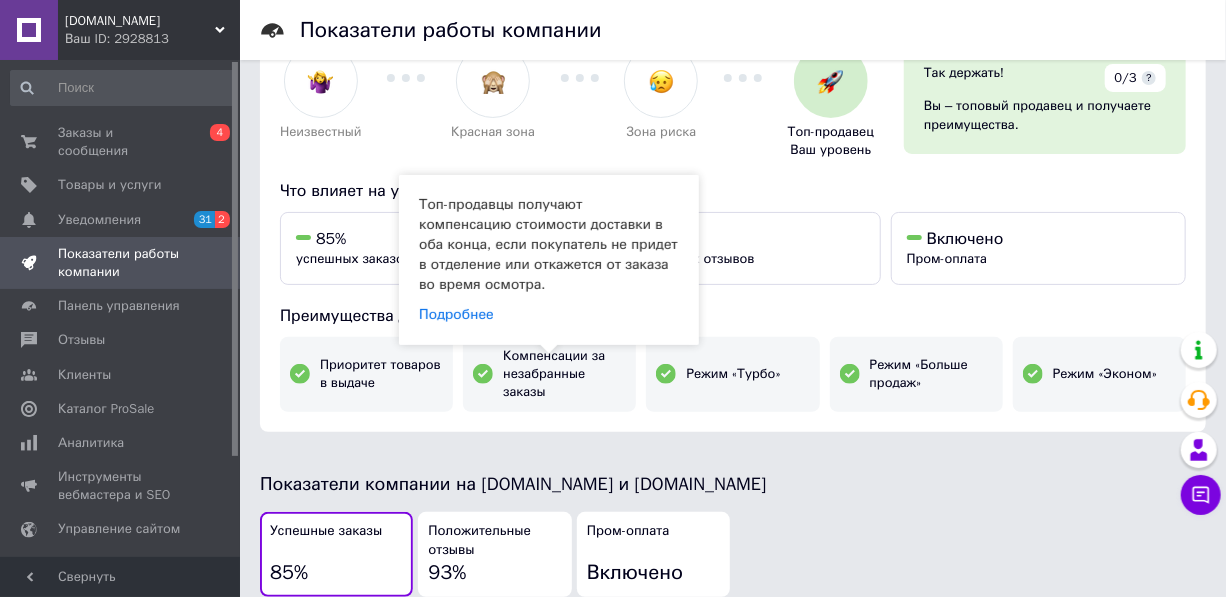 scroll, scrollTop: 90, scrollLeft: 0, axis: vertical 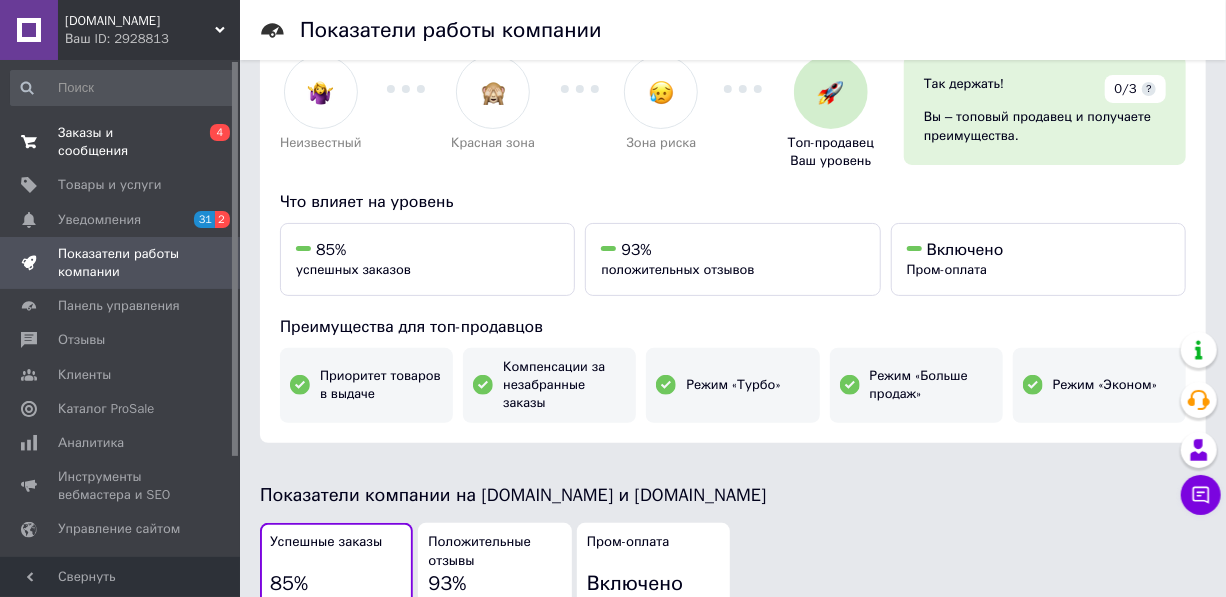 click on "Заказы и сообщения" at bounding box center (121, 142) 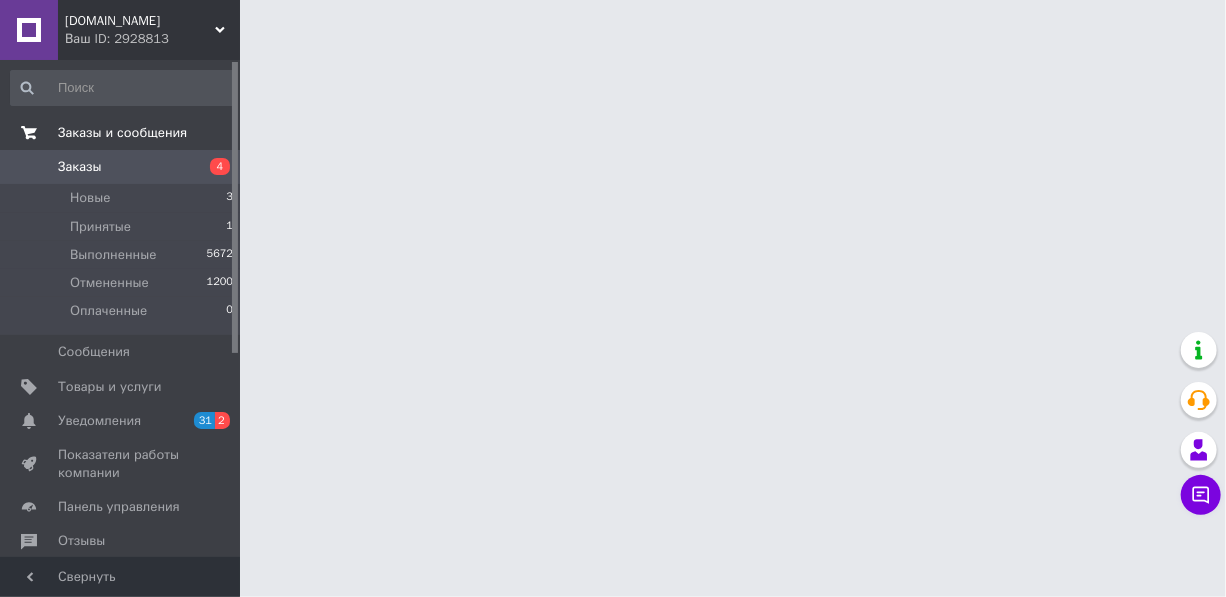 scroll, scrollTop: 0, scrollLeft: 0, axis: both 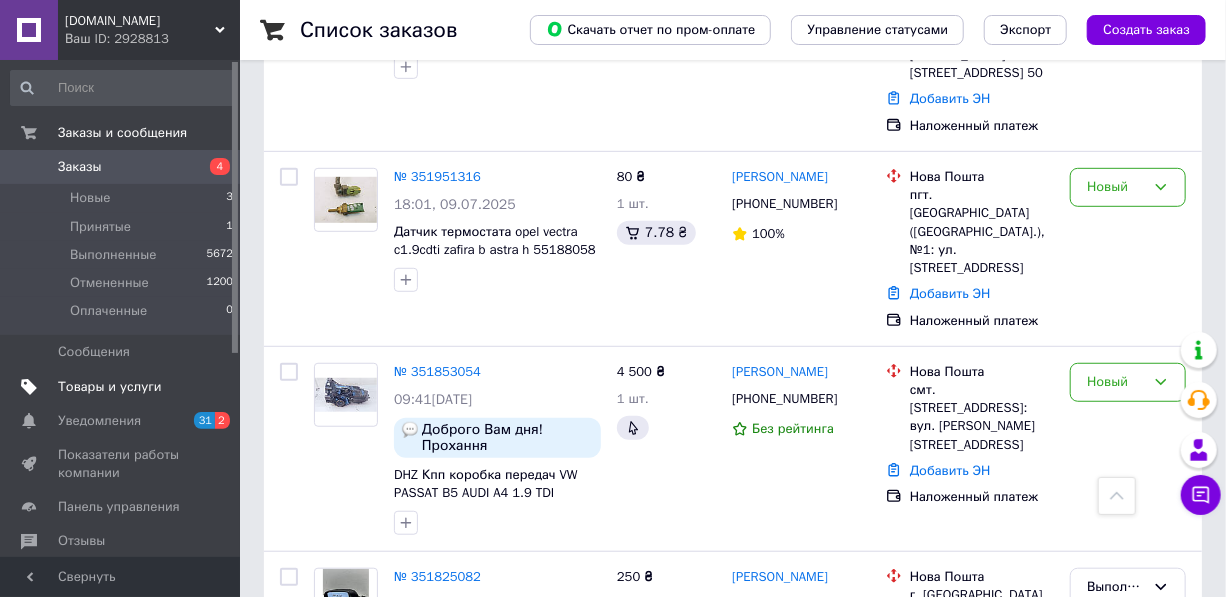 click on "Товары и услуги" at bounding box center [122, 387] 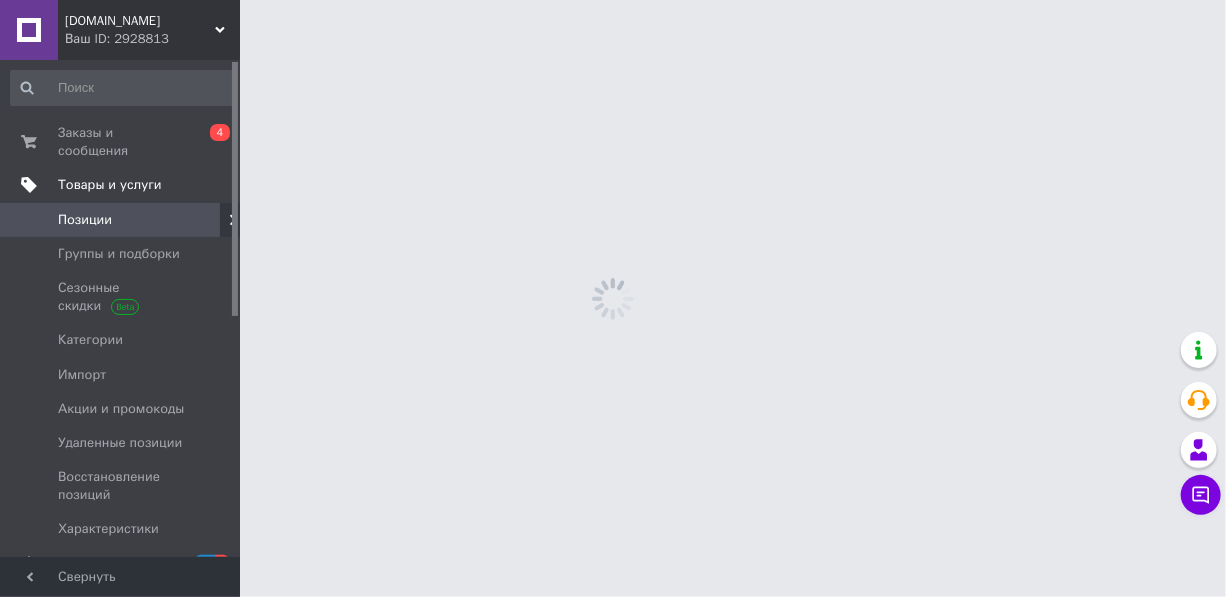 scroll, scrollTop: 0, scrollLeft: 0, axis: both 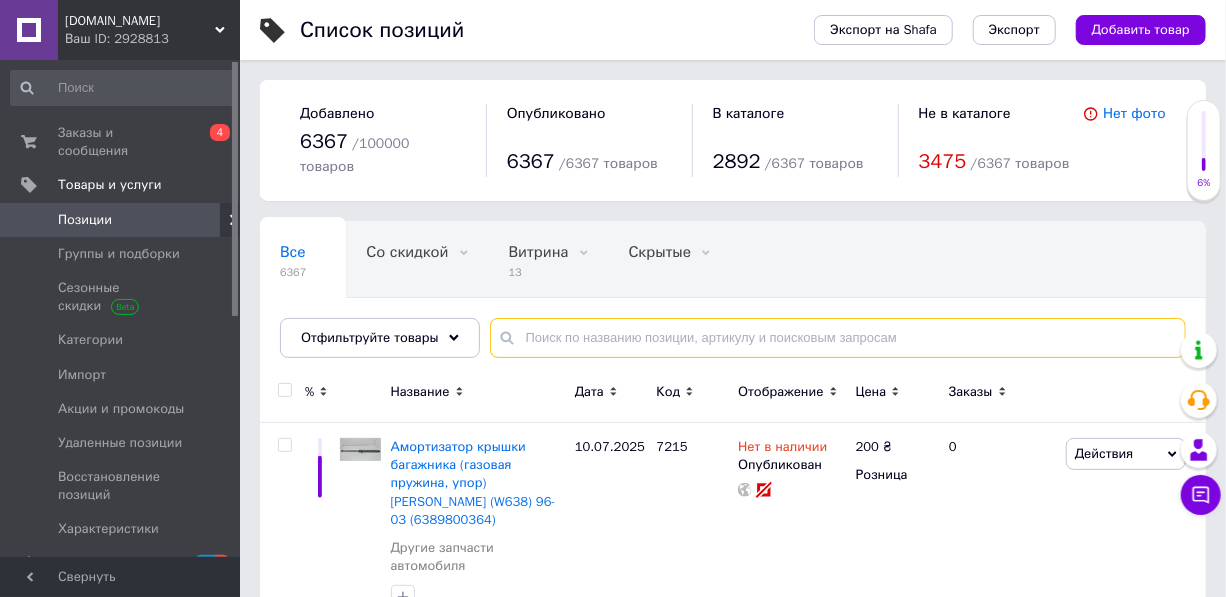 click at bounding box center (838, 338) 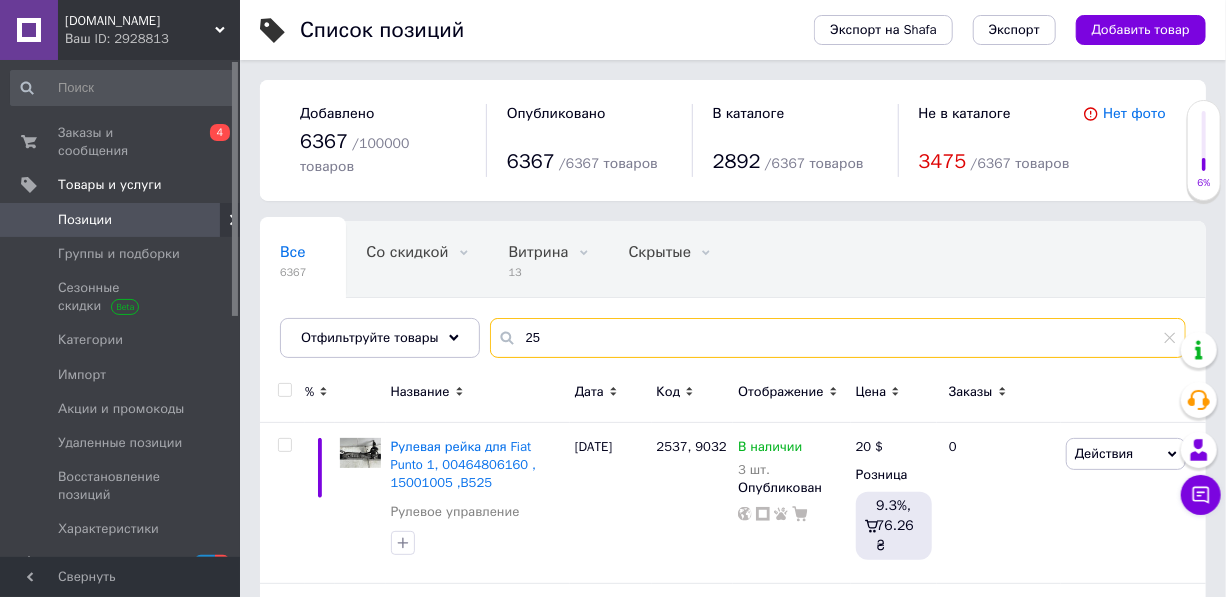 type on "2" 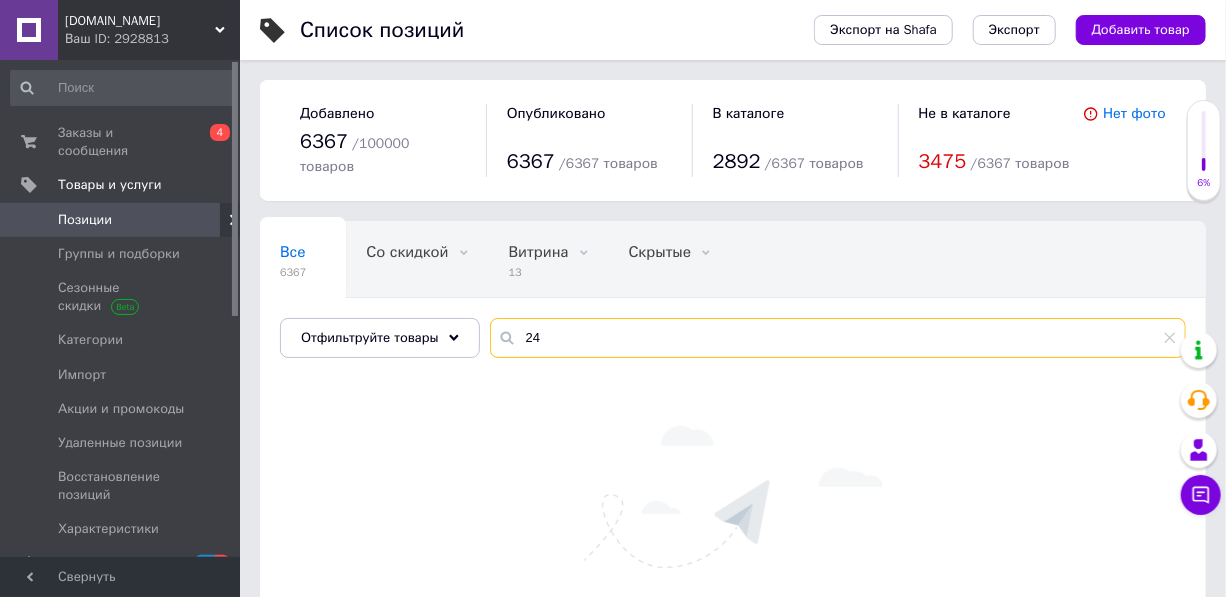 type on "2" 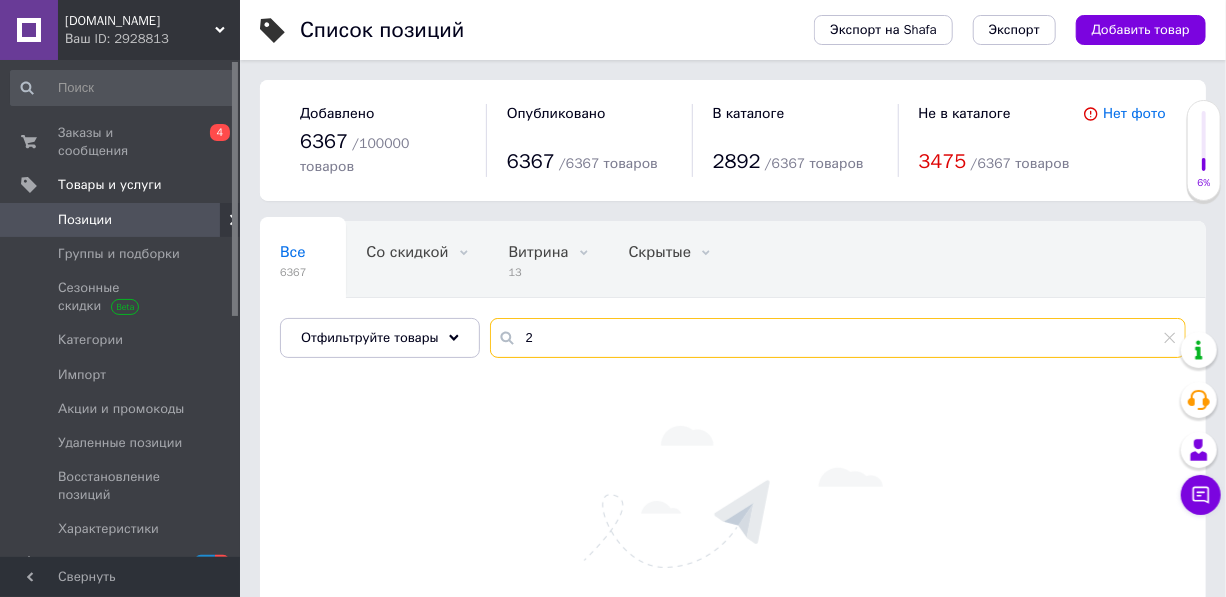 type 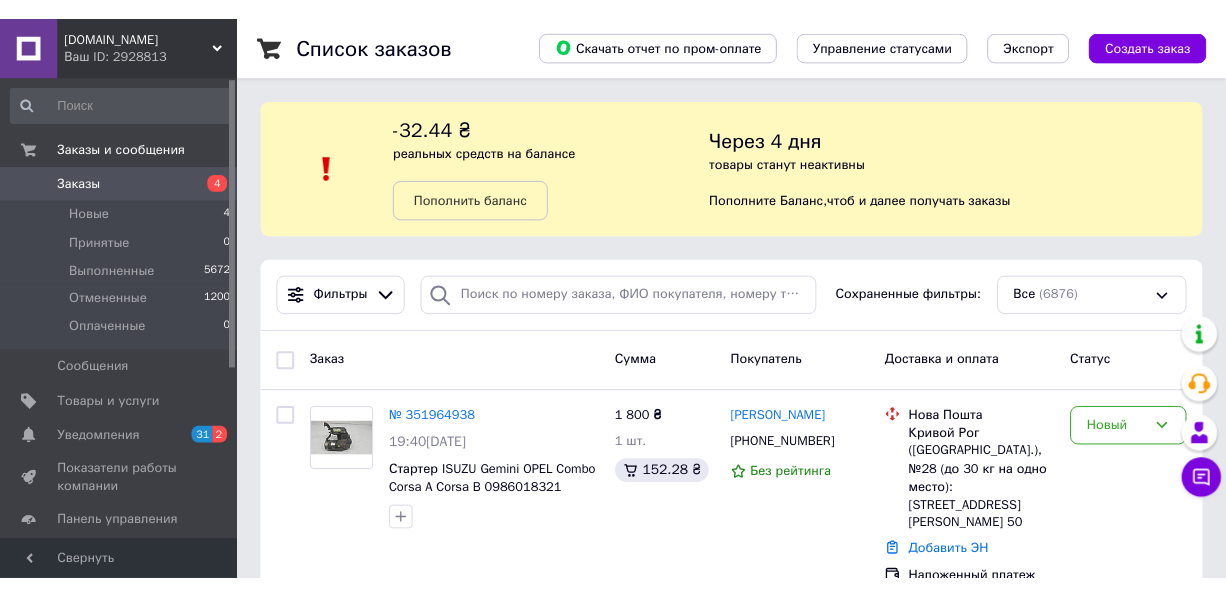 scroll, scrollTop: 0, scrollLeft: 0, axis: both 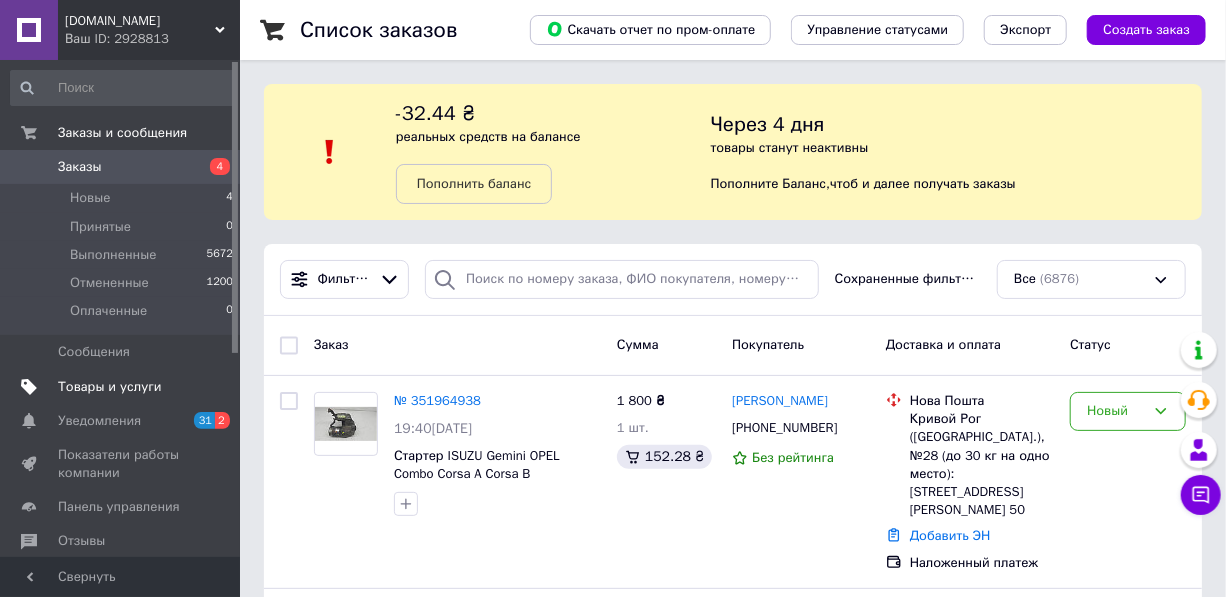click on "Товары и услуги" at bounding box center [110, 387] 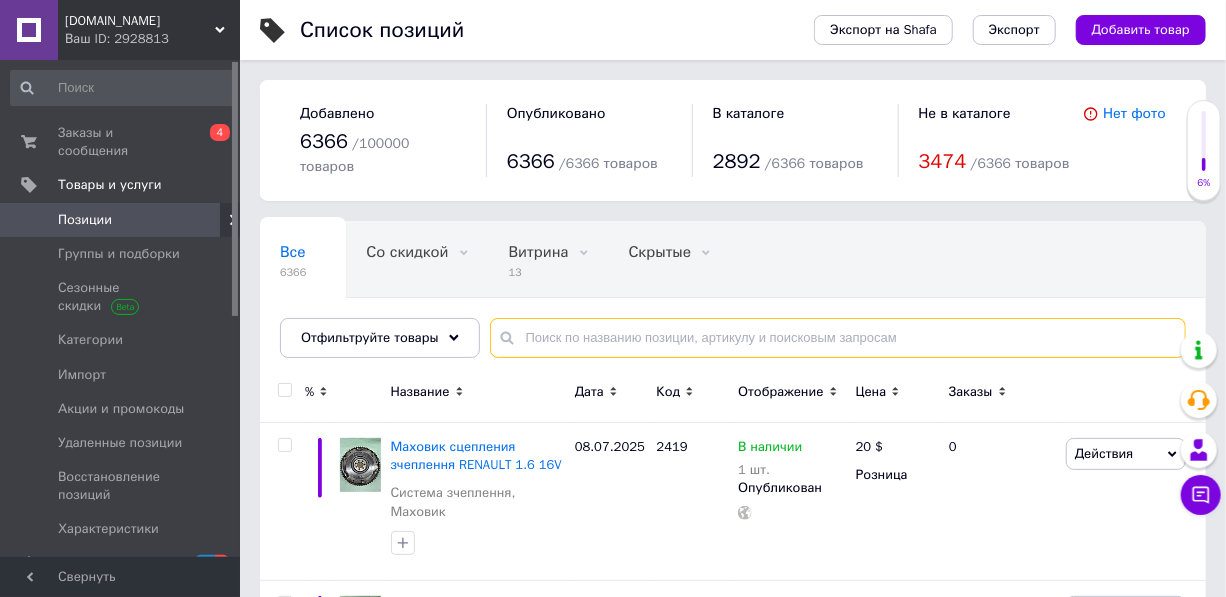 click at bounding box center (838, 338) 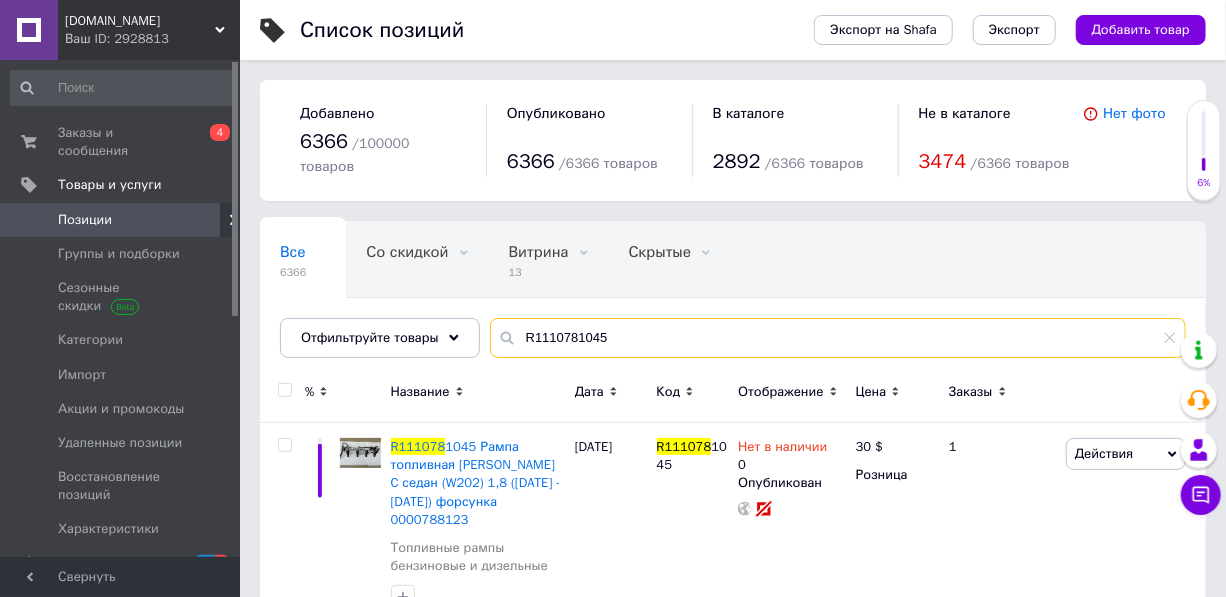 type on "R1110781045" 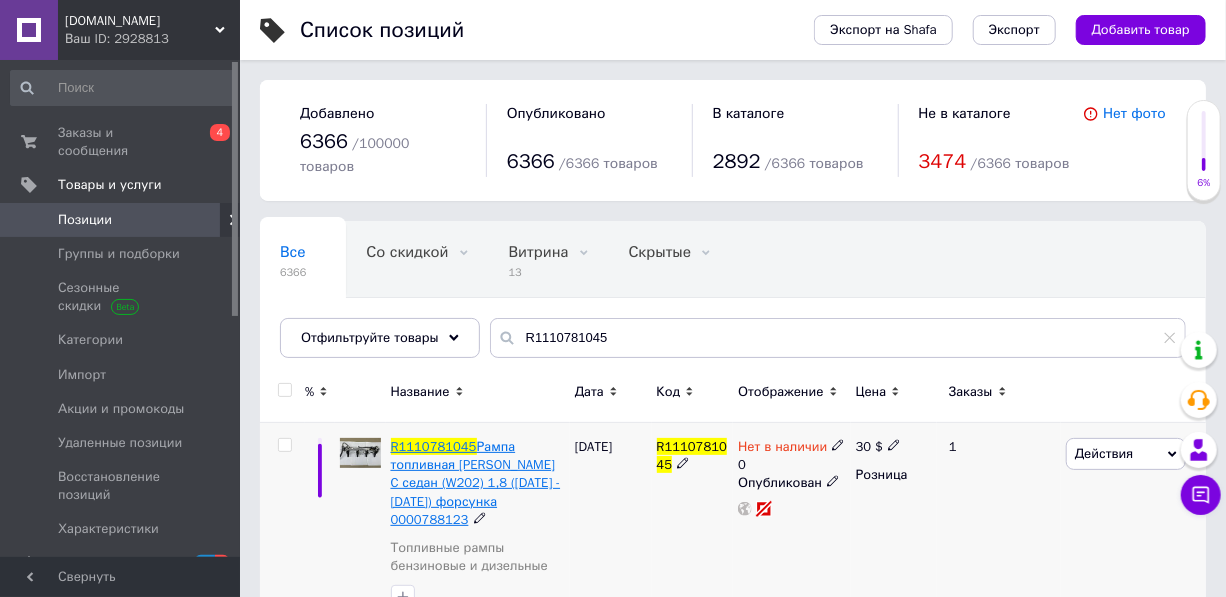click on "Рампа топливная Mercedes C седан (W202) 1,8 (1993 - 2000) форсунка 0000788123" at bounding box center (476, 483) 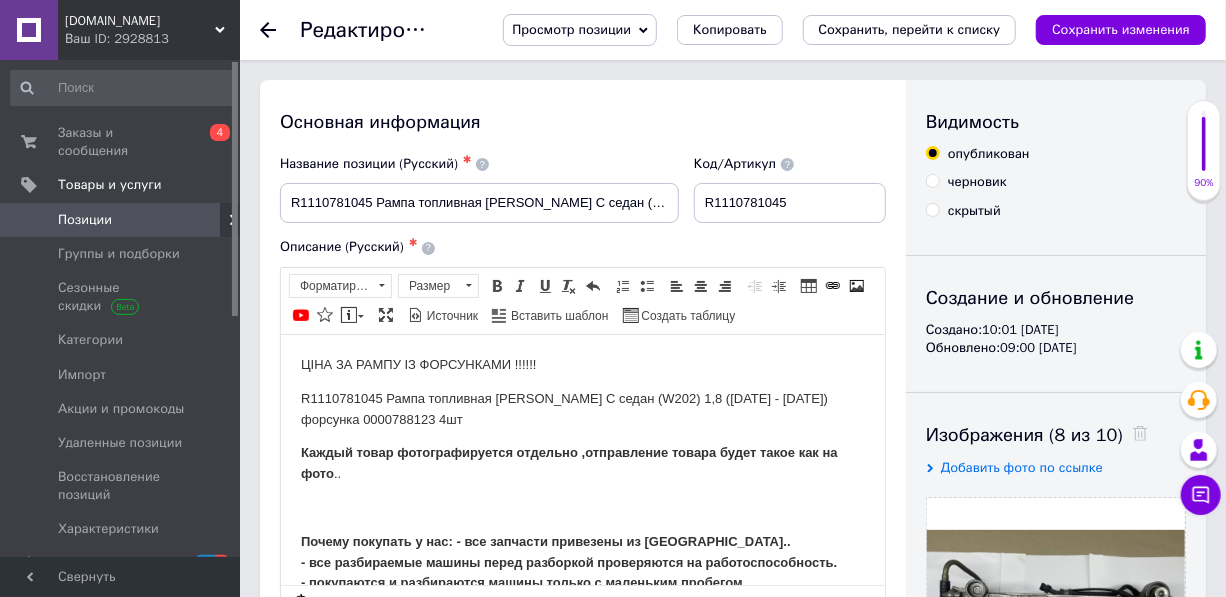 scroll, scrollTop: 0, scrollLeft: 0, axis: both 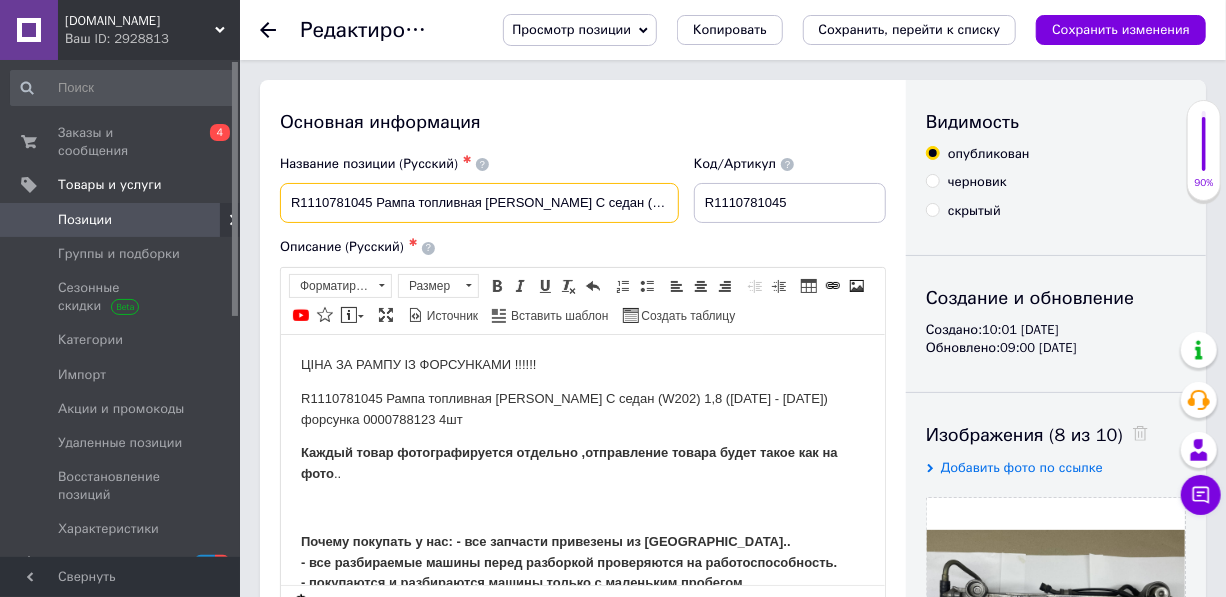 click on "R1110781045 Рампа топливная Mercedes C седан (W202) 1,8 (1993 - 2000) форсунка 0000788123" at bounding box center [479, 203] 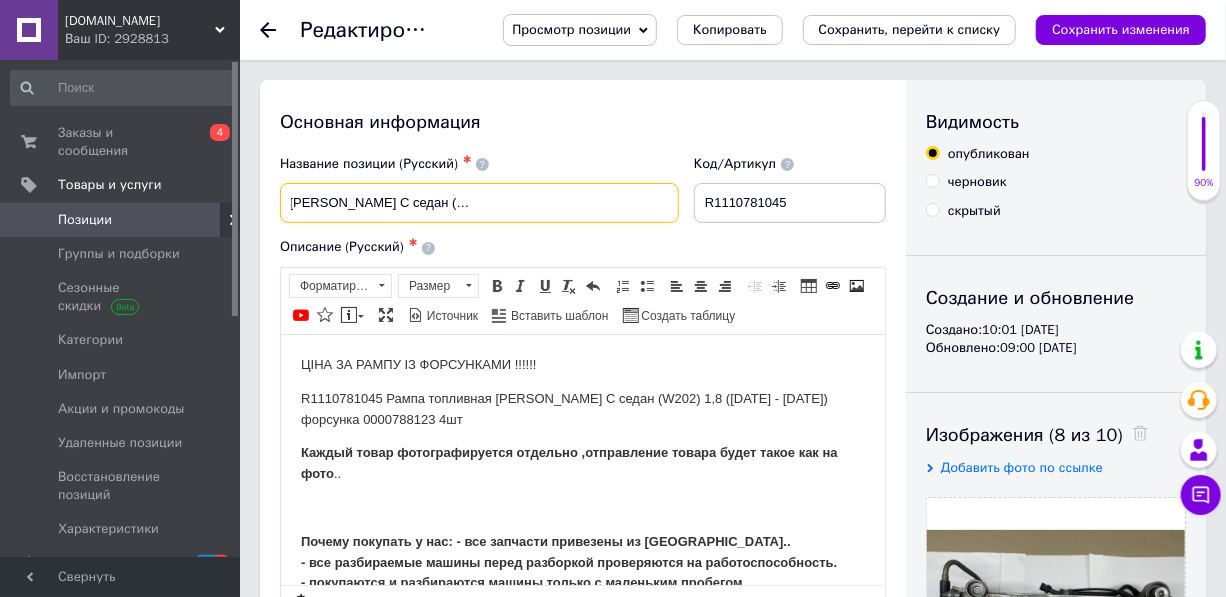 scroll, scrollTop: 0, scrollLeft: 203, axis: horizontal 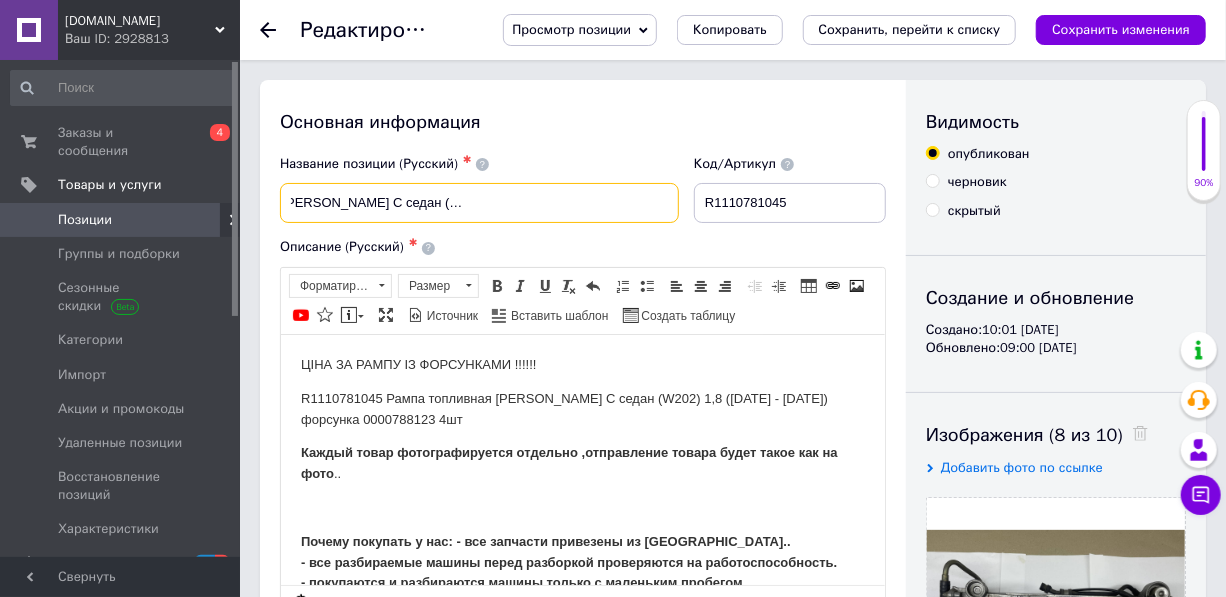 drag, startPoint x: 679, startPoint y: 199, endPoint x: 603, endPoint y: 205, distance: 76.23647 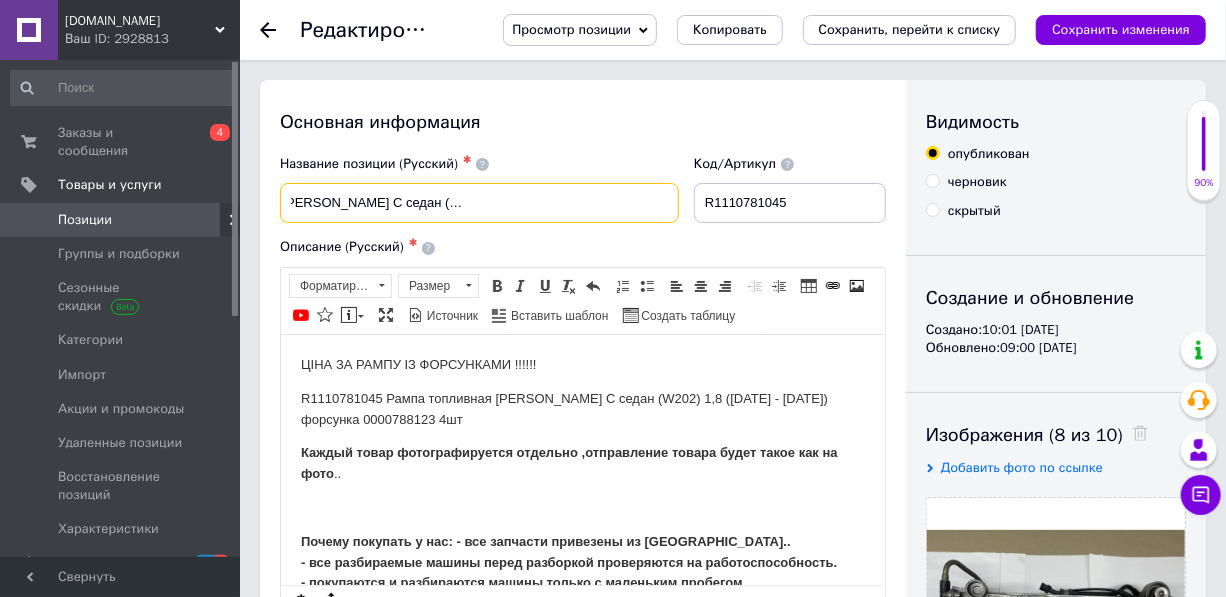 type on "R1110781045 Рампа топливная Mercedes C седан (W202) 1,8 (1993 - 2000) форсунка 0000788523" 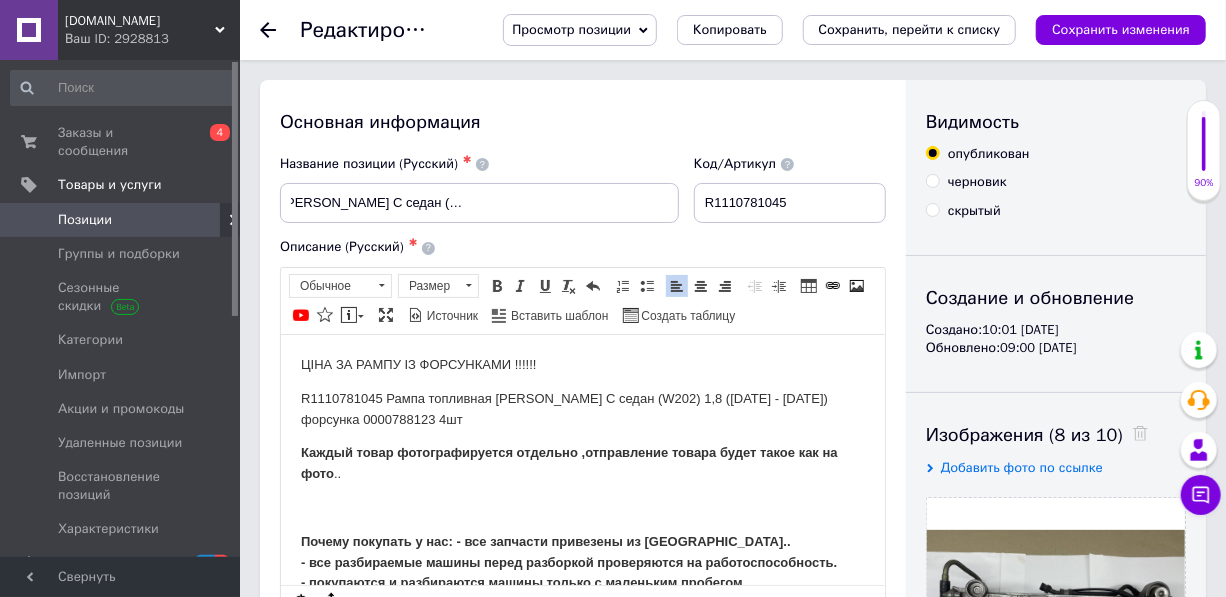 scroll, scrollTop: 0, scrollLeft: 0, axis: both 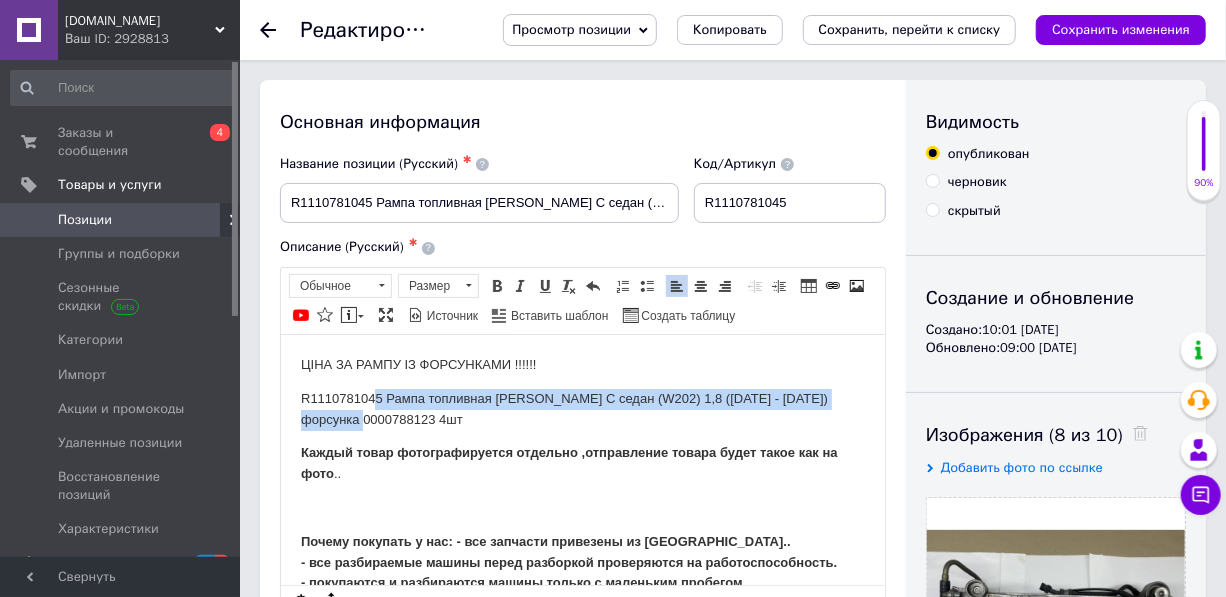 drag, startPoint x: 369, startPoint y: 406, endPoint x: 366, endPoint y: 416, distance: 10.440307 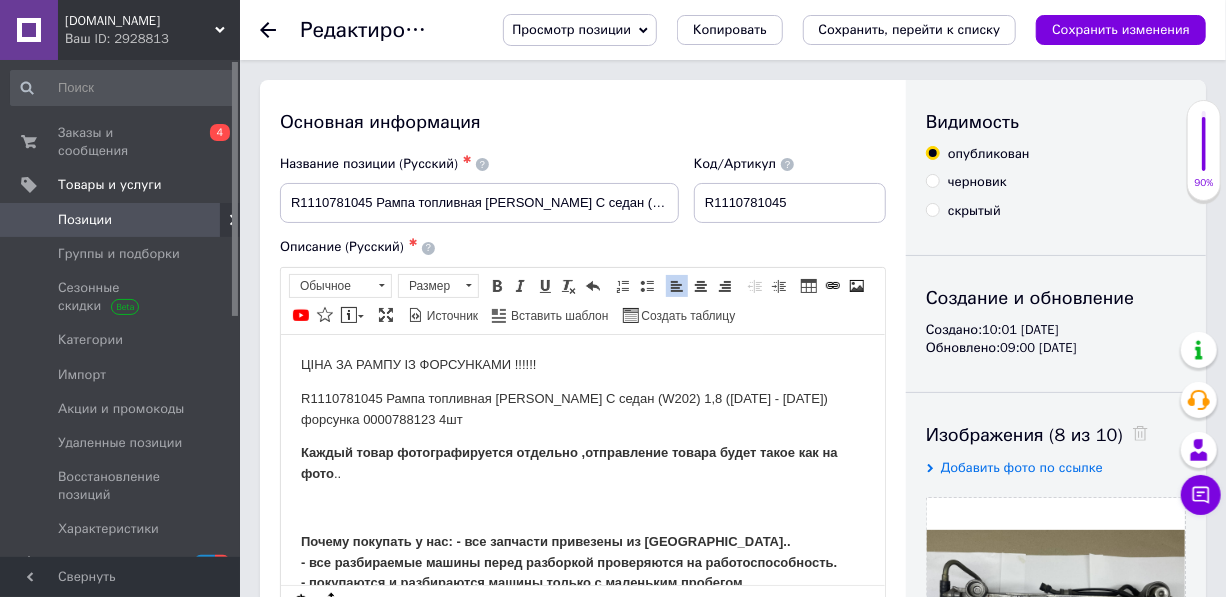 click on "R1110781045 Рампа топливная Mercedes C седан (W202) 1,8 (1993 - 2000) форсунка 0000788123 4шт" at bounding box center [582, 409] 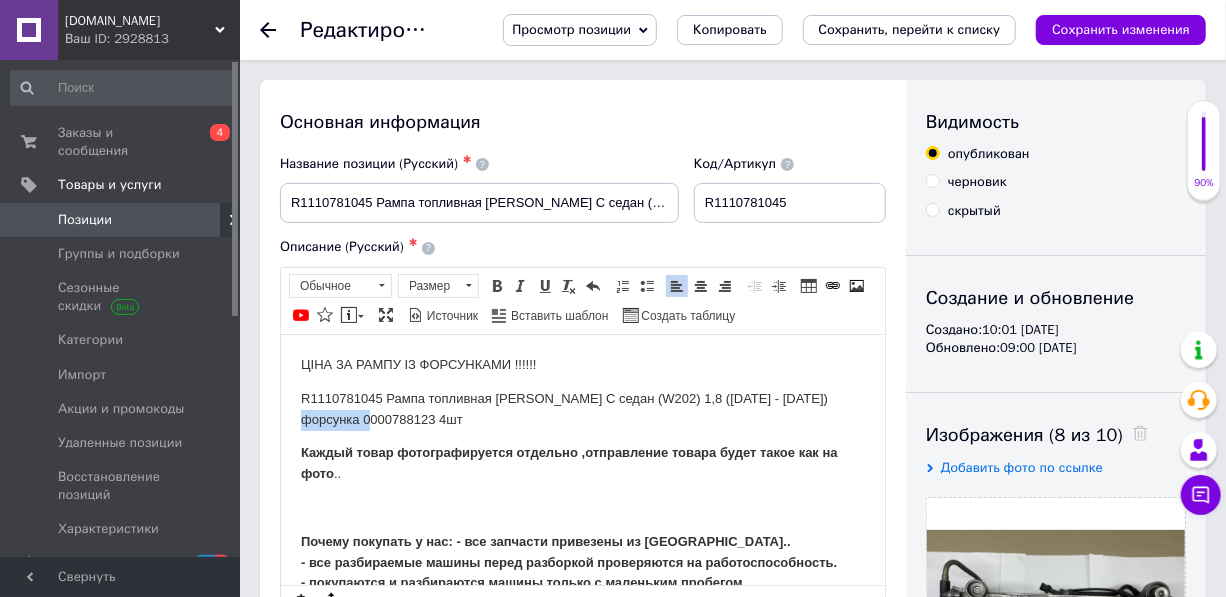 drag, startPoint x: 371, startPoint y: 416, endPoint x: 296, endPoint y: 425, distance: 75.53807 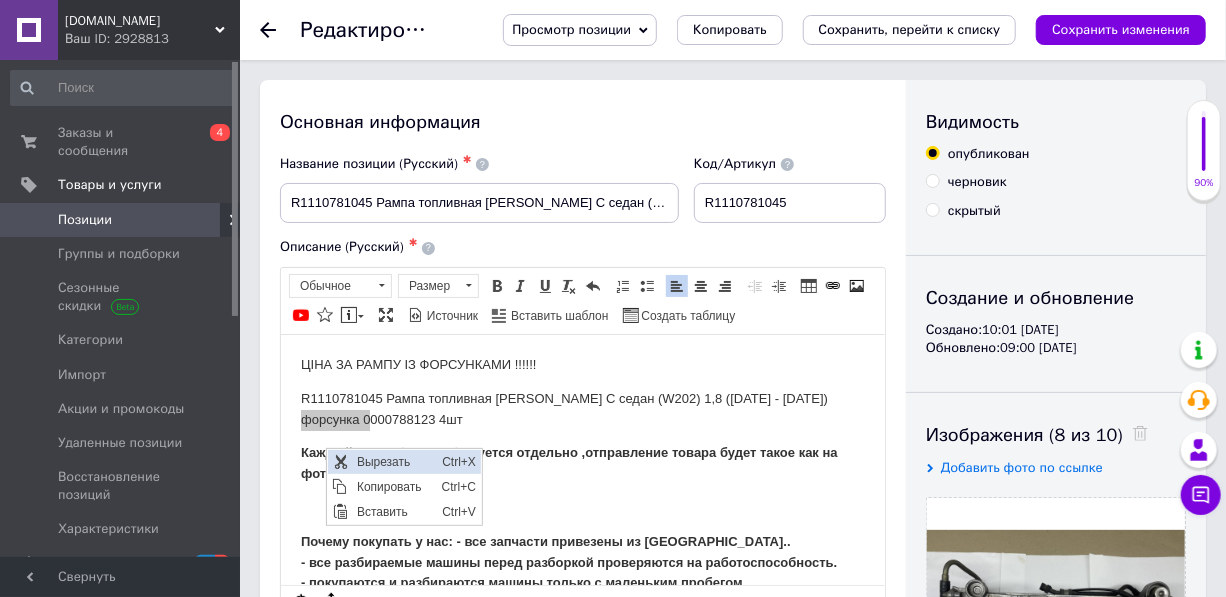 scroll, scrollTop: 0, scrollLeft: 0, axis: both 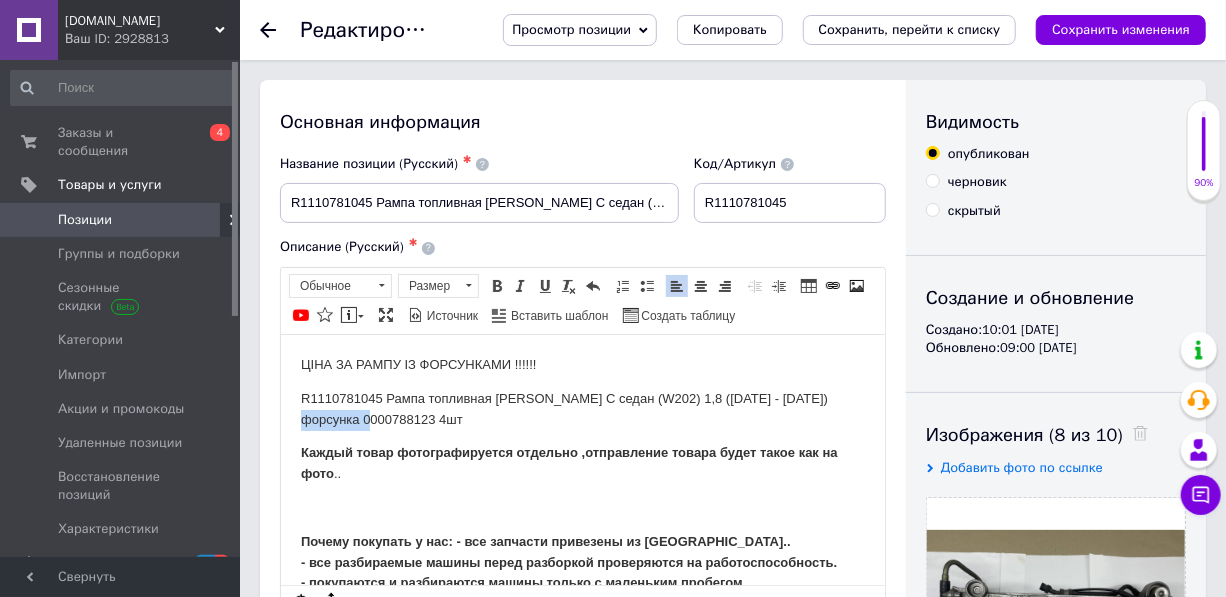 click on "R1110781045 Рампа топливная Mercedes C седан (W202) 1,8 (1993 - 2000) форсунка 0000788123 4шт" at bounding box center [582, 409] 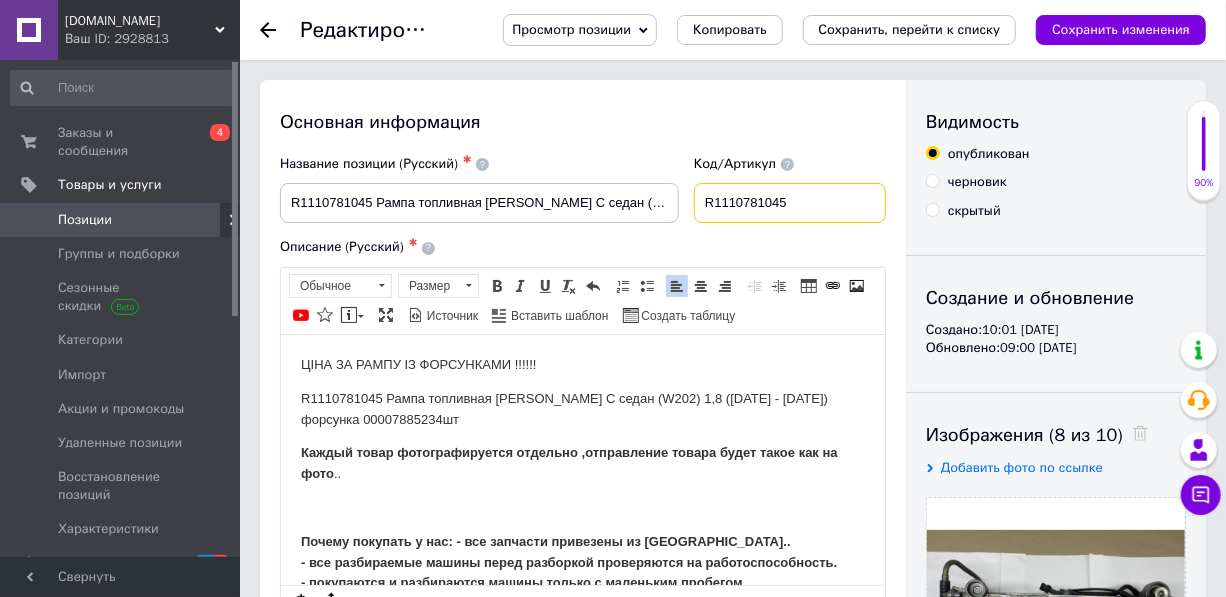 drag, startPoint x: 811, startPoint y: 200, endPoint x: 843, endPoint y: 204, distance: 32.24903 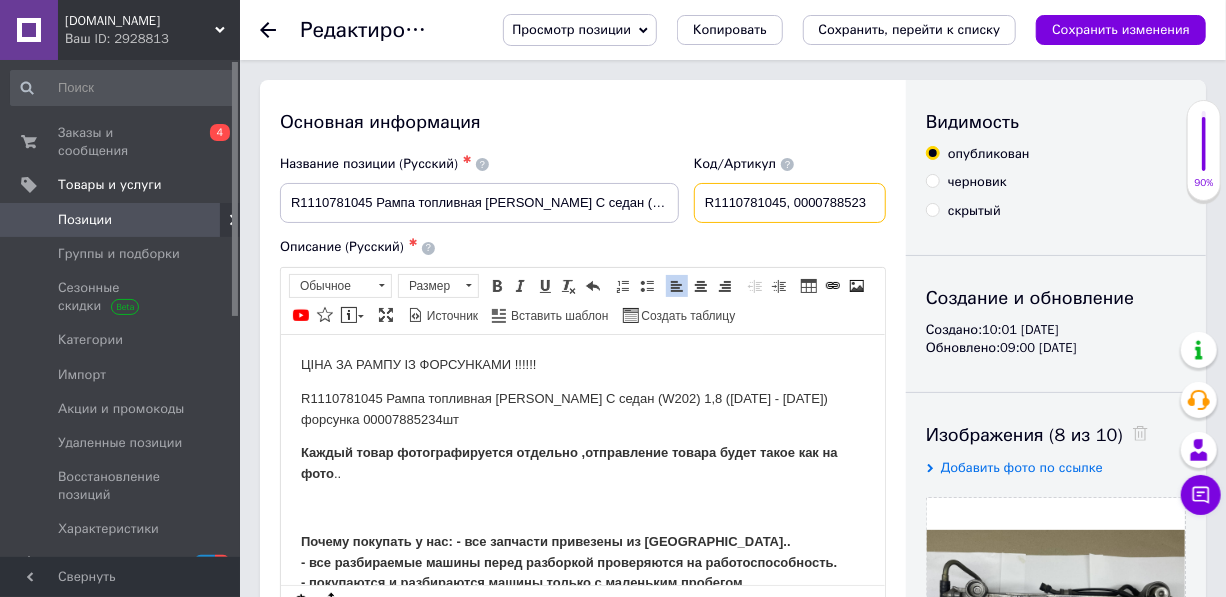 scroll, scrollTop: 0, scrollLeft: 4, axis: horizontal 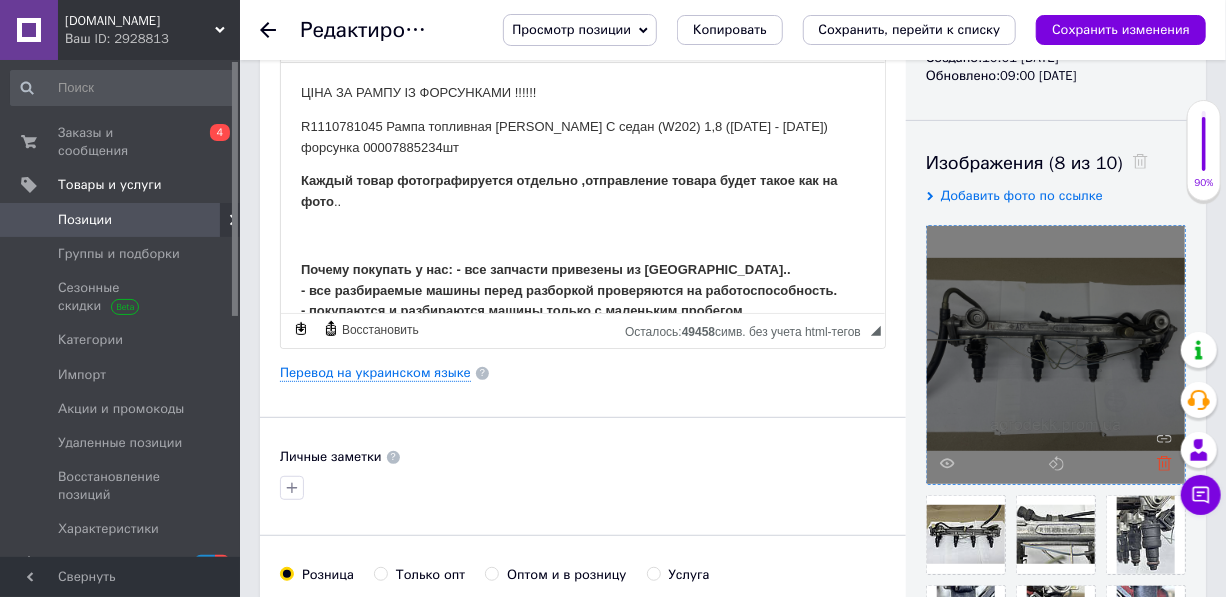 type on "R1110781045, 0000788523" 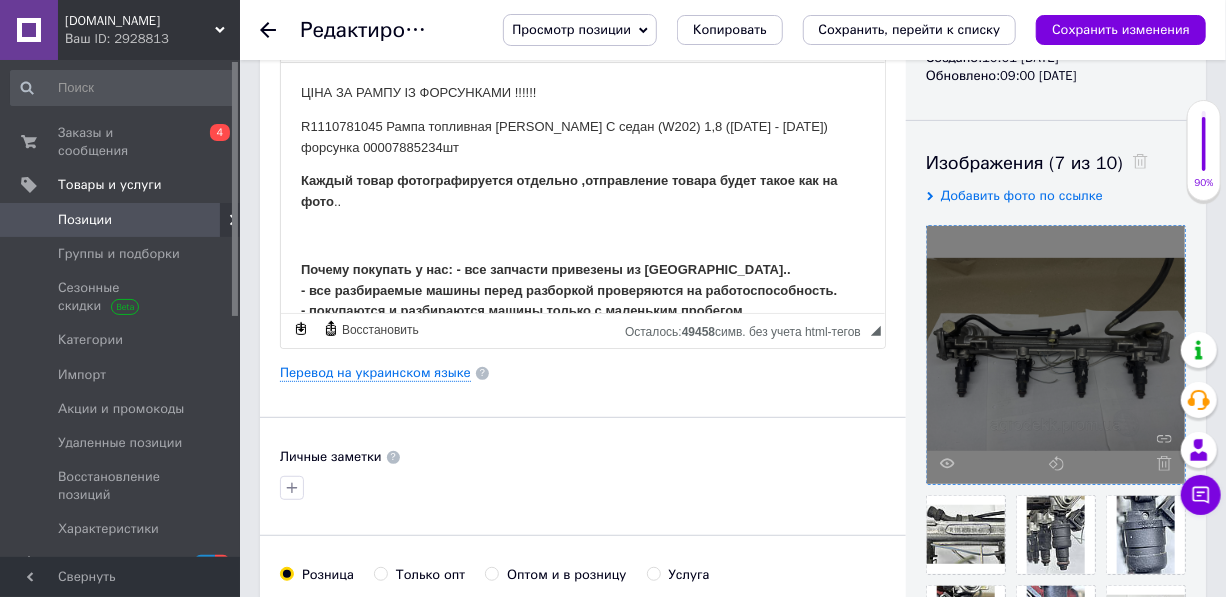 click 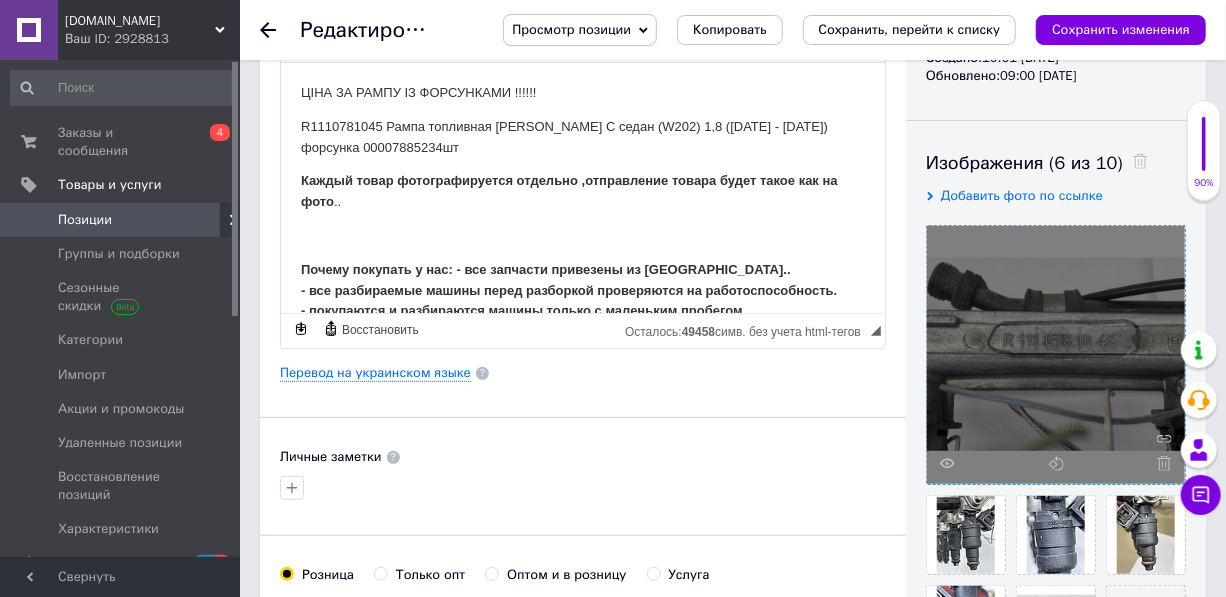 click 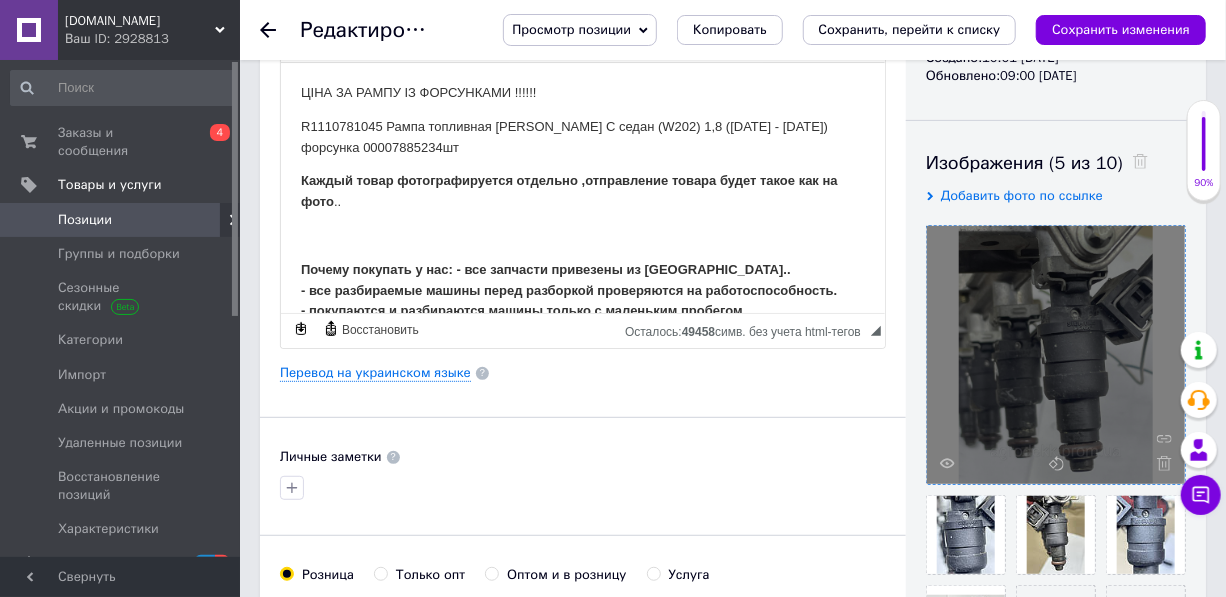 click 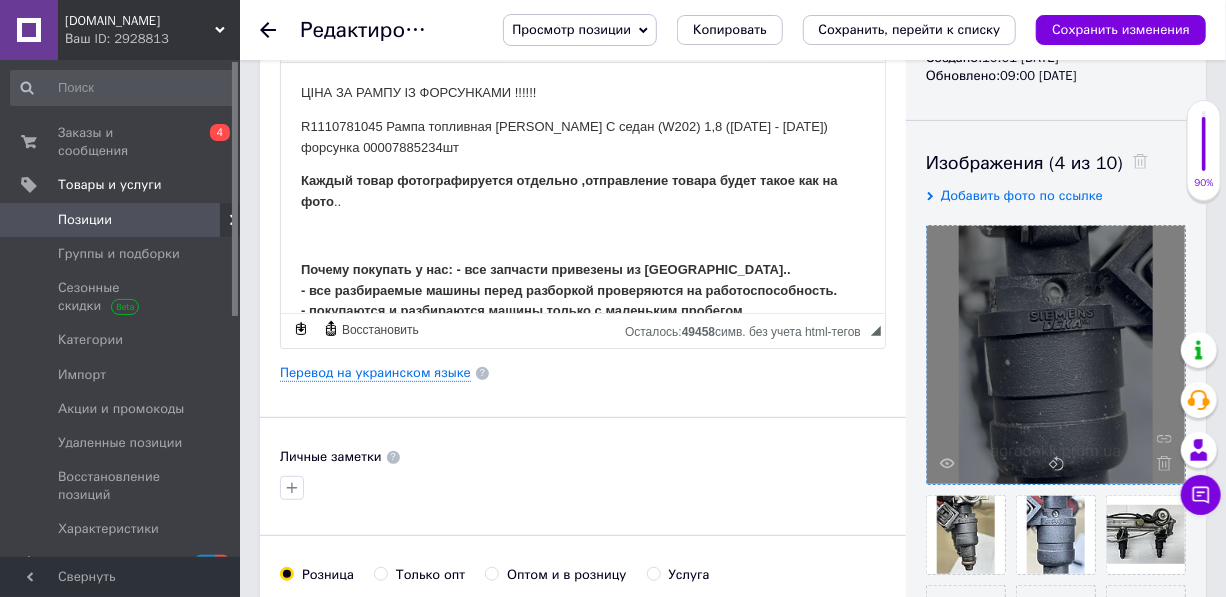 click 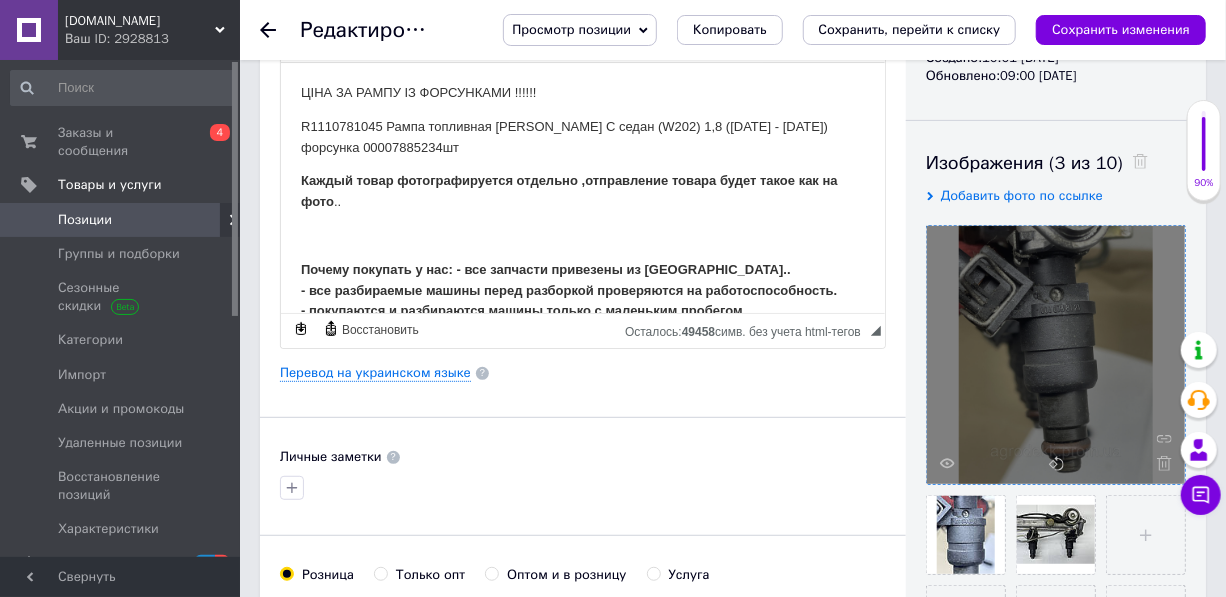 click 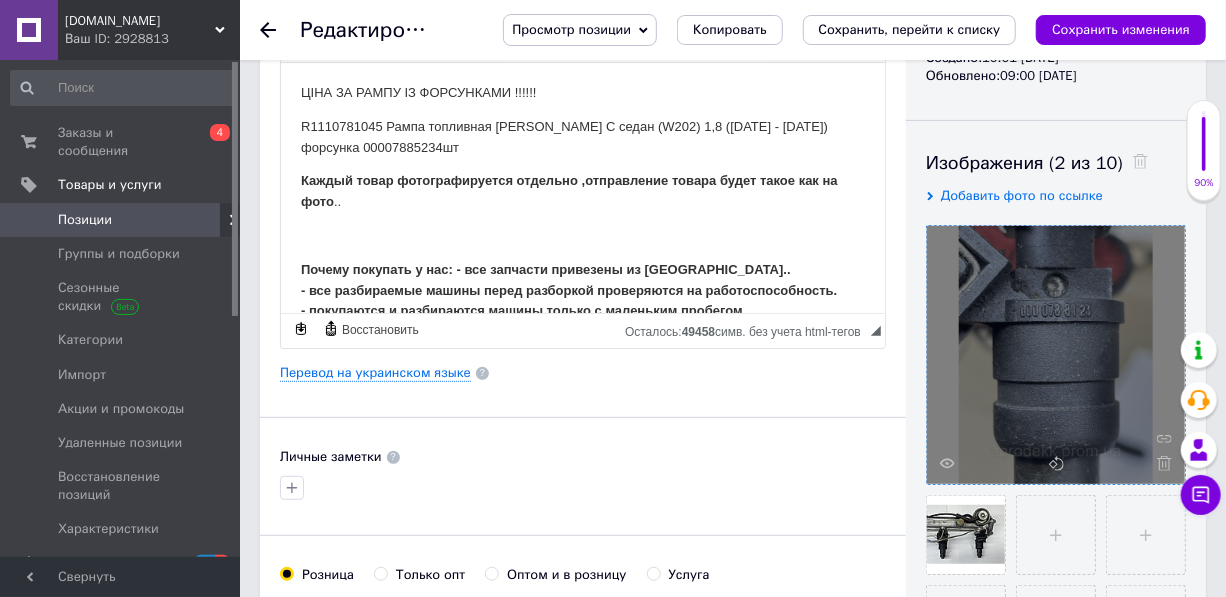 click 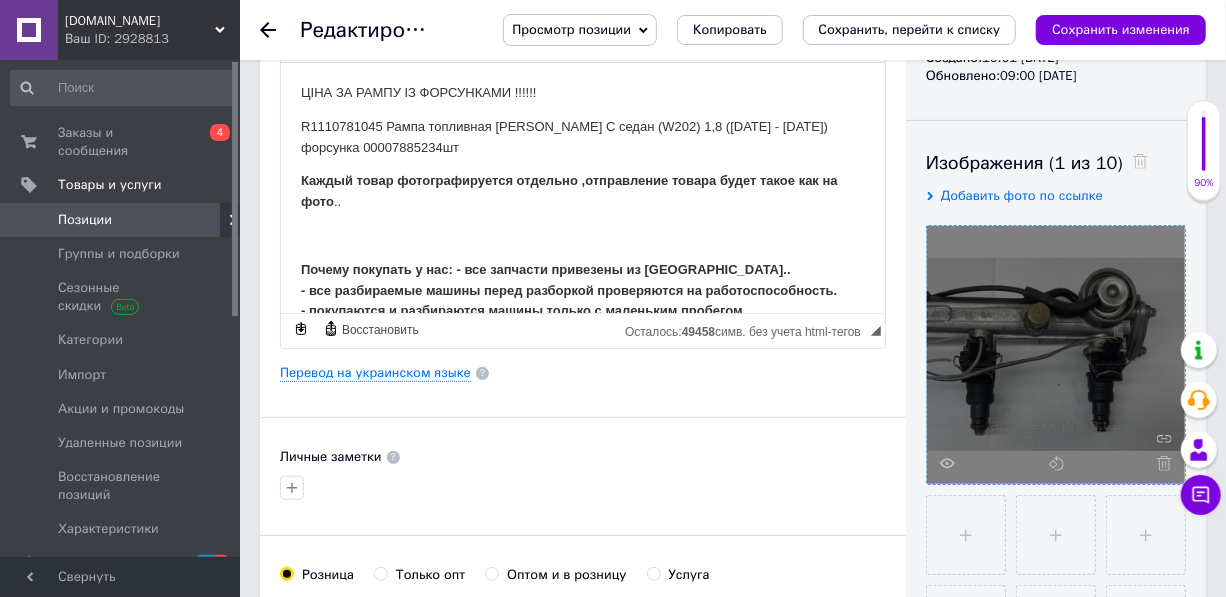 click 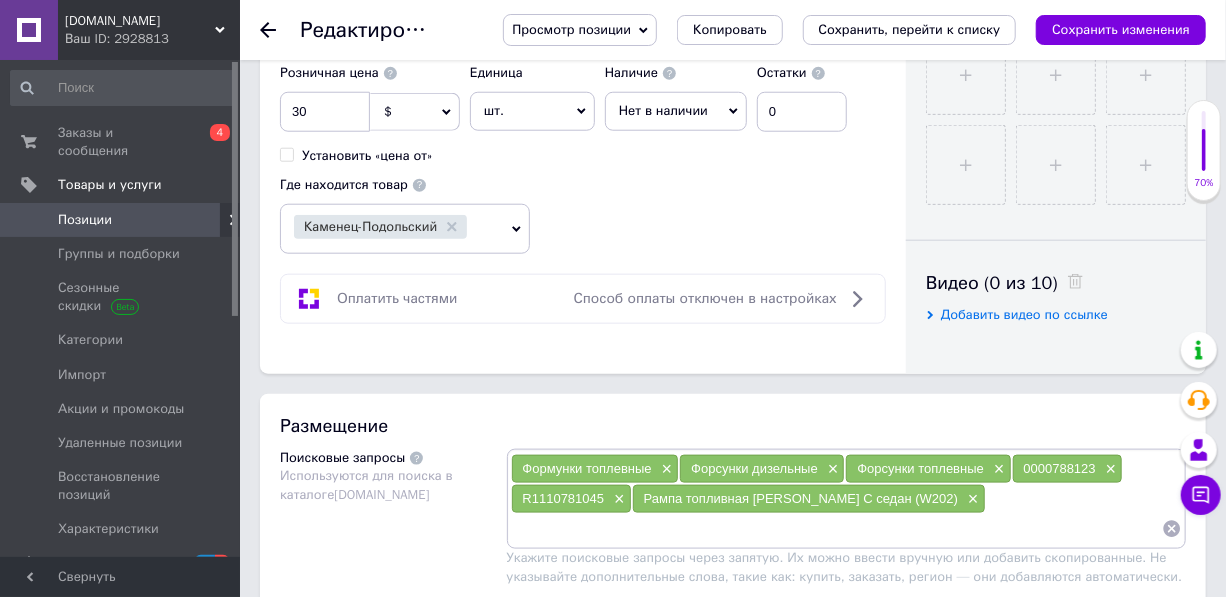 scroll, scrollTop: 909, scrollLeft: 0, axis: vertical 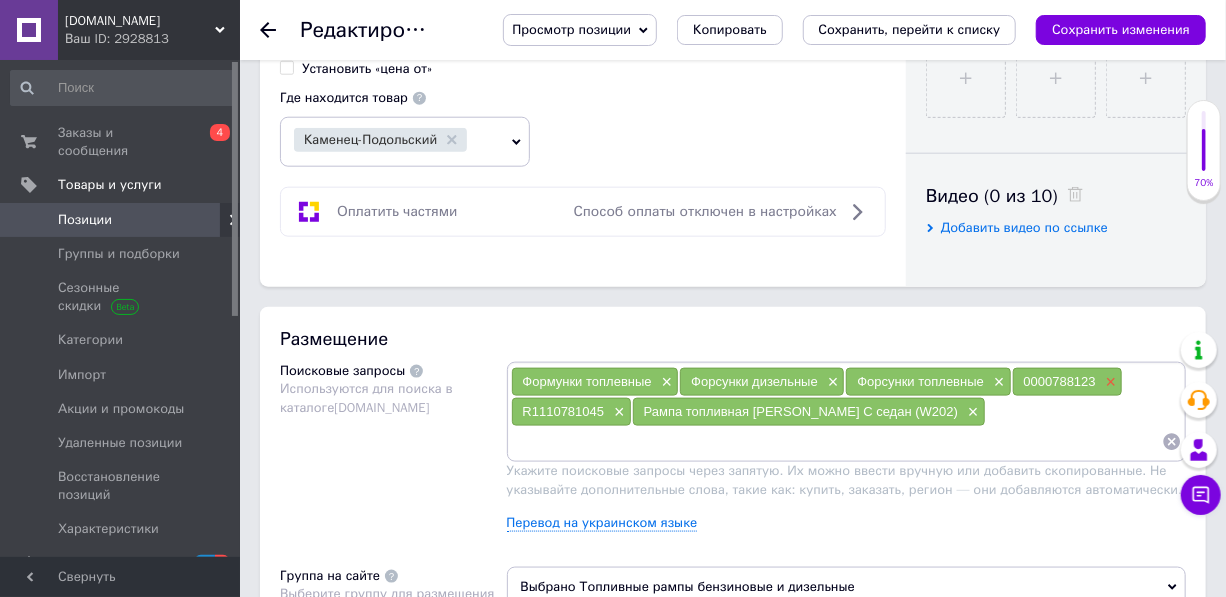 click on "×" at bounding box center (1109, 382) 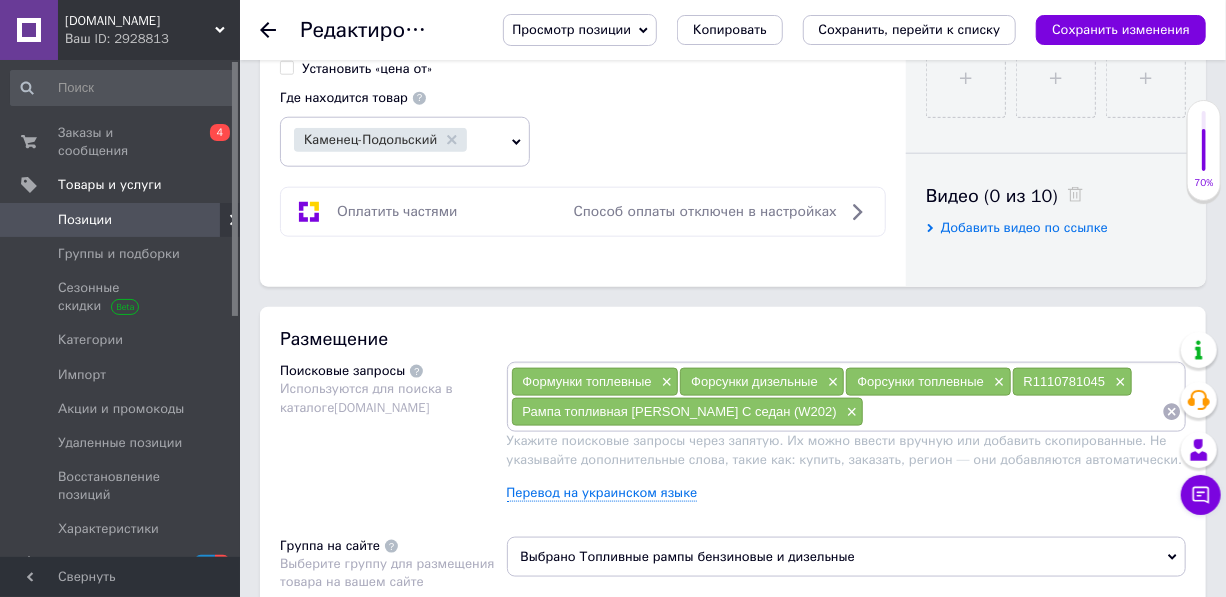 click at bounding box center (1013, 412) 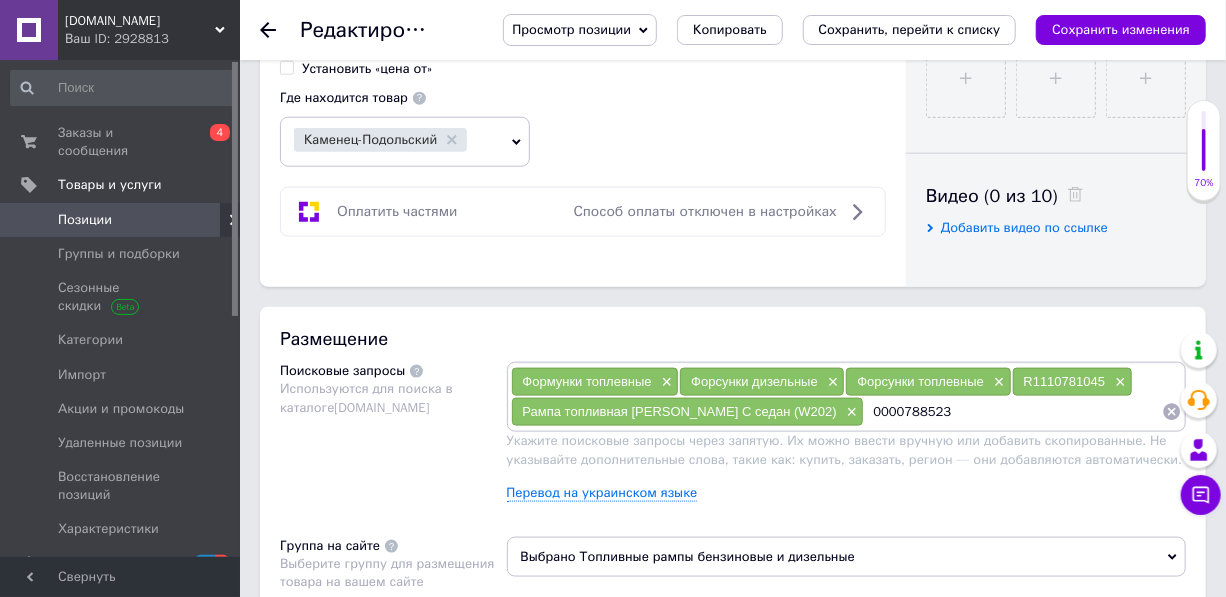 type 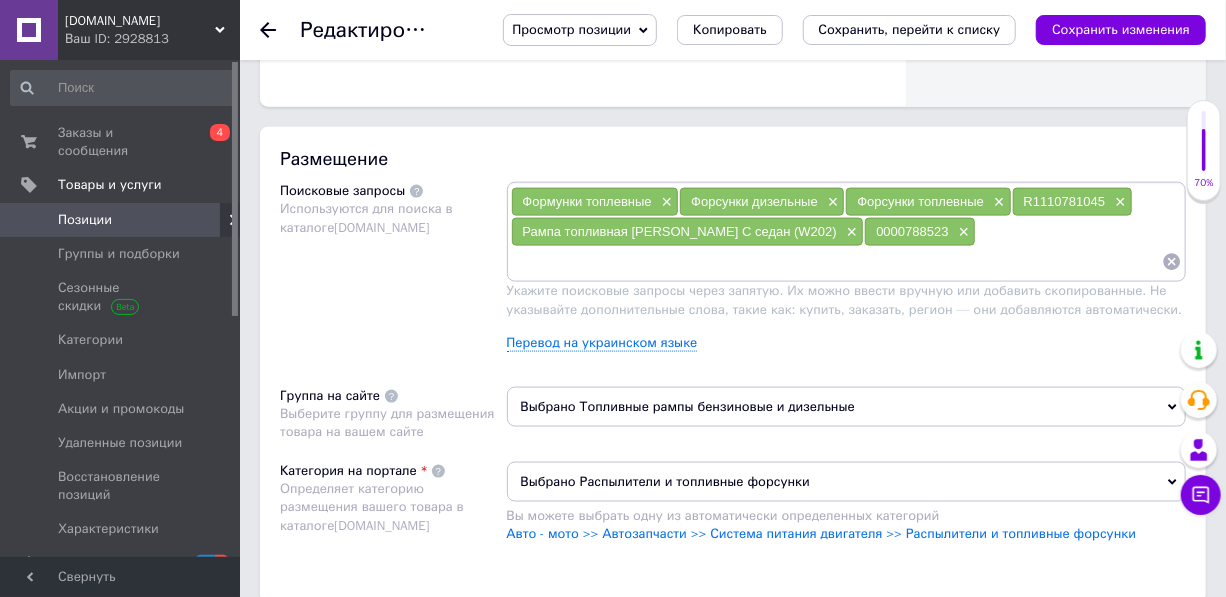 scroll, scrollTop: 1272, scrollLeft: 0, axis: vertical 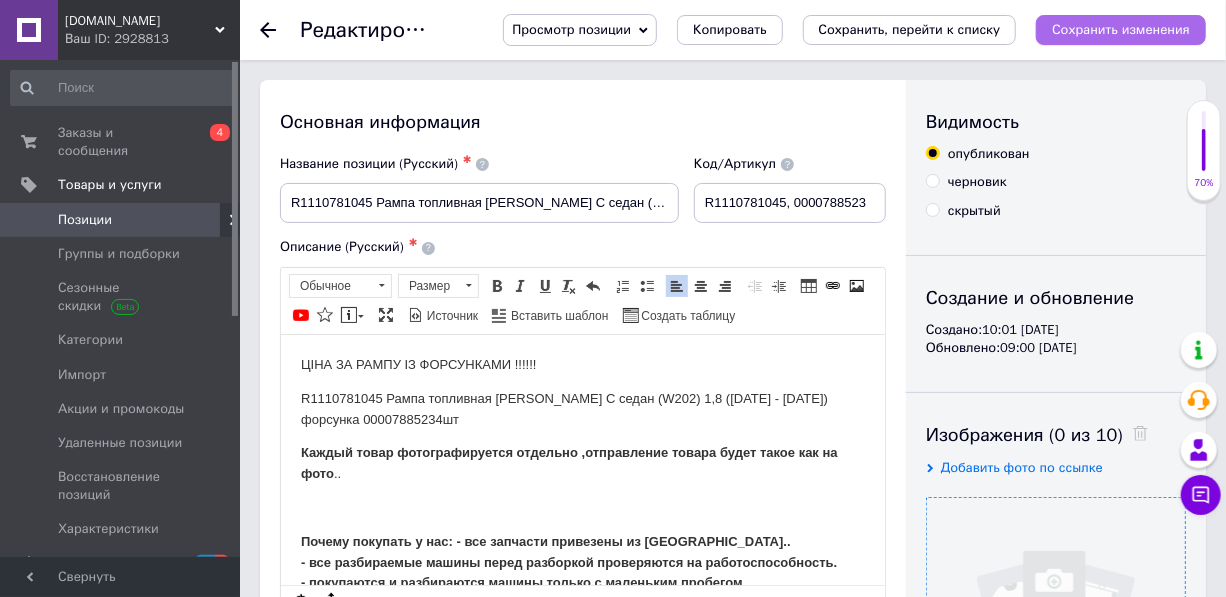 click on "Сохранить изменения" at bounding box center (1121, 29) 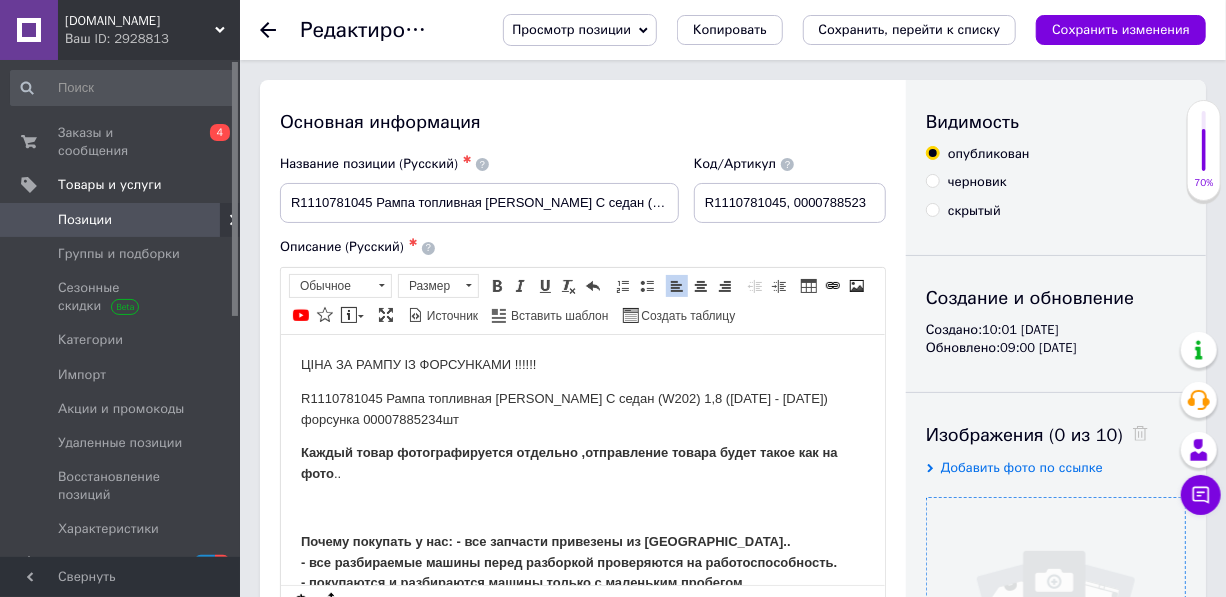 click on "Позиции" at bounding box center (85, 220) 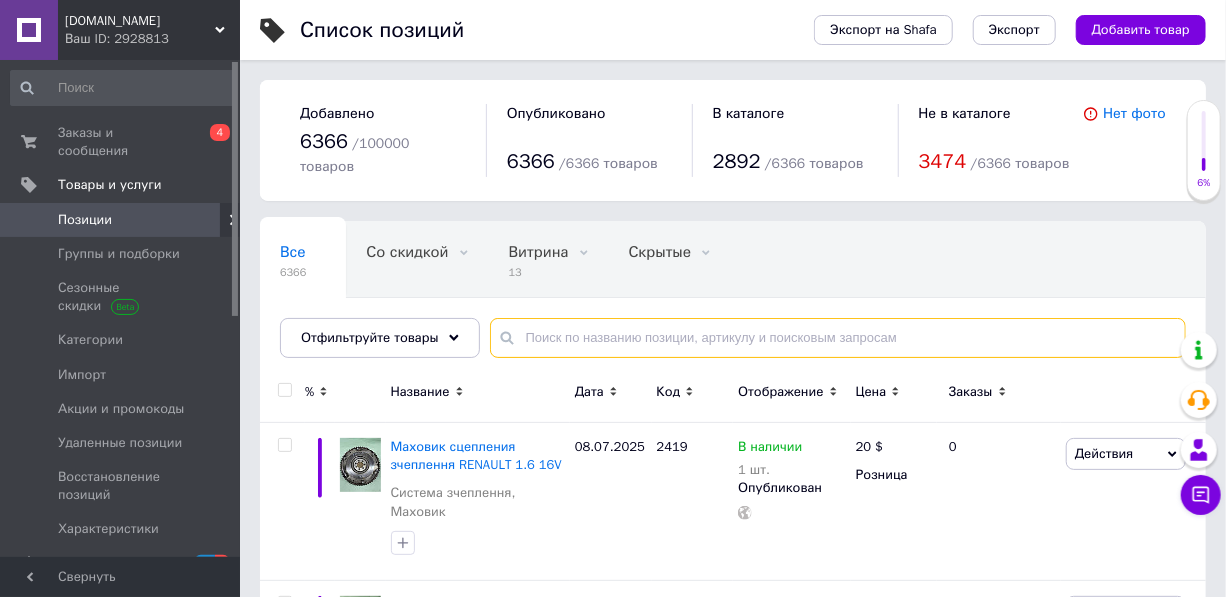 click at bounding box center [838, 338] 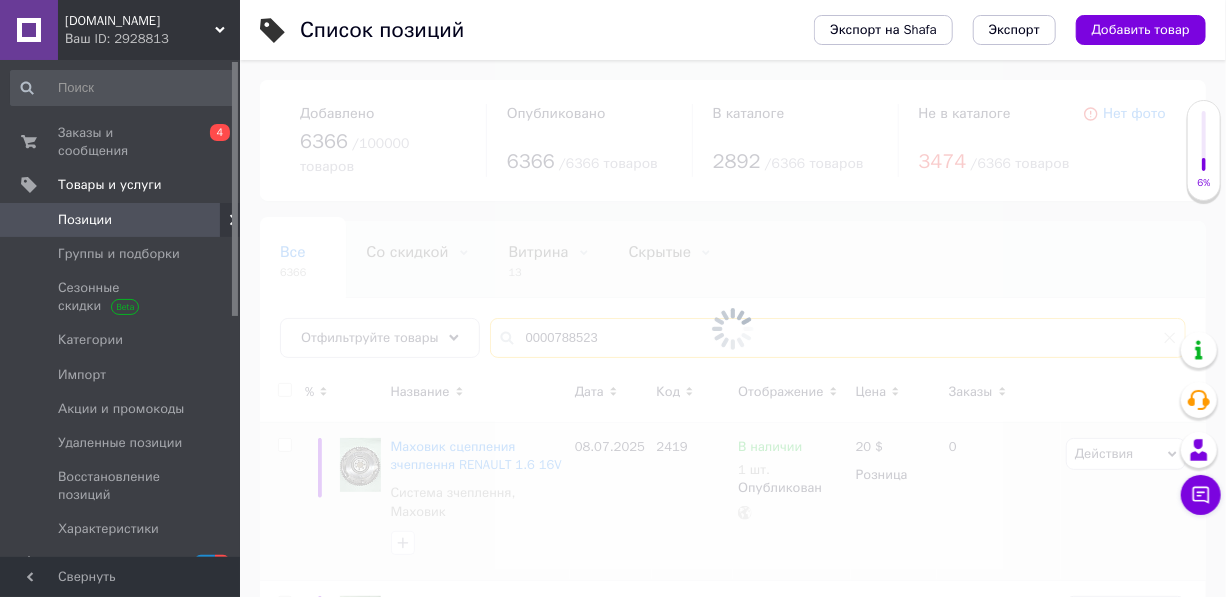 type on "0000788523" 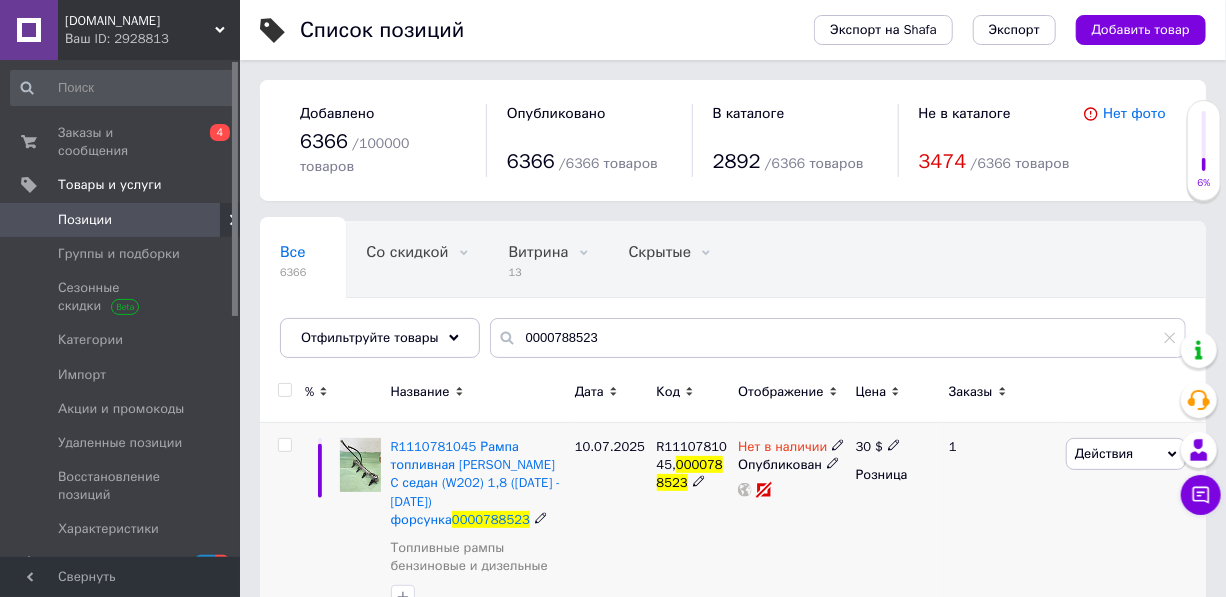 click 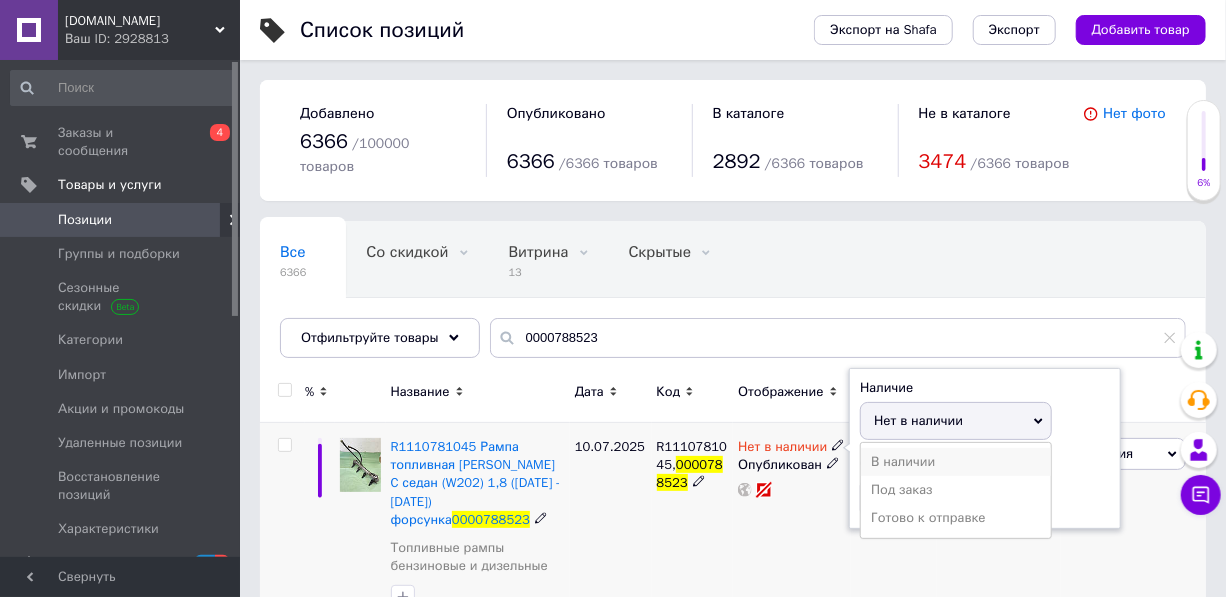 click on "В наличии" at bounding box center [956, 462] 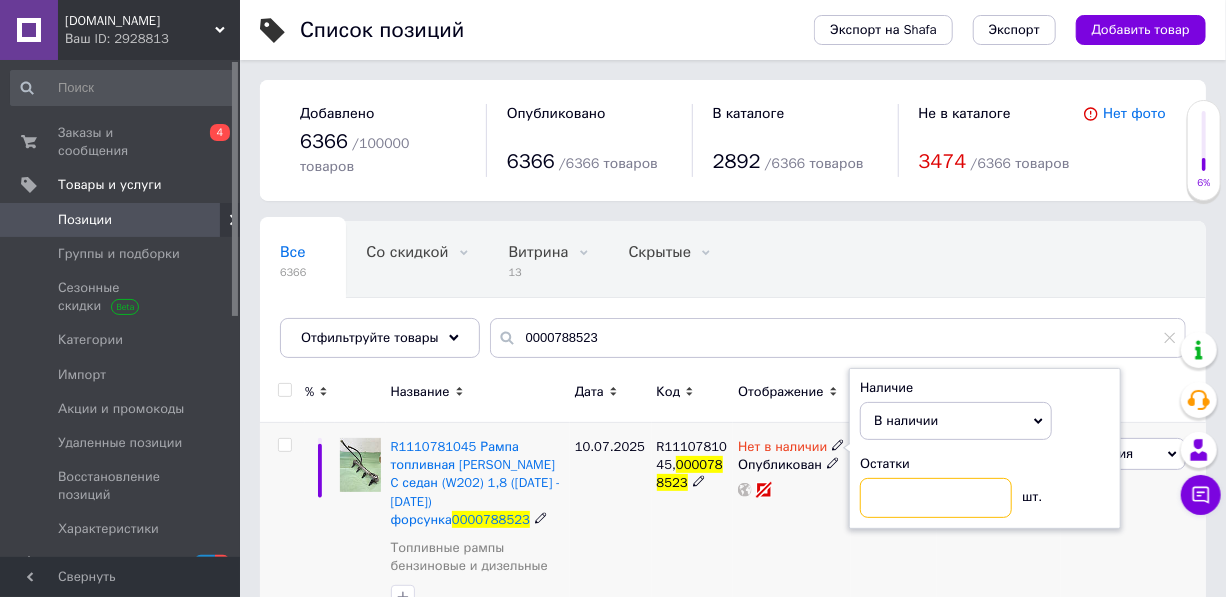 click at bounding box center (936, 498) 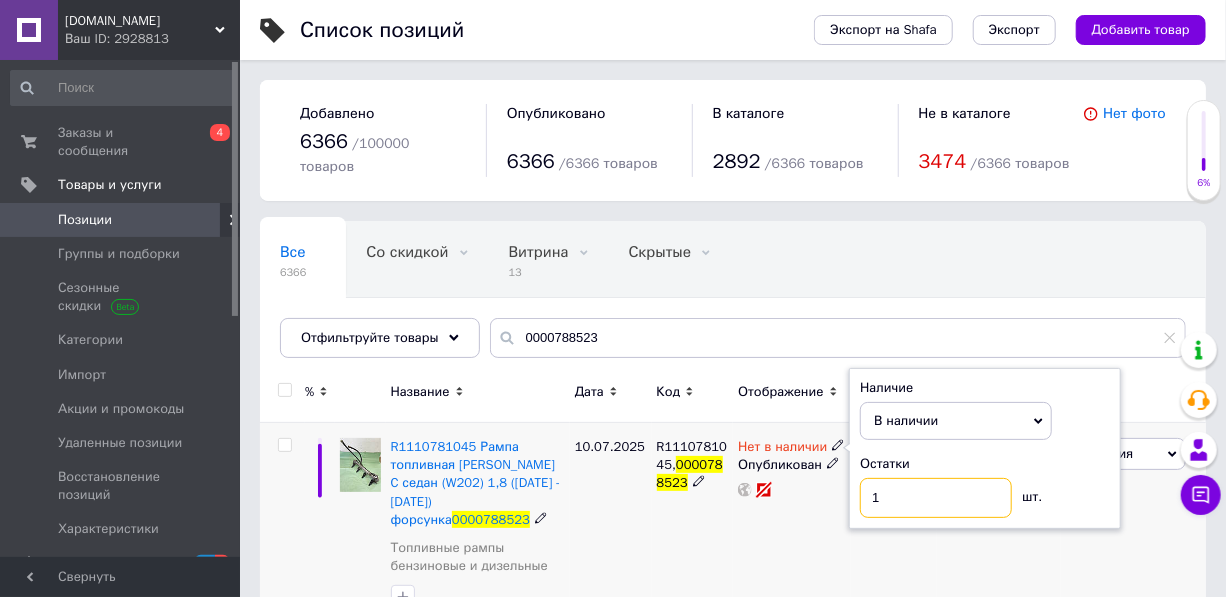 type on "1" 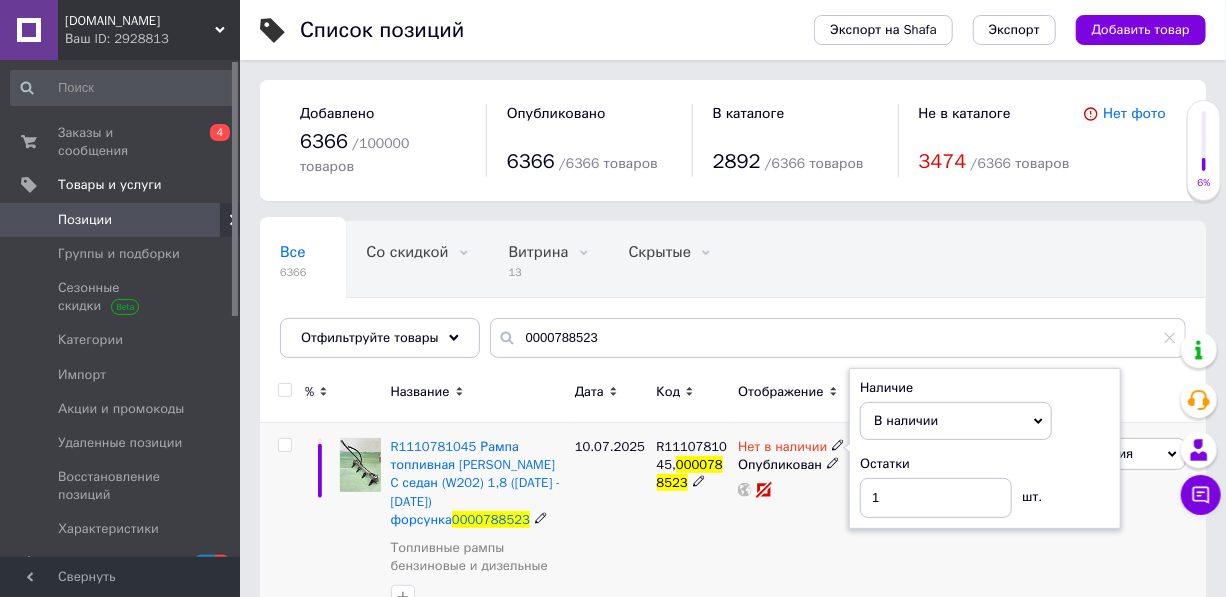 click on "R1110781045,  0000788523" at bounding box center (693, 529) 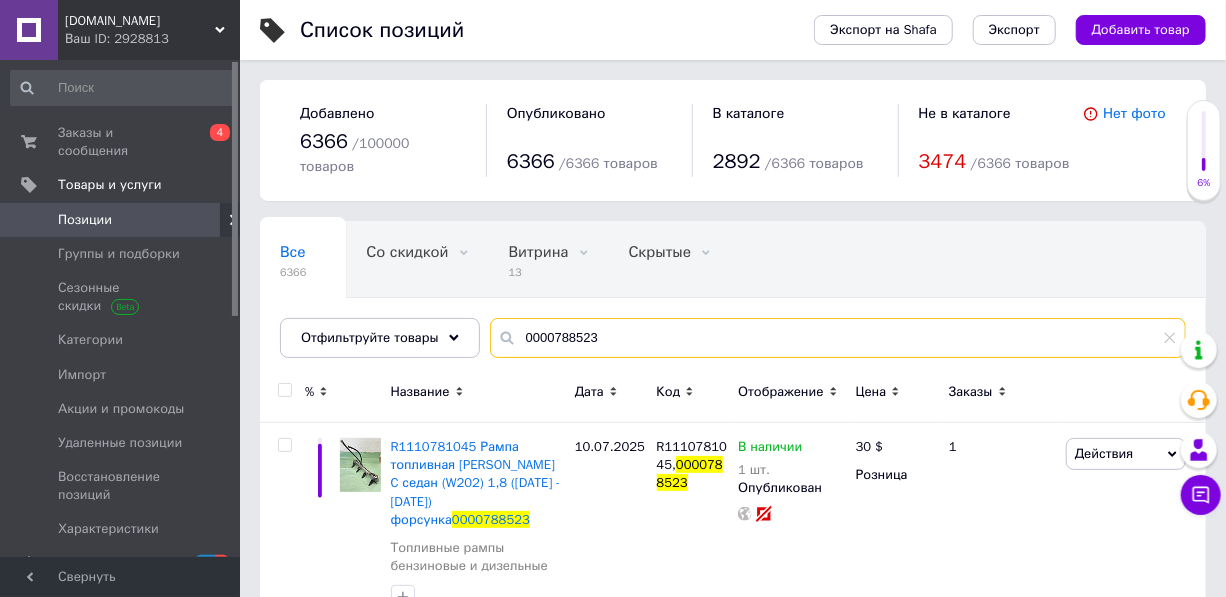 click on "0000788523" at bounding box center [838, 338] 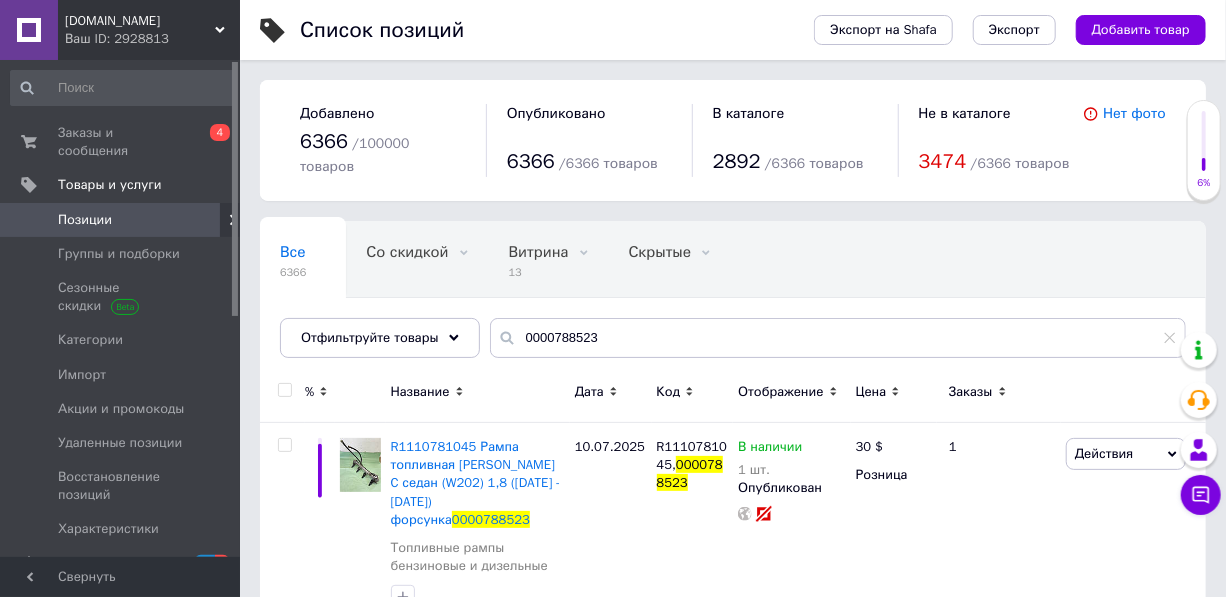 click on "Позиции" at bounding box center [85, 220] 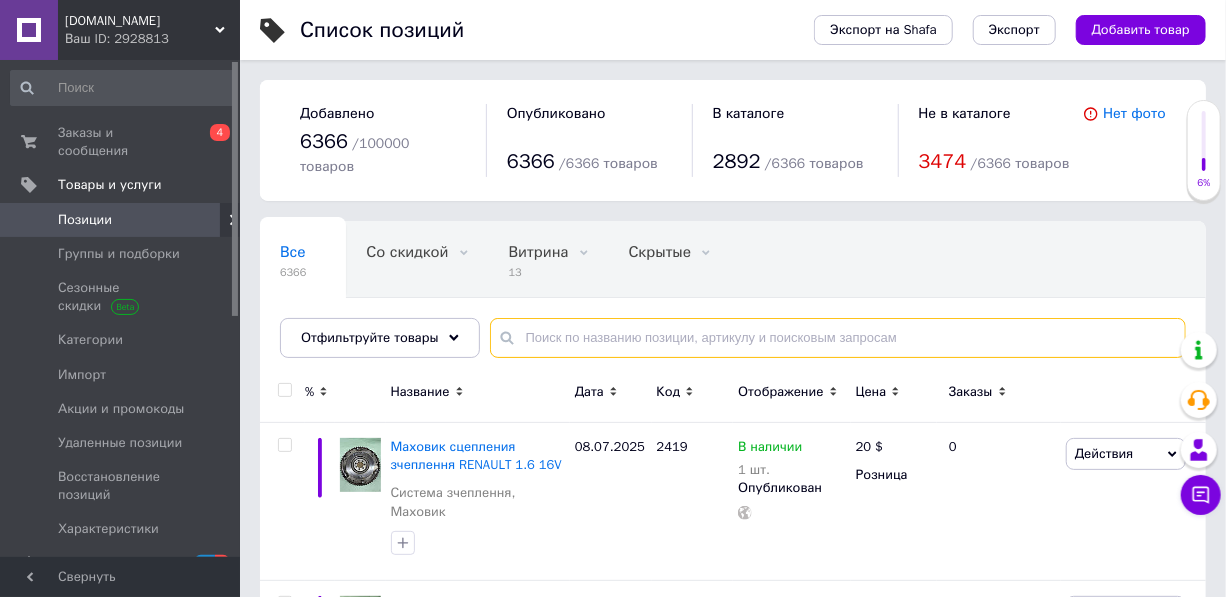 click at bounding box center (838, 338) 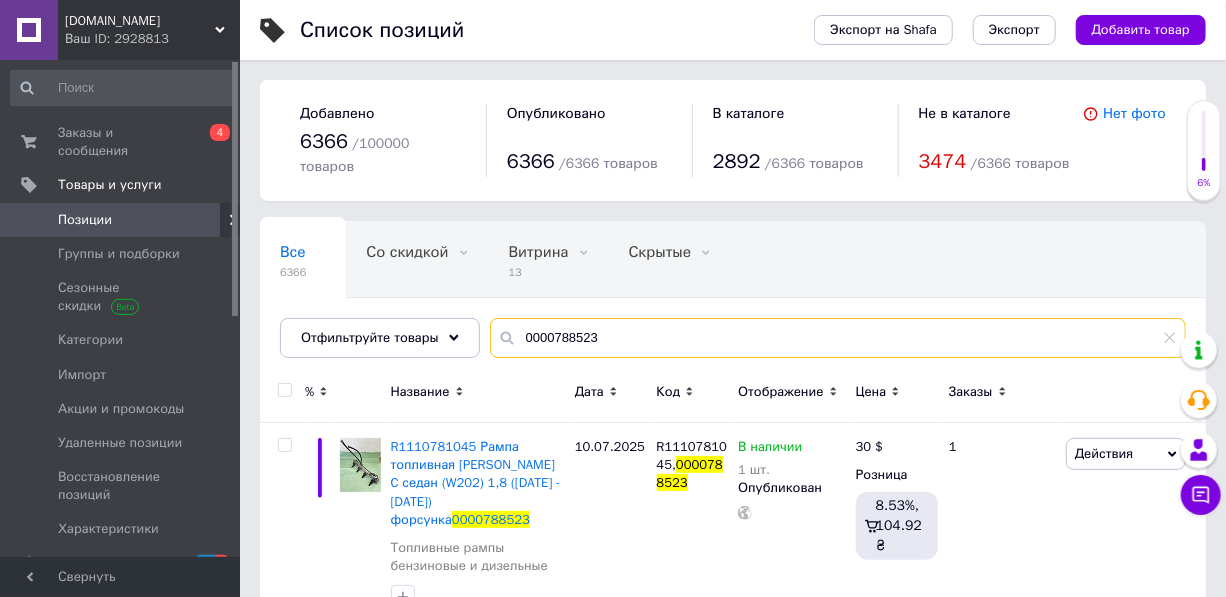 drag, startPoint x: 605, startPoint y: 321, endPoint x: 473, endPoint y: 331, distance: 132.37825 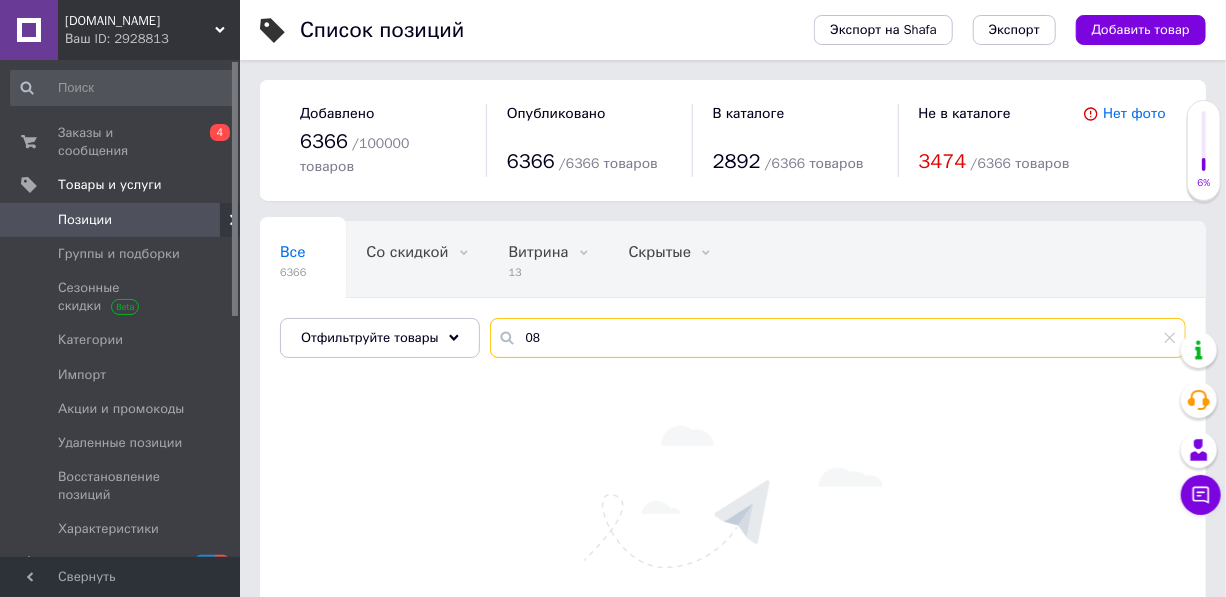 type on "0" 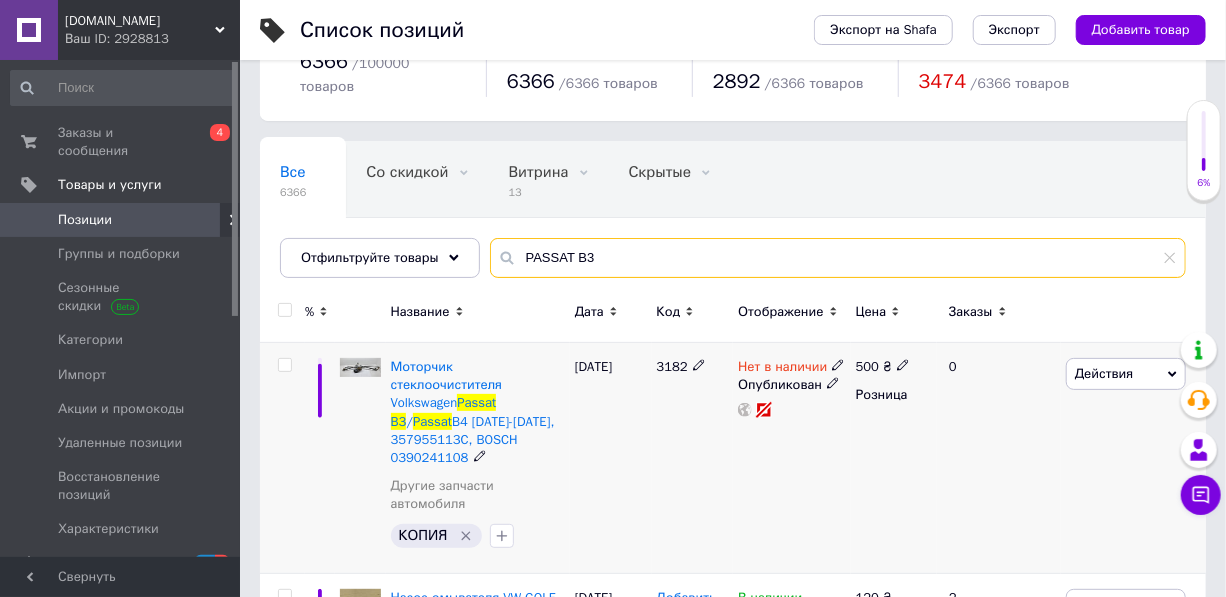 scroll, scrollTop: 90, scrollLeft: 0, axis: vertical 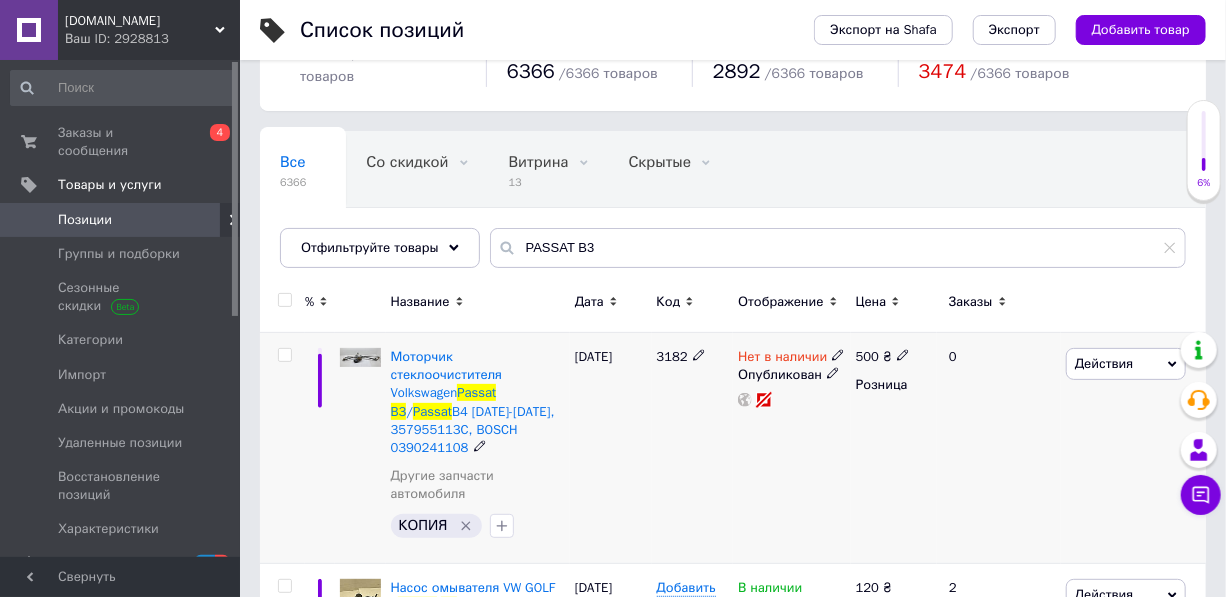 click 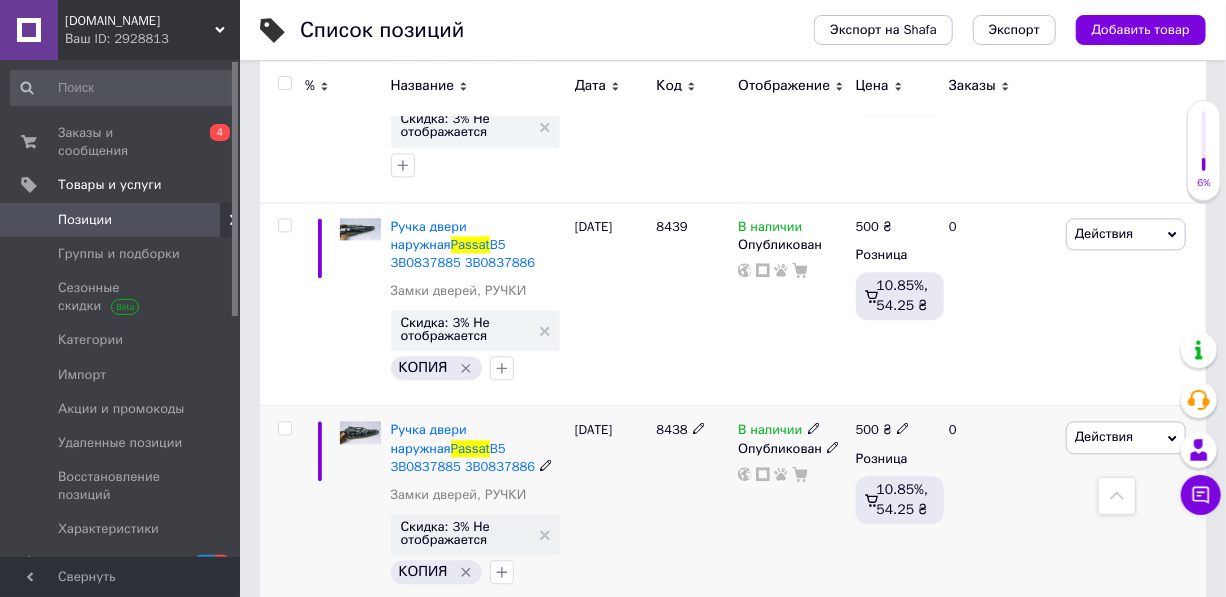 scroll, scrollTop: 1818, scrollLeft: 0, axis: vertical 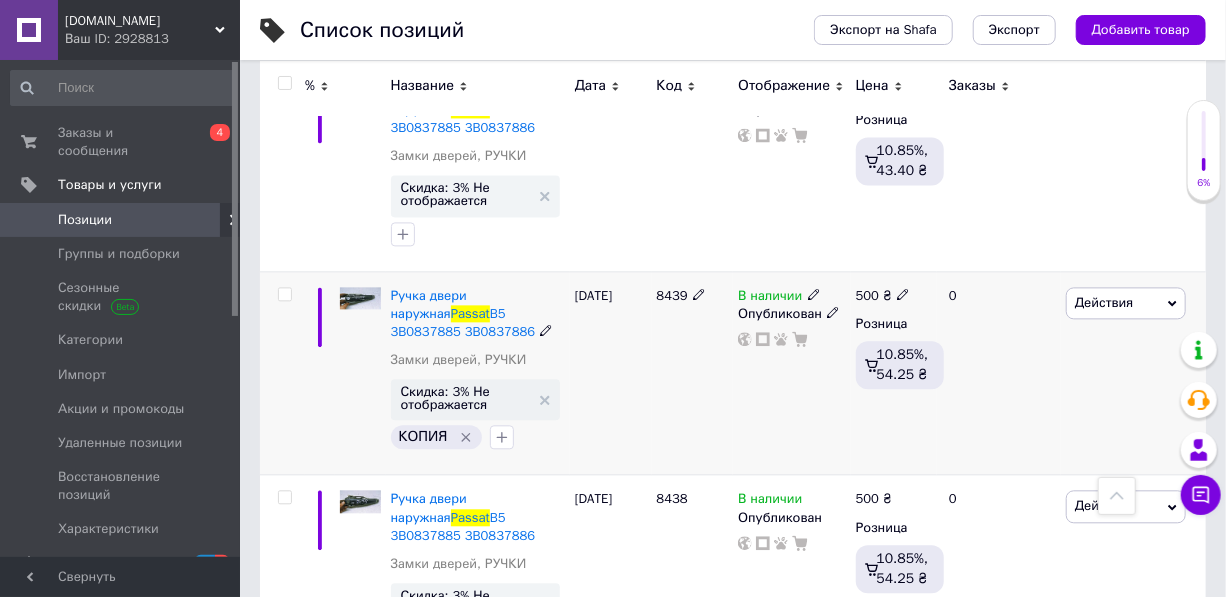 click 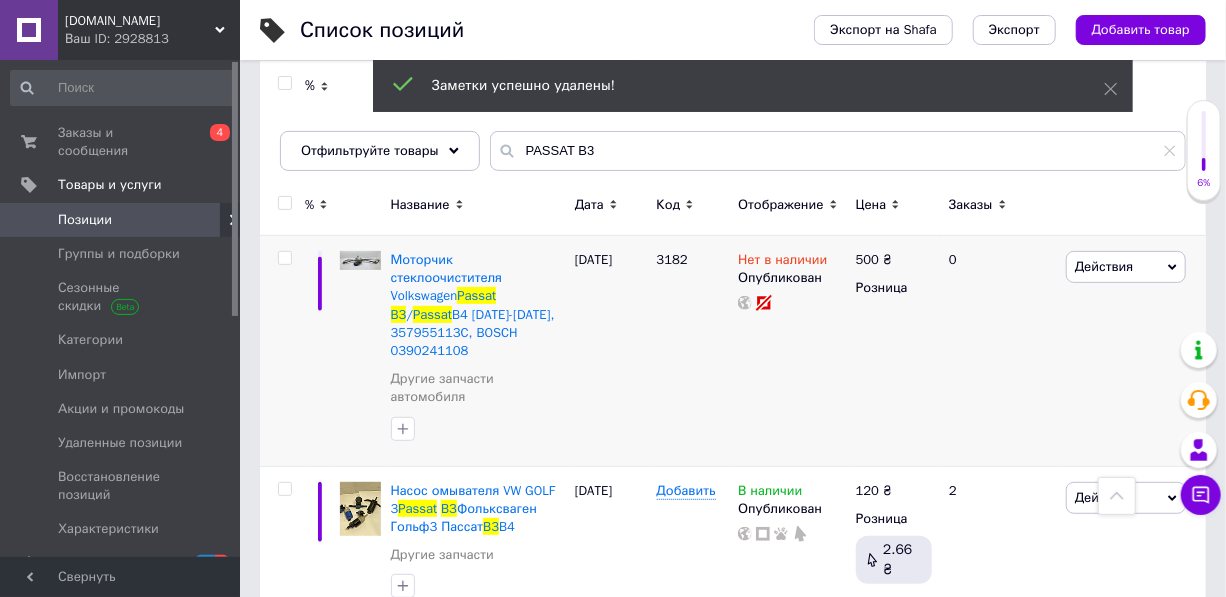 scroll, scrollTop: 0, scrollLeft: 0, axis: both 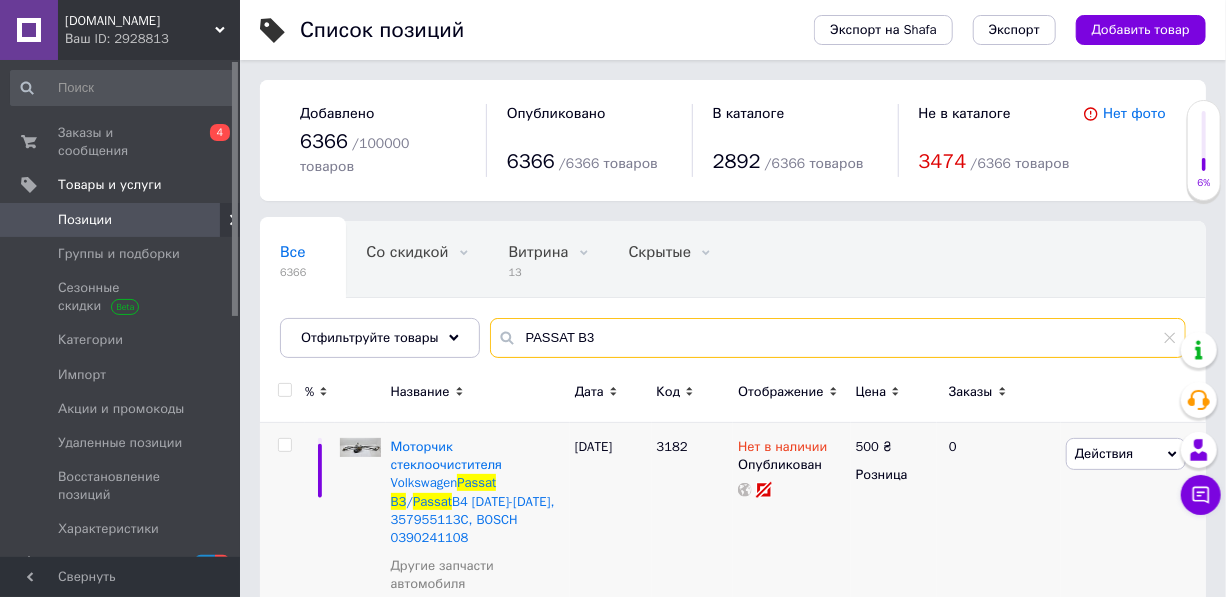 click on "PASSAT B3" at bounding box center [838, 338] 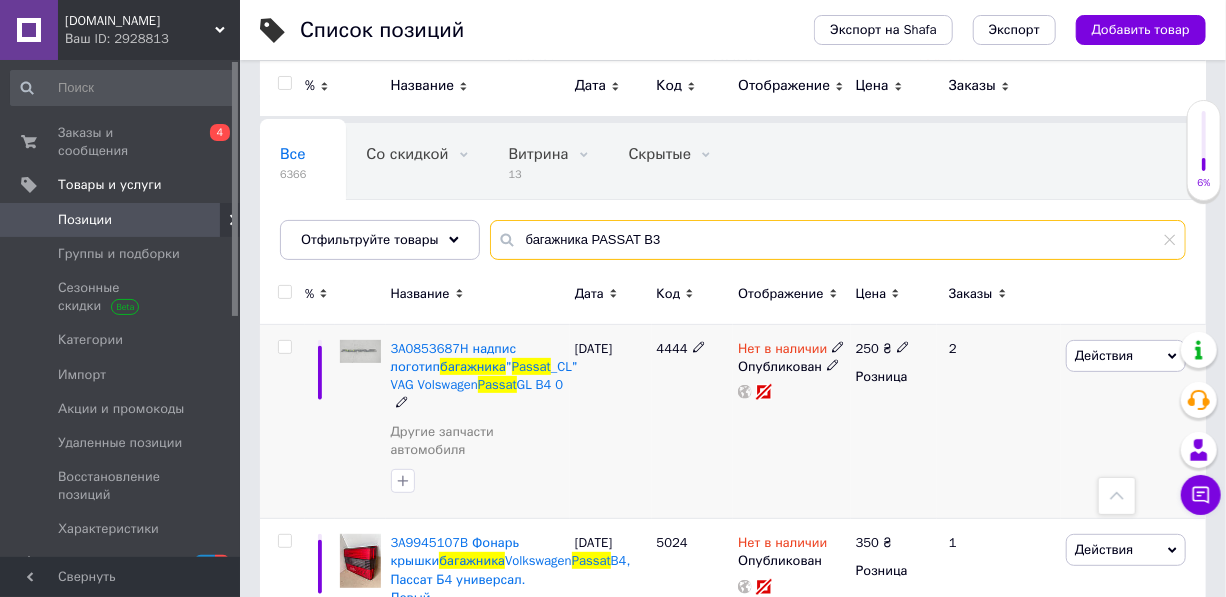 scroll, scrollTop: 0, scrollLeft: 0, axis: both 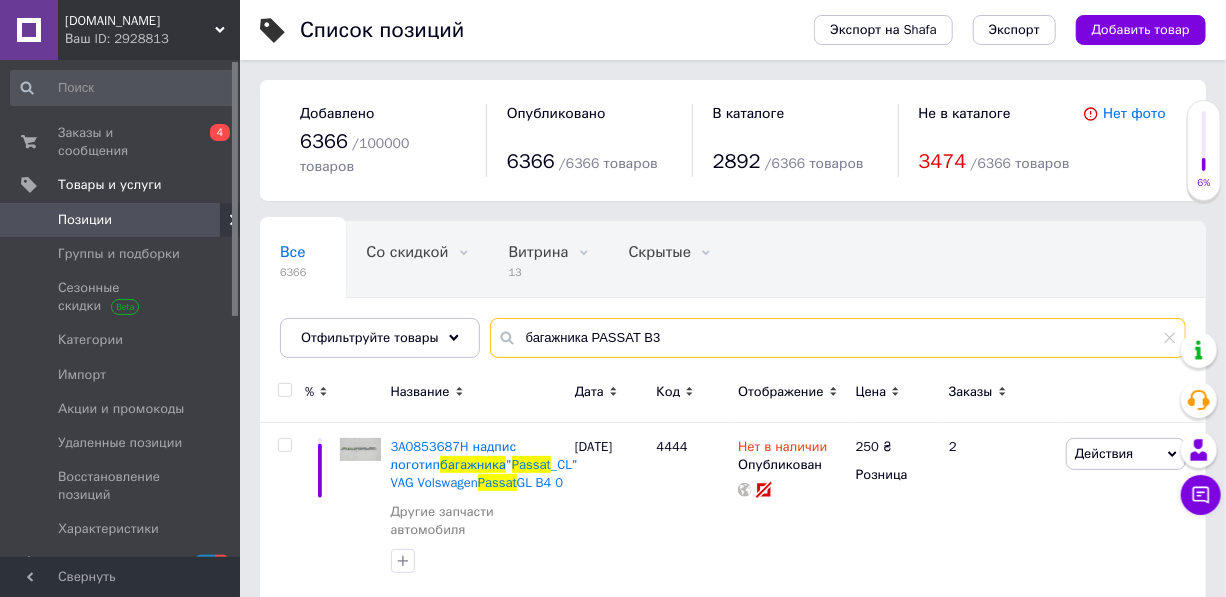 drag, startPoint x: 652, startPoint y: 304, endPoint x: 580, endPoint y: 316, distance: 72.99315 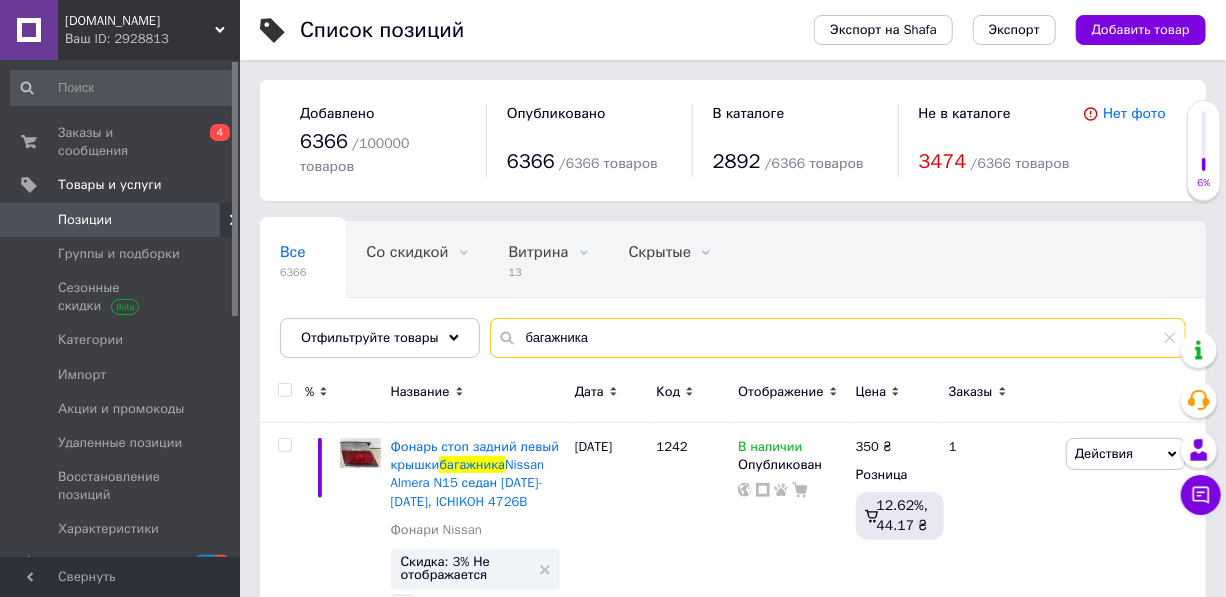 drag, startPoint x: 511, startPoint y: 320, endPoint x: 530, endPoint y: 324, distance: 19.416489 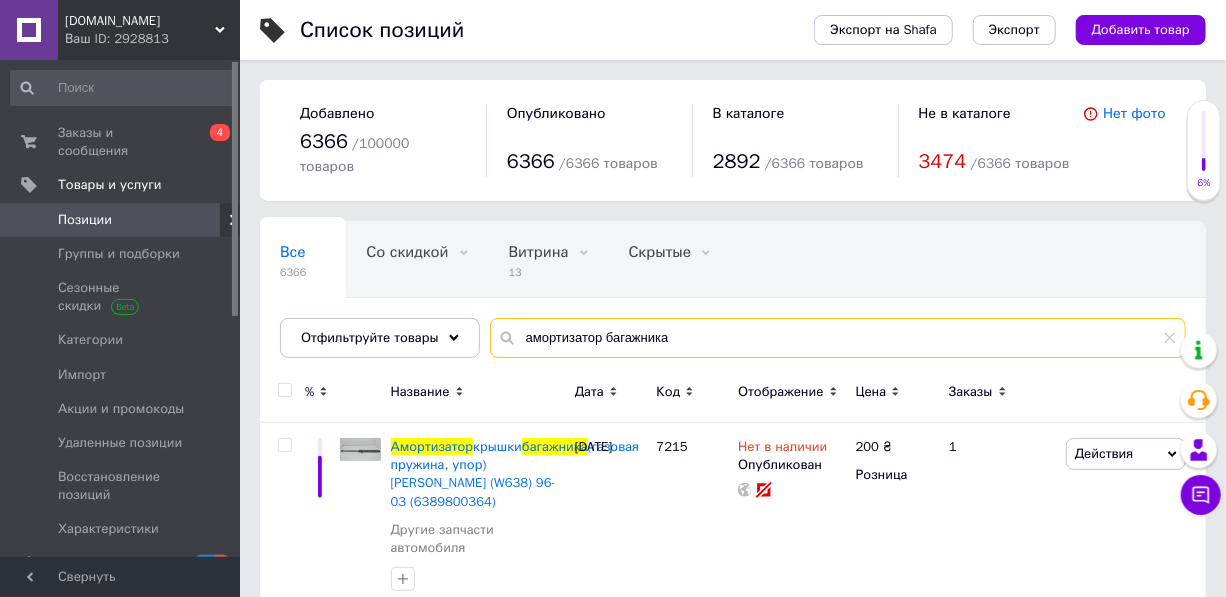 type on "амортизатор багажника" 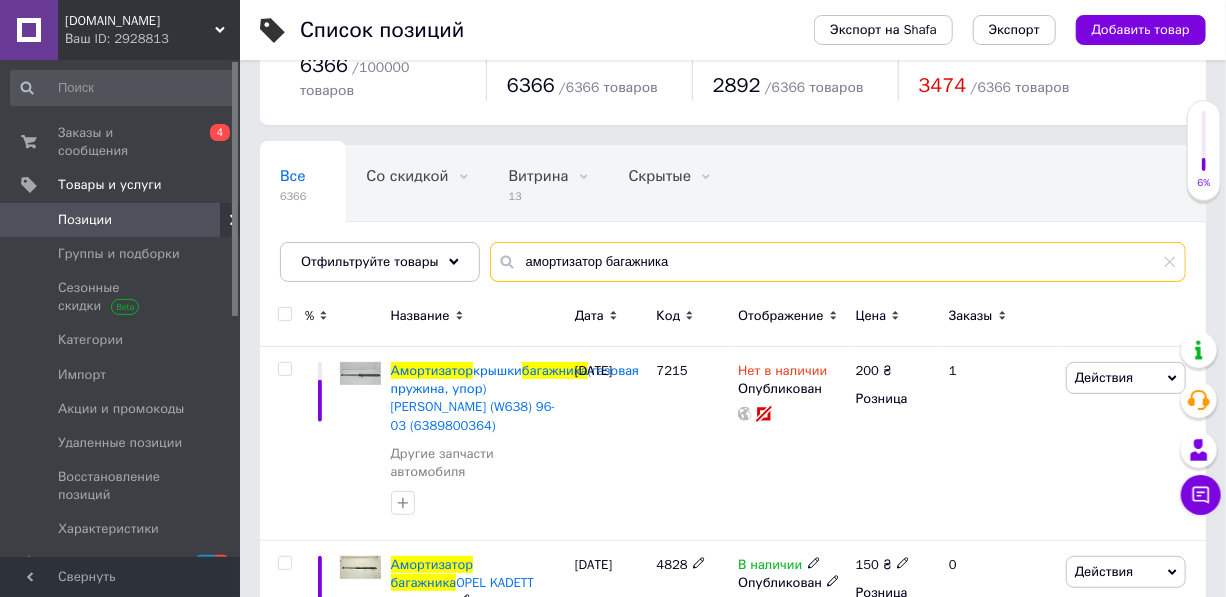 scroll, scrollTop: 50, scrollLeft: 0, axis: vertical 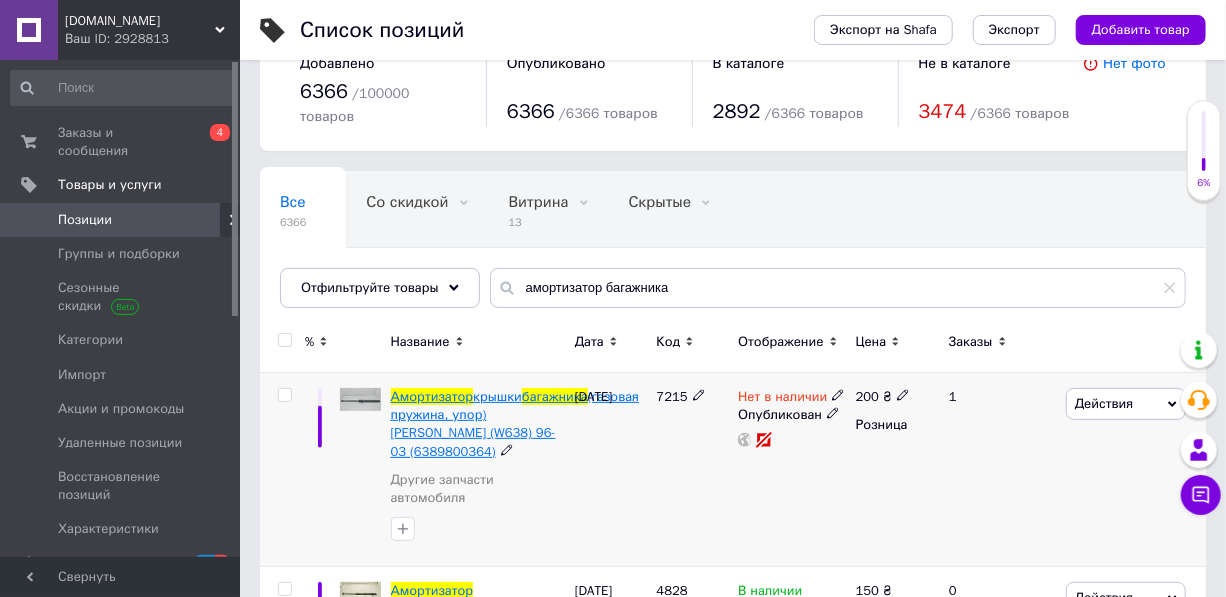 click on "(газовая пружина, упор) Mercedes Vito (W638) 96-03 (6389800364)" at bounding box center [515, 424] 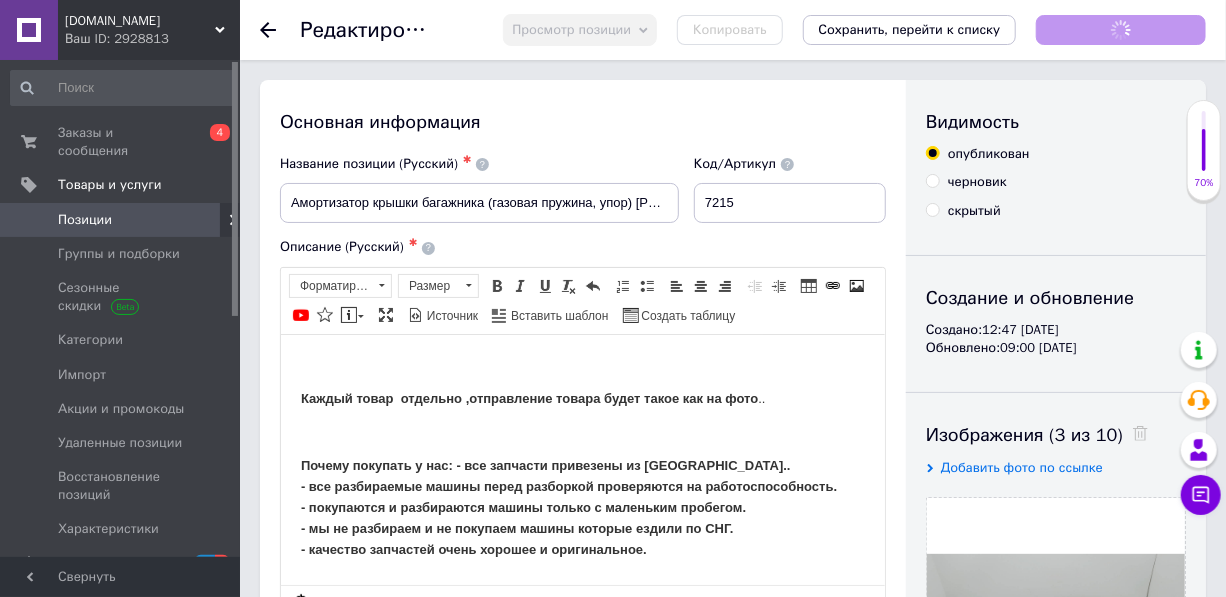scroll, scrollTop: 0, scrollLeft: 0, axis: both 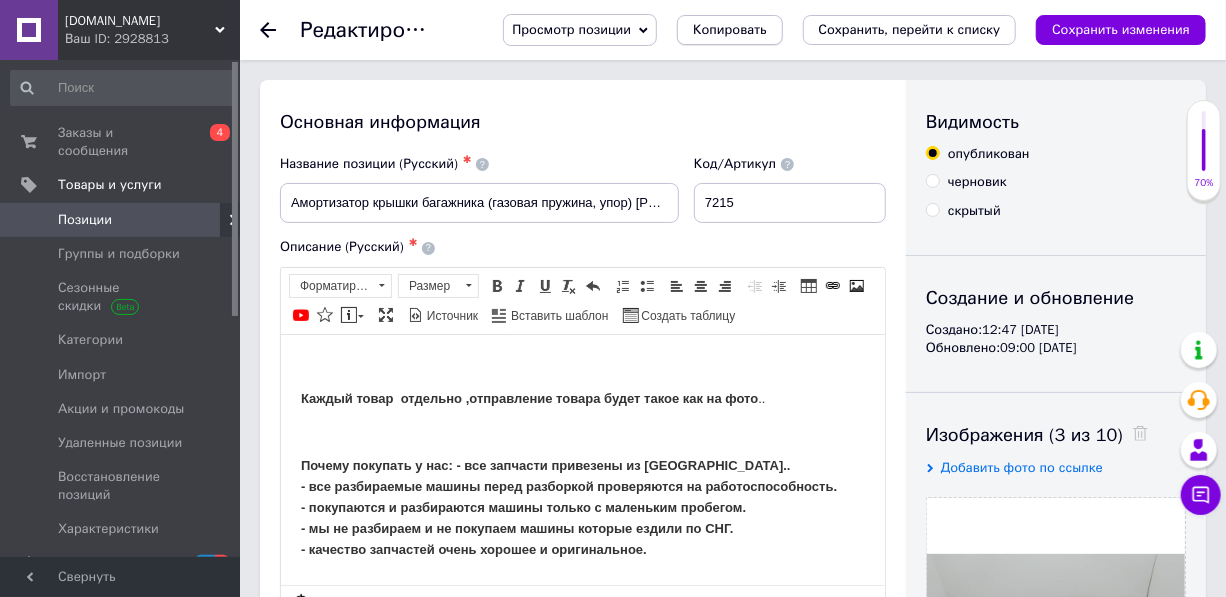 click on "Копировать" at bounding box center (729, 30) 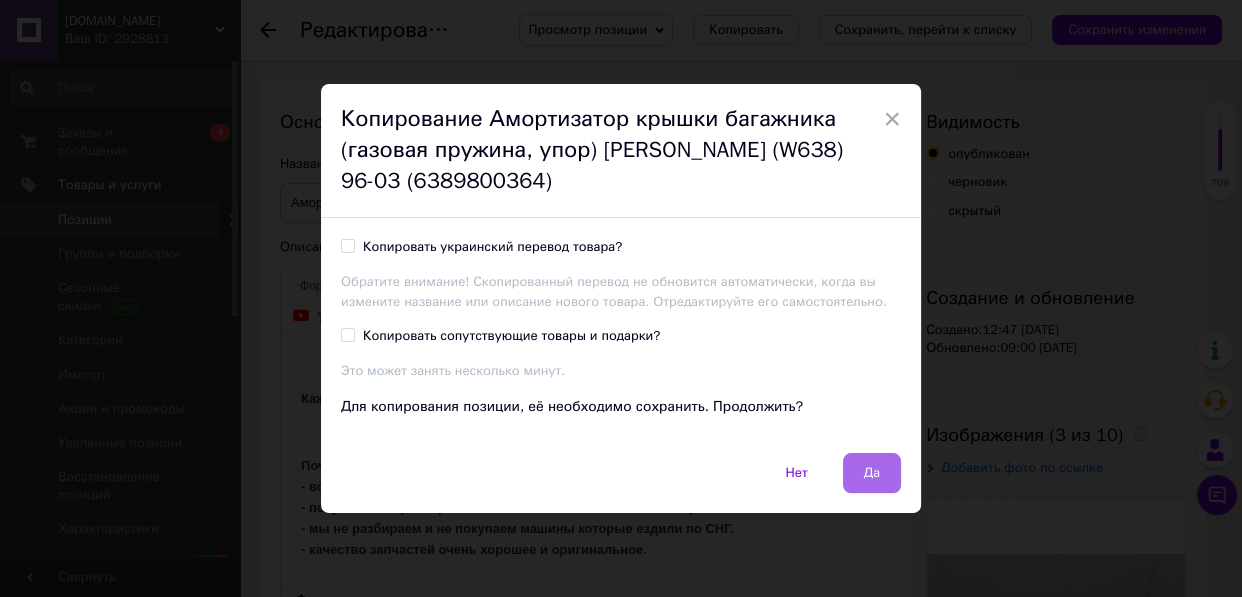 click on "Да" at bounding box center [872, 473] 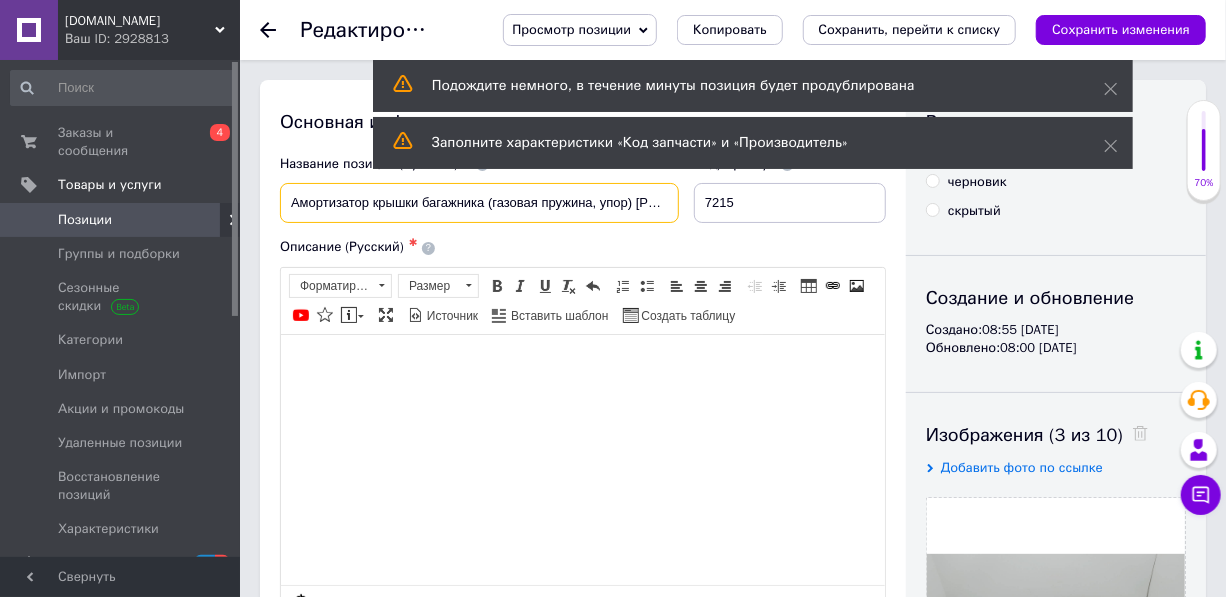 drag, startPoint x: 557, startPoint y: 202, endPoint x: 574, endPoint y: 209, distance: 18.384777 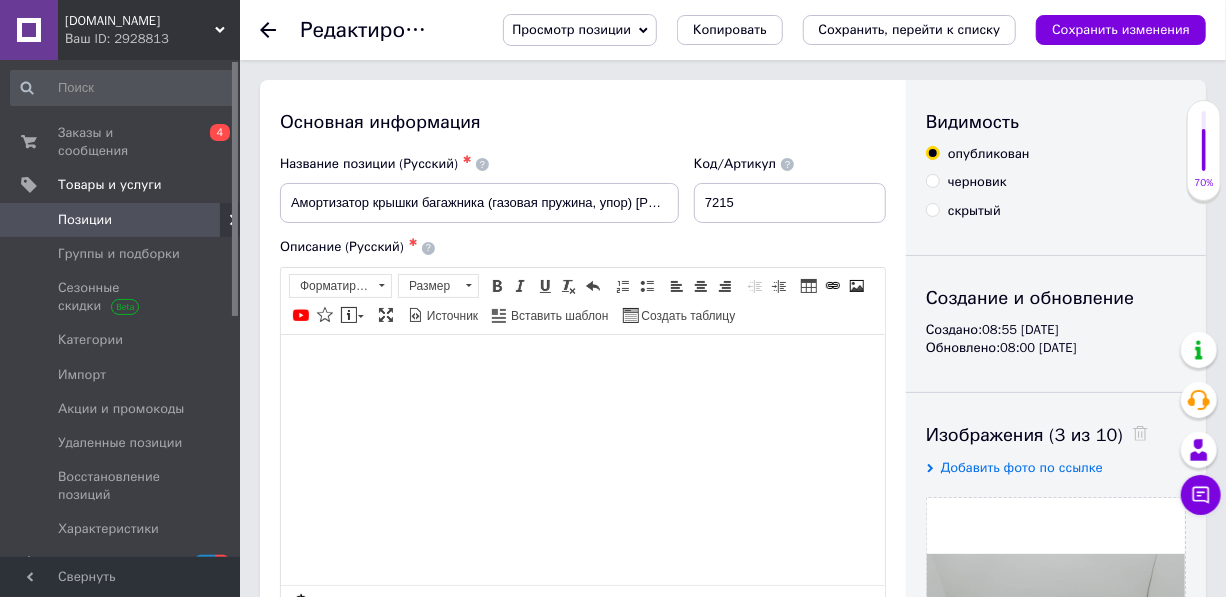 click on "Позиции" at bounding box center [85, 220] 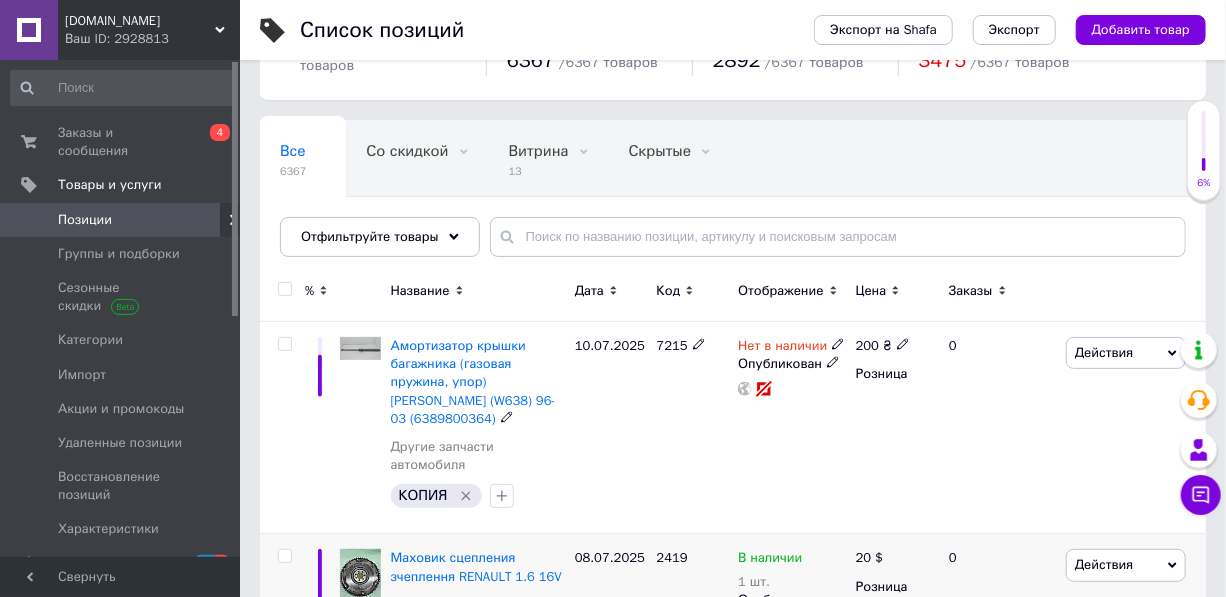 scroll, scrollTop: 272, scrollLeft: 0, axis: vertical 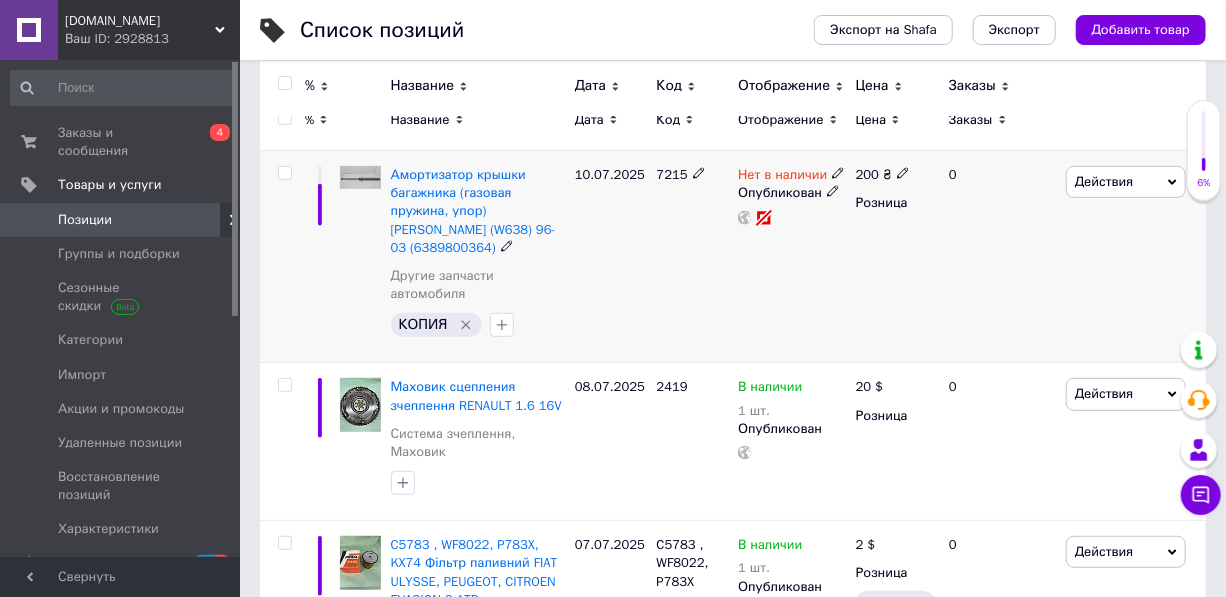 click 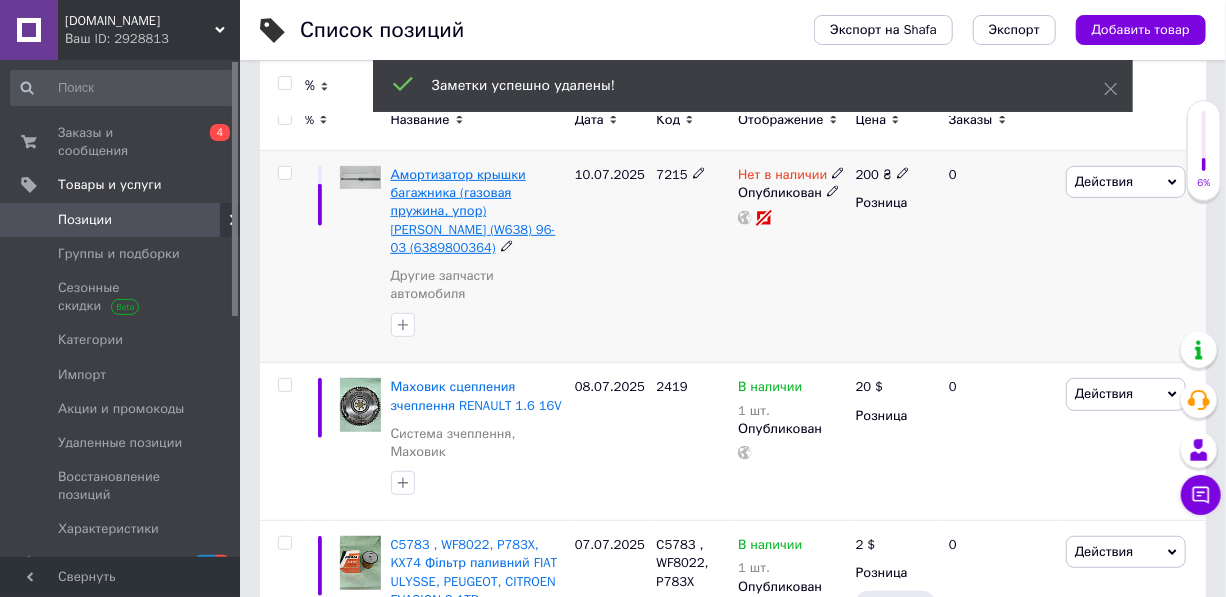 click on "Амортизатор крышки багажника (газовая пружина, упор) Mercedes Vito (W638) 96-03 (6389800364)" at bounding box center (473, 211) 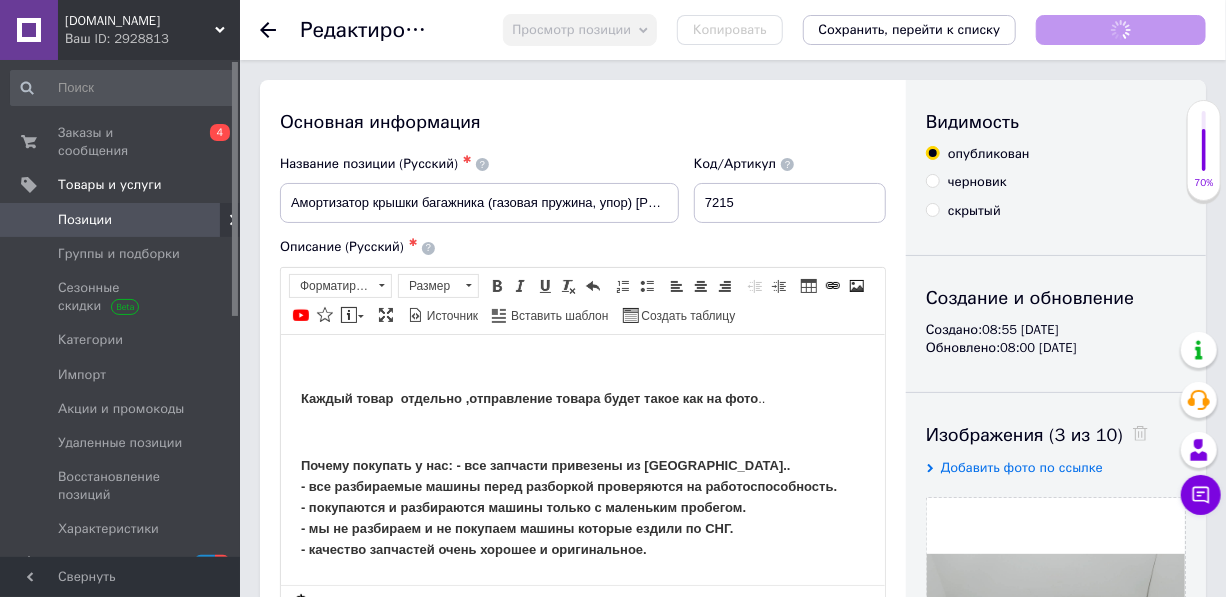 scroll, scrollTop: 0, scrollLeft: 0, axis: both 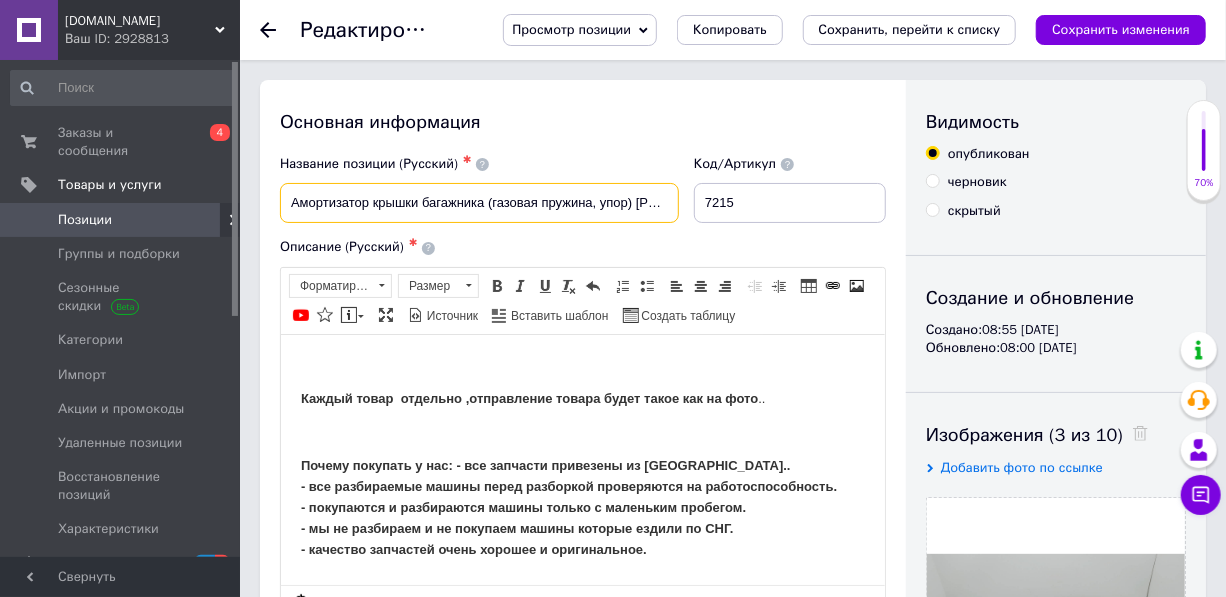 click on "Амортизатор крышки багажника (газовая пружина, упор) Mercedes Vito (W638) 96-03 (6389800364)" at bounding box center (479, 203) 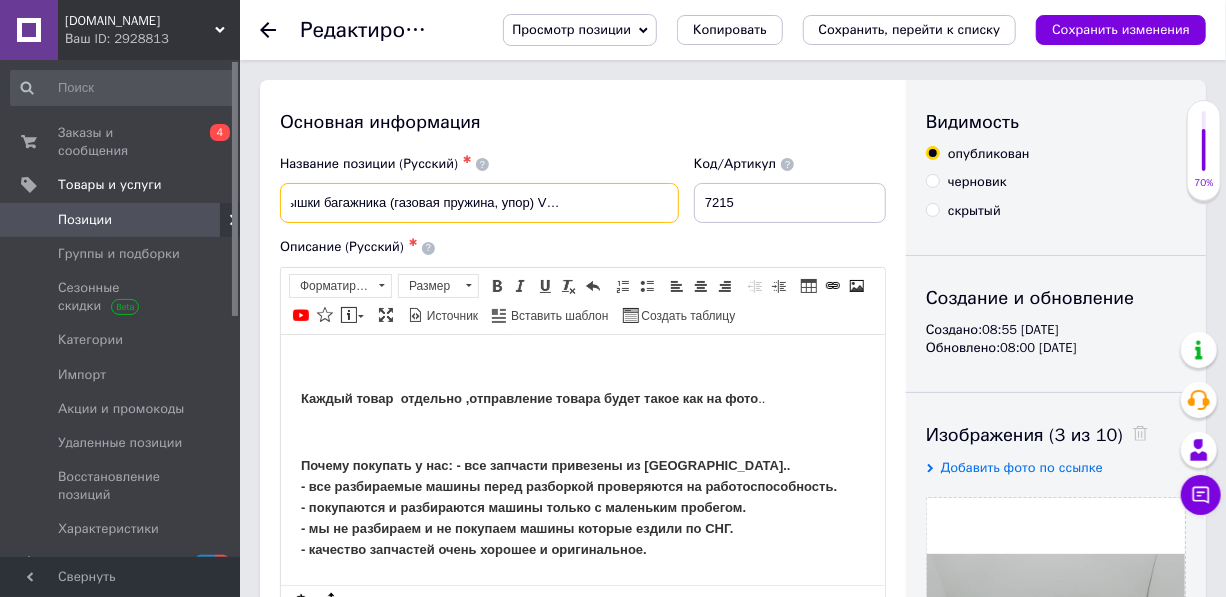 scroll, scrollTop: 0, scrollLeft: 105, axis: horizontal 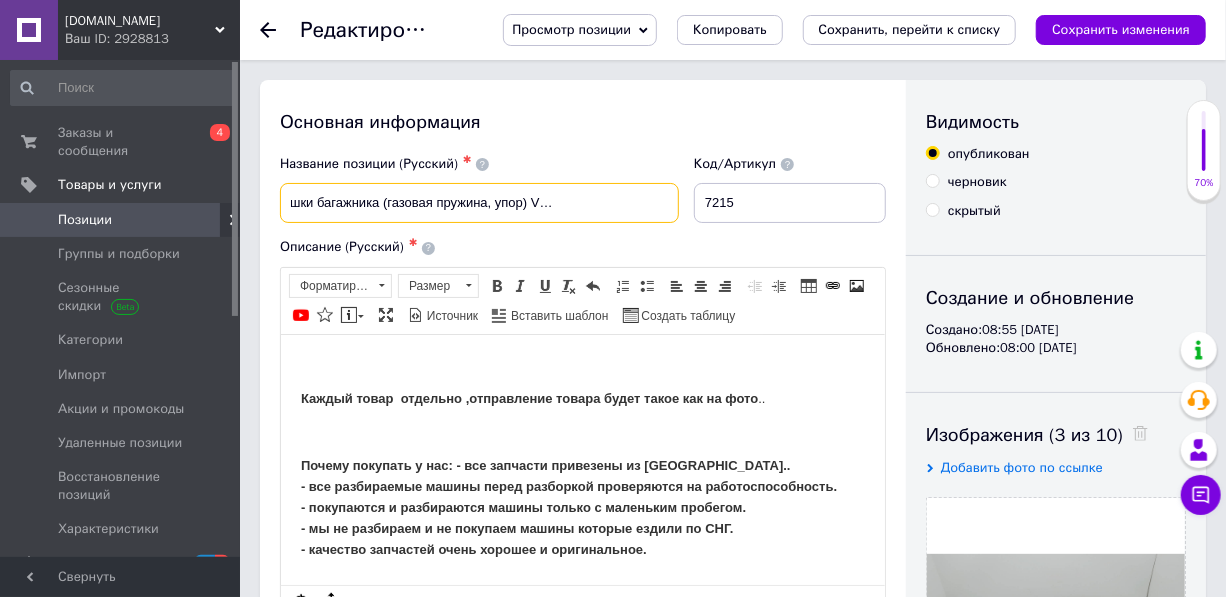 type on "Амортизатор крышки багажника (газовая пружина, упор) VW Passat B3 універсал" 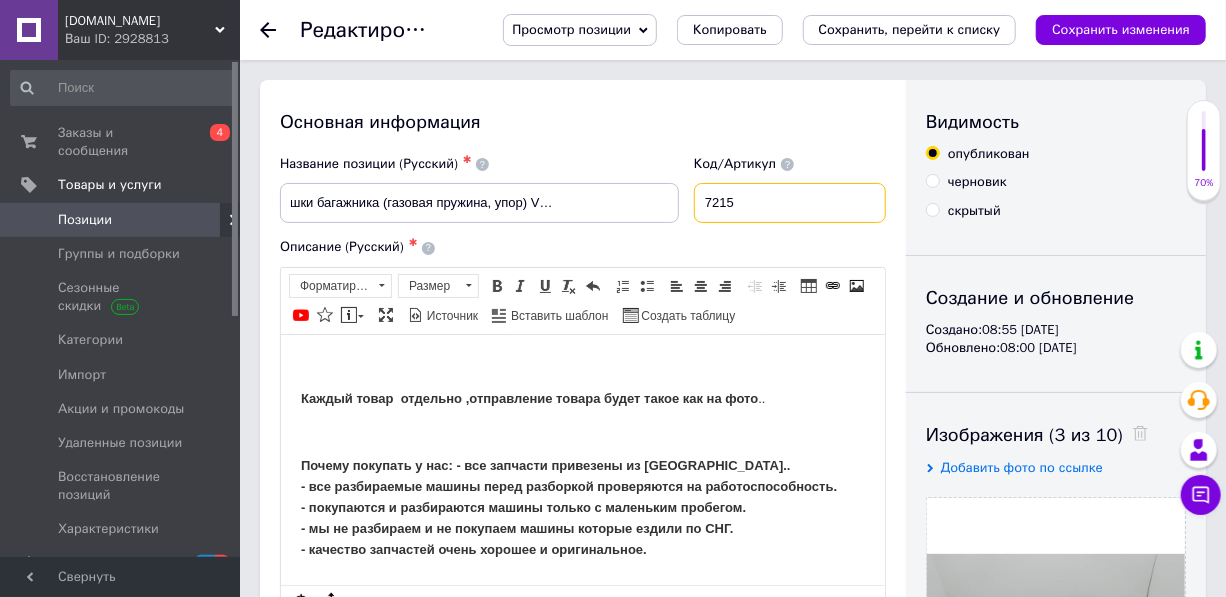 scroll, scrollTop: 0, scrollLeft: 0, axis: both 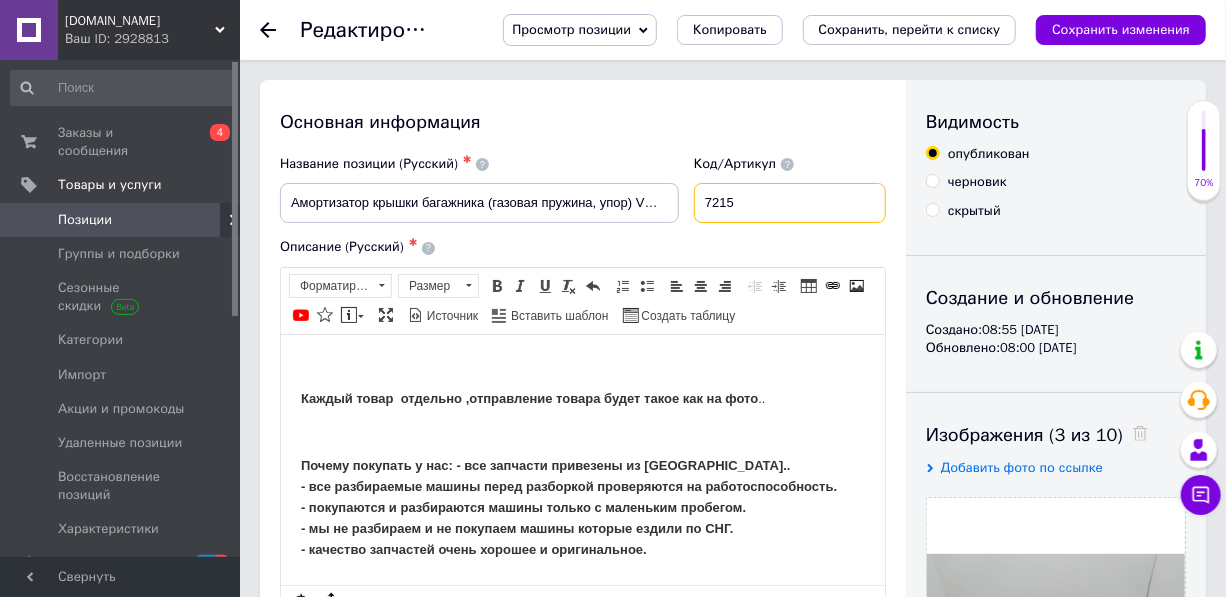 drag, startPoint x: 717, startPoint y: 215, endPoint x: 705, endPoint y: 217, distance: 12.165525 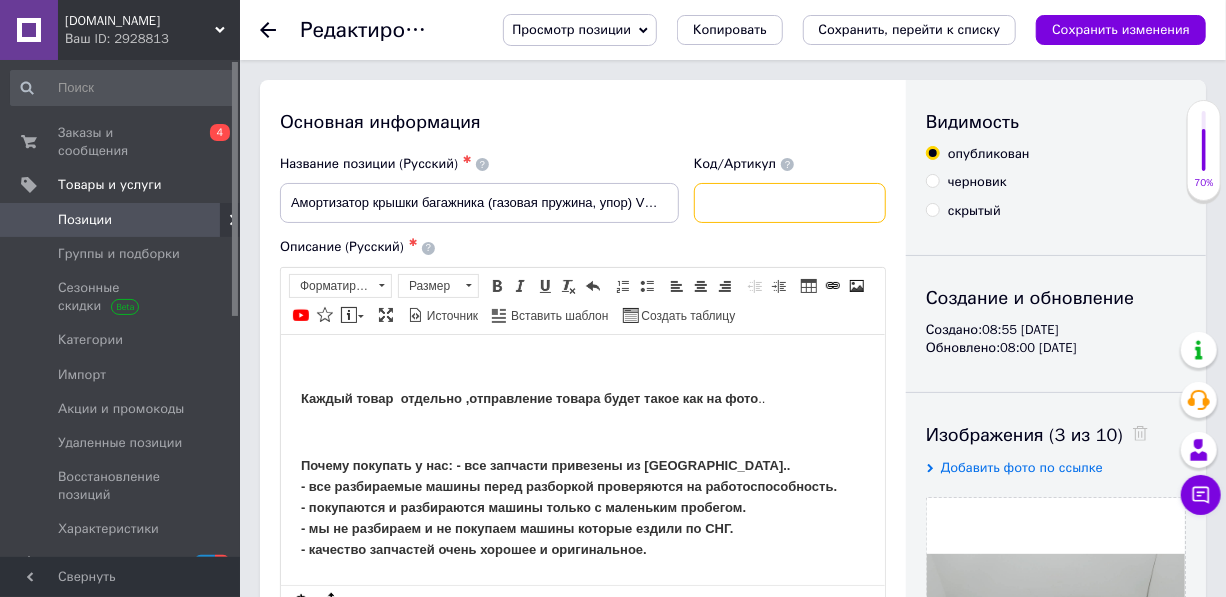 click at bounding box center (790, 203) 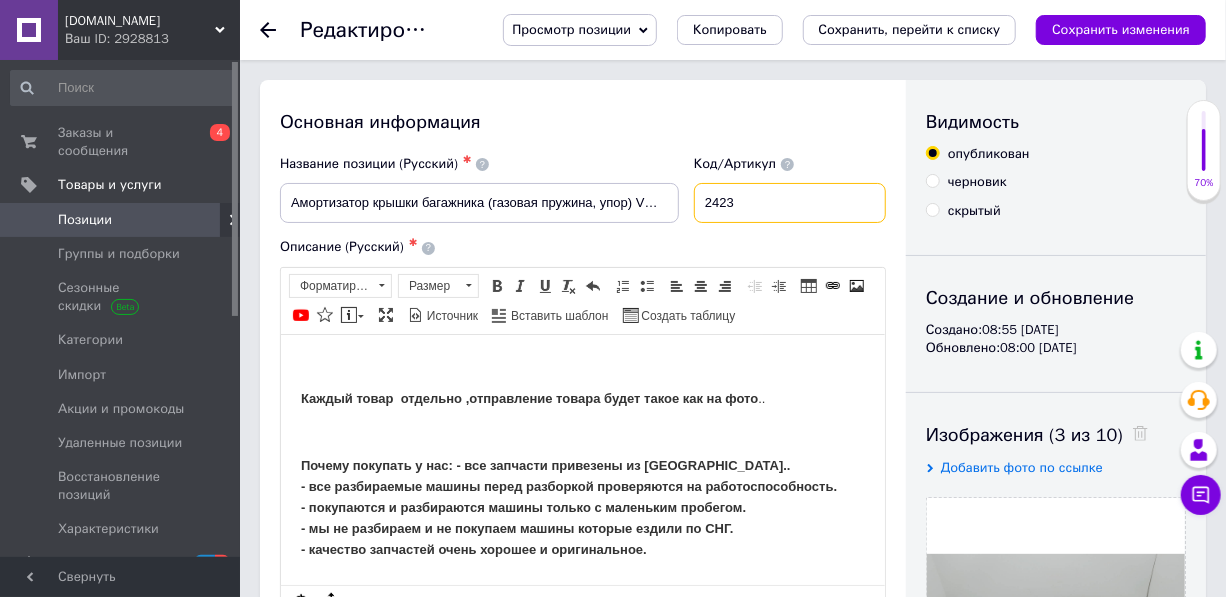 type on "2423" 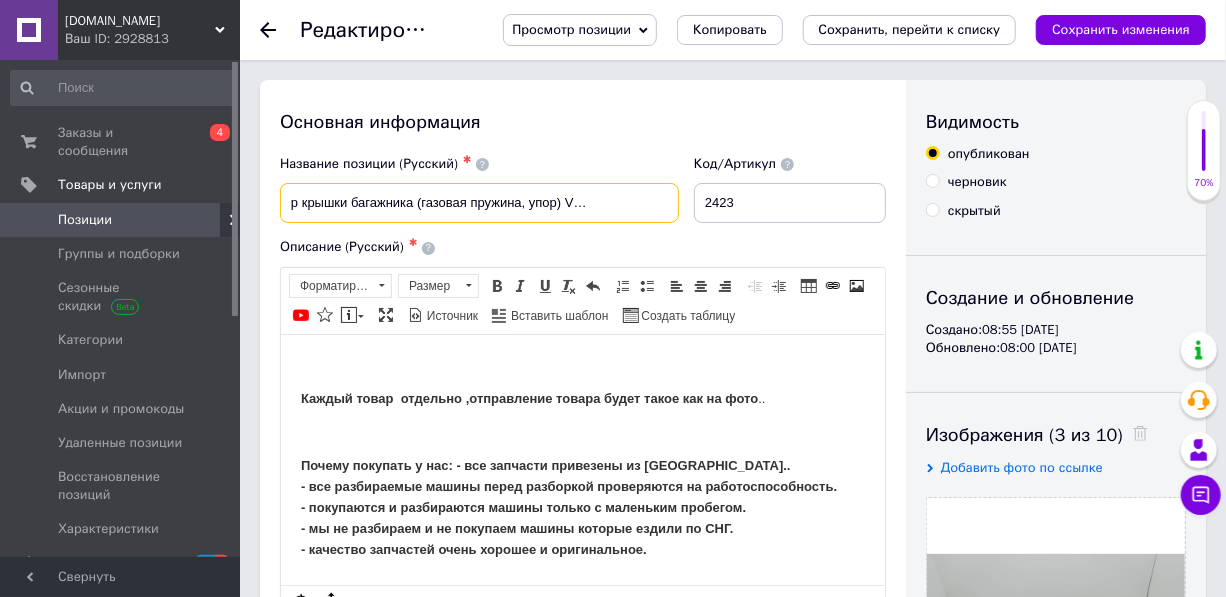 scroll, scrollTop: 0, scrollLeft: 106, axis: horizontal 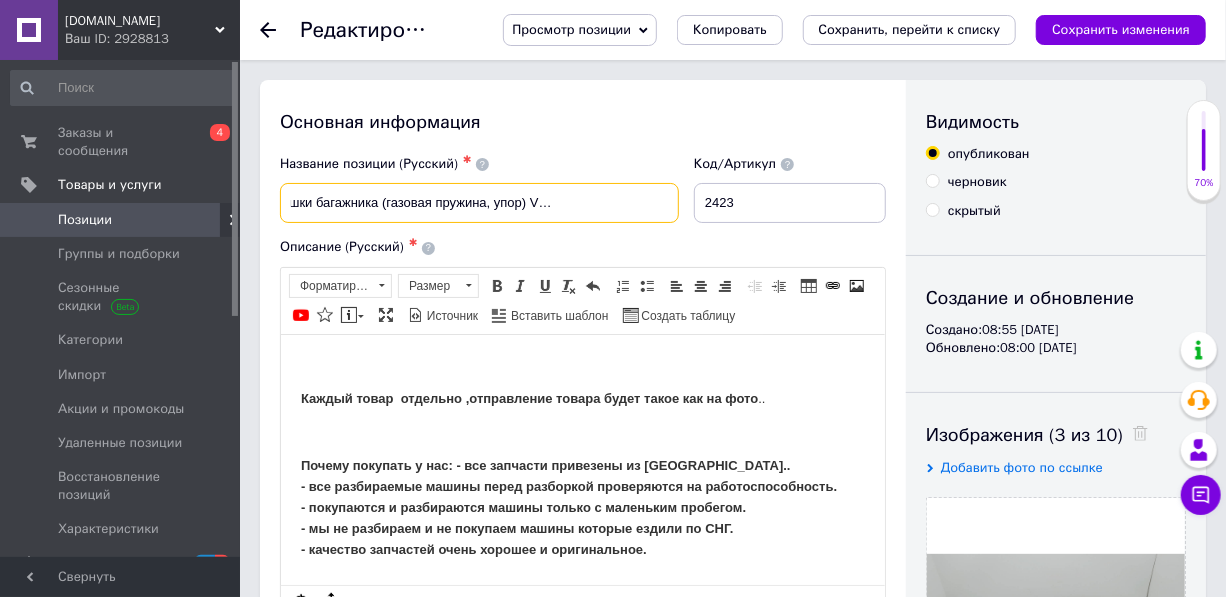 drag, startPoint x: 288, startPoint y: 202, endPoint x: 708, endPoint y: 204, distance: 420.00476 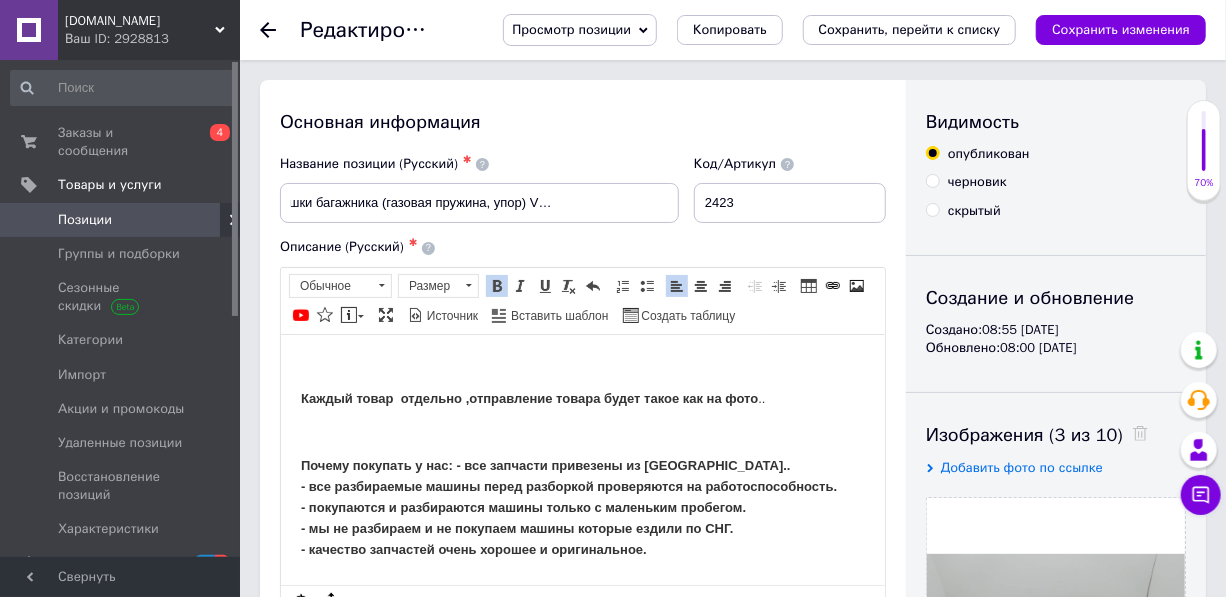 scroll, scrollTop: 0, scrollLeft: 0, axis: both 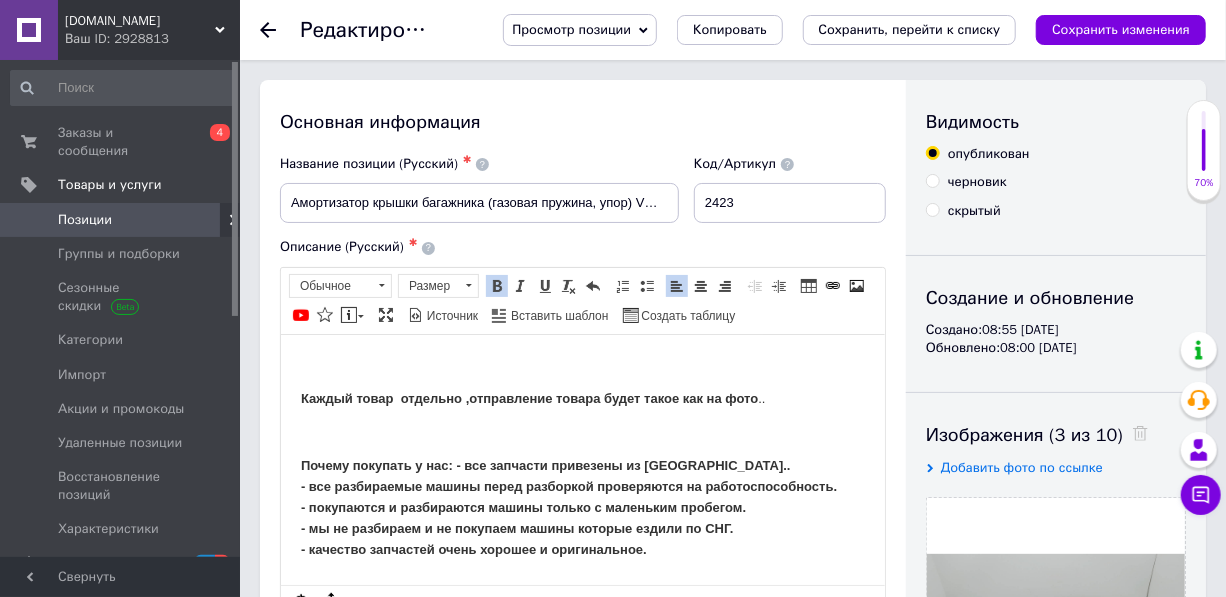 drag, startPoint x: 295, startPoint y: 397, endPoint x: 769, endPoint y: 393, distance: 474.01688 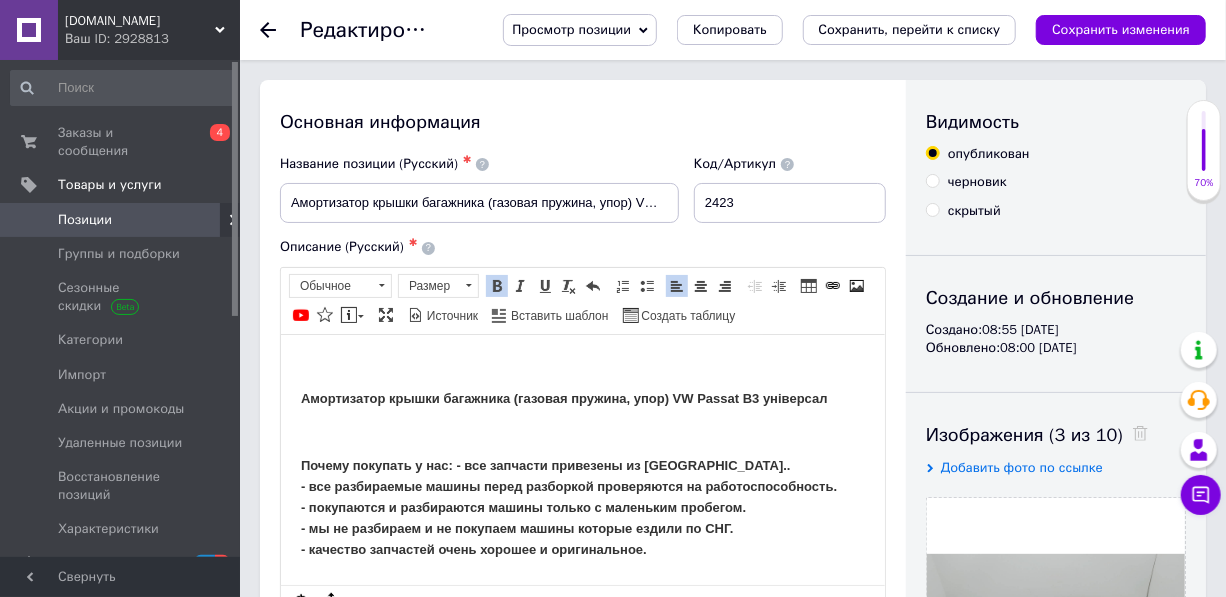 click on "Амортизатор крышки багажника (газовая пружина, упор) VW Passat B3 універсал           Почему покупать у нас:   - все запчасти привезены из Германии.. - все разбираемые машины перед разборкой проверяются на работоспособность. - покупаются и разбираются машины только с маленьким пробегом. - мы не разбираем и не покупаем машины которые ездили по СНГ. - качество запчастей очень хорошее и оригинальное." at bounding box center [582, 456] 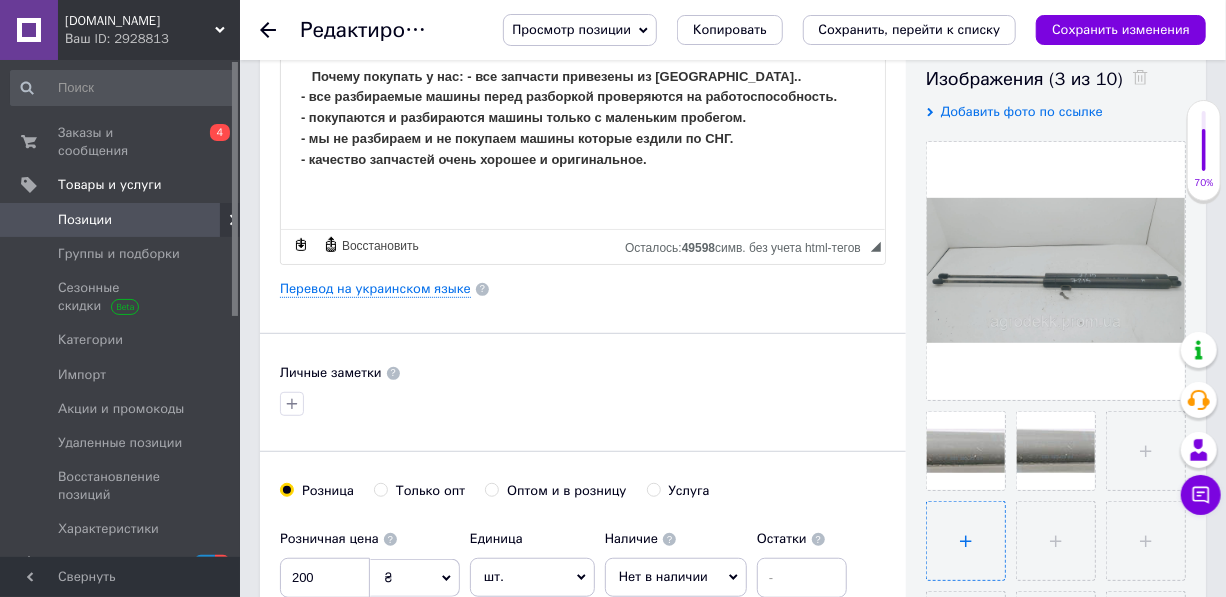 scroll, scrollTop: 363, scrollLeft: 0, axis: vertical 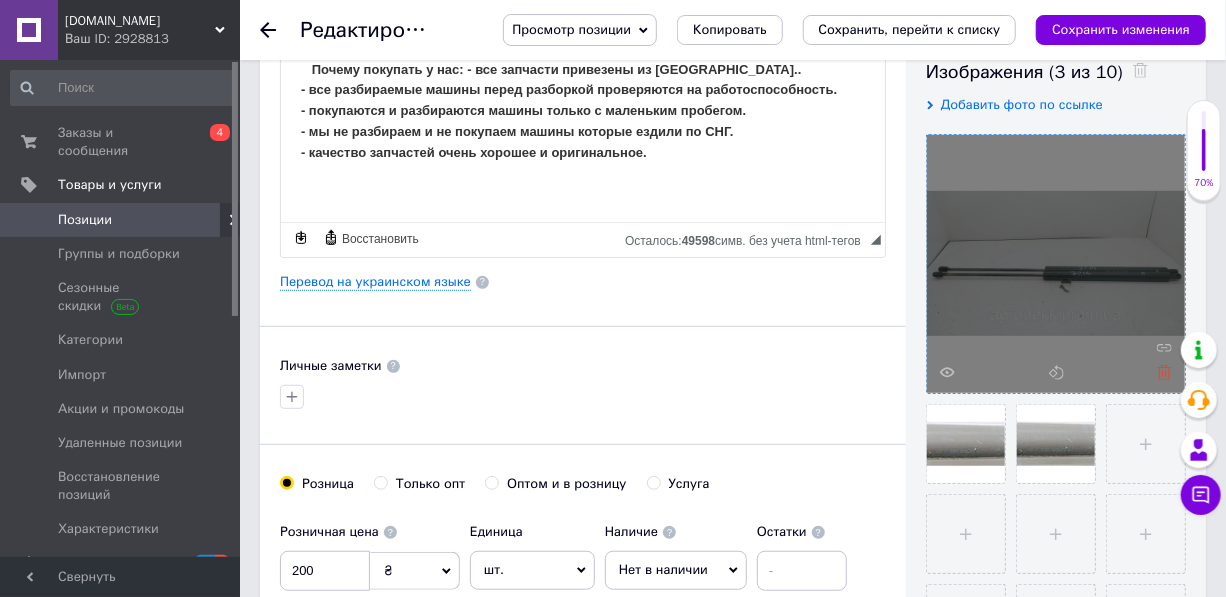 click 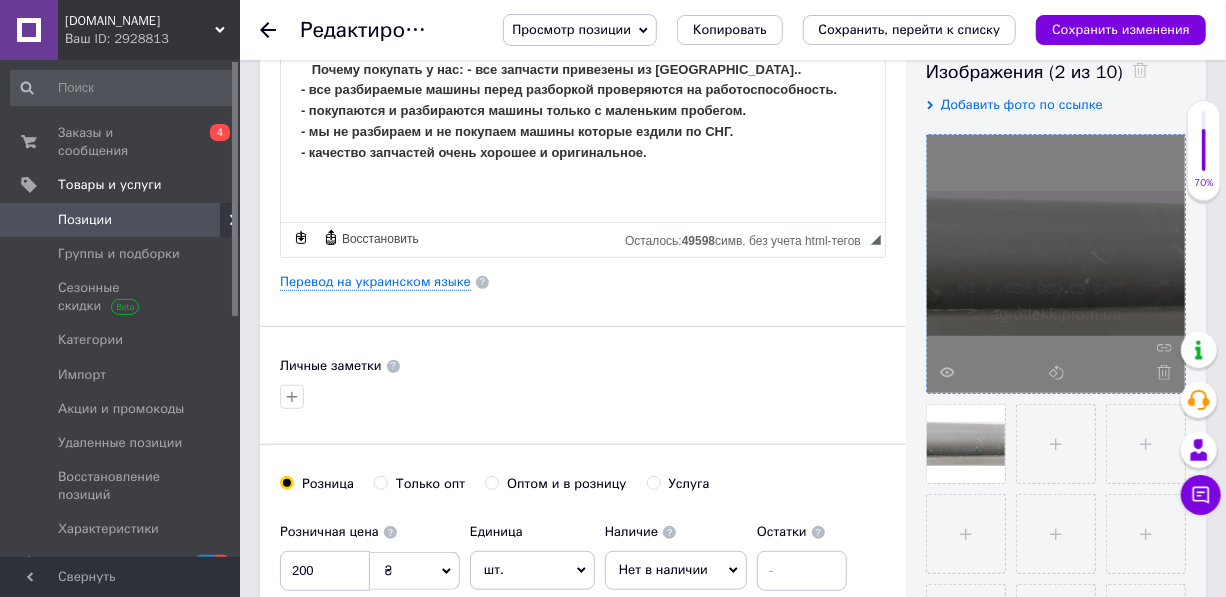 click 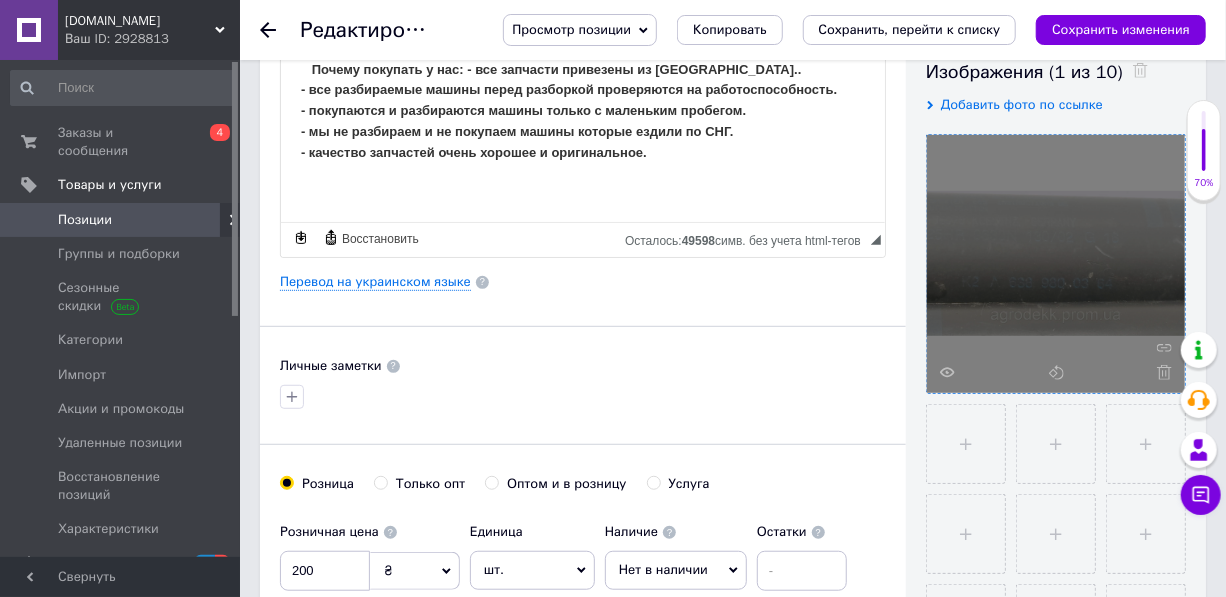 click 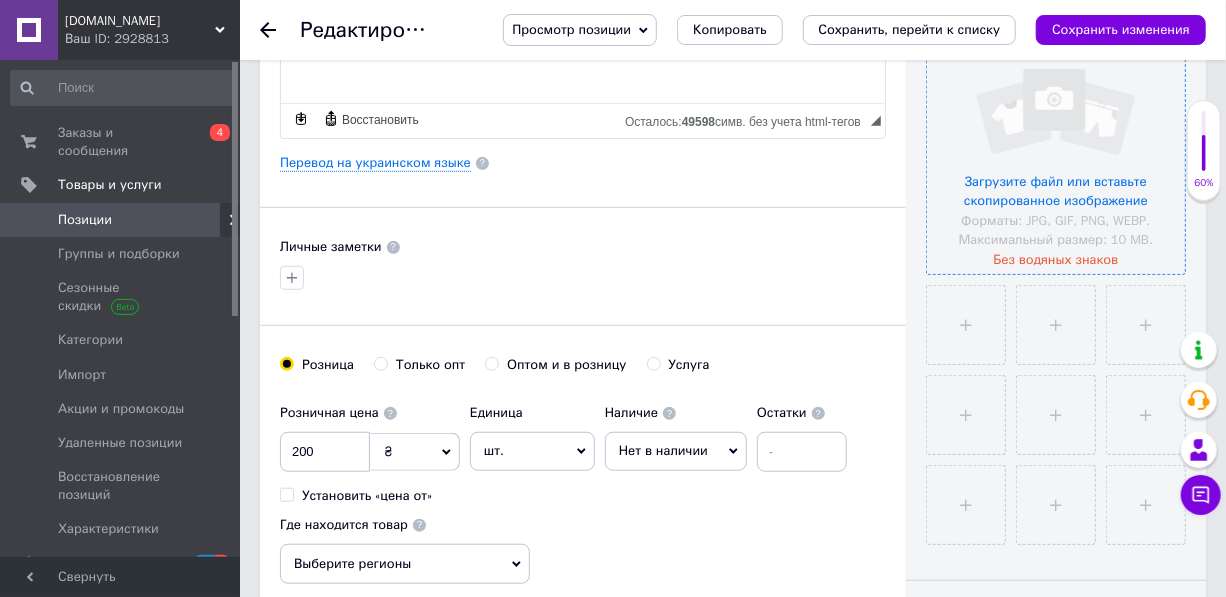 scroll, scrollTop: 636, scrollLeft: 0, axis: vertical 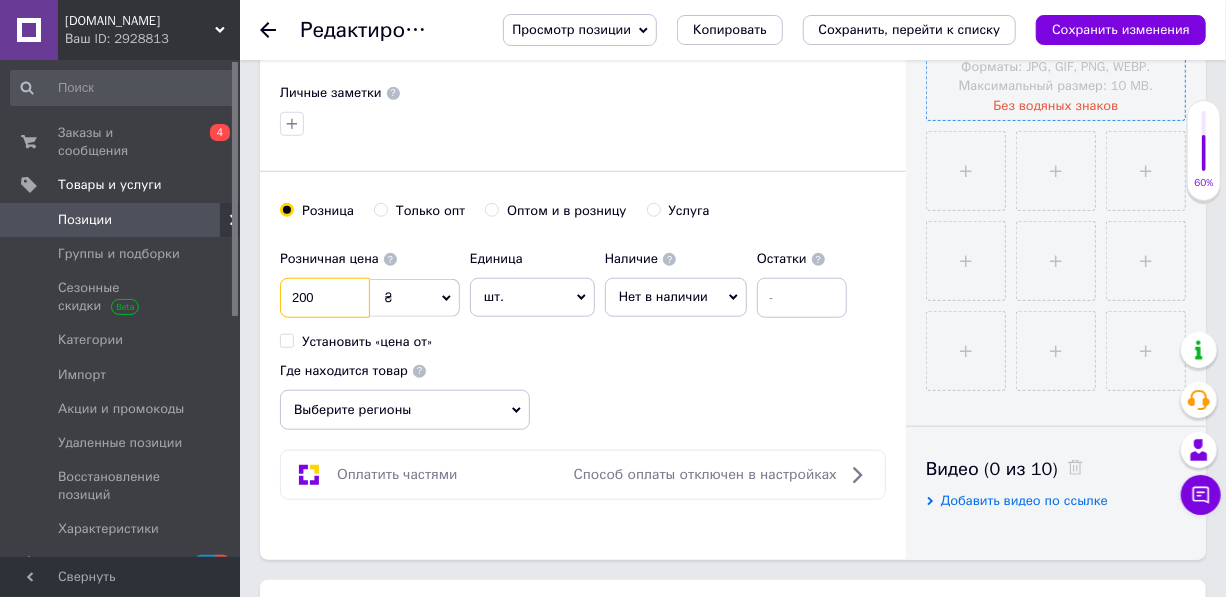 drag, startPoint x: 340, startPoint y: 321, endPoint x: 251, endPoint y: 327, distance: 89.20202 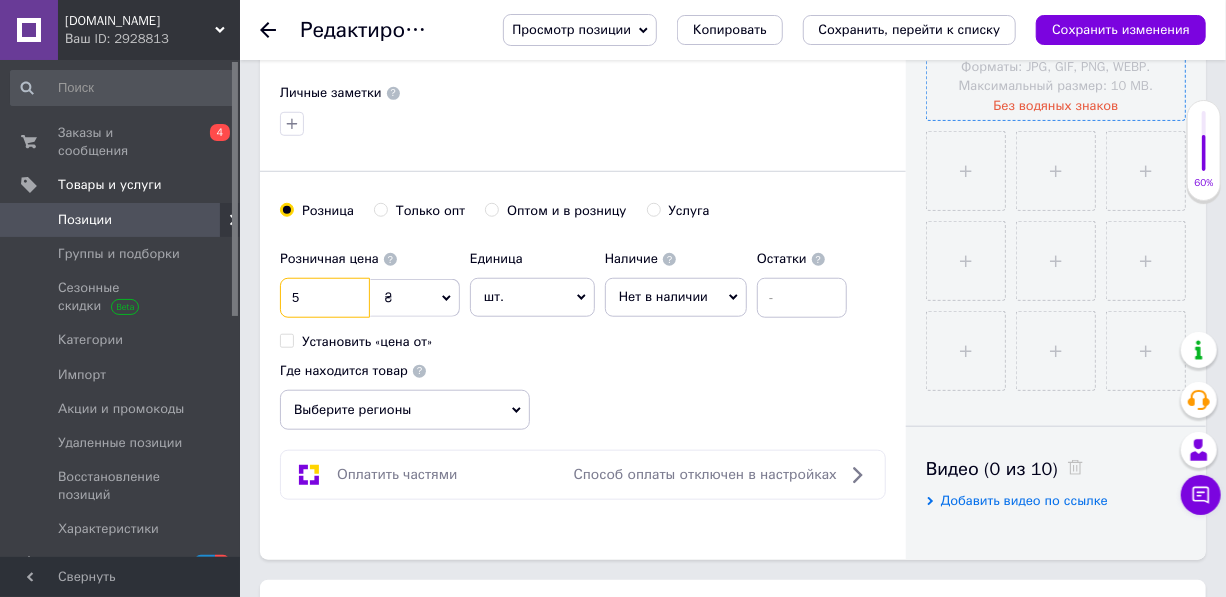 type on "5" 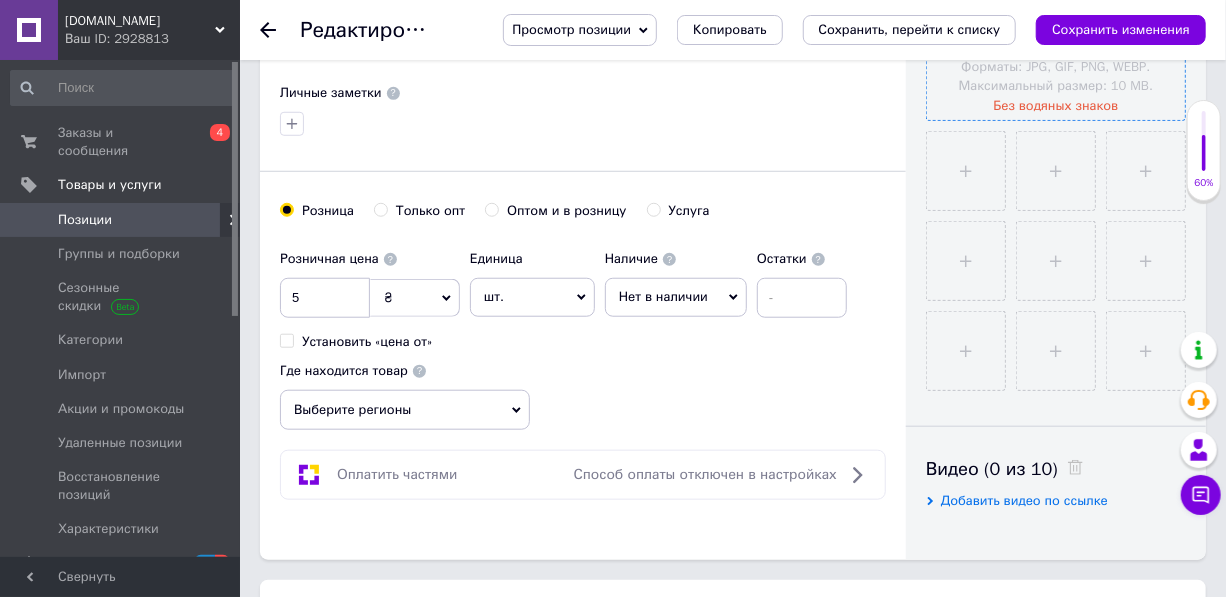click on "₴" at bounding box center [415, 298] 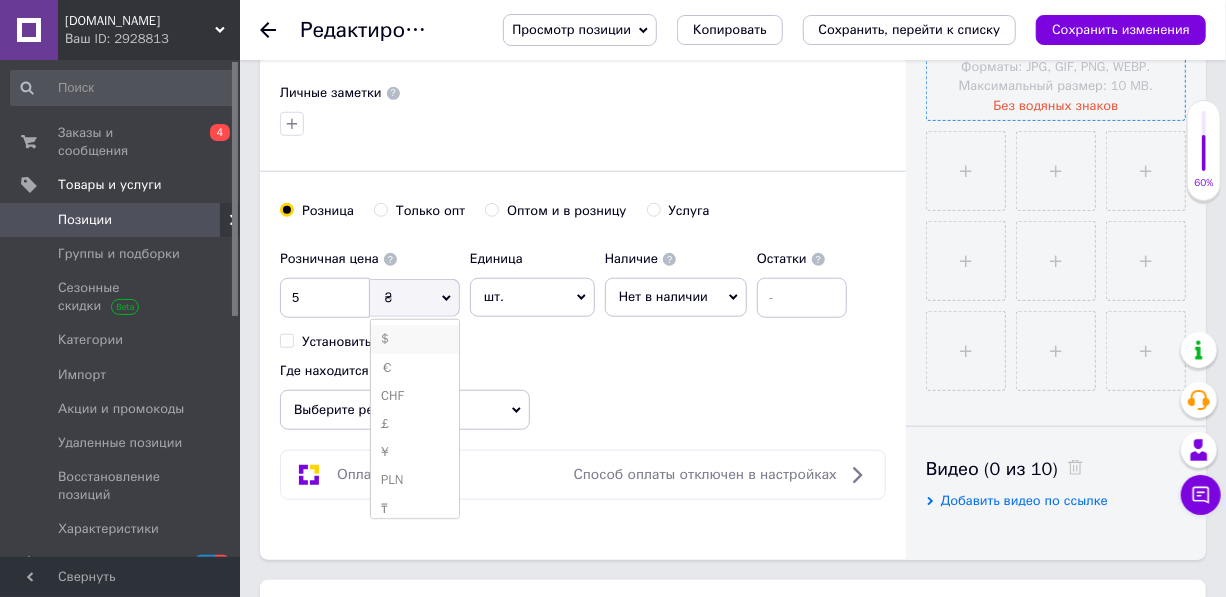 click on "$" at bounding box center (415, 339) 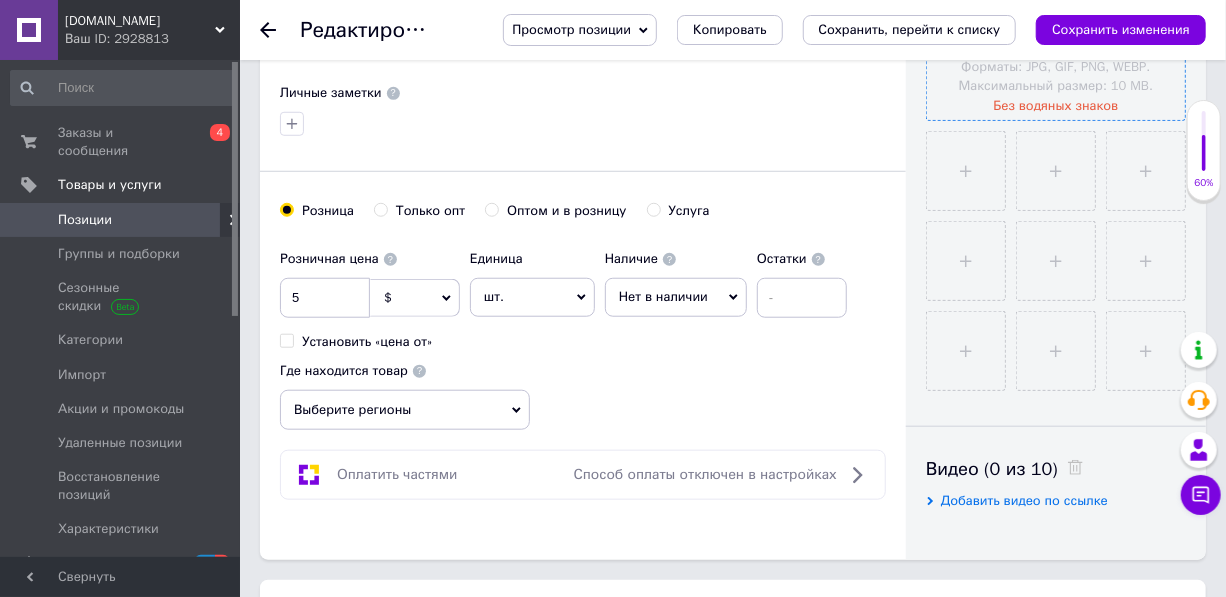 click on "Нет в наличии" at bounding box center [676, 297] 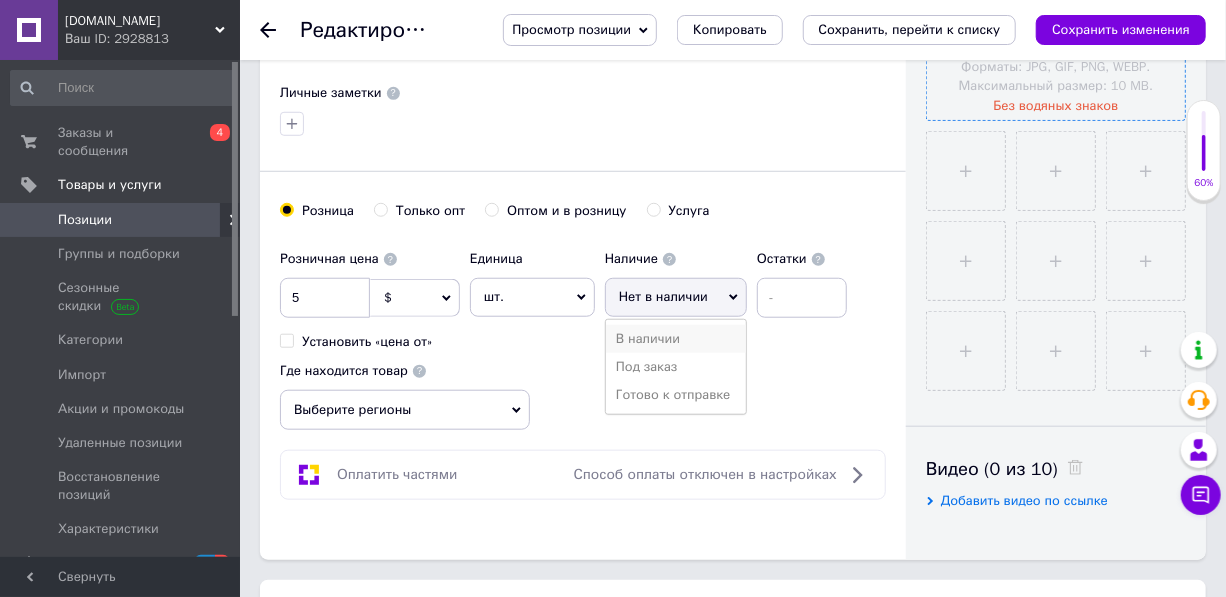 click on "В наличии" at bounding box center [676, 339] 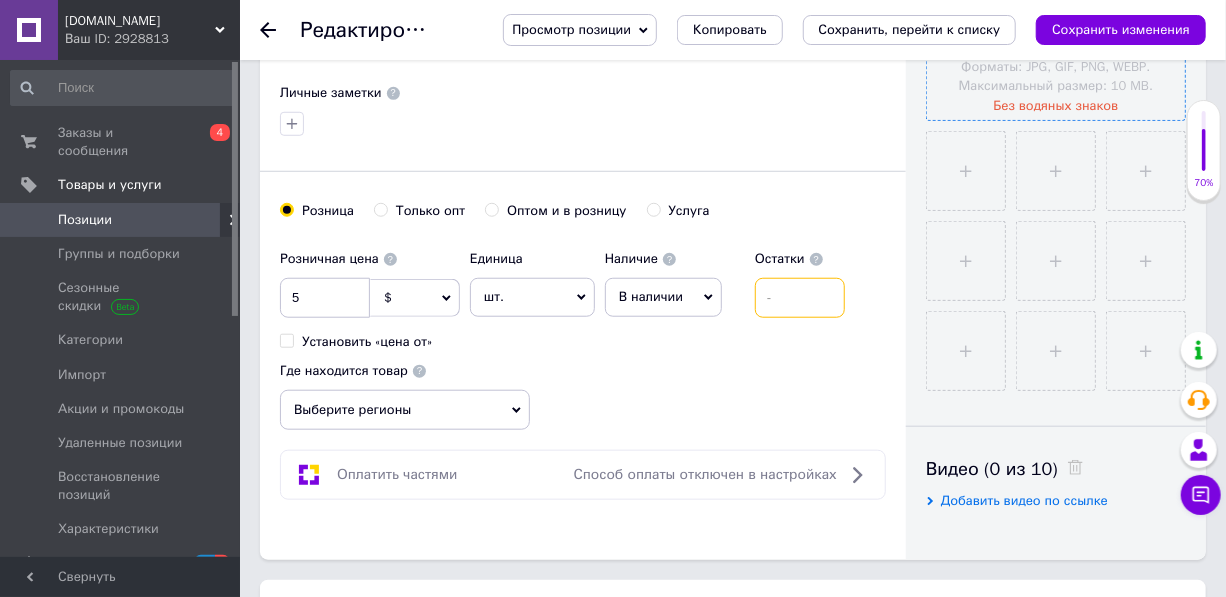 click at bounding box center [800, 298] 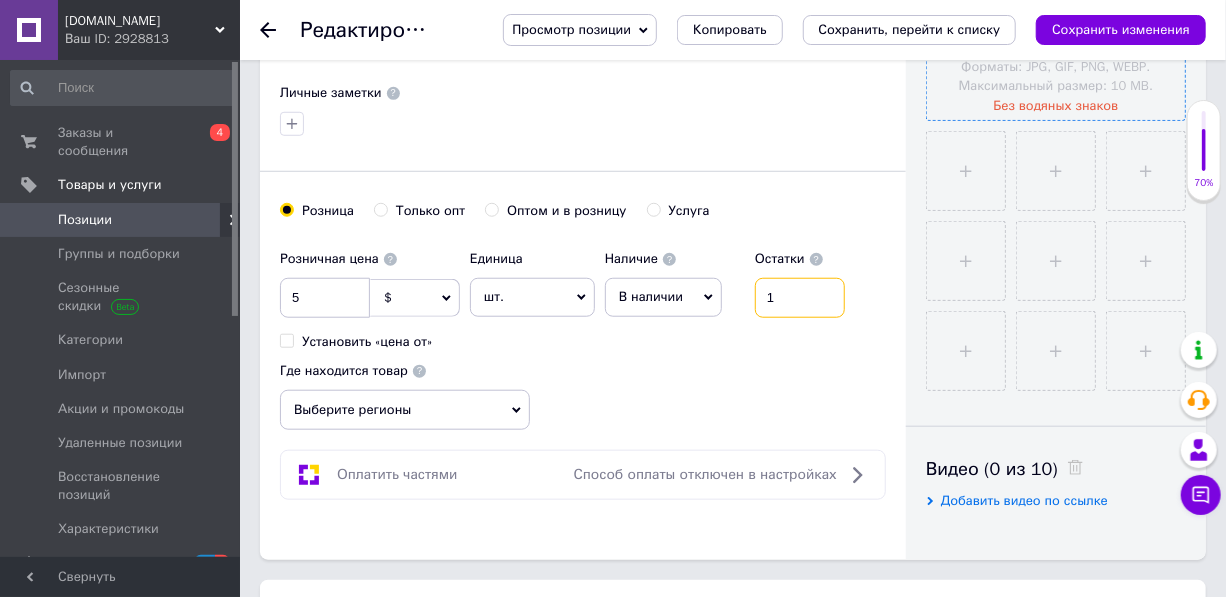 type on "1" 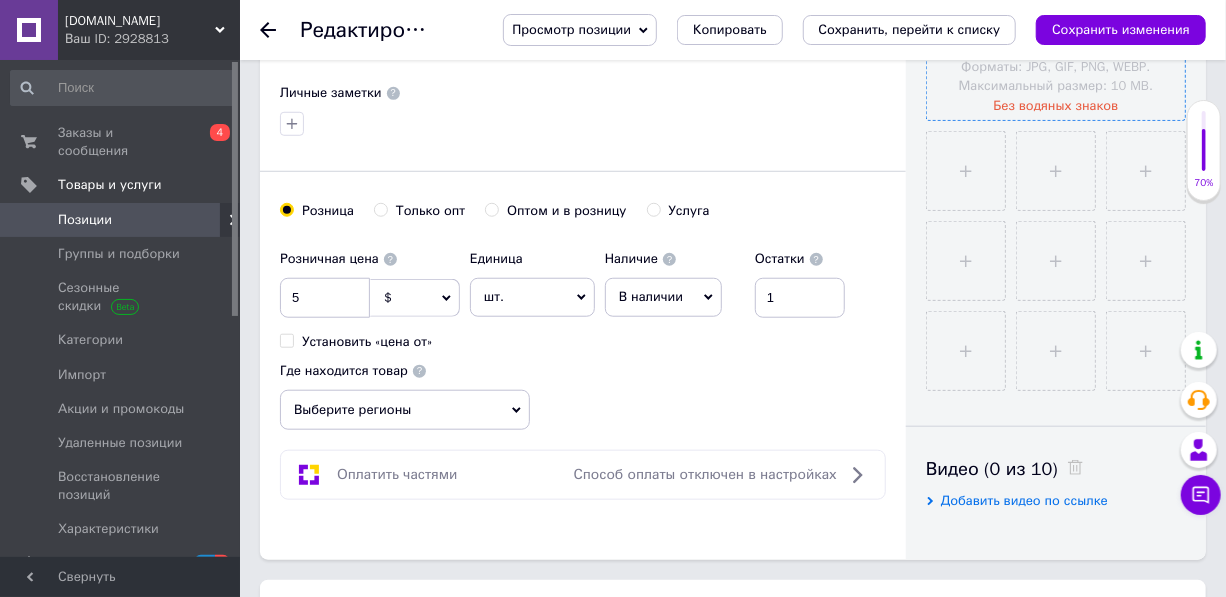 click 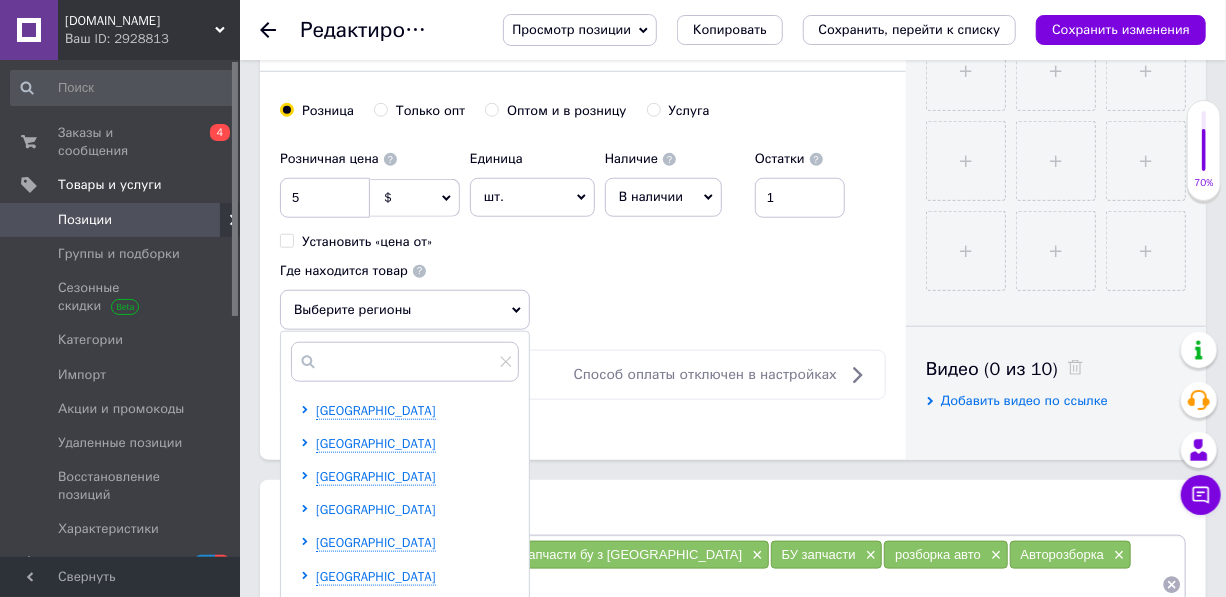 scroll, scrollTop: 909, scrollLeft: 0, axis: vertical 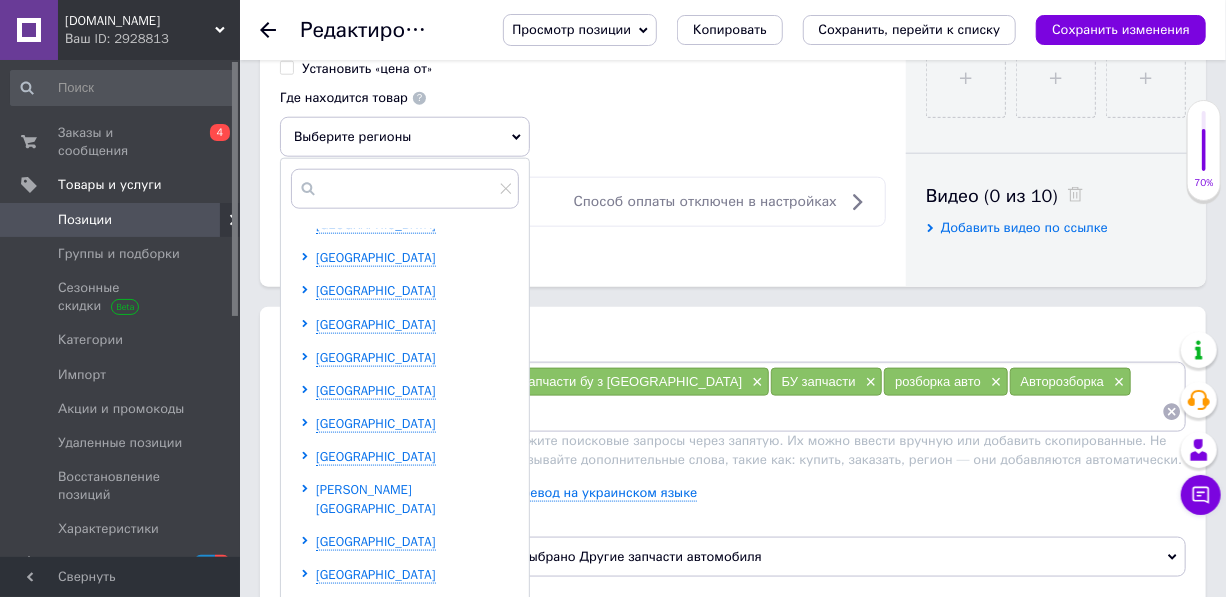 click on "Хмельницкая область" at bounding box center [376, 498] 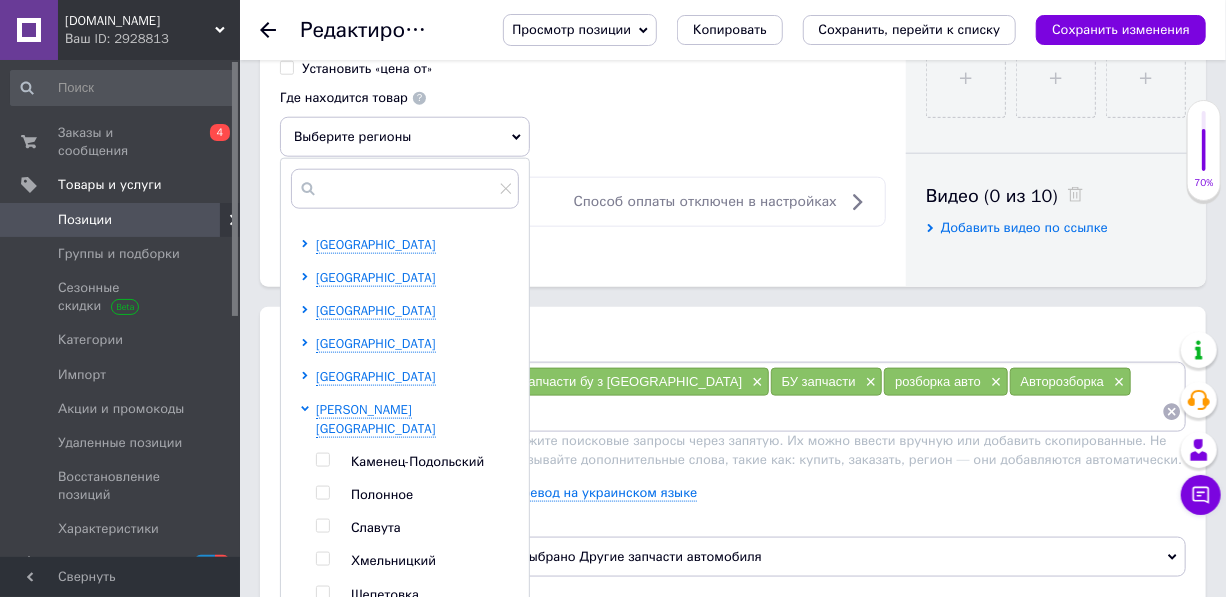 scroll, scrollTop: 577, scrollLeft: 0, axis: vertical 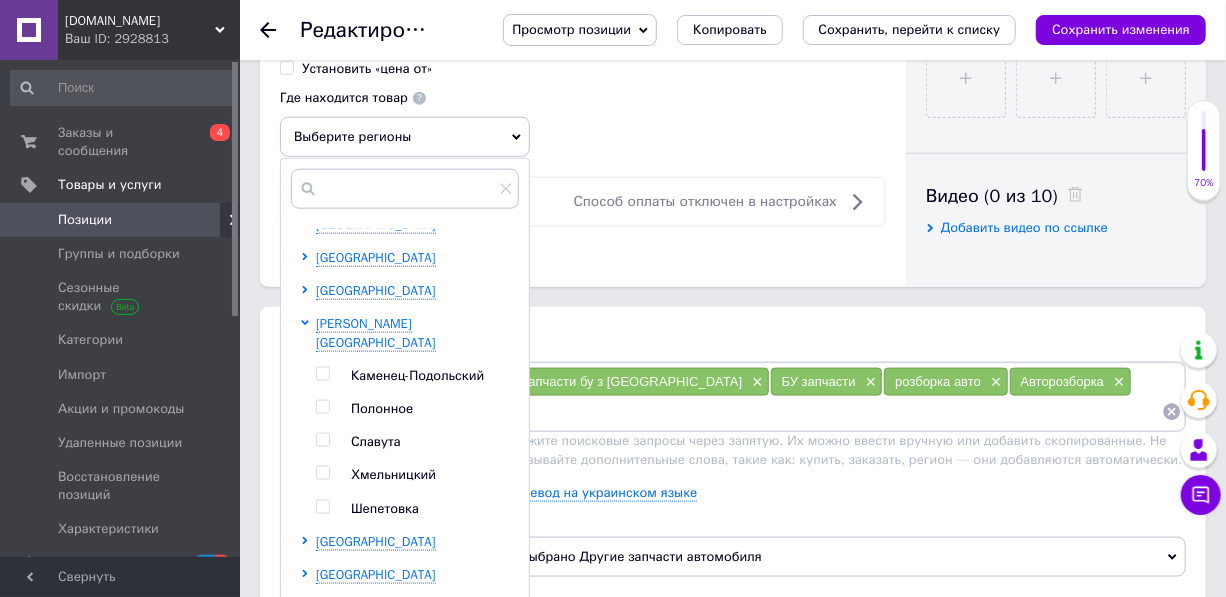 click on "Каменец-Подольский" at bounding box center (417, 375) 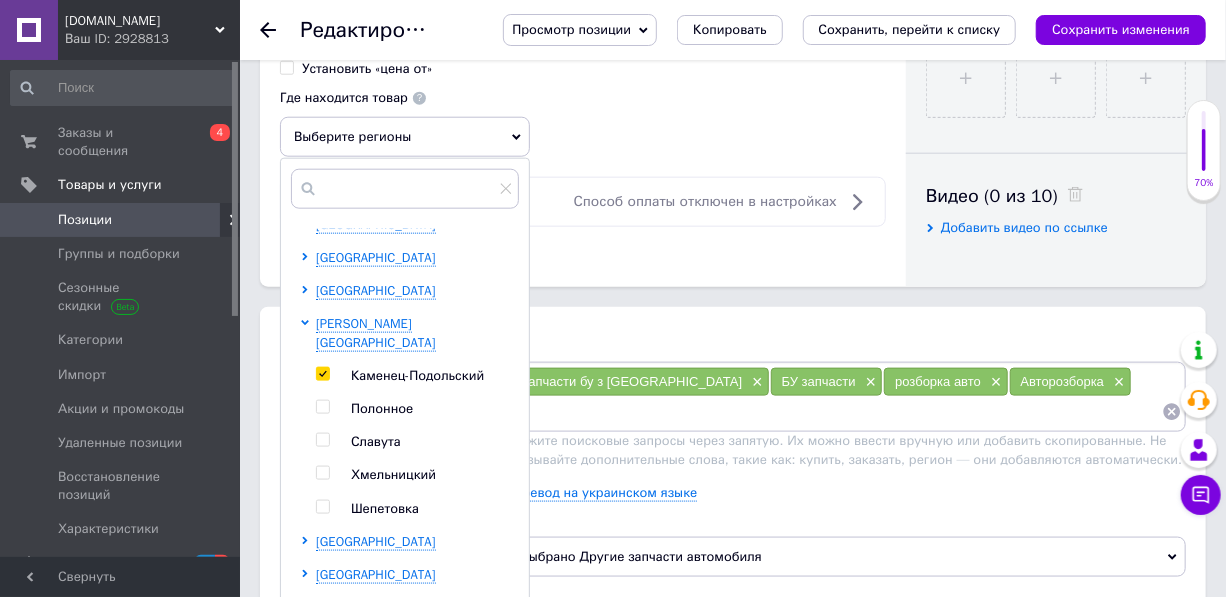 checkbox on "true" 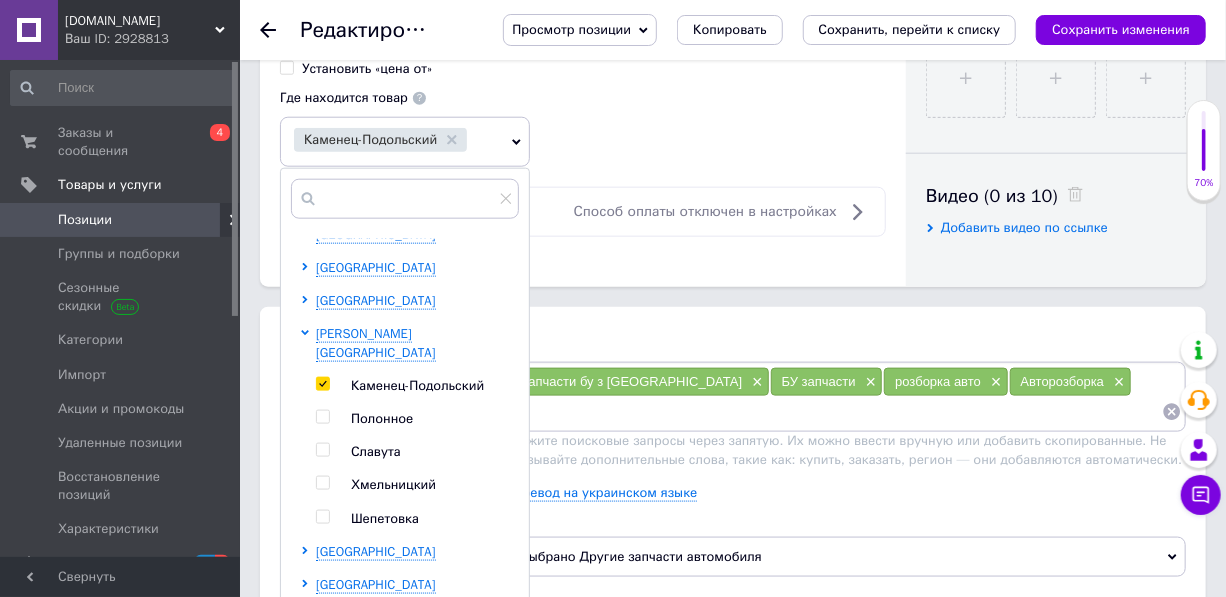 click on "Розничная цена 5 $ € CHF ₴ £ ¥ PLN ₸ MDL HUF KGS CN¥ TRY ₩ lei Установить «цена от» Единица шт. Популярное комплект упаковка кв.м пара м кг пог.м услуга т а автоцистерна ампула б баллон банка блистер бобина бочка бут бухта в ватт ведро выезд г г га гигакалория год гр/кв.м д дал два месяца день доза е еврокуб ед. к кВт канистра карат кв.дм кв.м кв.см кв.фут квартал кг кг/кв.м км колесо комплект коробка куб.дм куб.м л л лист м м мВт месяц мешок минута мл мм моток н набор неделя номер о объект п паллетоместо пара партия пач пог.м полгода посевная единица птицеместо р рейс рулон с см" at bounding box center (583, 67) 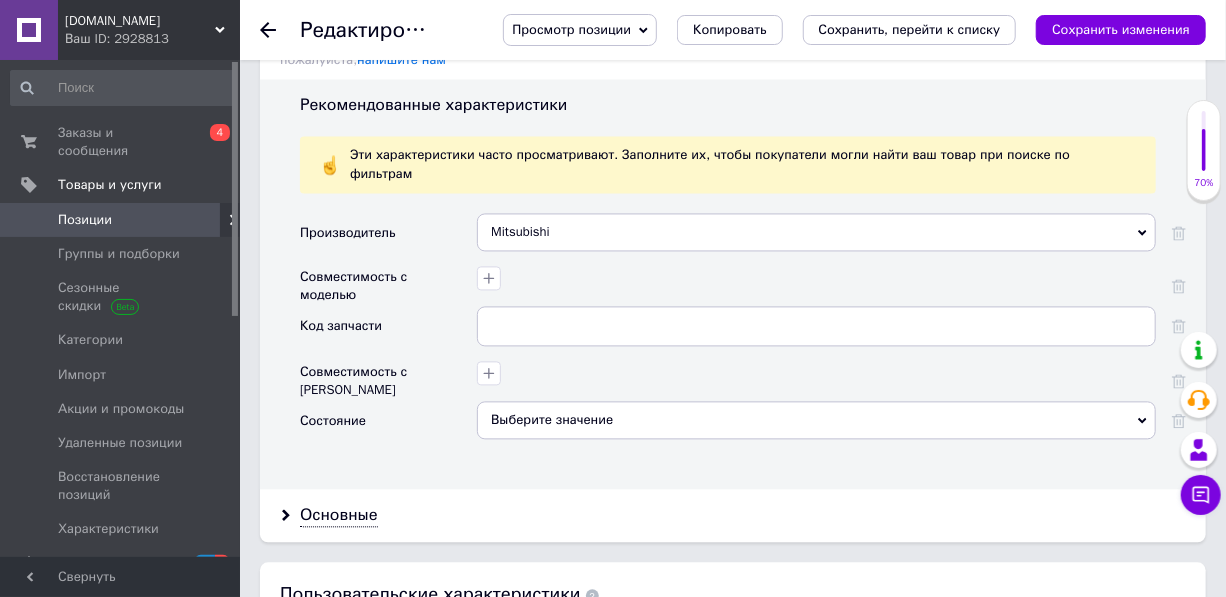 scroll, scrollTop: 1727, scrollLeft: 0, axis: vertical 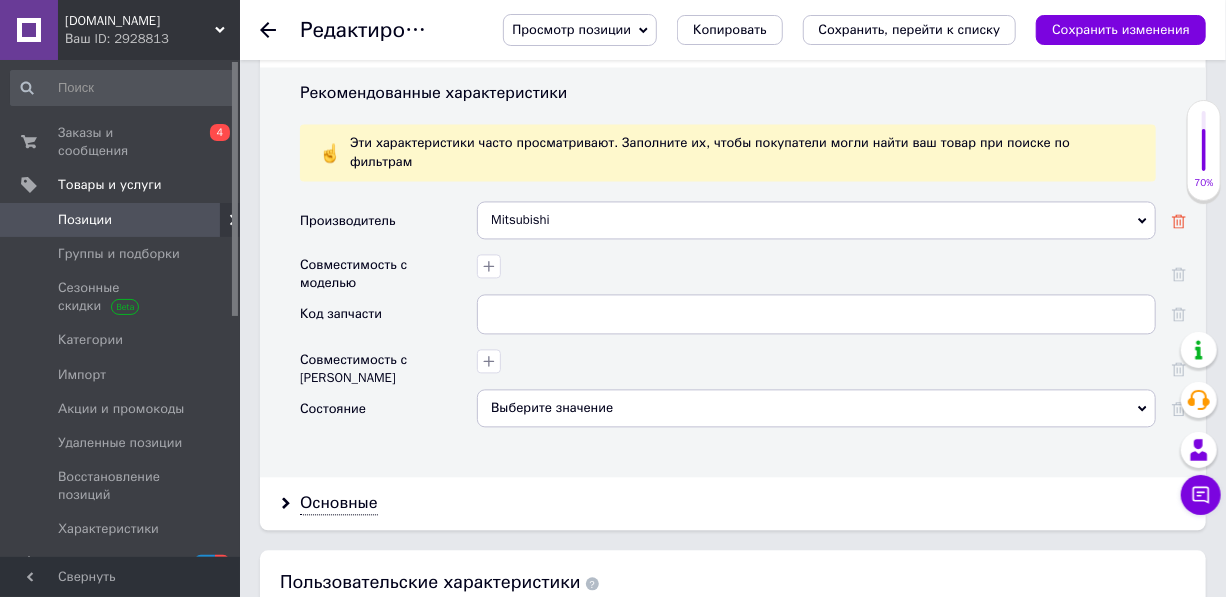 click 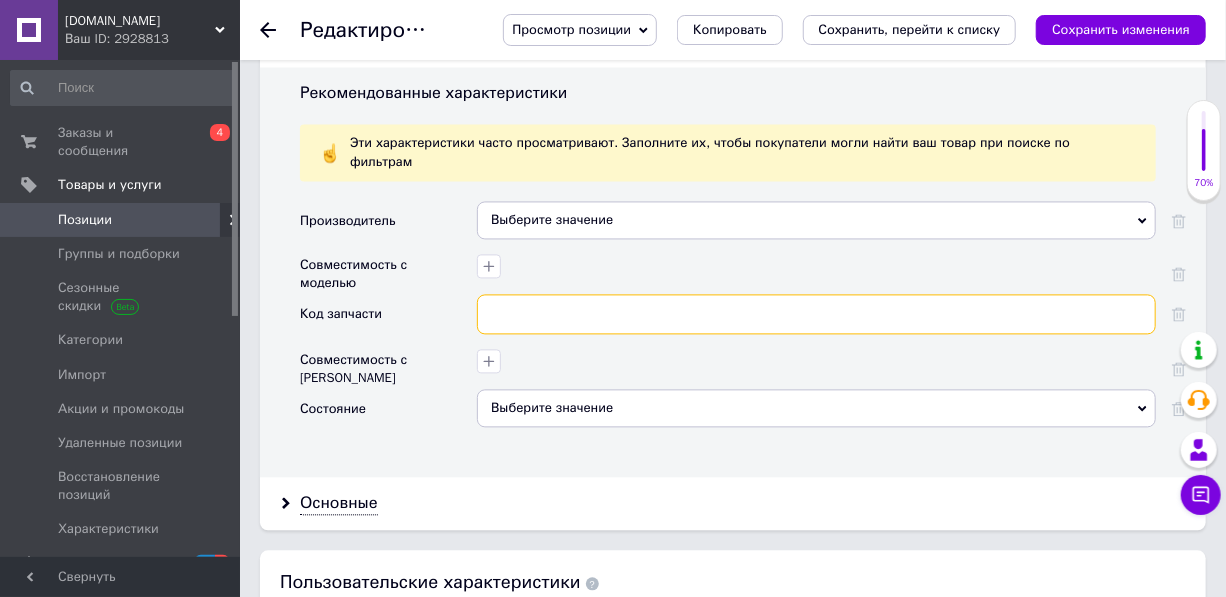 click at bounding box center (816, 314) 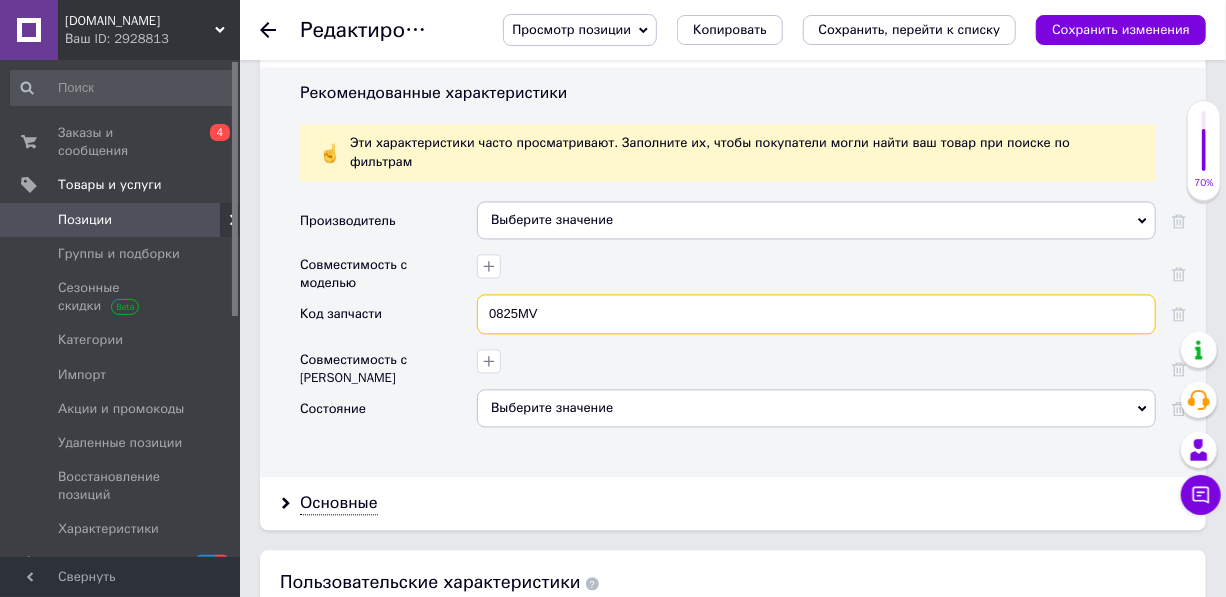 type on "0825MV" 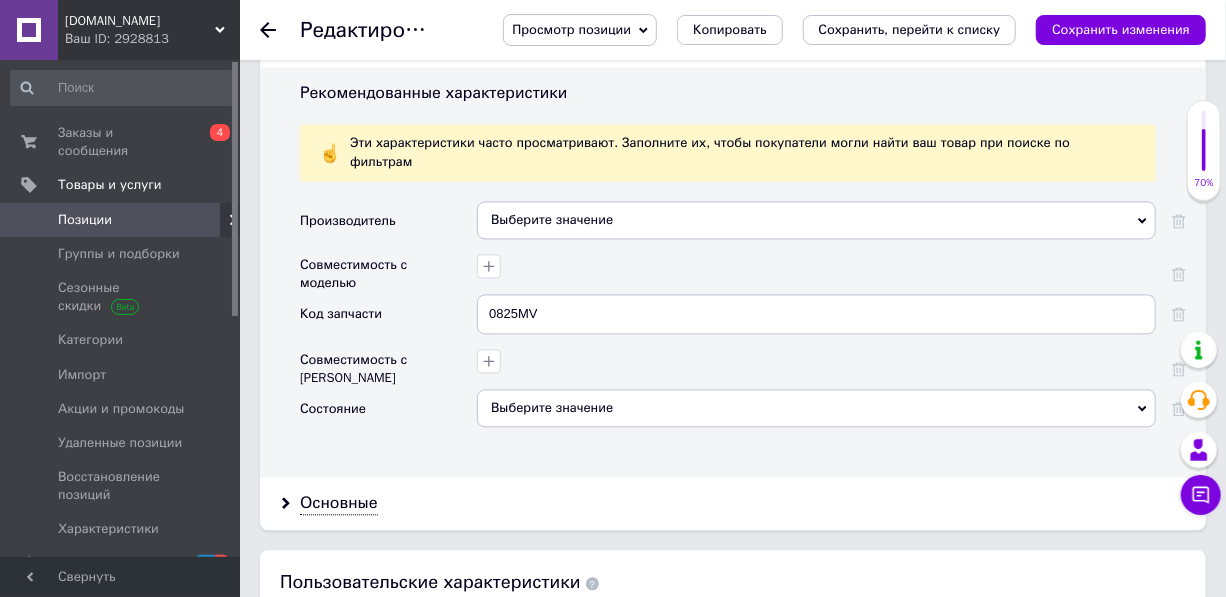click on "Выберите значение" at bounding box center [816, 408] 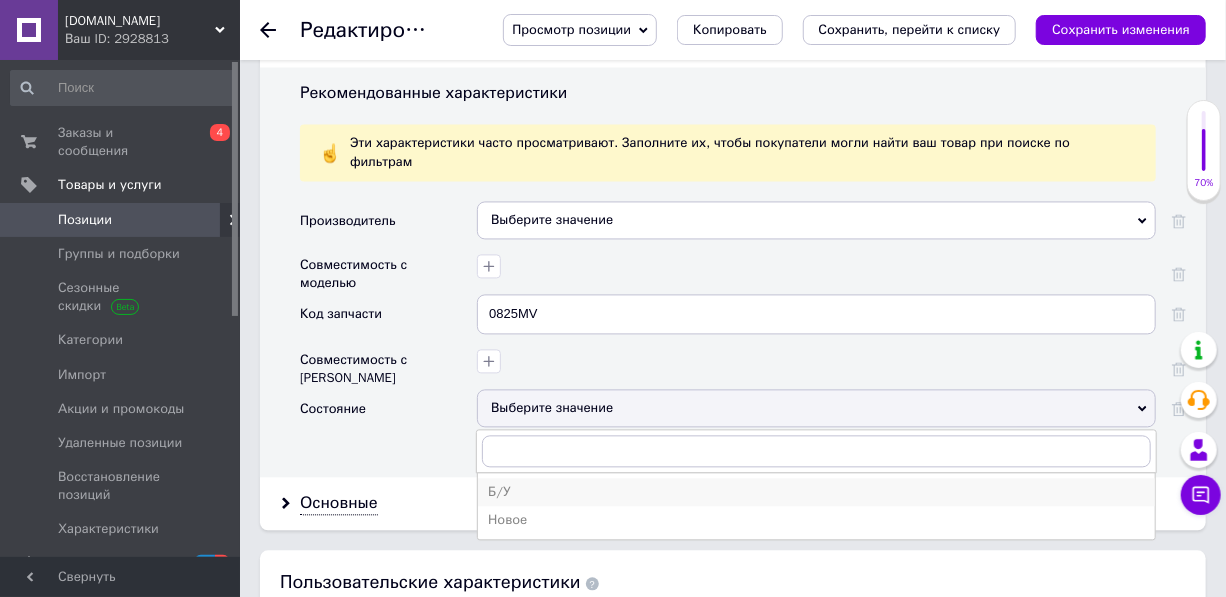 click on "Б/У" at bounding box center [816, 492] 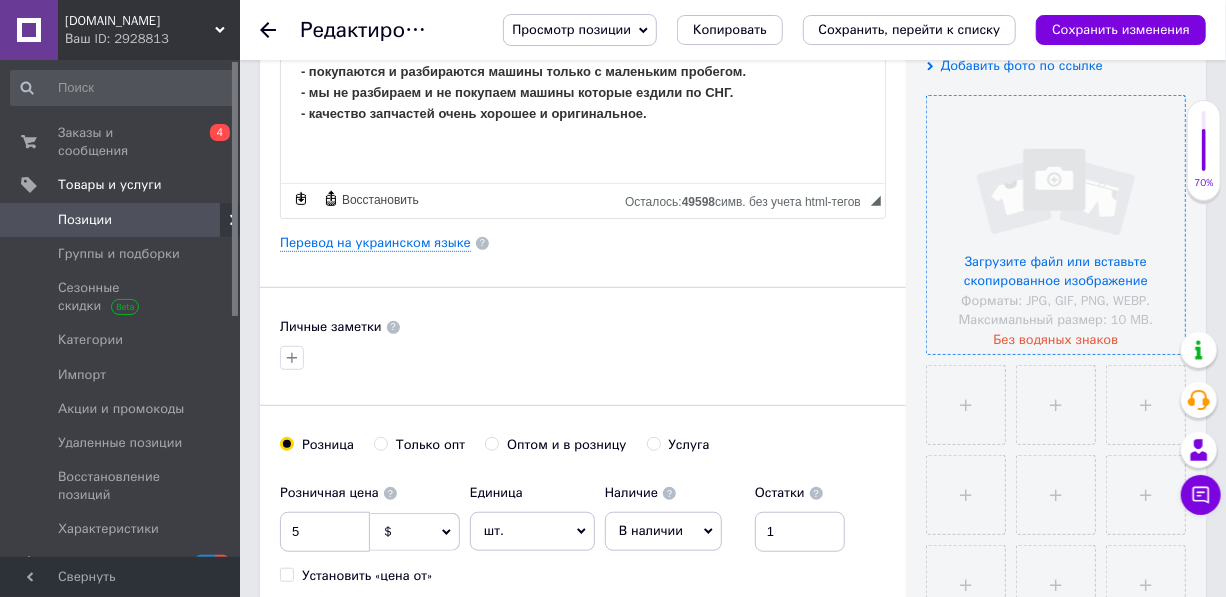 scroll, scrollTop: 0, scrollLeft: 0, axis: both 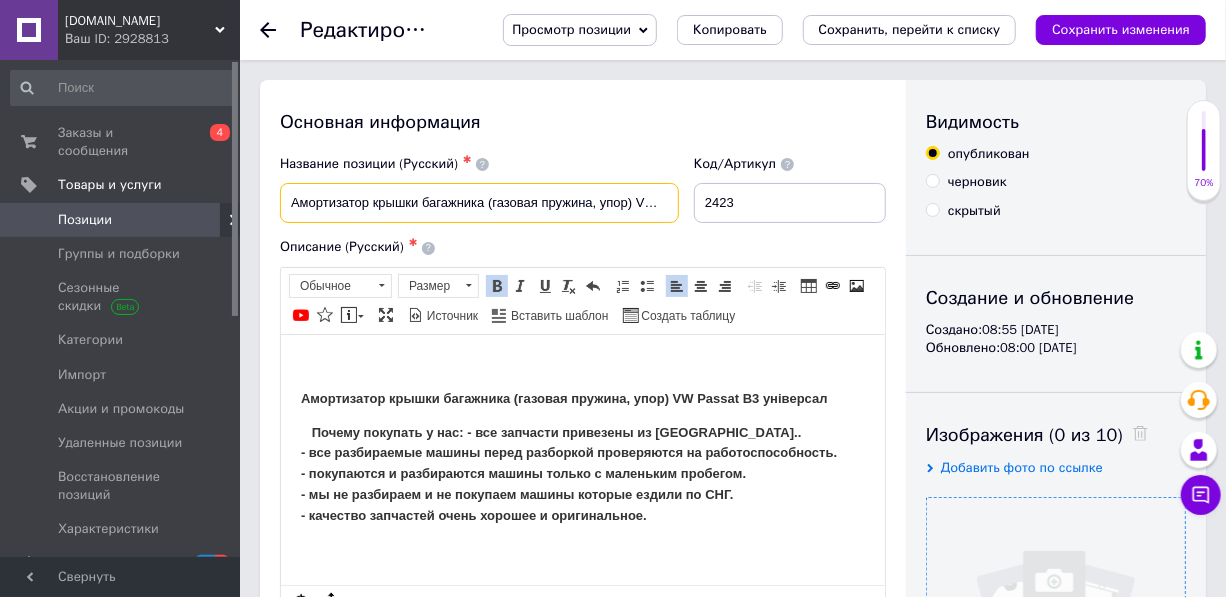 click on "Амортизатор крышки багажника (газовая пружина, упор) VW Passat B3 універсал" at bounding box center [479, 203] 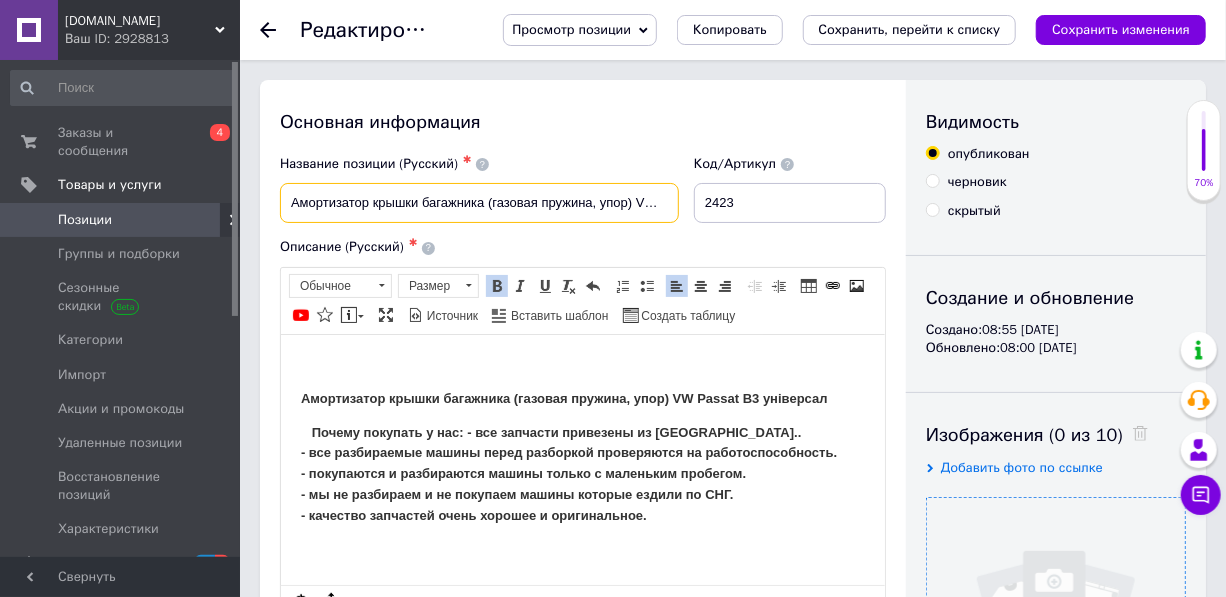 paste on "0825MV" 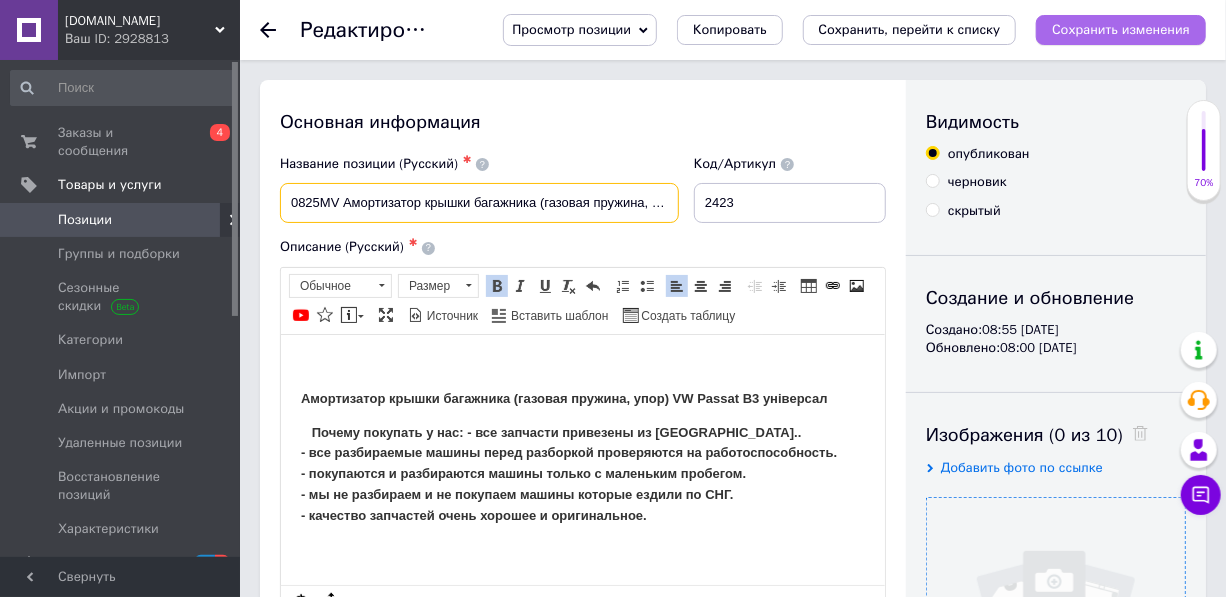 type on "0825MV Амортизатор крышки багажника (газовая пружина, упор) VW Passat B3 універсал" 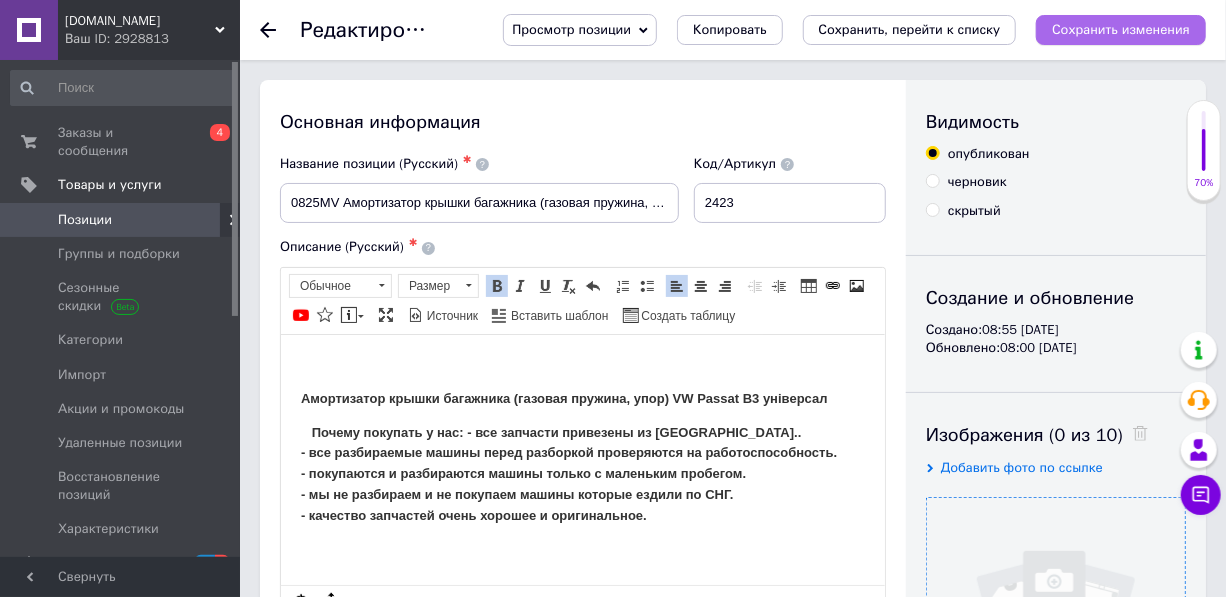 click on "Сохранить изменения" at bounding box center (1121, 29) 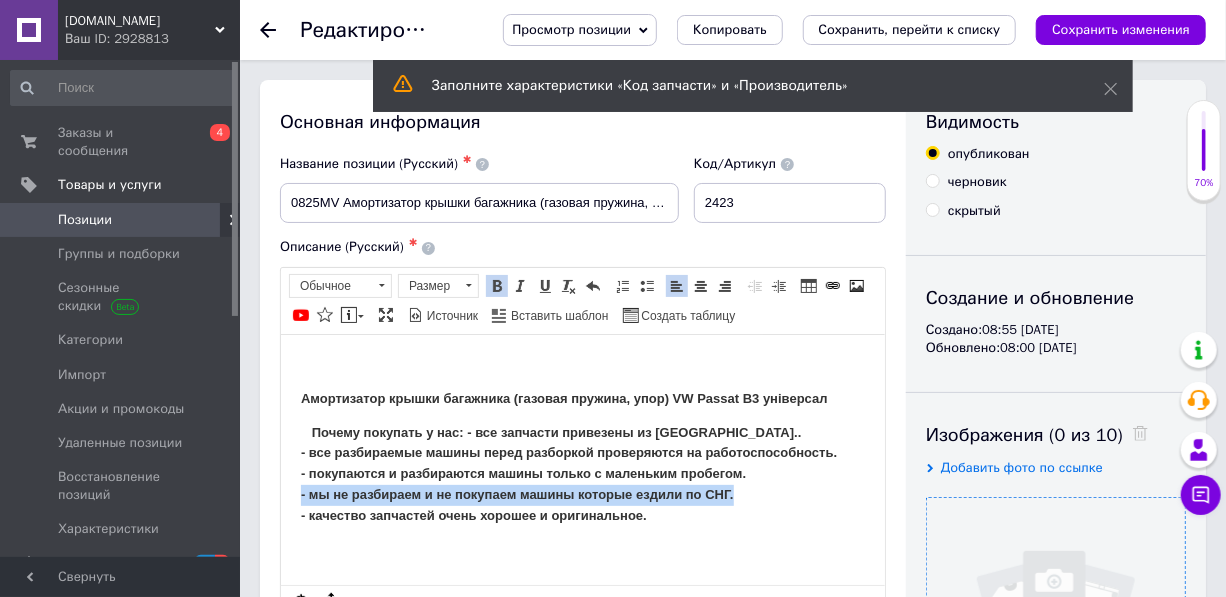 drag, startPoint x: 746, startPoint y: 497, endPoint x: 298, endPoint y: 497, distance: 448 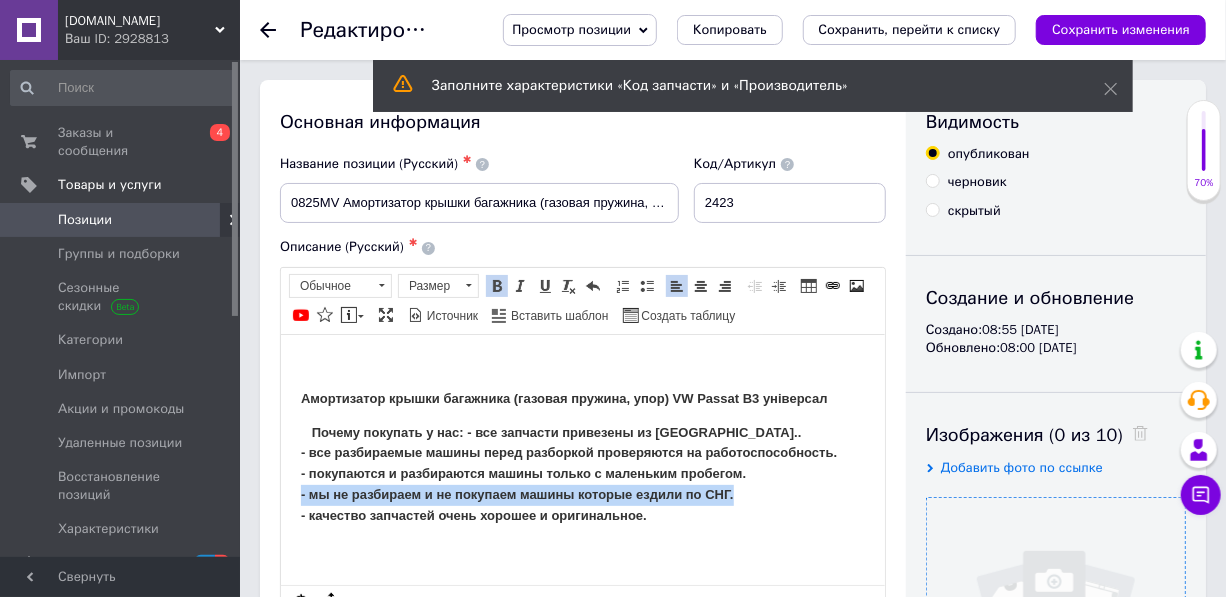type 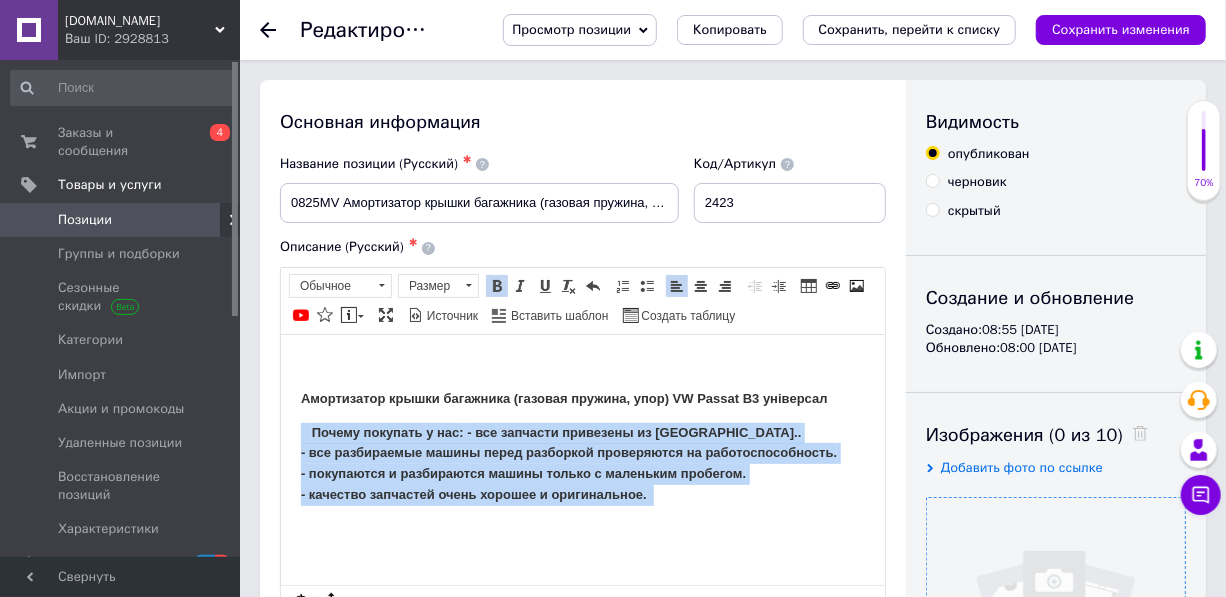 drag, startPoint x: 660, startPoint y: 494, endPoint x: 295, endPoint y: 427, distance: 371.09836 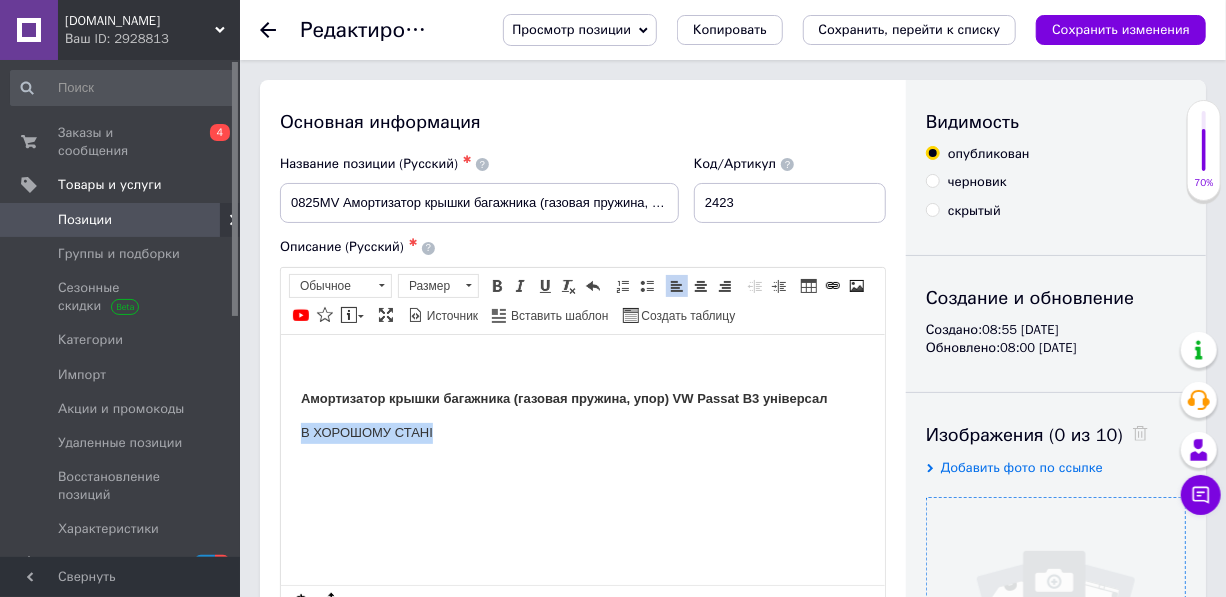 drag, startPoint x: 437, startPoint y: 436, endPoint x: 323, endPoint y: 416, distance: 115.74109 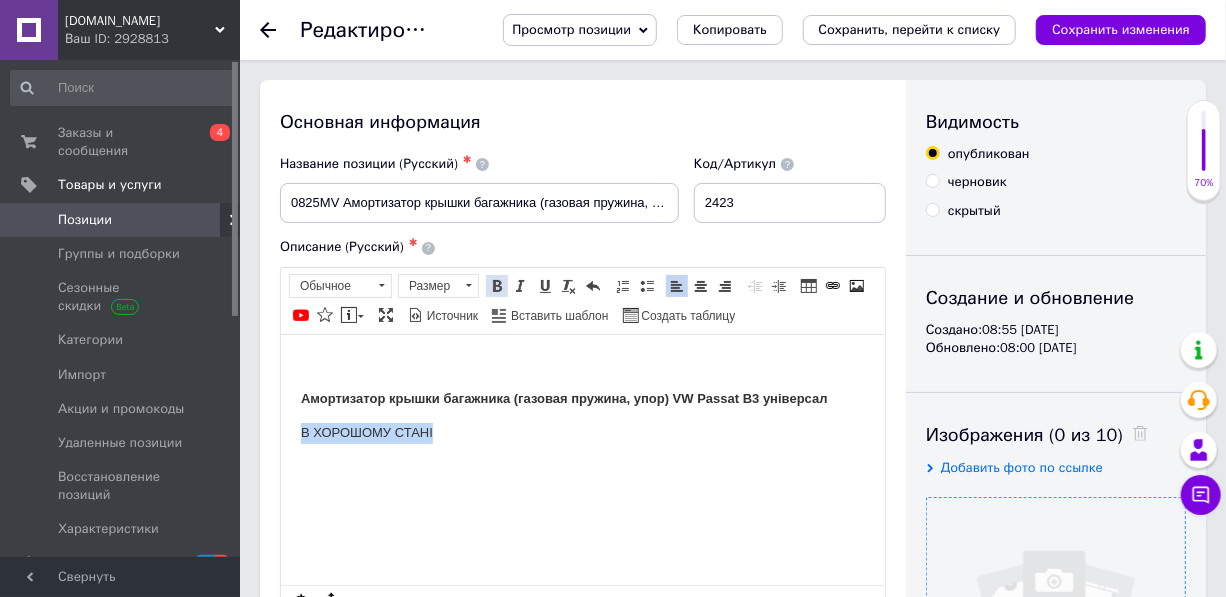 click at bounding box center (497, 286) 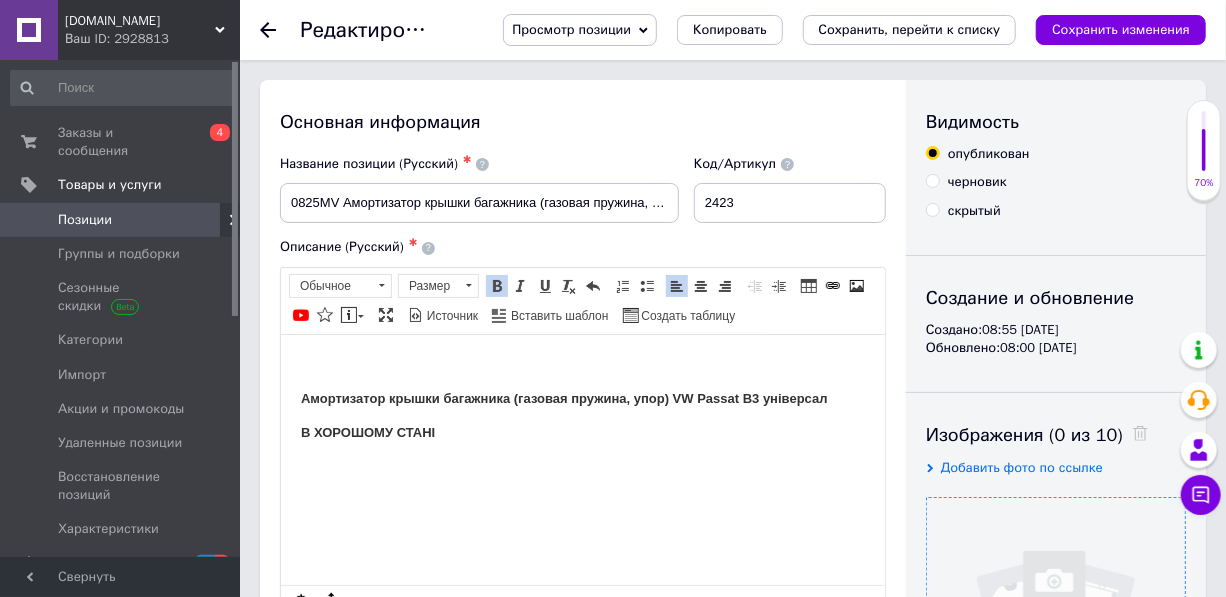 click on "Амортизатор крышки багажника (газовая пружина, упор) VW Passat B3 універсал       В ХОРОШОМУ СТАНІ" at bounding box center (582, 398) 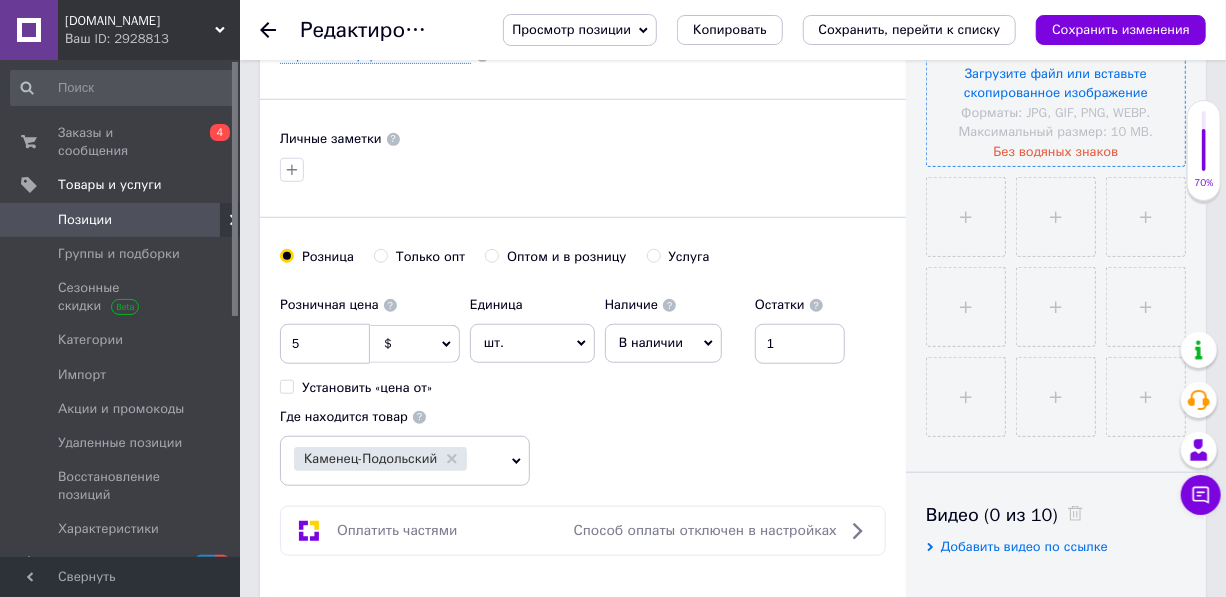 scroll, scrollTop: 727, scrollLeft: 0, axis: vertical 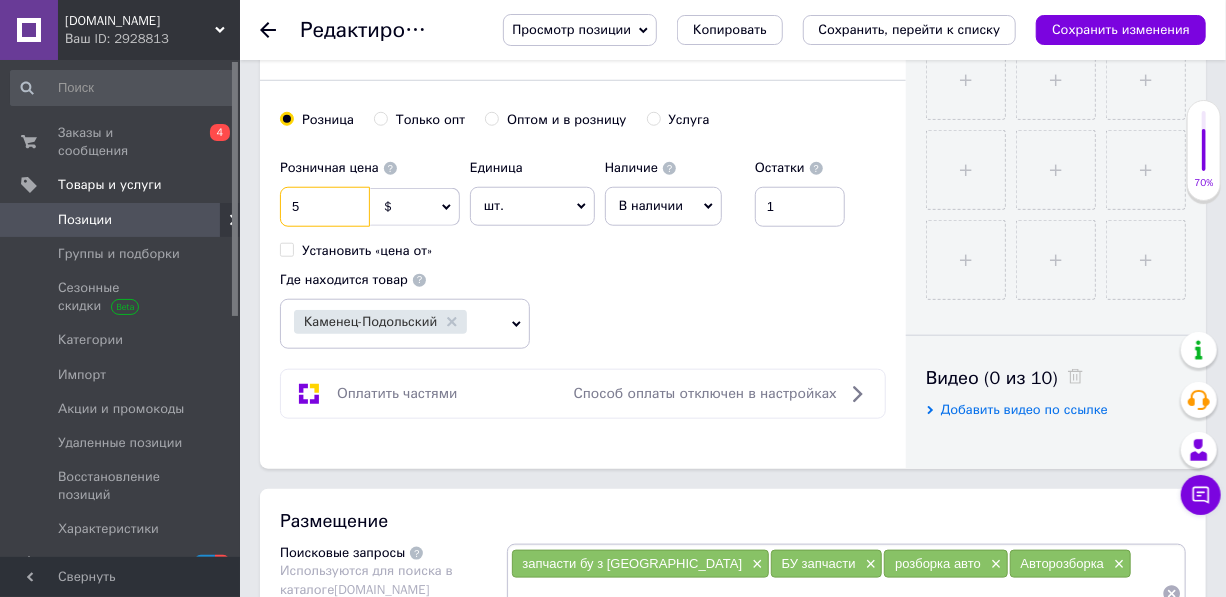 drag, startPoint x: 297, startPoint y: 235, endPoint x: 261, endPoint y: 237, distance: 36.05551 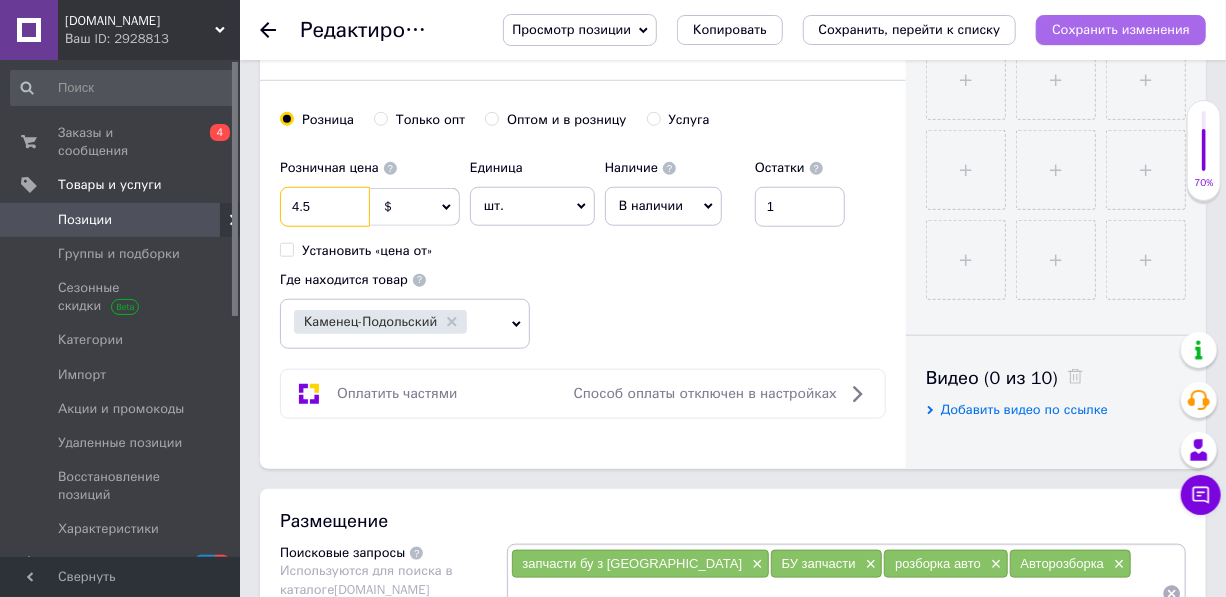 type on "4.5" 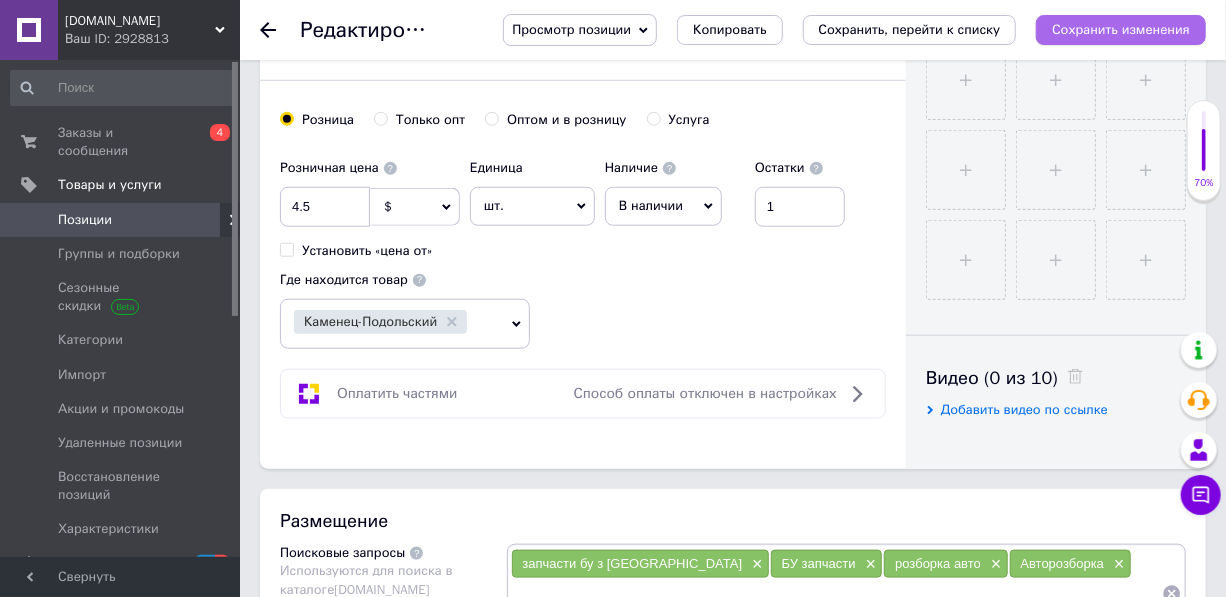 click on "Сохранить изменения" at bounding box center [1121, 29] 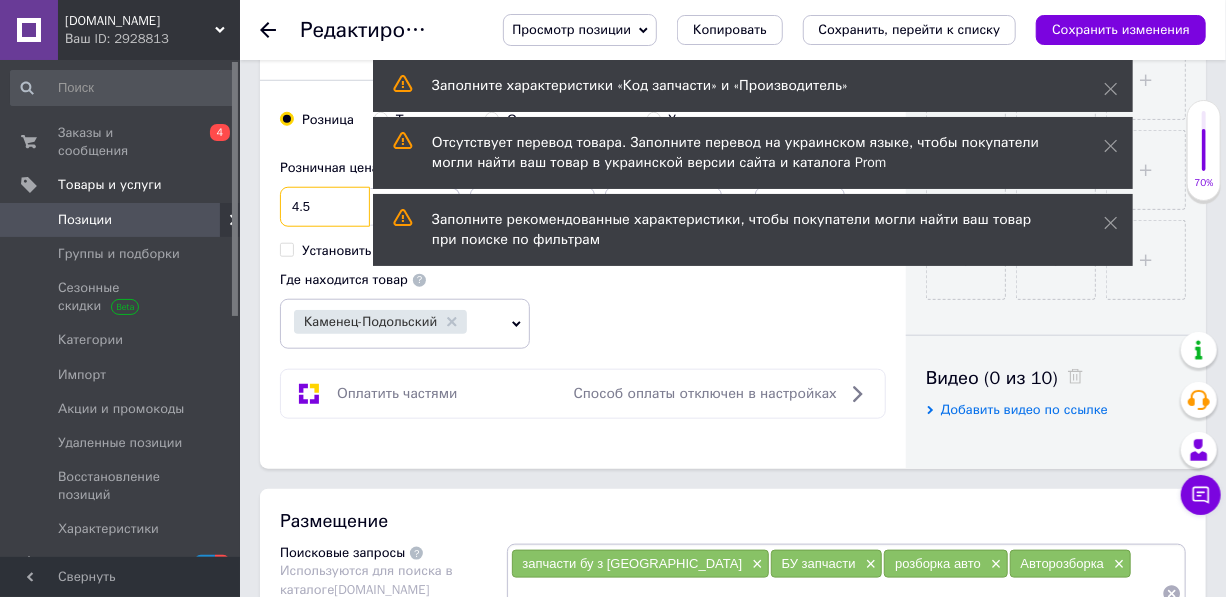 click on "4.5" at bounding box center (325, 207) 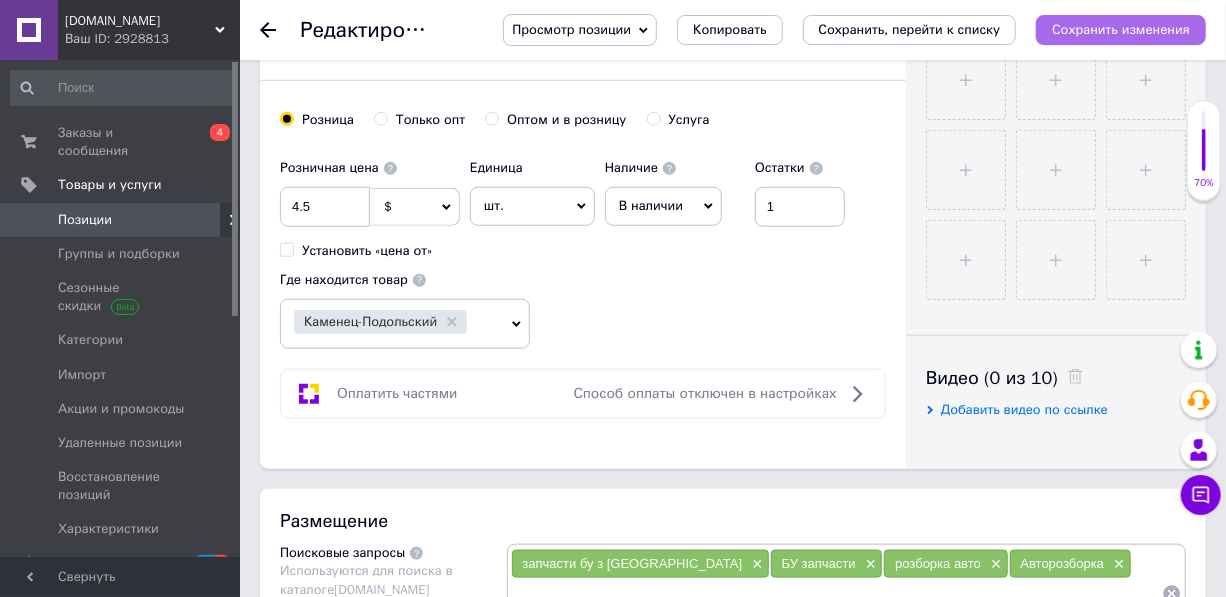 click on "Сохранить изменения" at bounding box center [1121, 29] 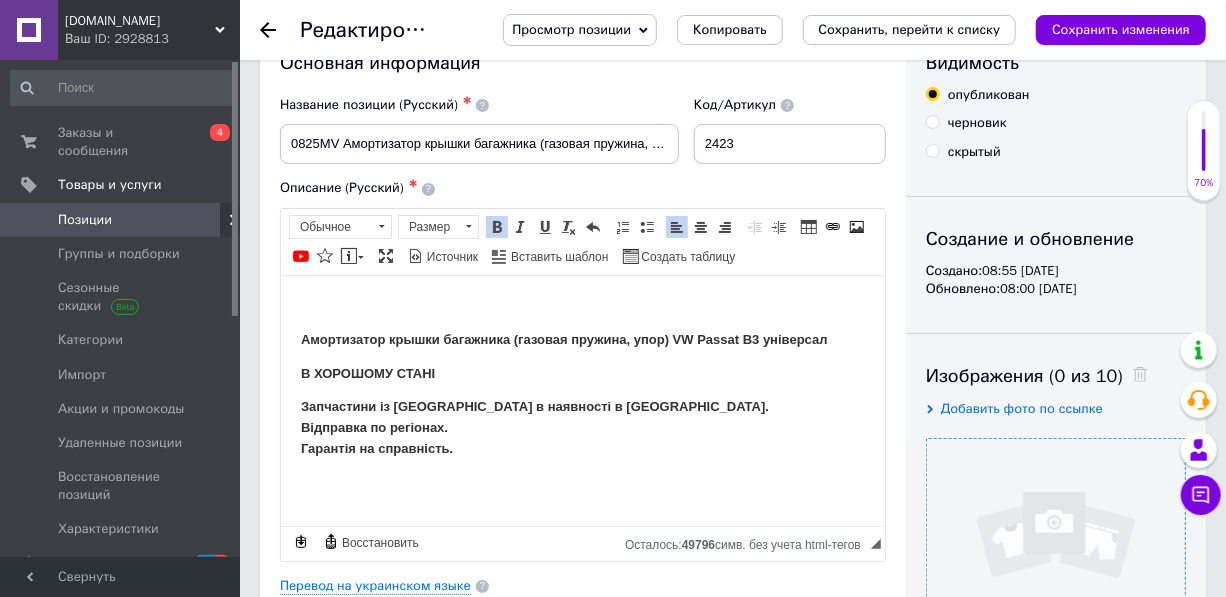 scroll, scrollTop: 0, scrollLeft: 0, axis: both 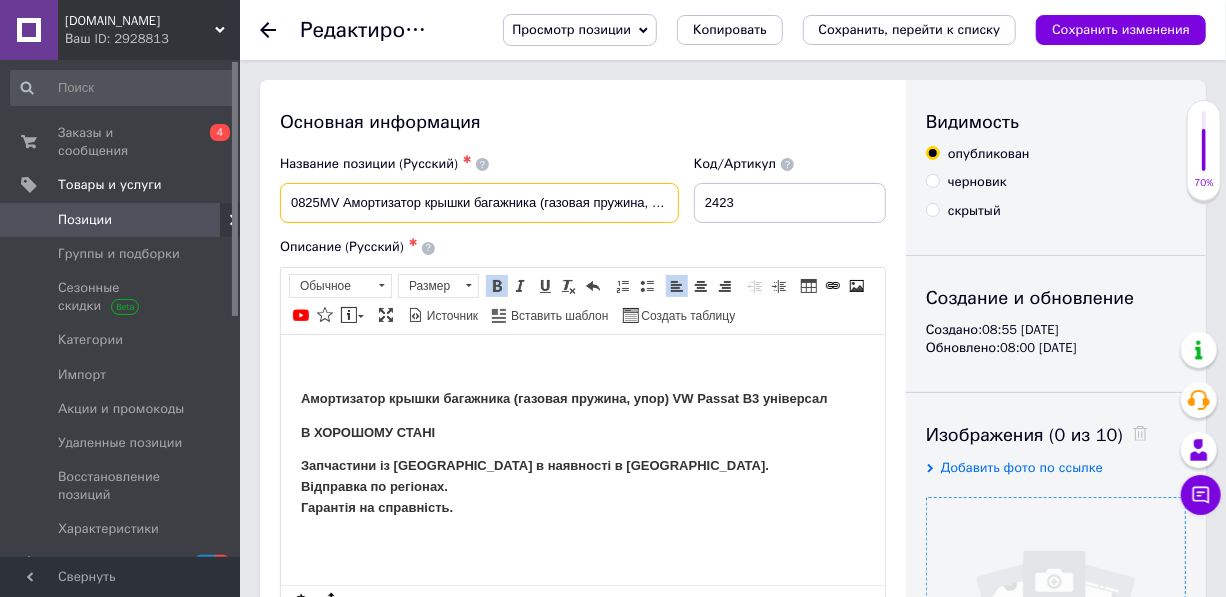 drag, startPoint x: 285, startPoint y: 191, endPoint x: 340, endPoint y: 195, distance: 55.145264 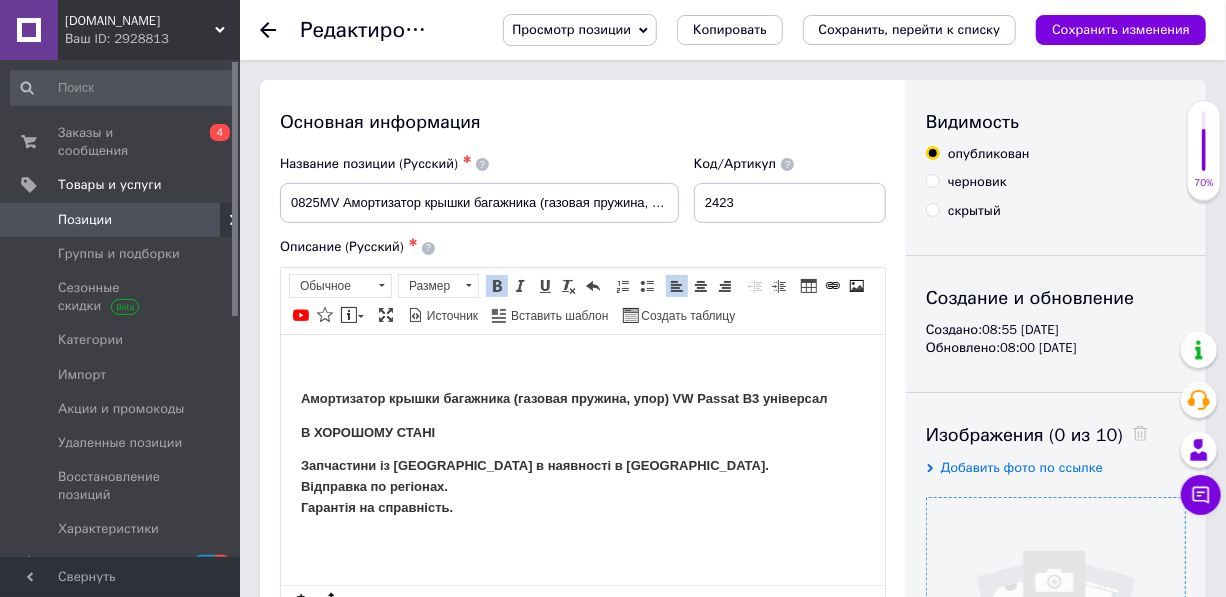 click on "Позиции" at bounding box center (85, 220) 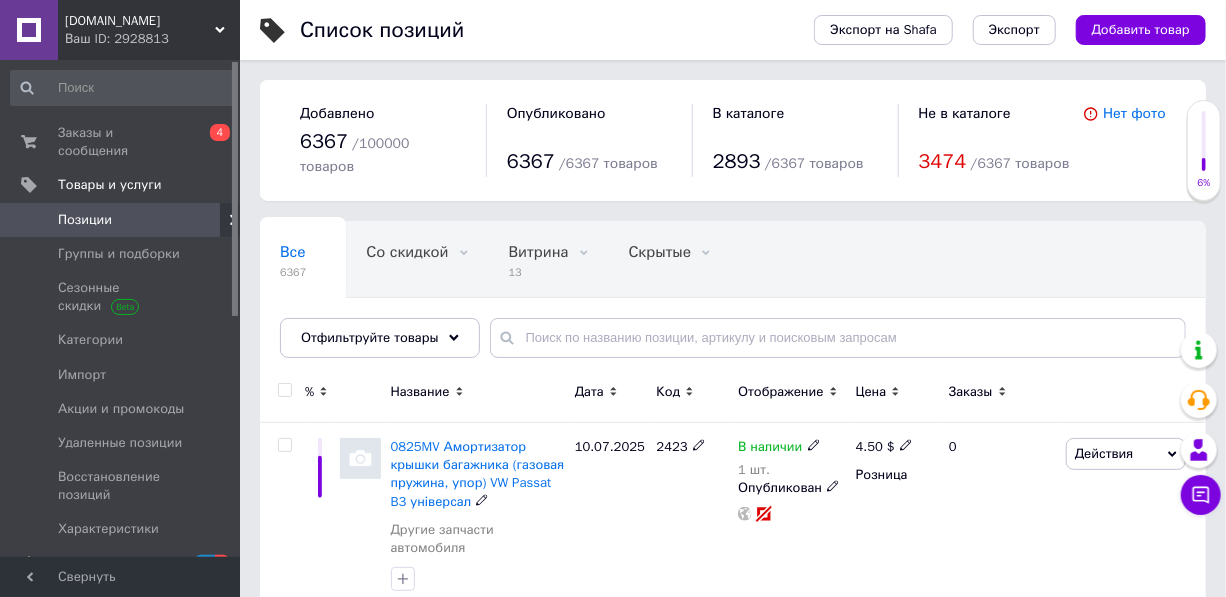click on "0825MV Амортизатор крышки багажника (газовая пружина, упор) VW Passat B3 універсал" at bounding box center (478, 474) 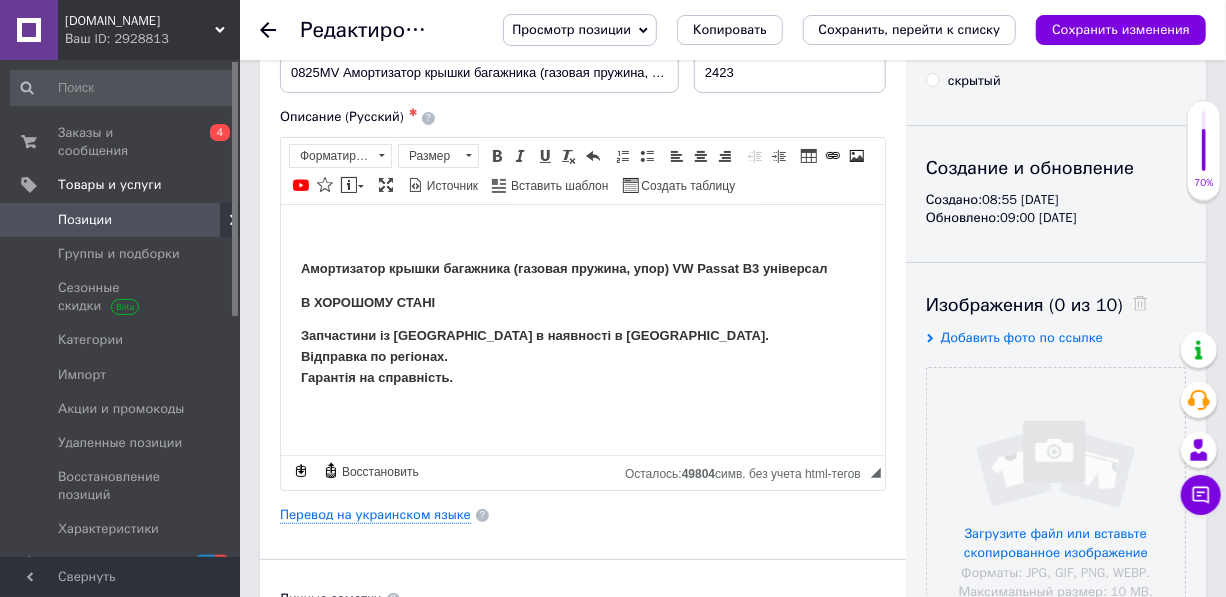scroll, scrollTop: 0, scrollLeft: 0, axis: both 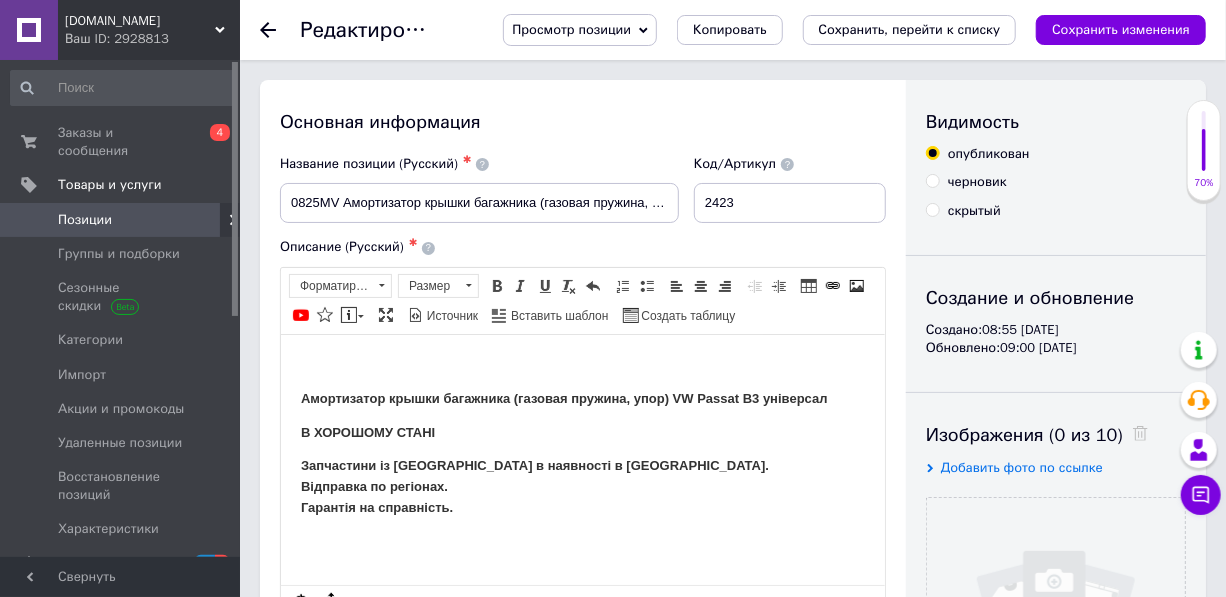 click on "Позиции" at bounding box center (85, 220) 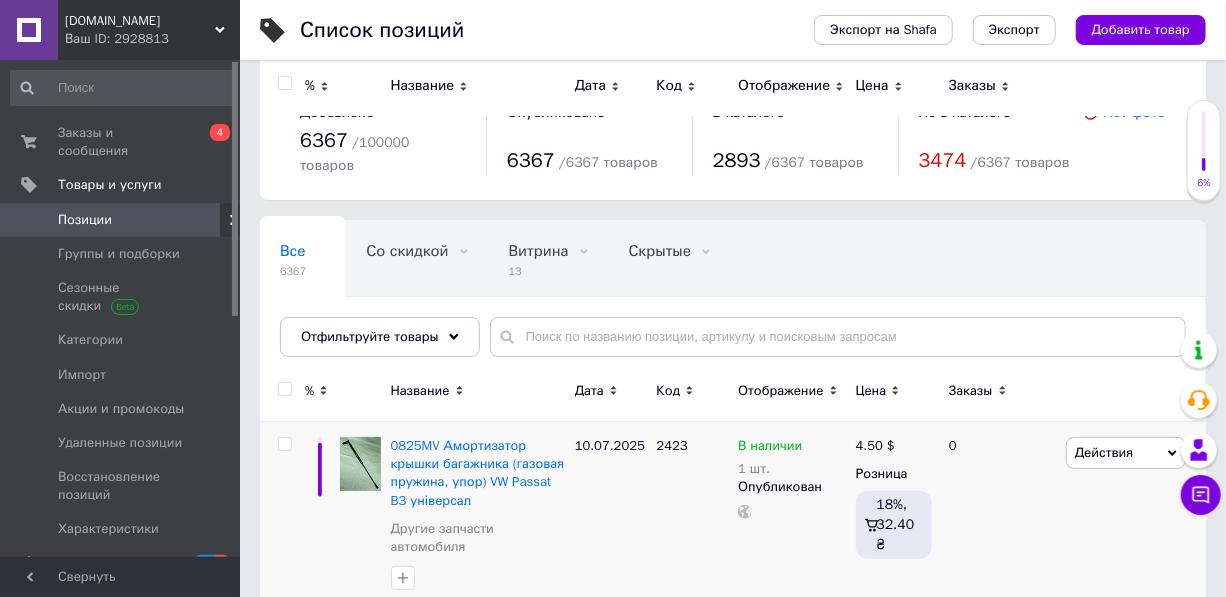 scroll, scrollTop: 0, scrollLeft: 0, axis: both 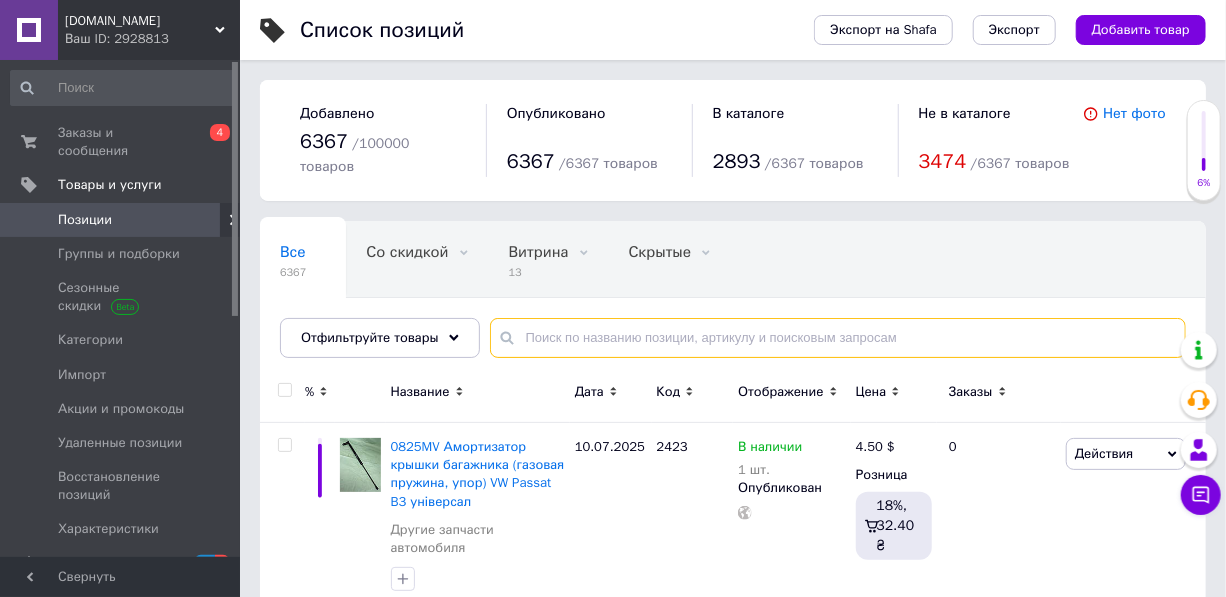 click at bounding box center [838, 338] 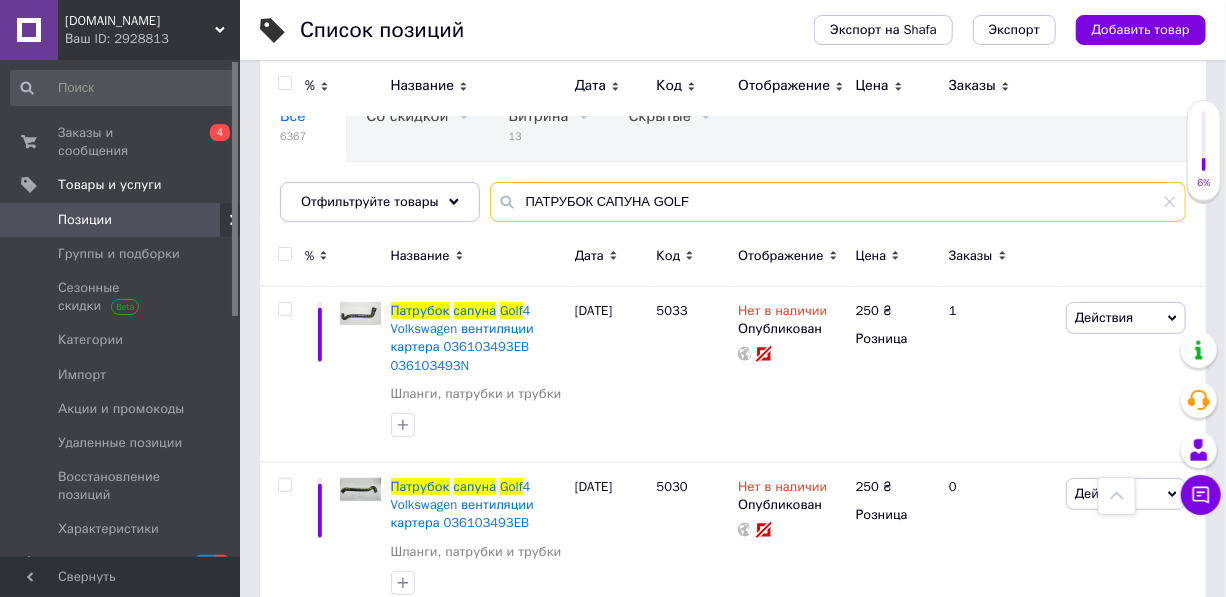 scroll, scrollTop: 133, scrollLeft: 0, axis: vertical 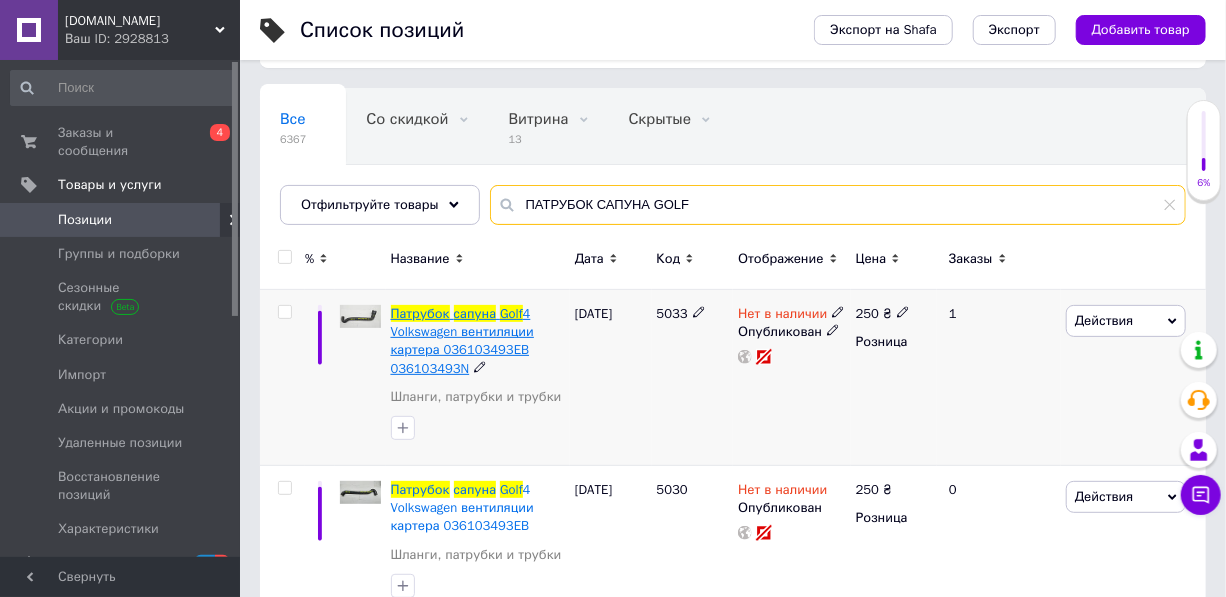 type on "ПАТРУБОК САПУНА GOLF" 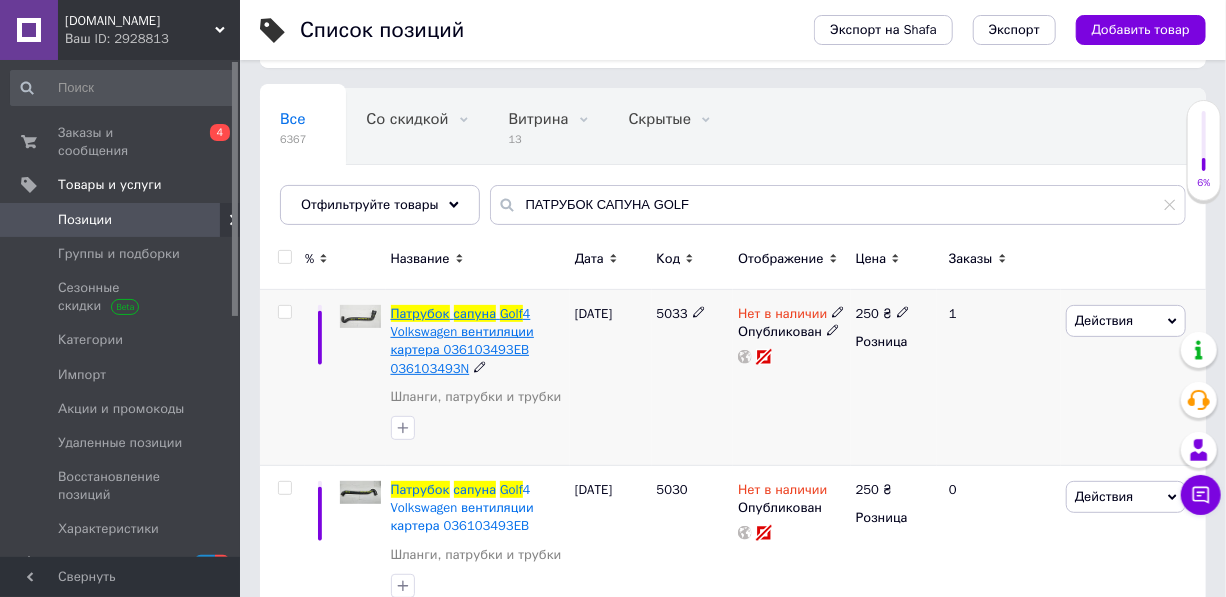 click on "4 Volkswagen вентиляции картера 036103493EB 036103493N" at bounding box center (462, 341) 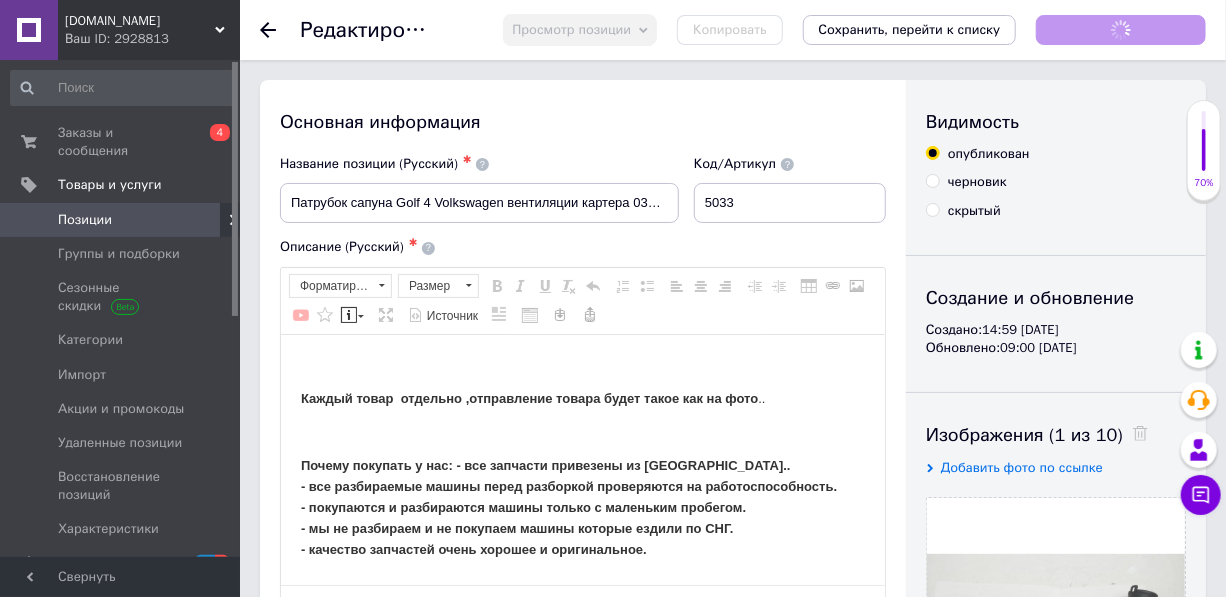 scroll, scrollTop: 0, scrollLeft: 0, axis: both 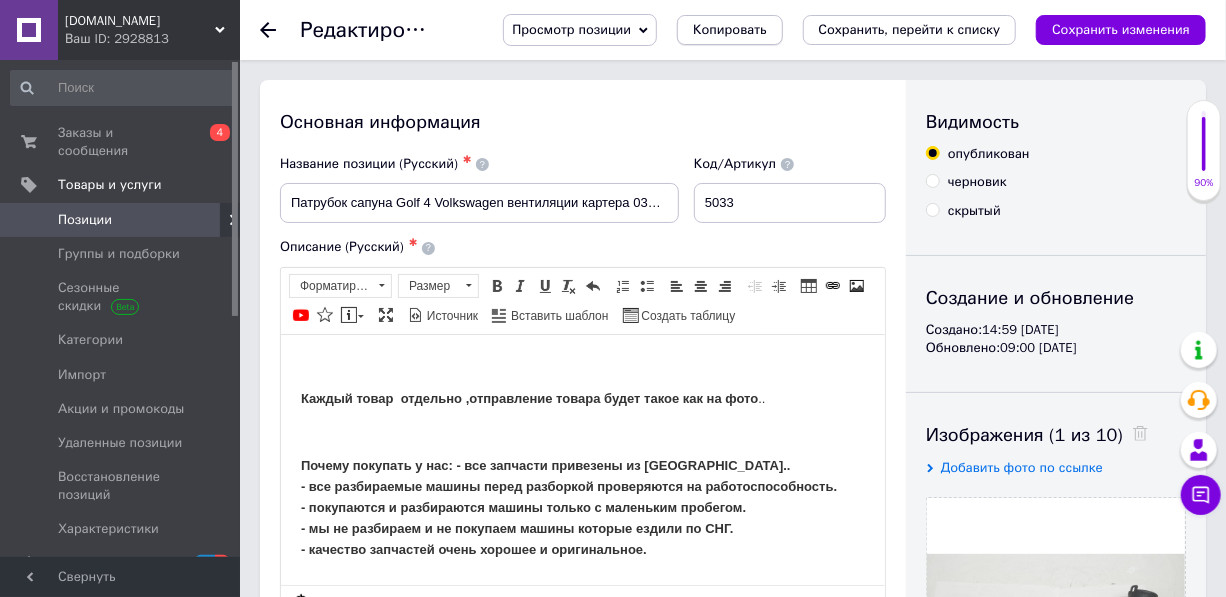click on "Копировать" at bounding box center (729, 30) 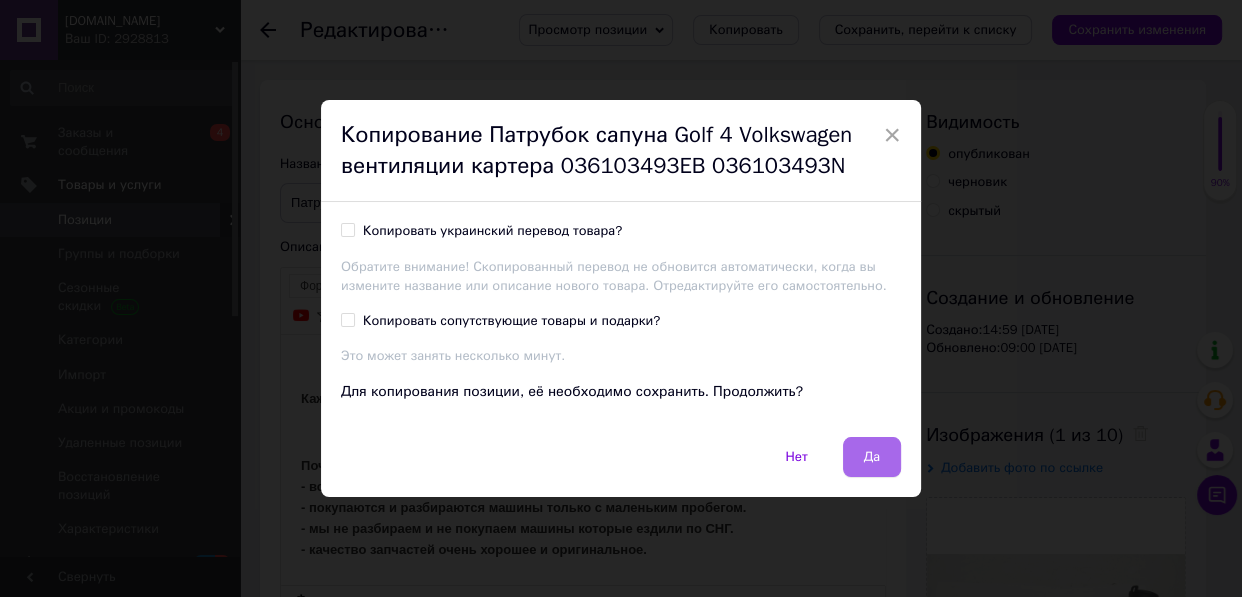 click on "Да" at bounding box center (872, 457) 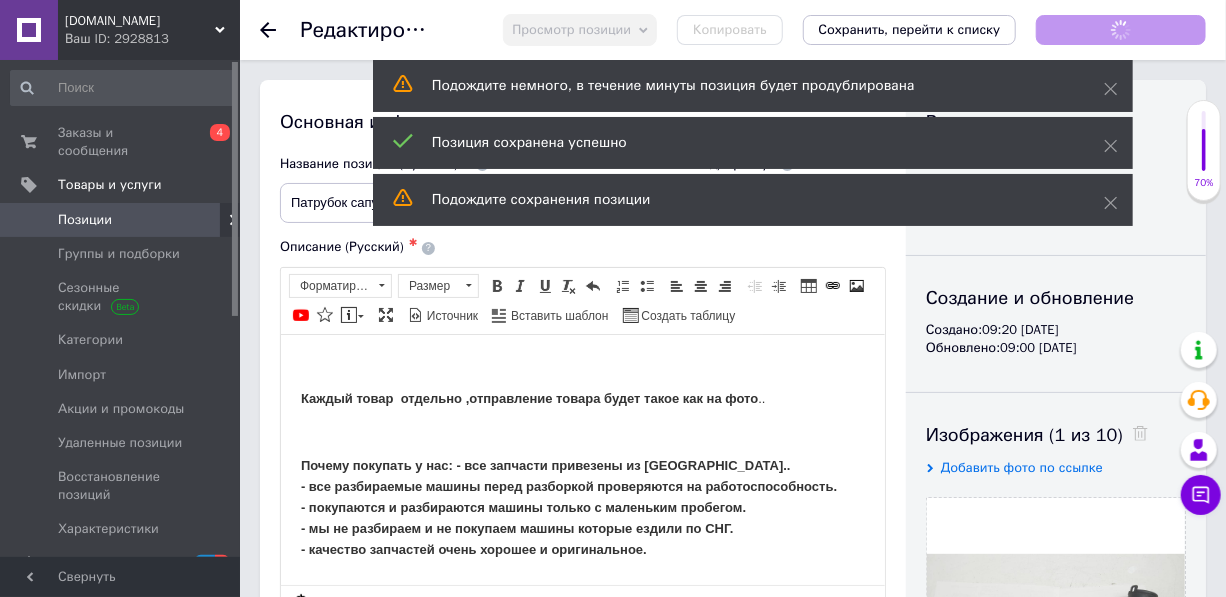 scroll, scrollTop: 0, scrollLeft: 0, axis: both 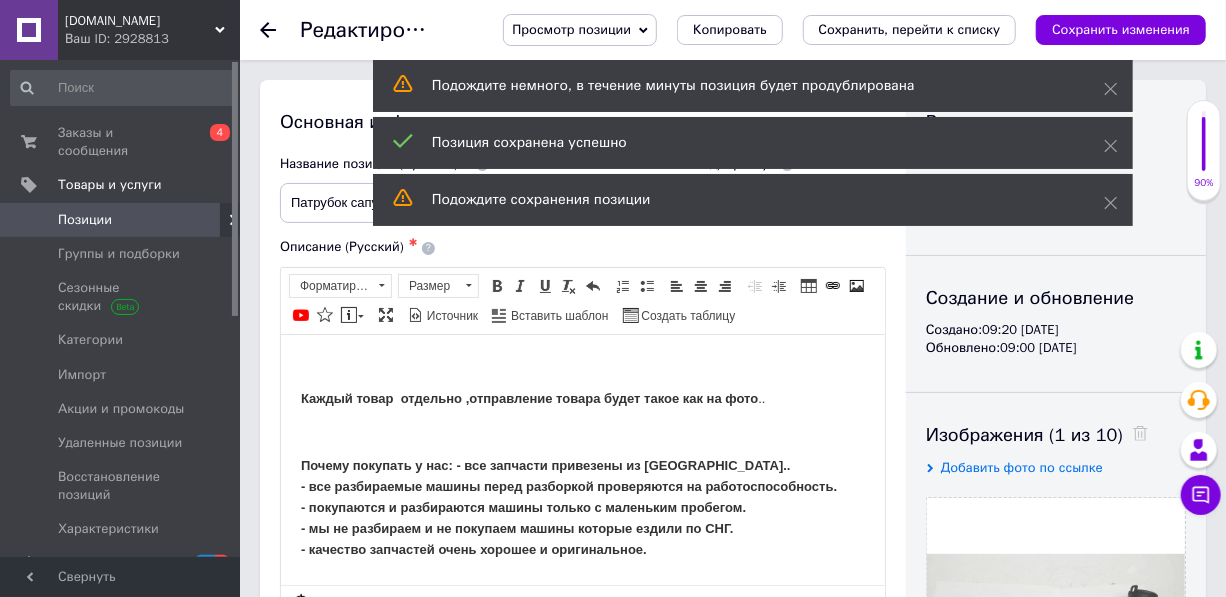 click on "Позиции" at bounding box center [85, 220] 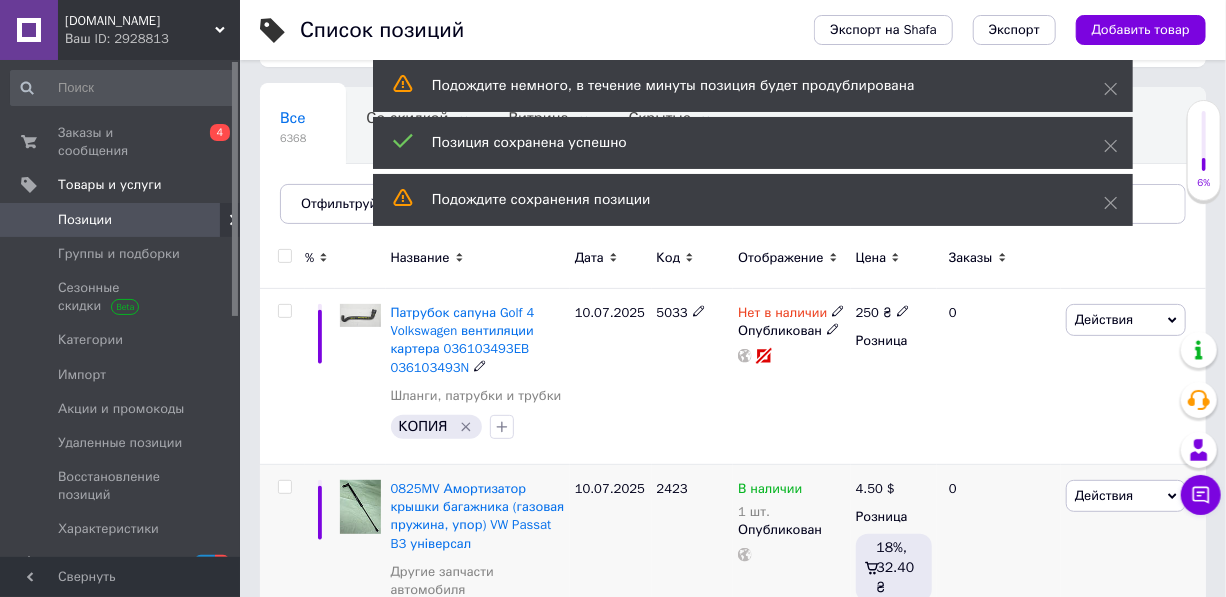 scroll, scrollTop: 272, scrollLeft: 0, axis: vertical 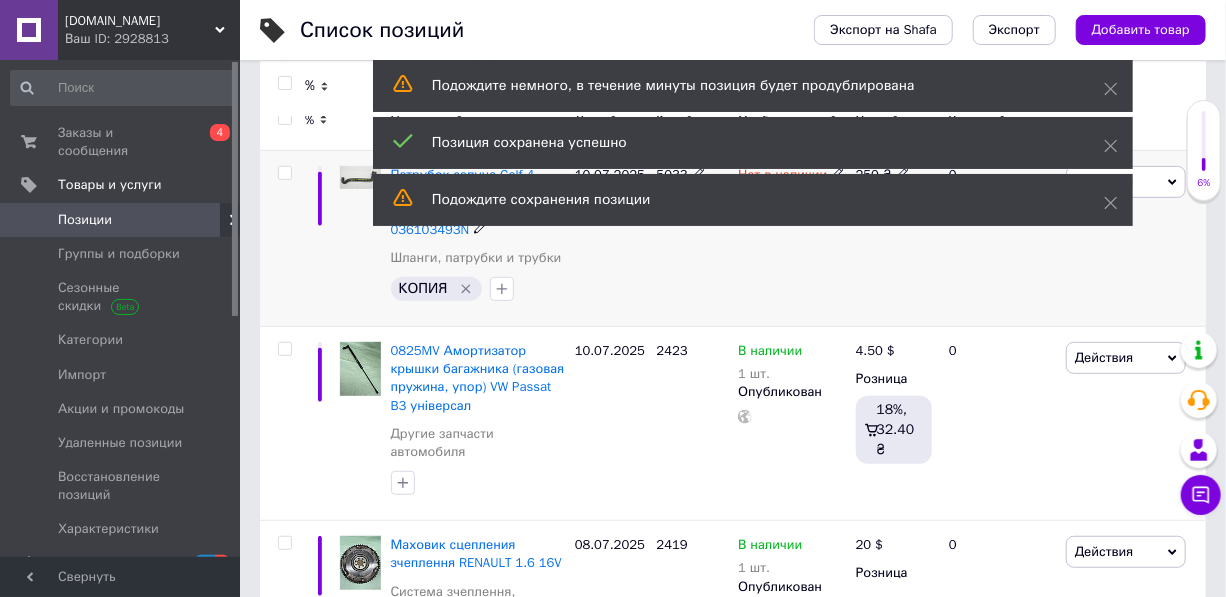 click 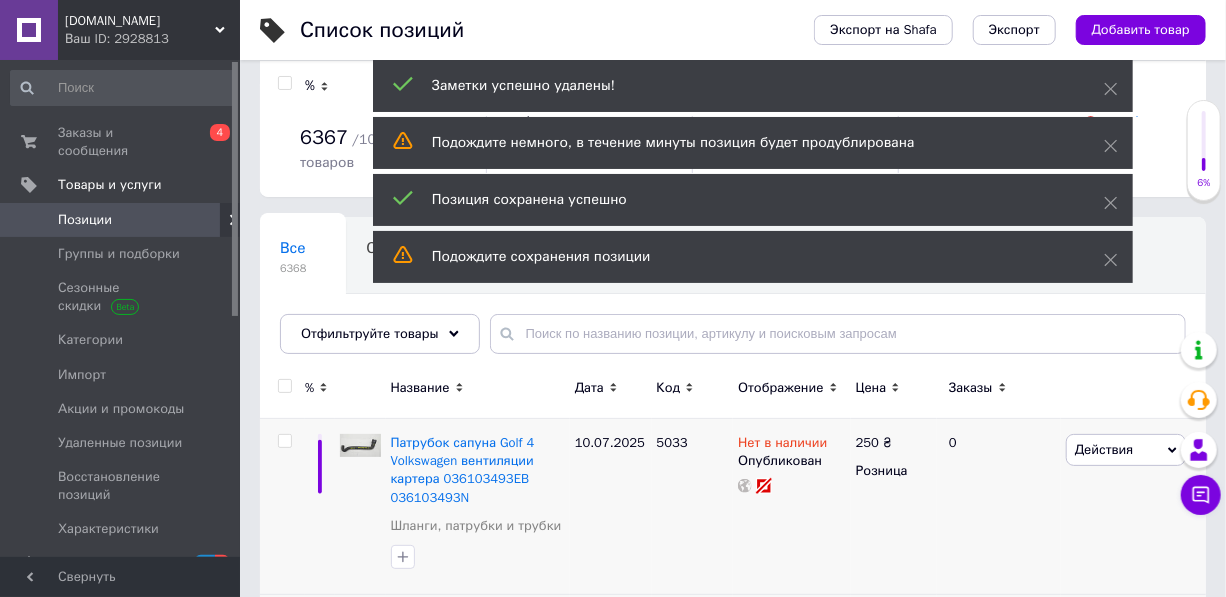 scroll, scrollTop: 0, scrollLeft: 0, axis: both 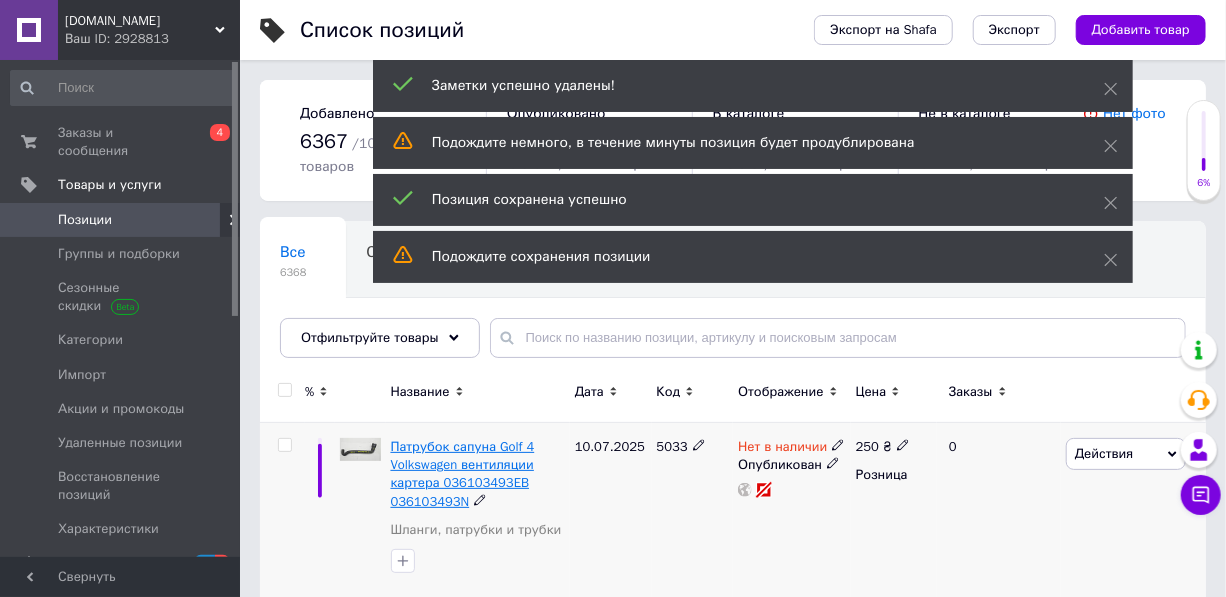 click on "Патрубок сапуна Golf 4 Volkswagen вентиляции картера 036103493EB 036103493N" at bounding box center [463, 474] 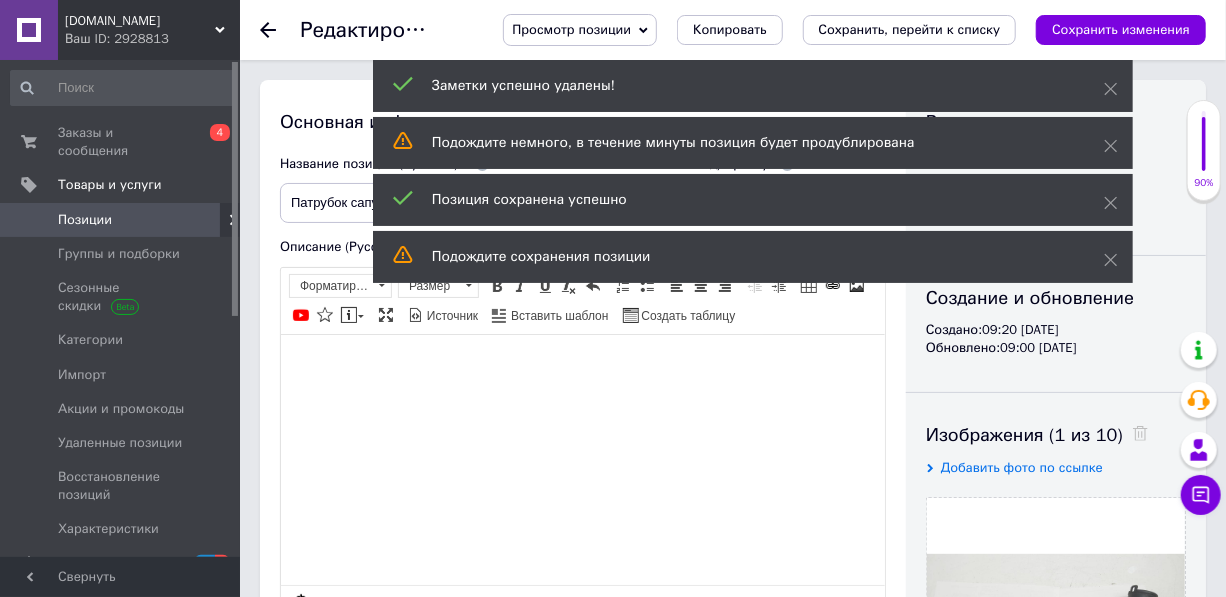 click on "Позиции" at bounding box center [85, 220] 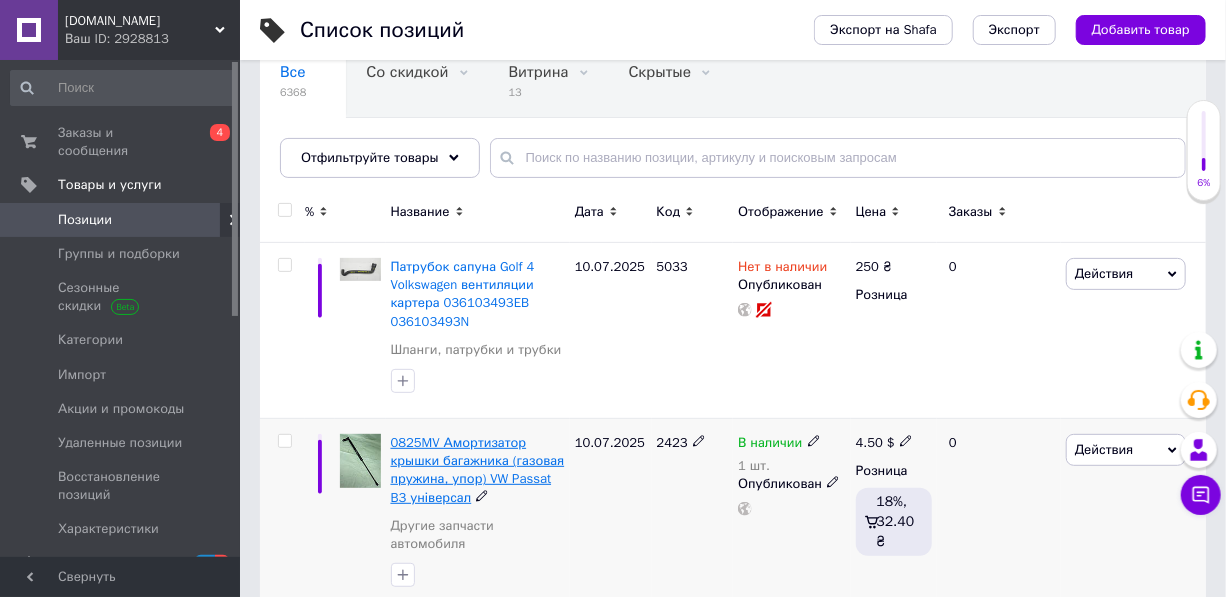 scroll, scrollTop: 181, scrollLeft: 0, axis: vertical 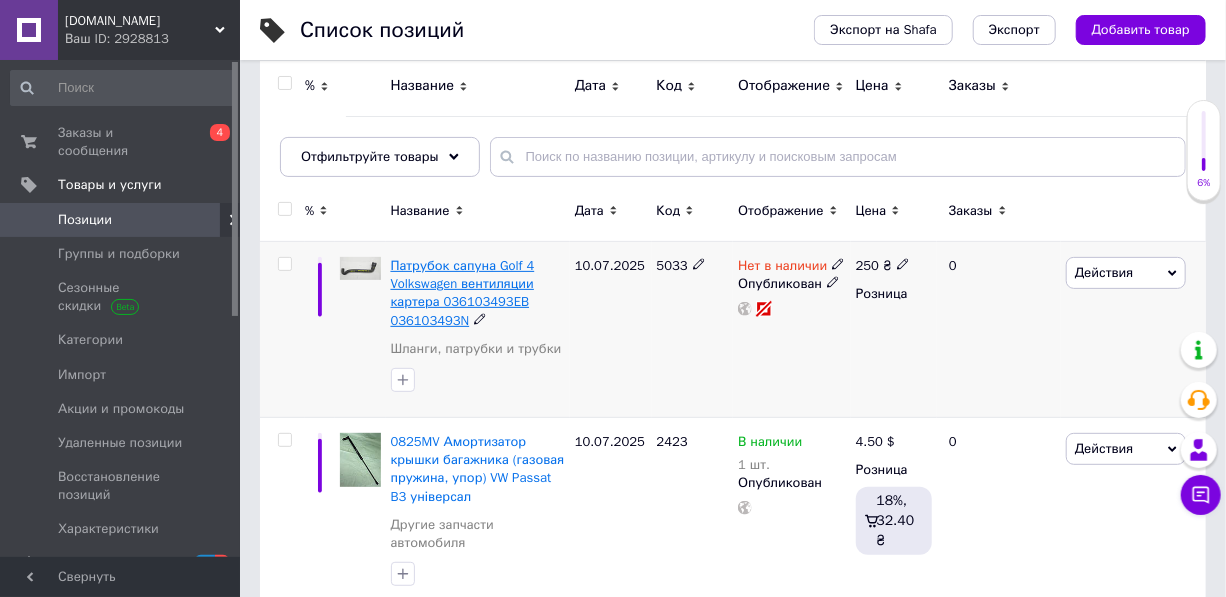 click on "Патрубок сапуна Golf 4 Volkswagen вентиляции картера 036103493EB 036103493N" at bounding box center (463, 293) 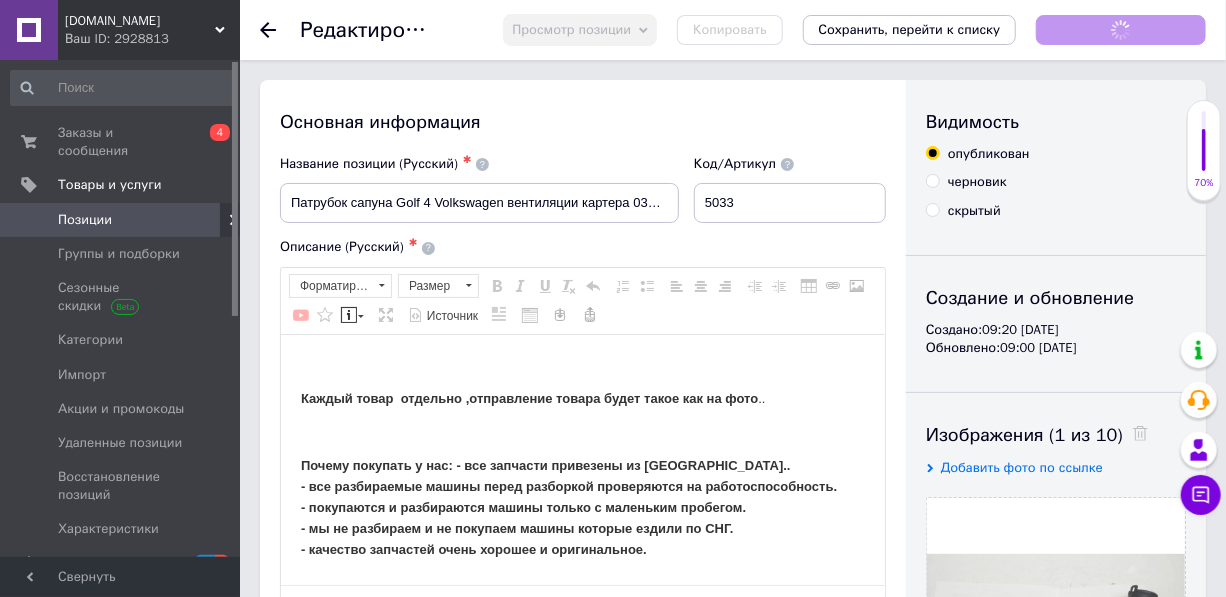 scroll, scrollTop: 0, scrollLeft: 0, axis: both 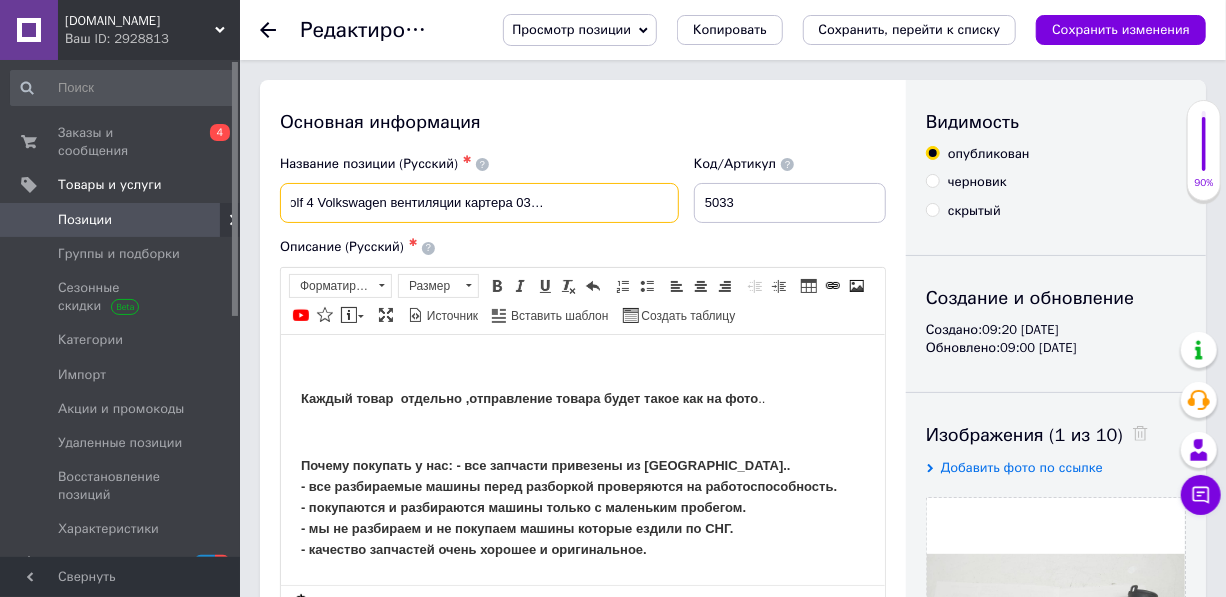 drag, startPoint x: 636, startPoint y: 203, endPoint x: 790, endPoint y: 200, distance: 154.02922 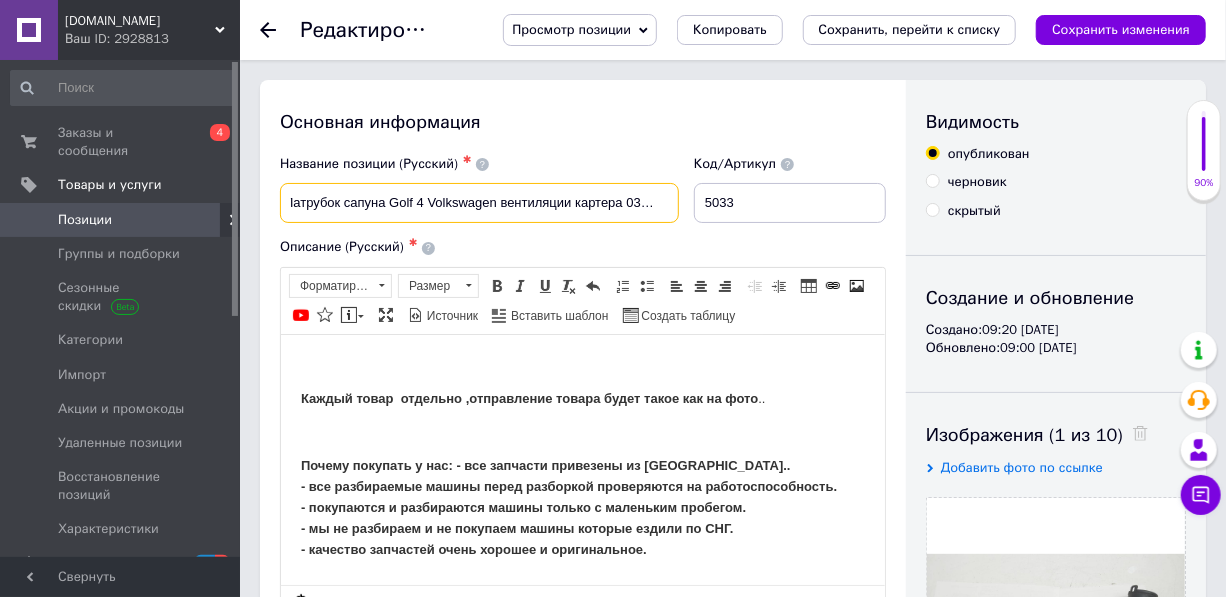 scroll, scrollTop: 0, scrollLeft: 0, axis: both 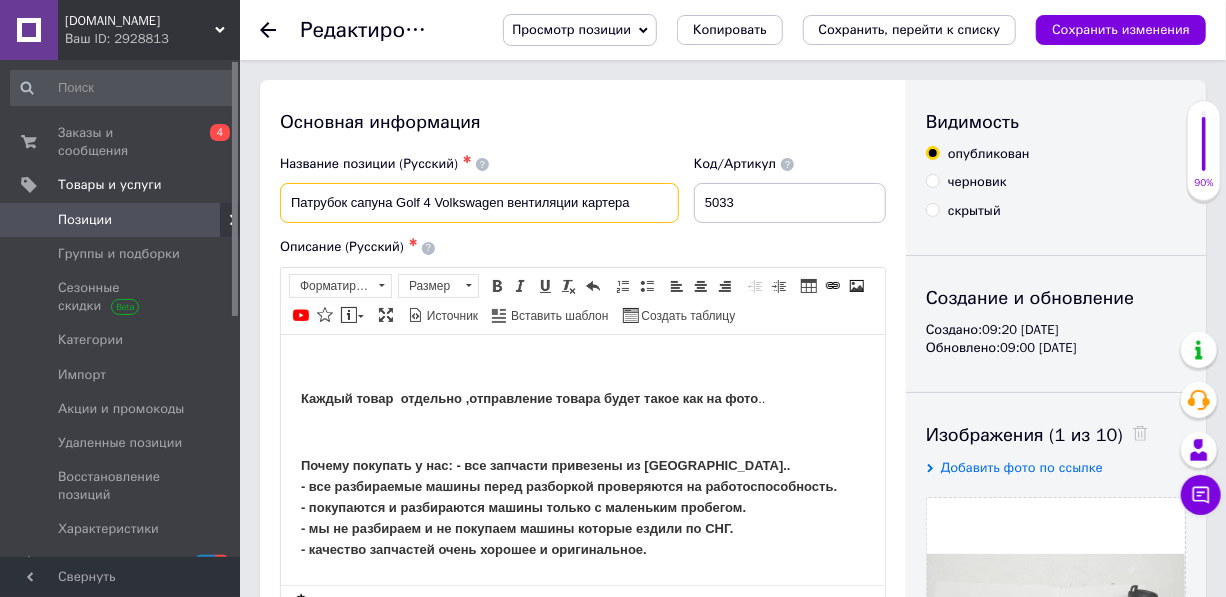 paste on "030103493BB" 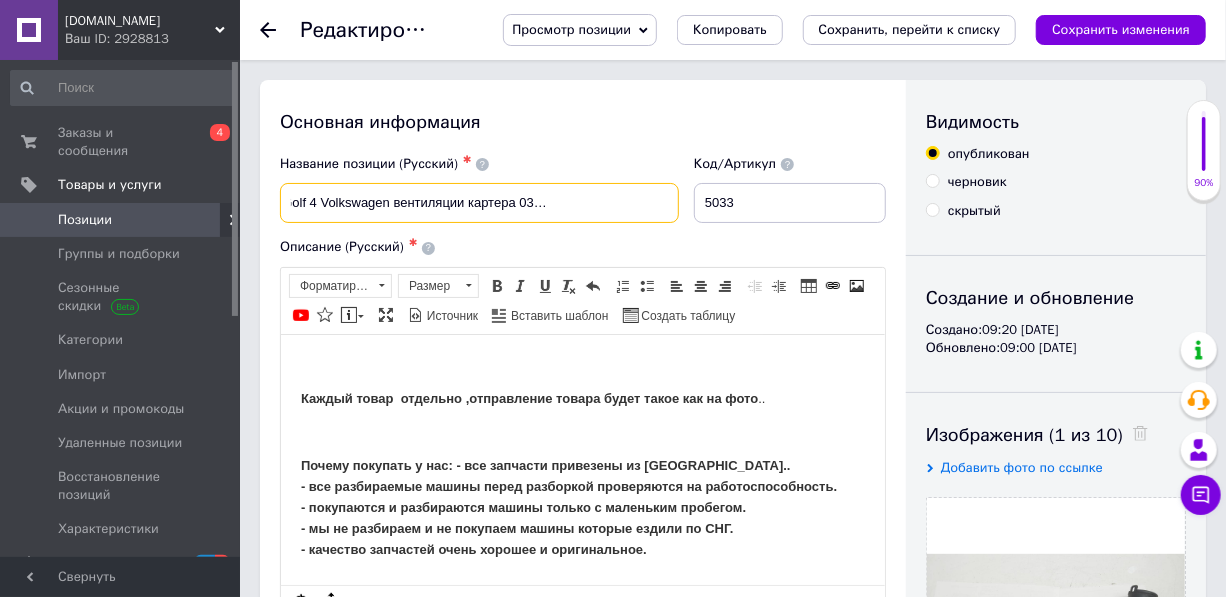 scroll, scrollTop: 0, scrollLeft: 124, axis: horizontal 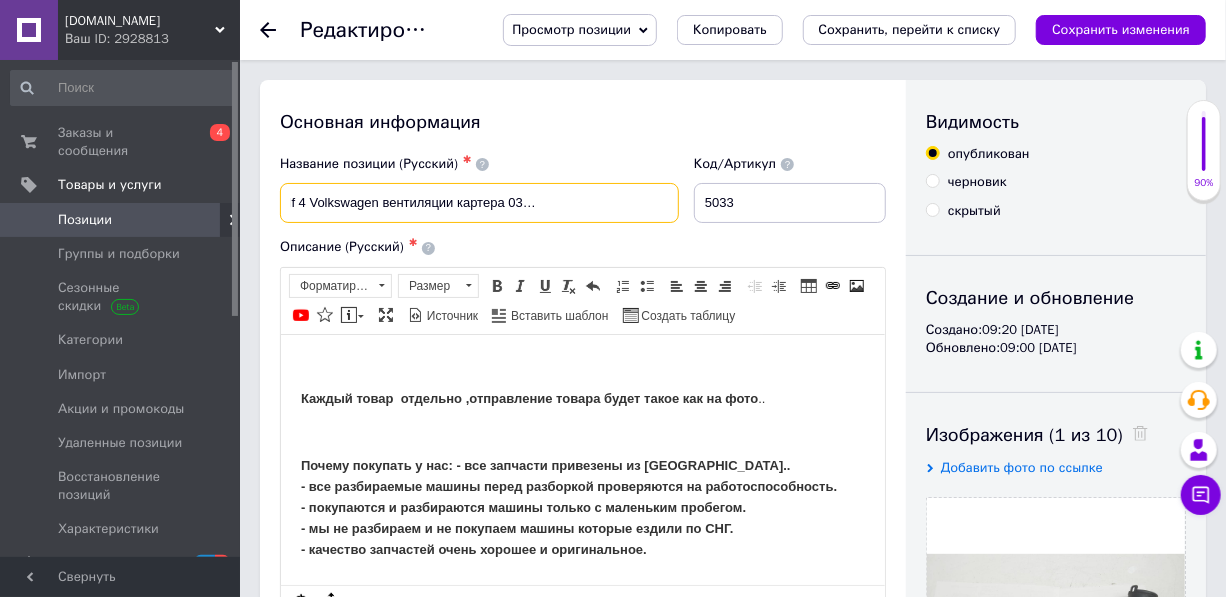 drag, startPoint x: 673, startPoint y: 197, endPoint x: 598, endPoint y: 210, distance: 76.11833 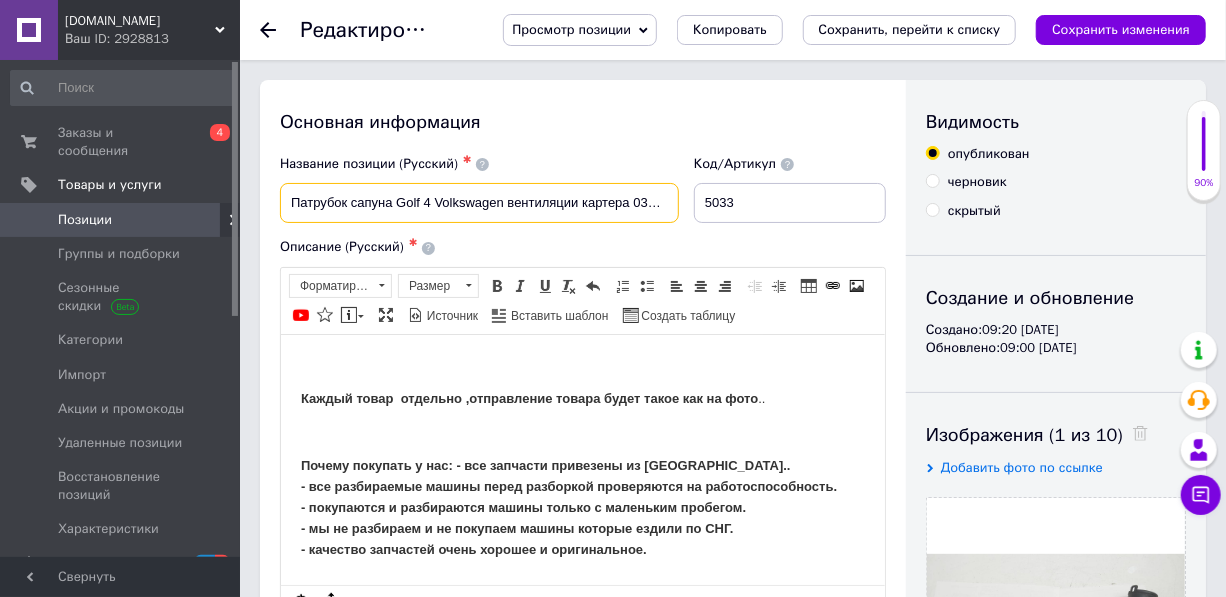 click on "Патрубок сапуна Golf 4 Volkswagen вентиляции картера 030103493BB , 036103464G" at bounding box center [479, 203] 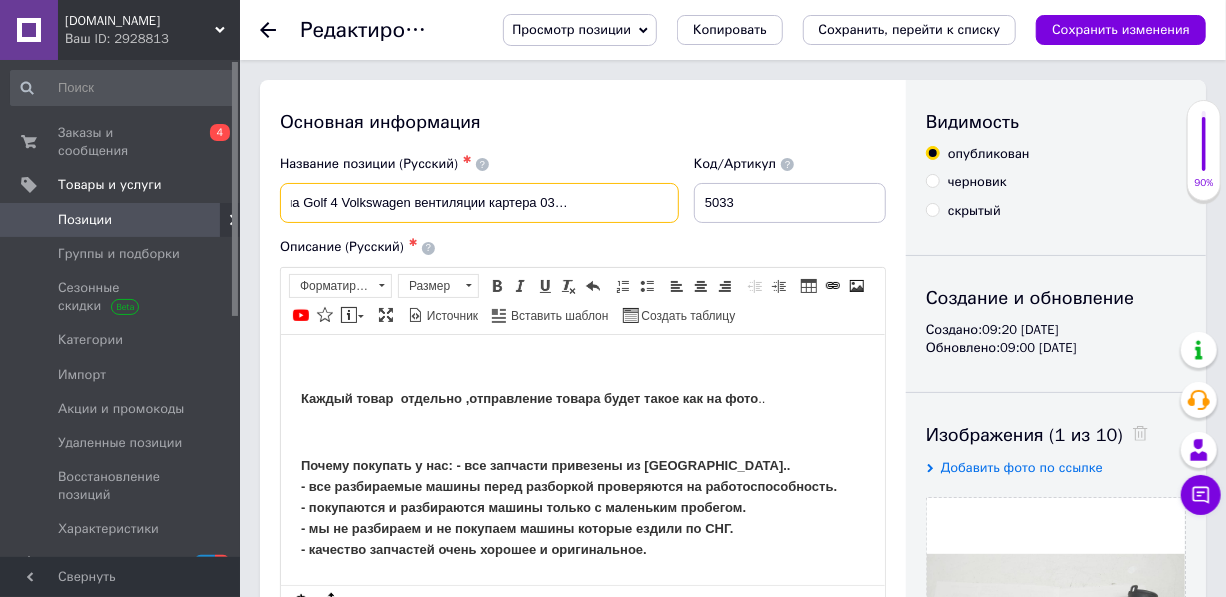 scroll, scrollTop: 0, scrollLeft: 124, axis: horizontal 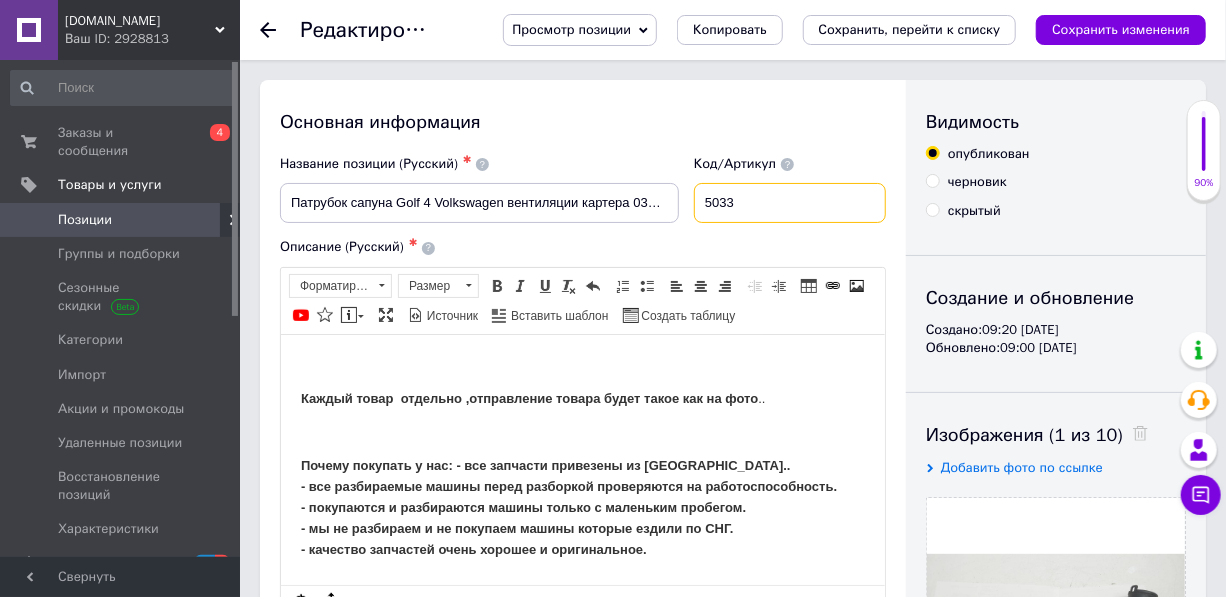 drag, startPoint x: 748, startPoint y: 201, endPoint x: 702, endPoint y: 205, distance: 46.173584 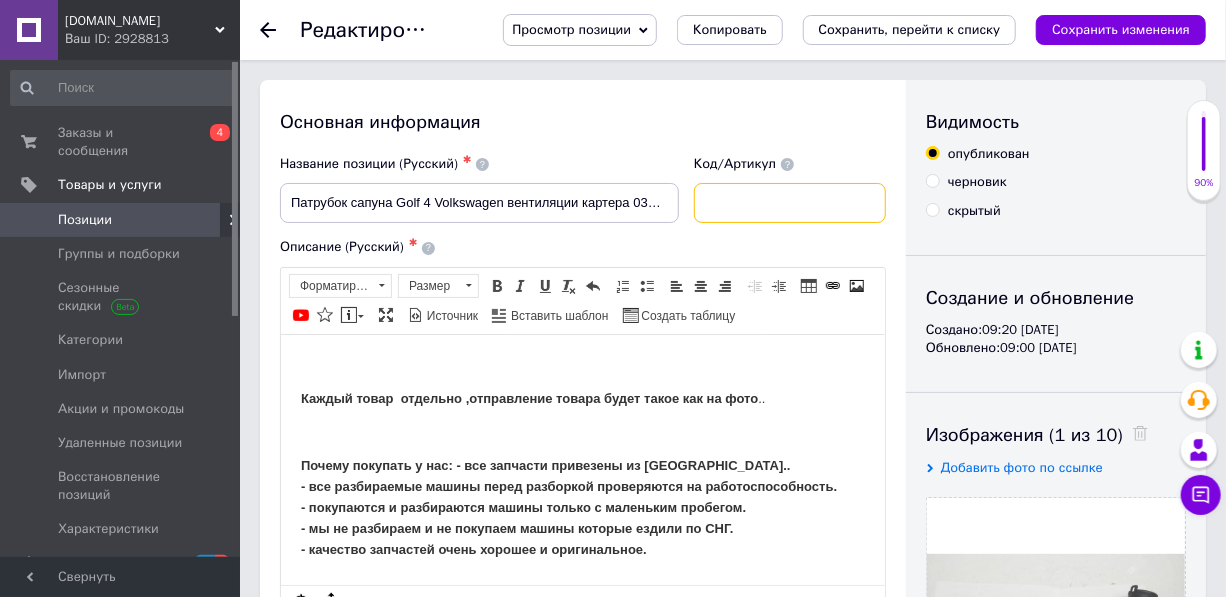 type 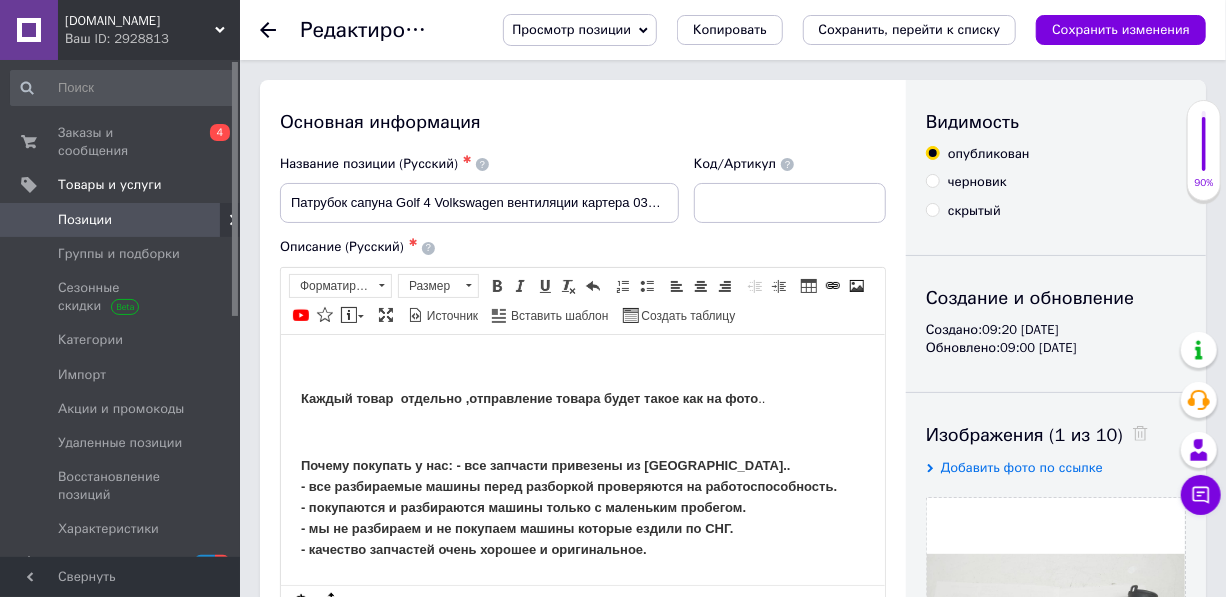click on "Каждый товар  отдельно ,отправление товара будет такое как на фото ..           Почему покупать у нас:   - все запчасти привезены из Германии.. - все разбираемые машины перед разборкой проверяются на работоспособность. - покупаются и разбираются машины только с маленьким пробегом. - мы не разбираем и не покупаем машины которые ездили по СНГ. - качество запчастей очень хорошее и оригинальное." at bounding box center [582, 456] 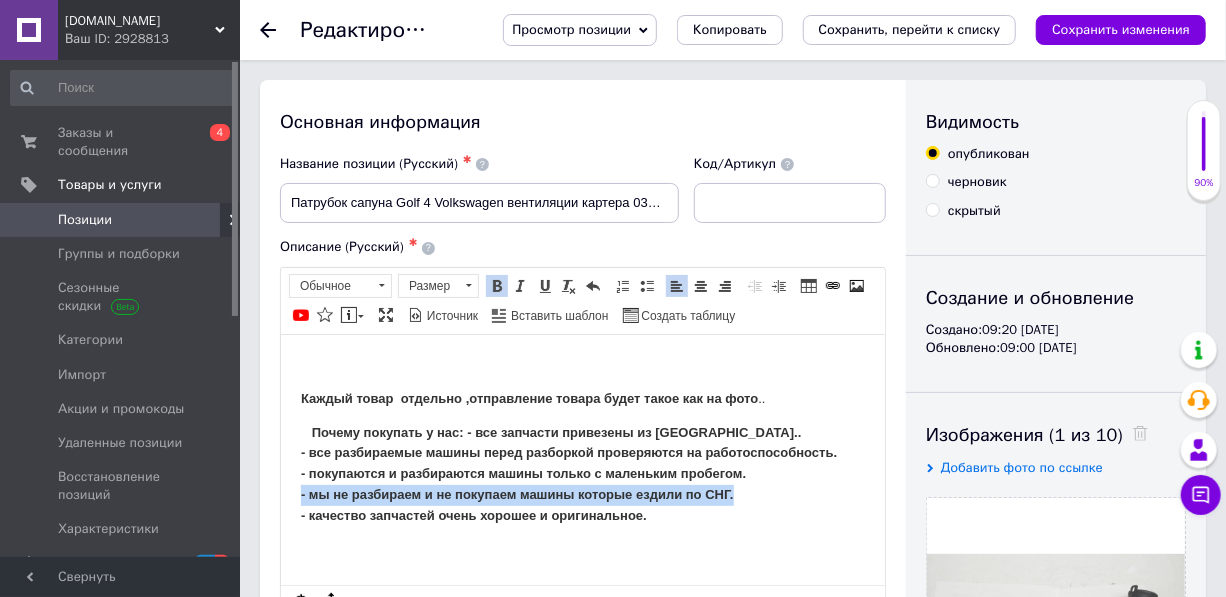 drag, startPoint x: 729, startPoint y: 499, endPoint x: 554, endPoint y: 859, distance: 400.28116 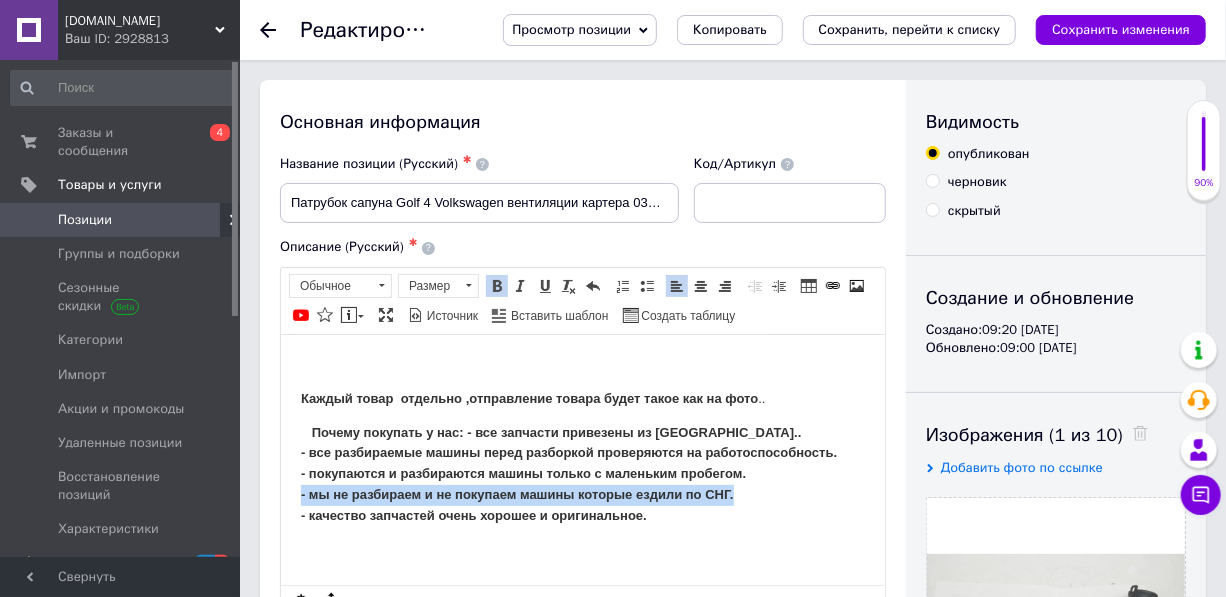 type 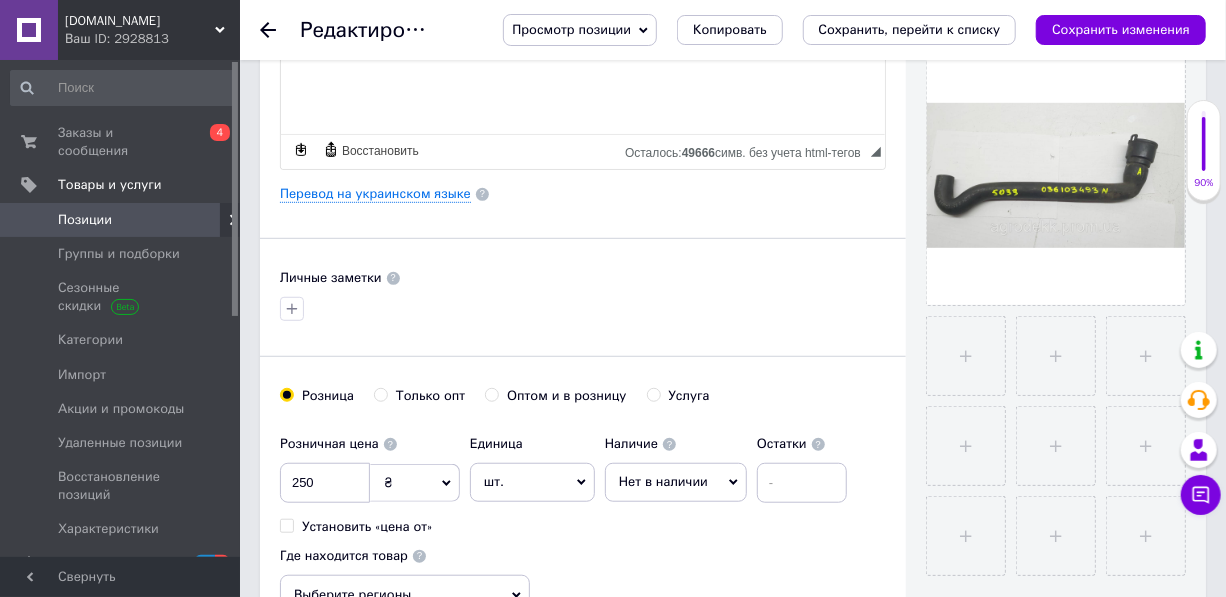 scroll, scrollTop: 454, scrollLeft: 0, axis: vertical 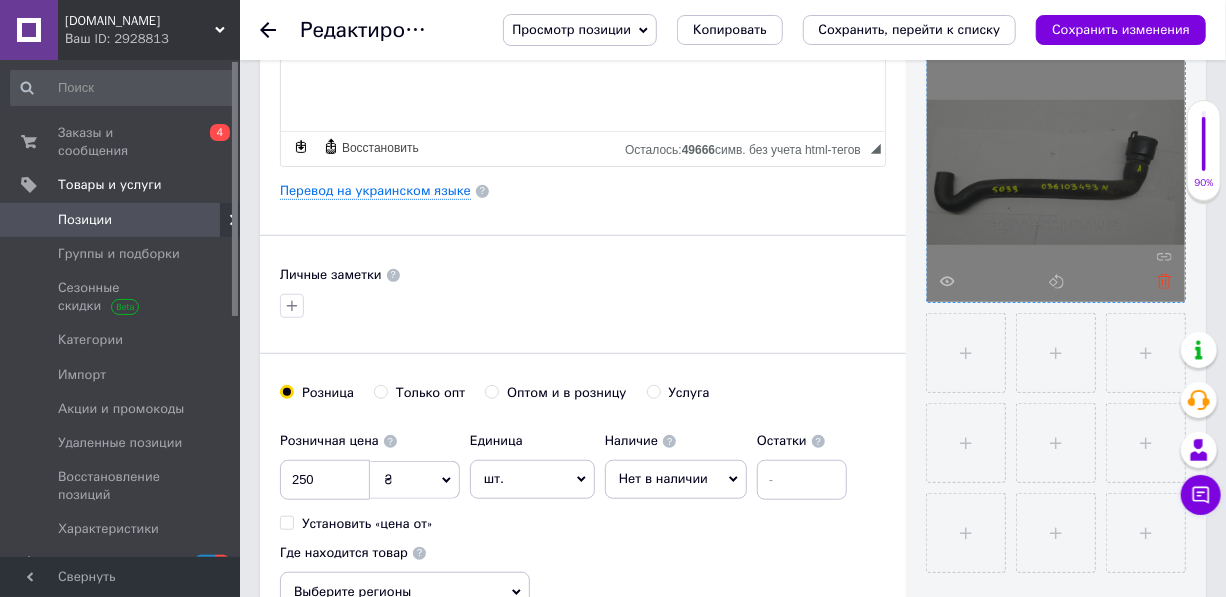 click 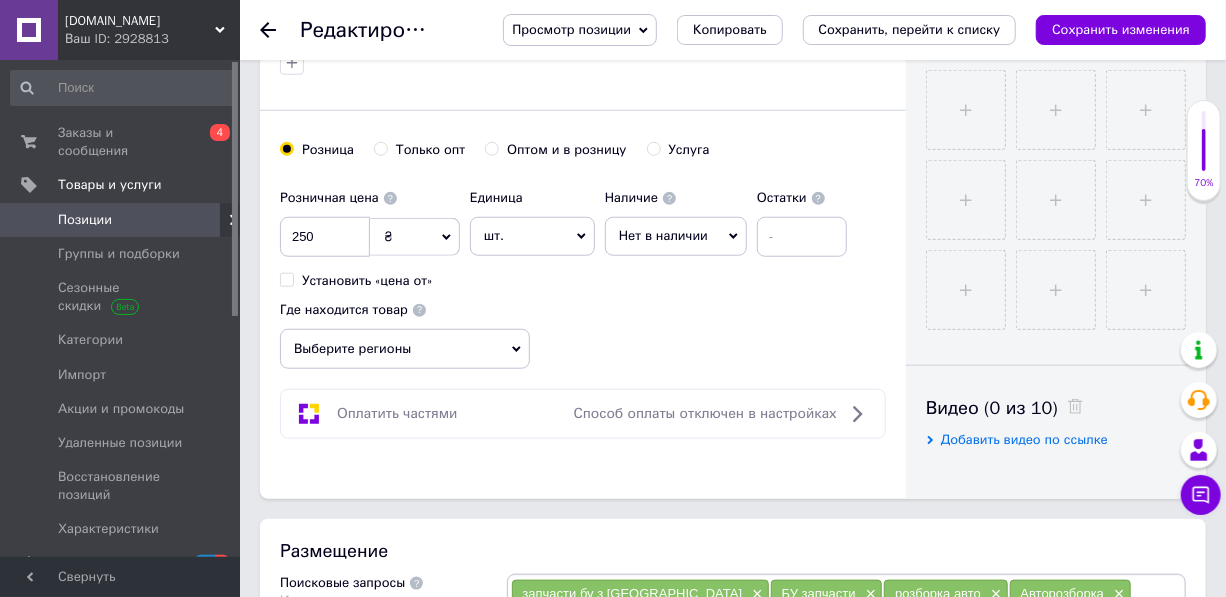 scroll, scrollTop: 727, scrollLeft: 0, axis: vertical 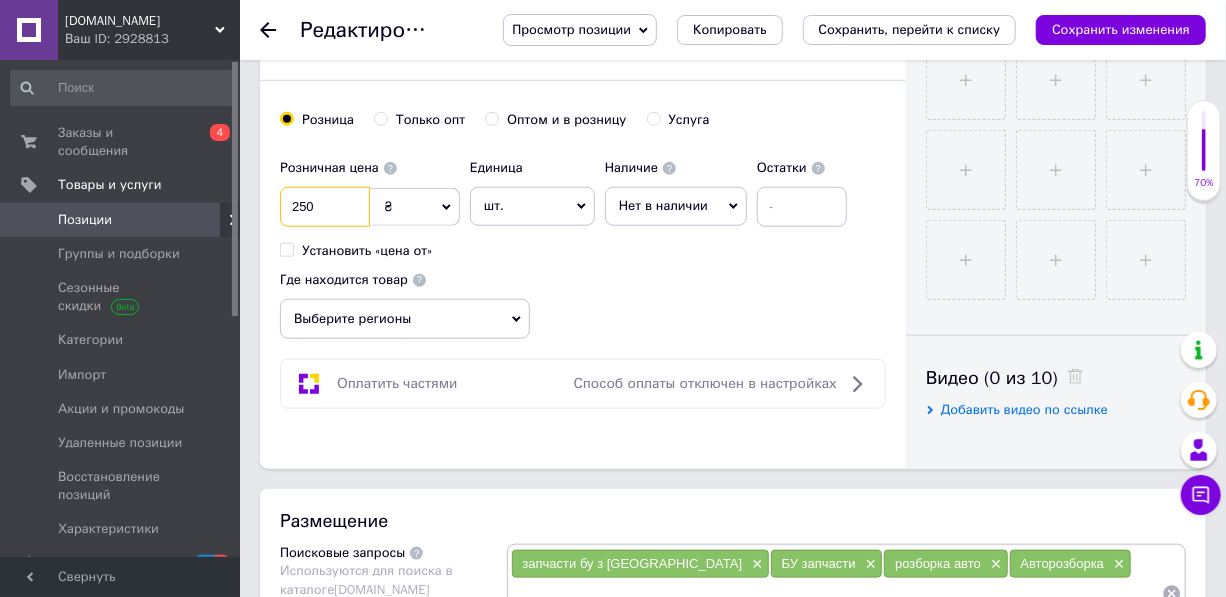 drag, startPoint x: 320, startPoint y: 219, endPoint x: 267, endPoint y: 233, distance: 54.81788 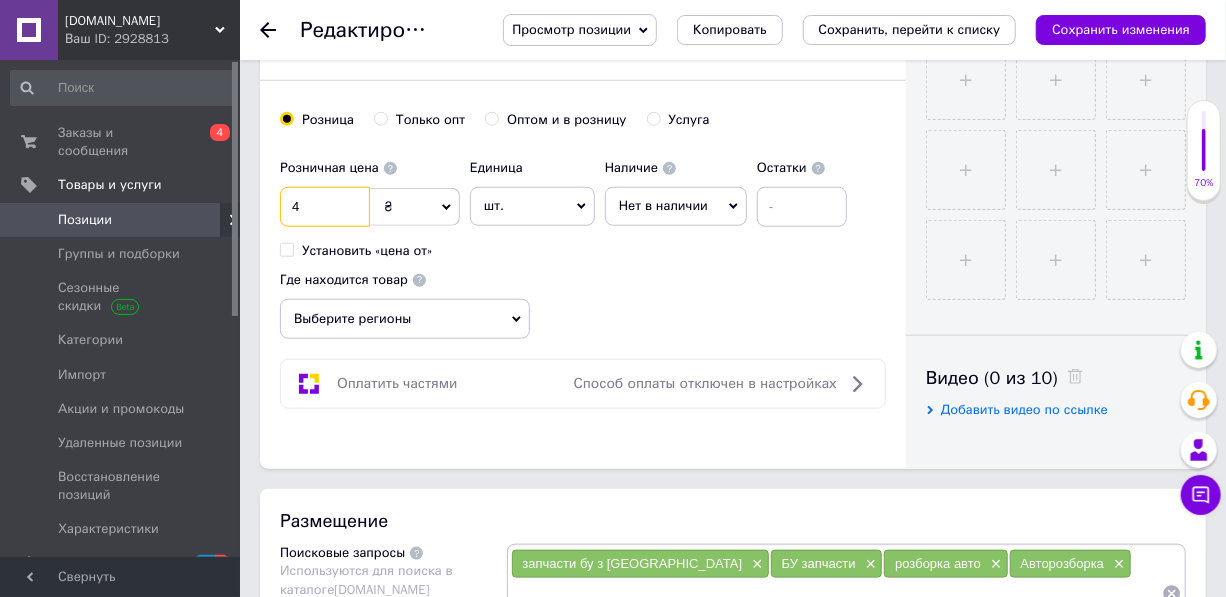 type on "4" 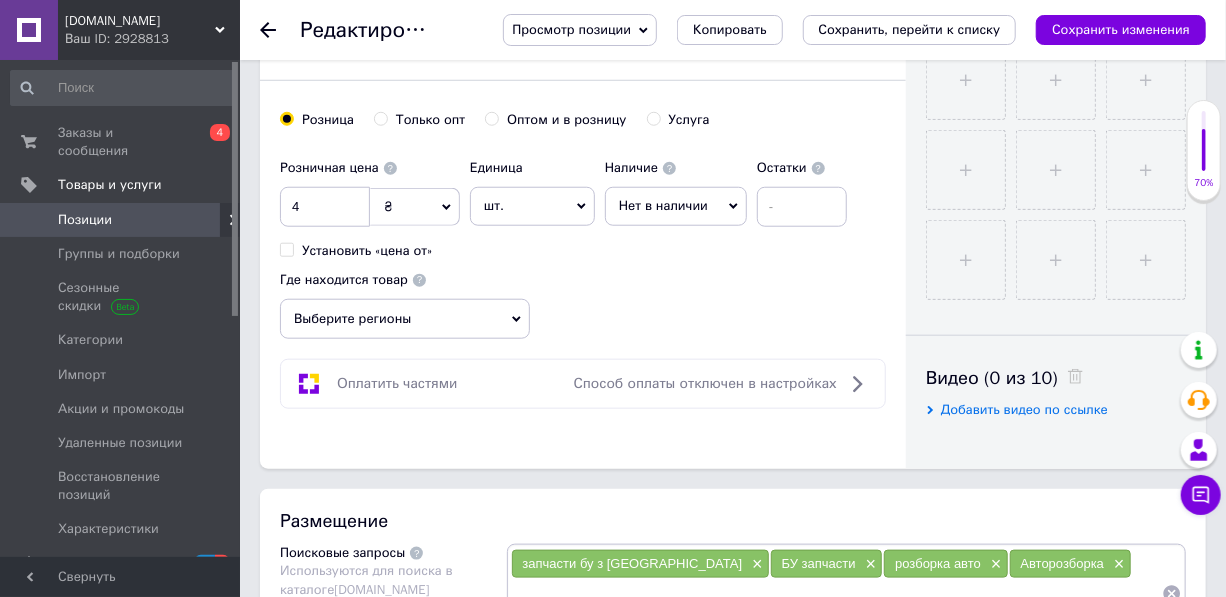 click 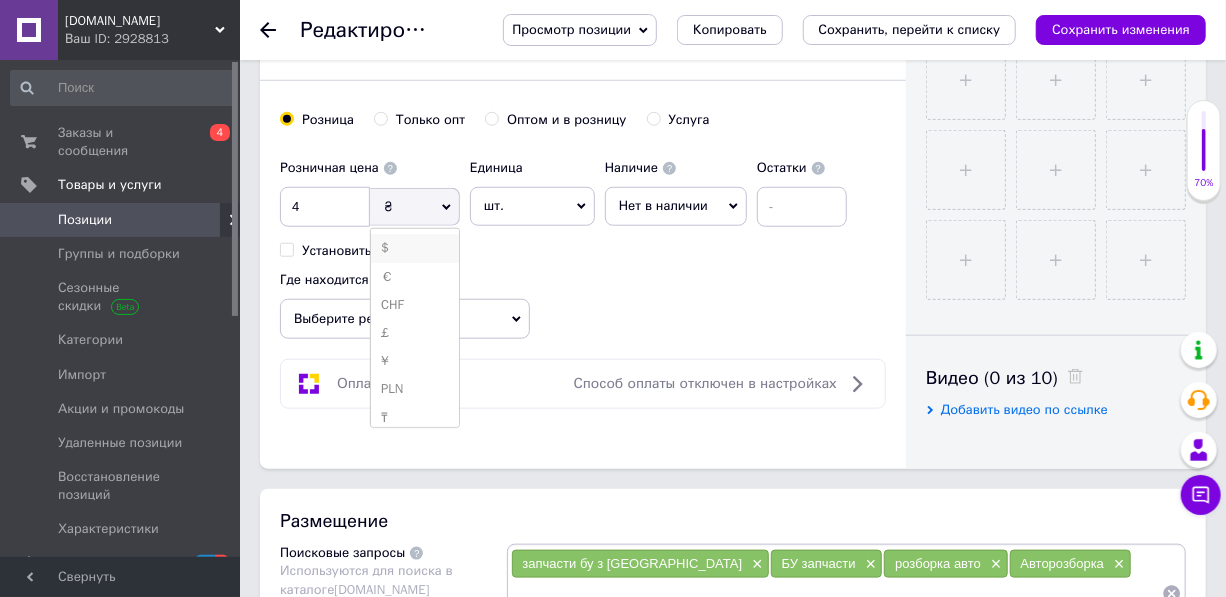 click on "$" at bounding box center (415, 248) 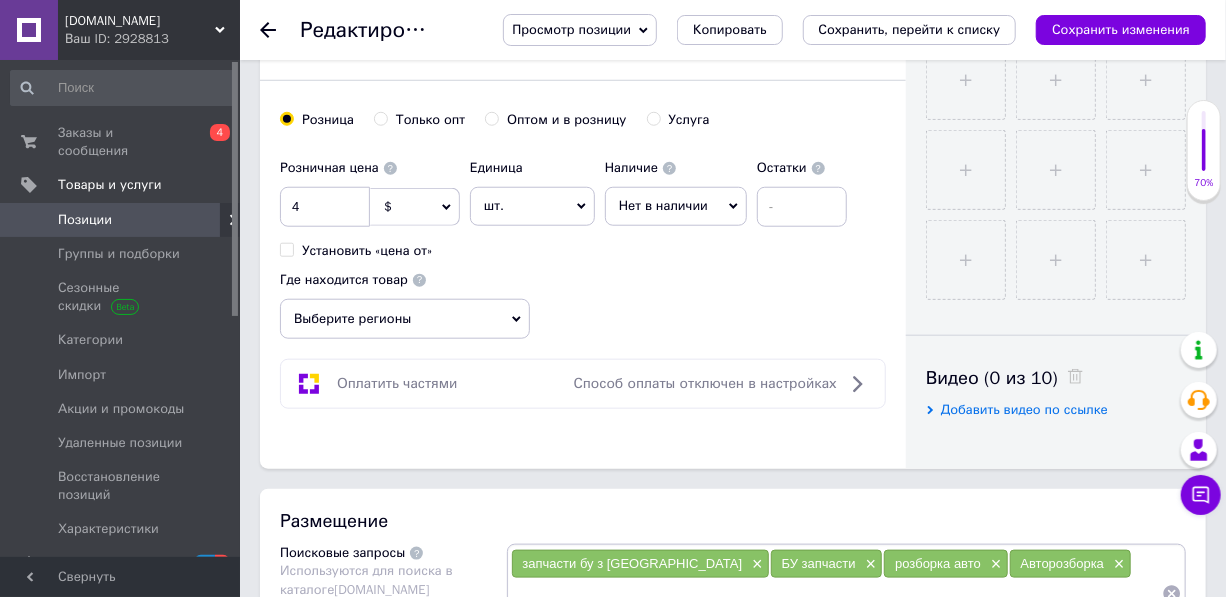 click on "Нет в наличии" at bounding box center [663, 205] 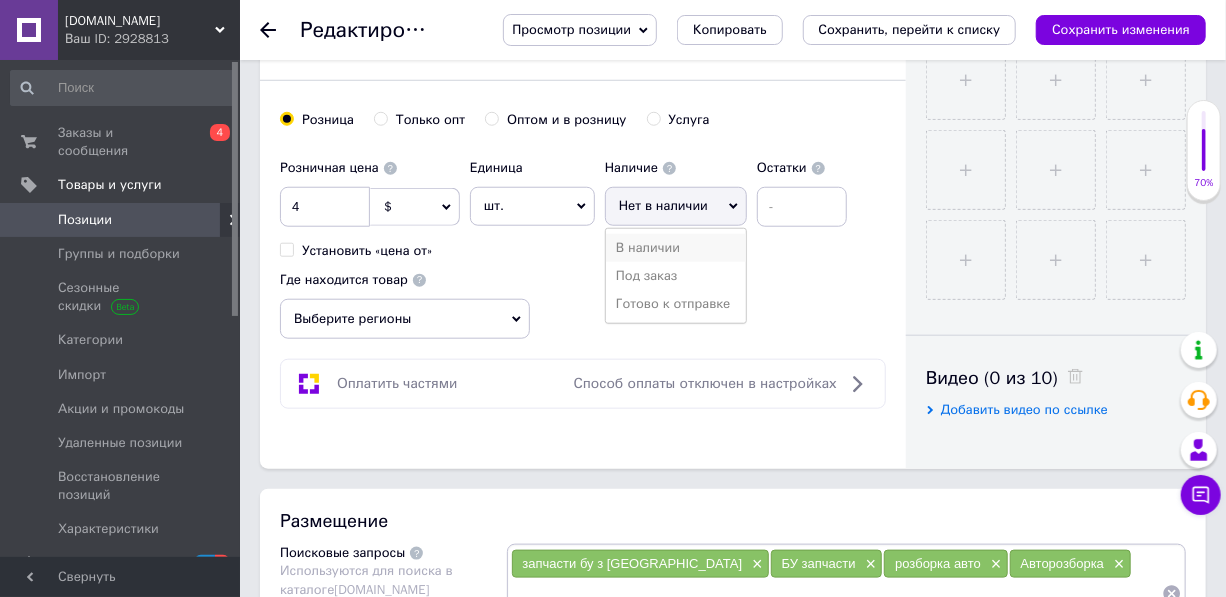 click on "В наличии" at bounding box center [676, 248] 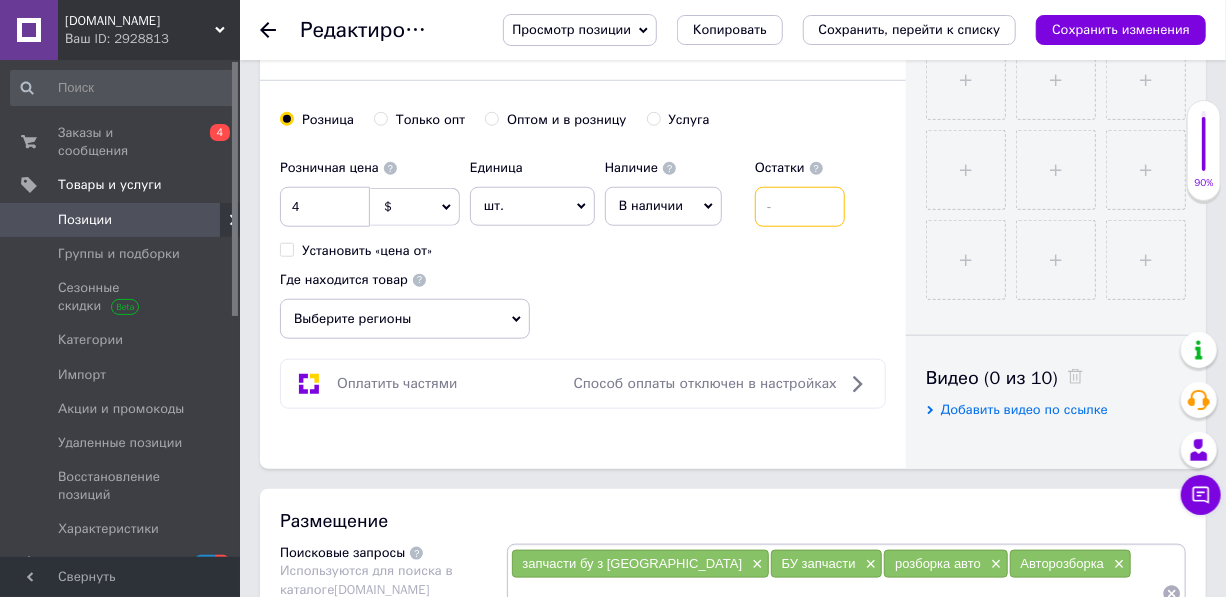 click at bounding box center (800, 207) 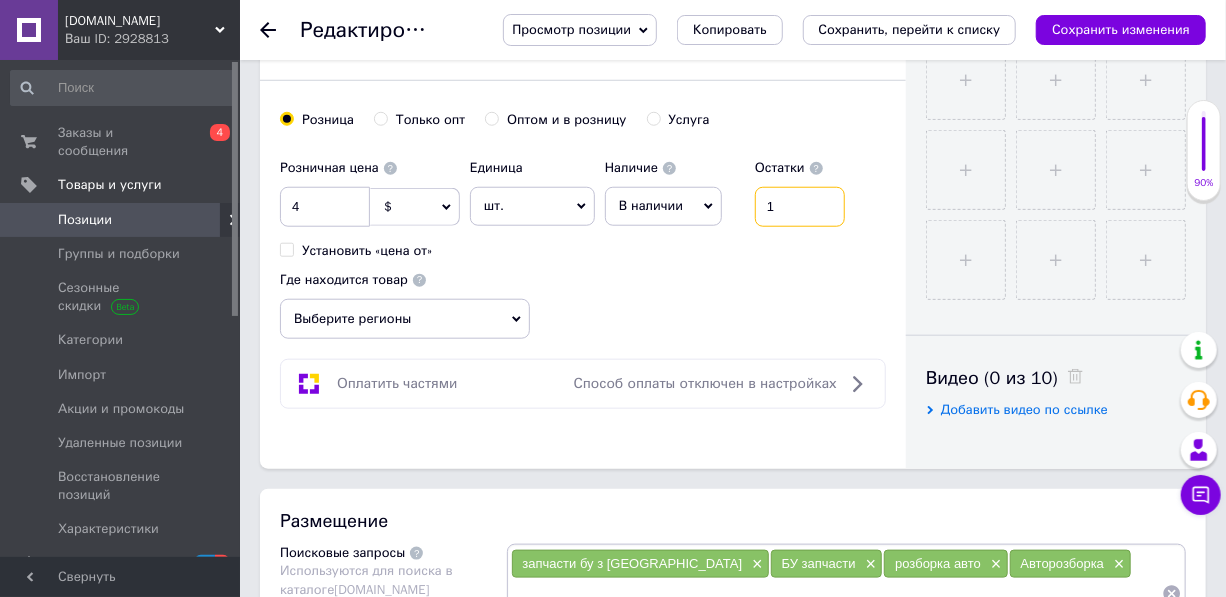 type on "1" 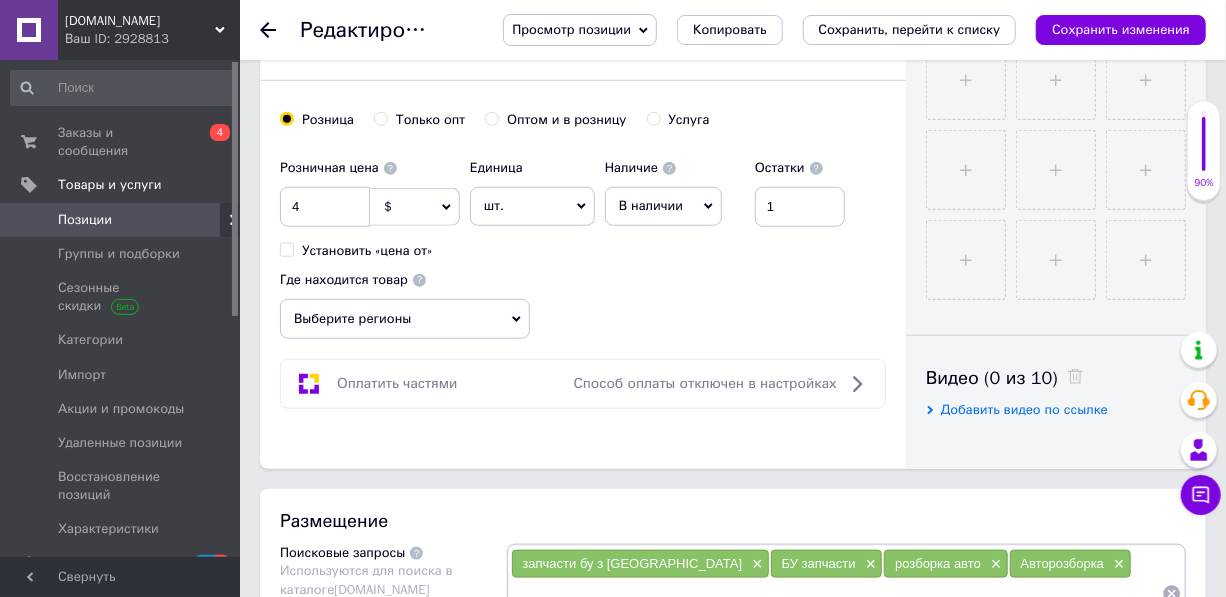 click on "Выберите регионы" at bounding box center (405, 319) 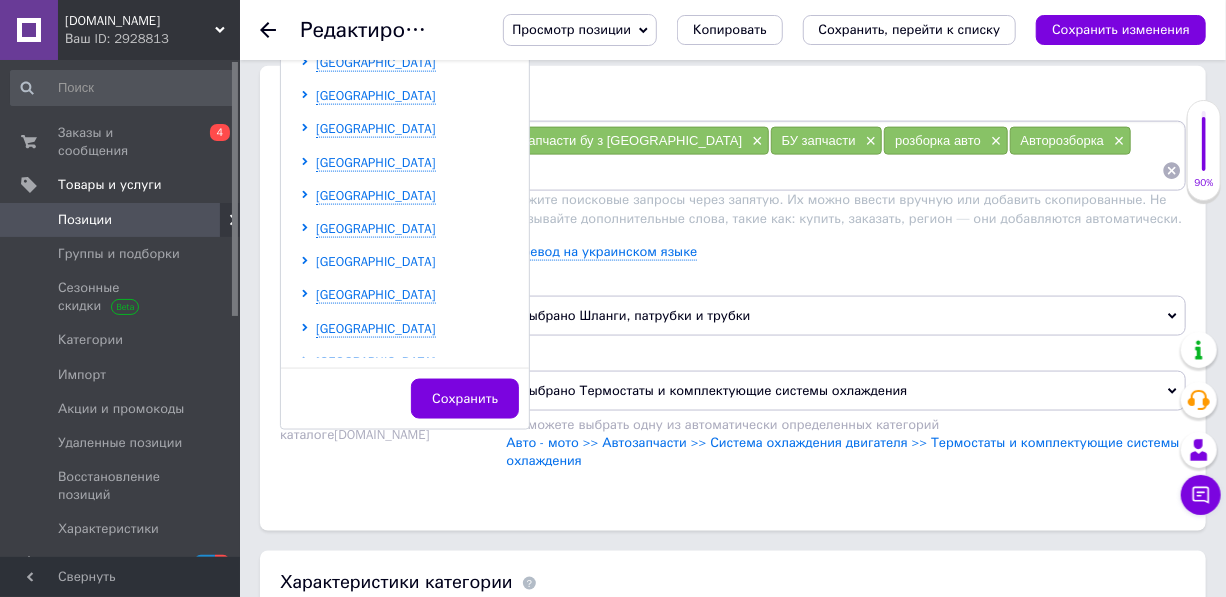 scroll, scrollTop: 1181, scrollLeft: 0, axis: vertical 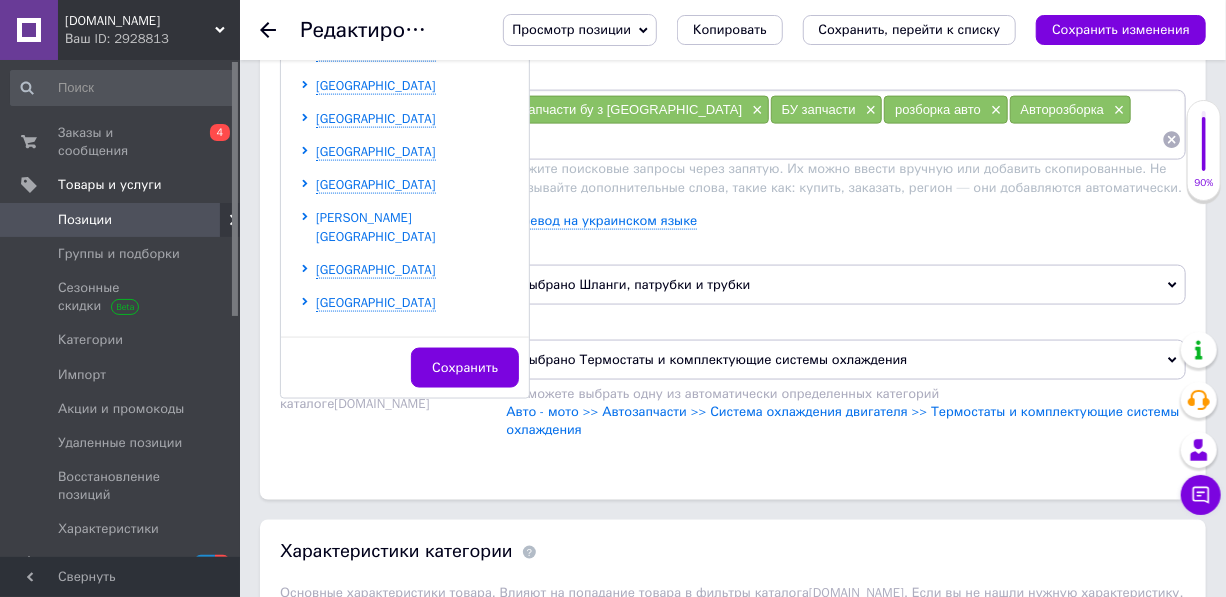 click on "Хмельницкая область" at bounding box center [376, 226] 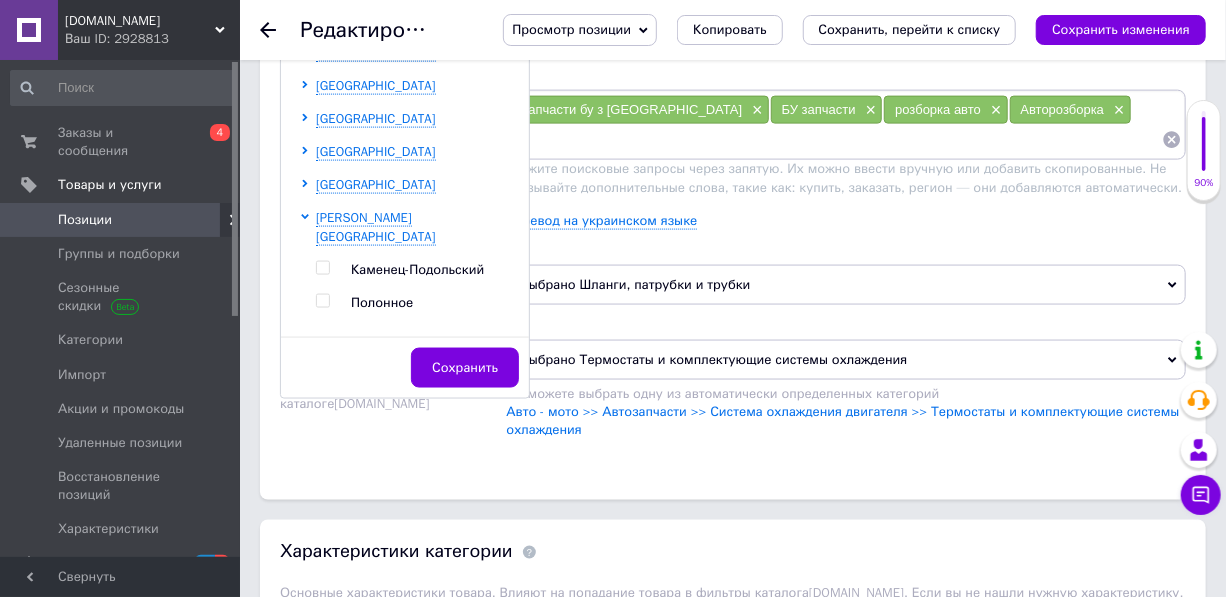 click on "Каменец-Подольский" at bounding box center (417, 269) 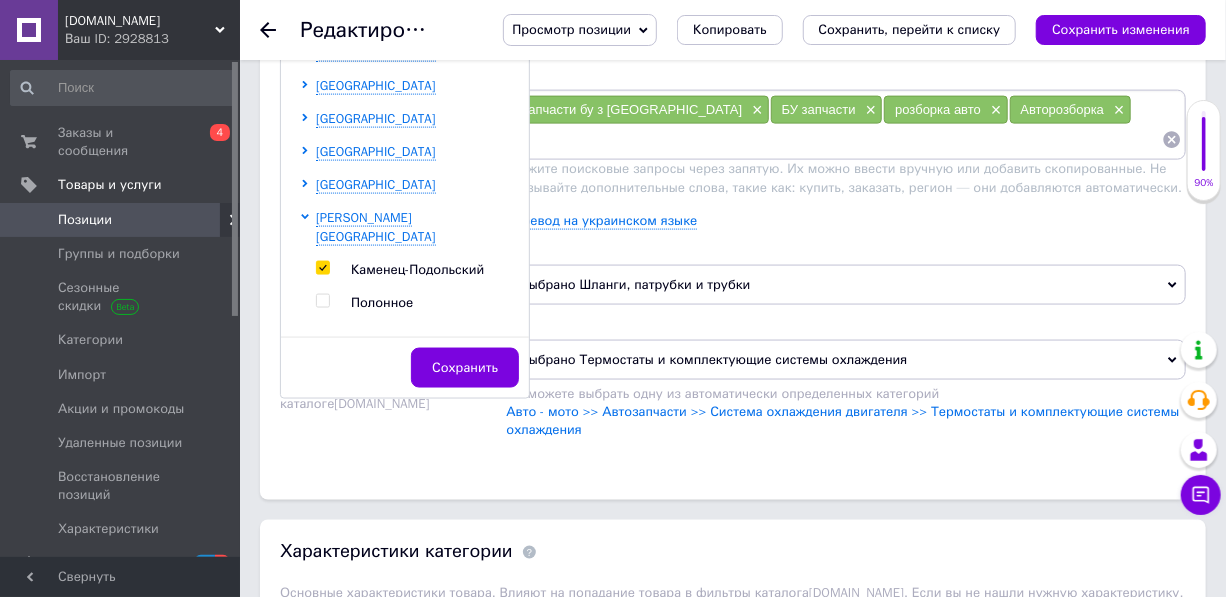 checkbox on "true" 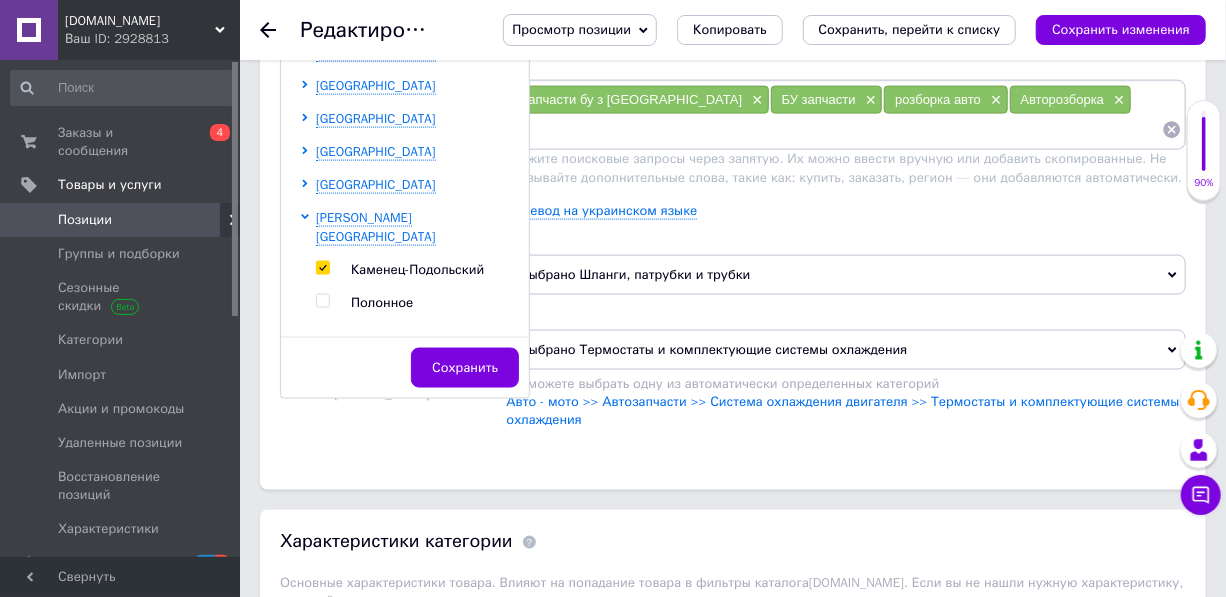 click on "Сохранить" at bounding box center [465, 368] 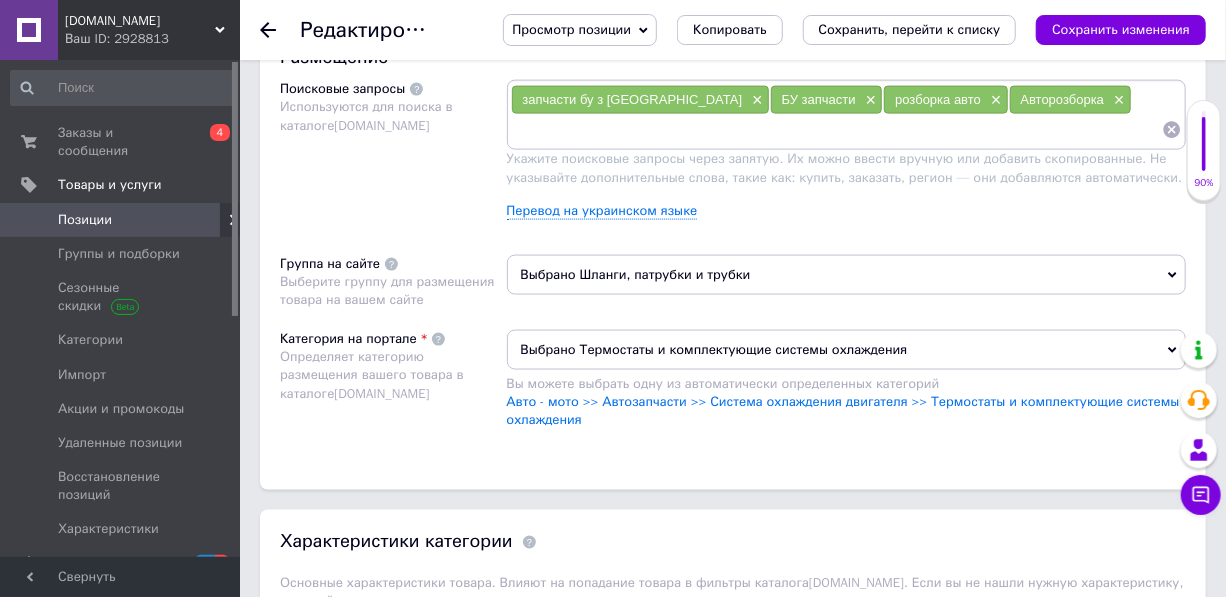 click at bounding box center (837, 130) 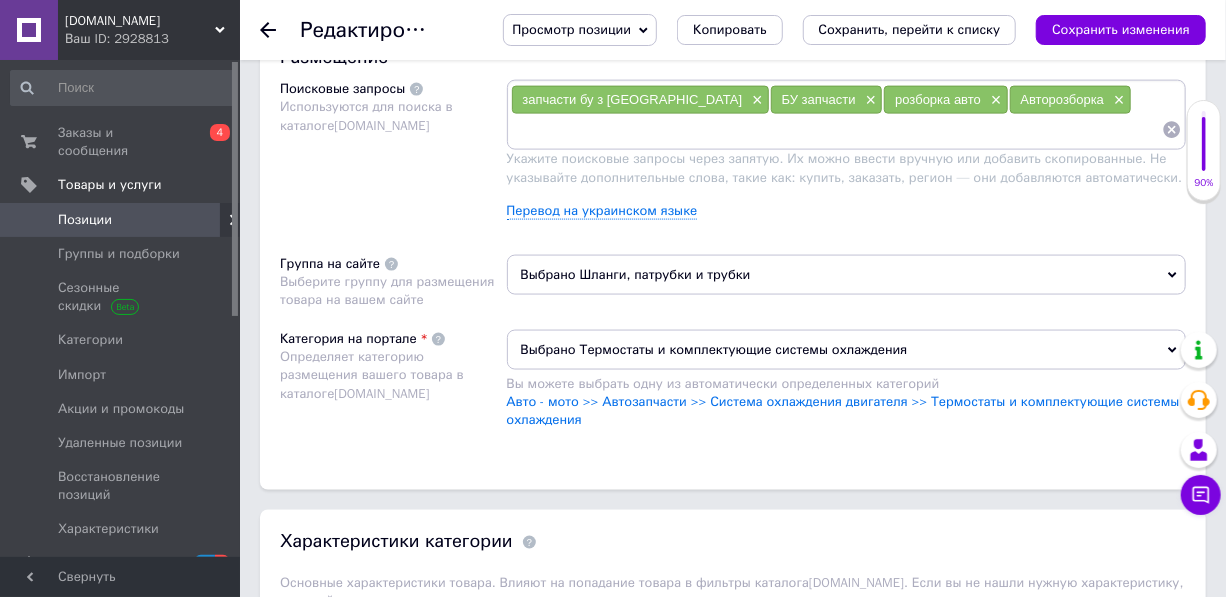 paste on "036103464G" 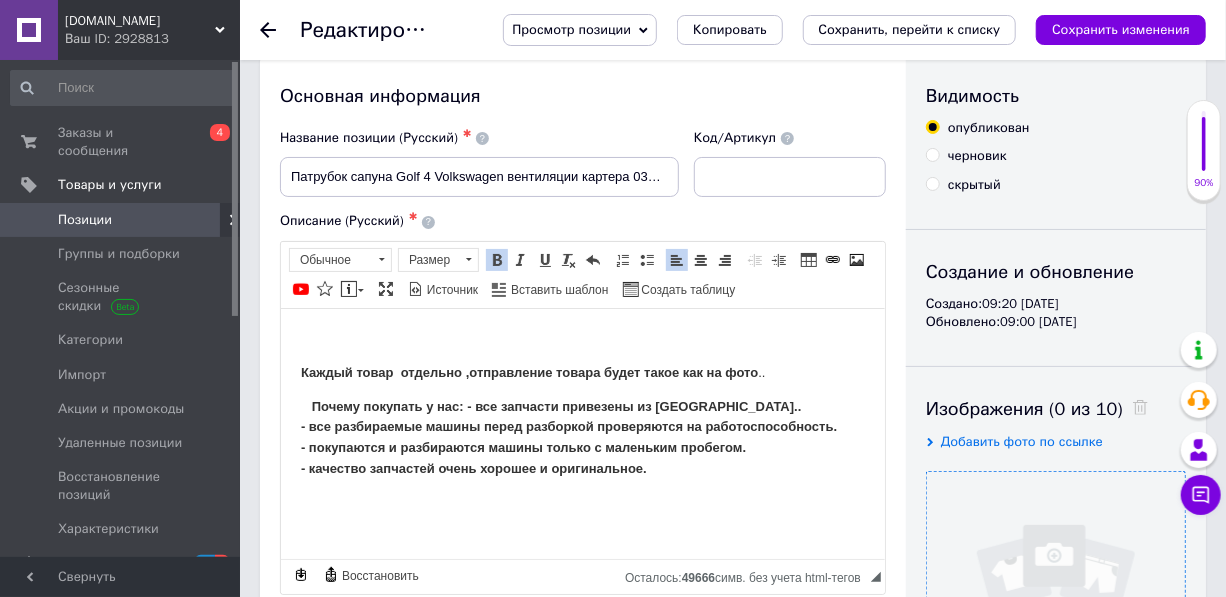 scroll, scrollTop: 0, scrollLeft: 0, axis: both 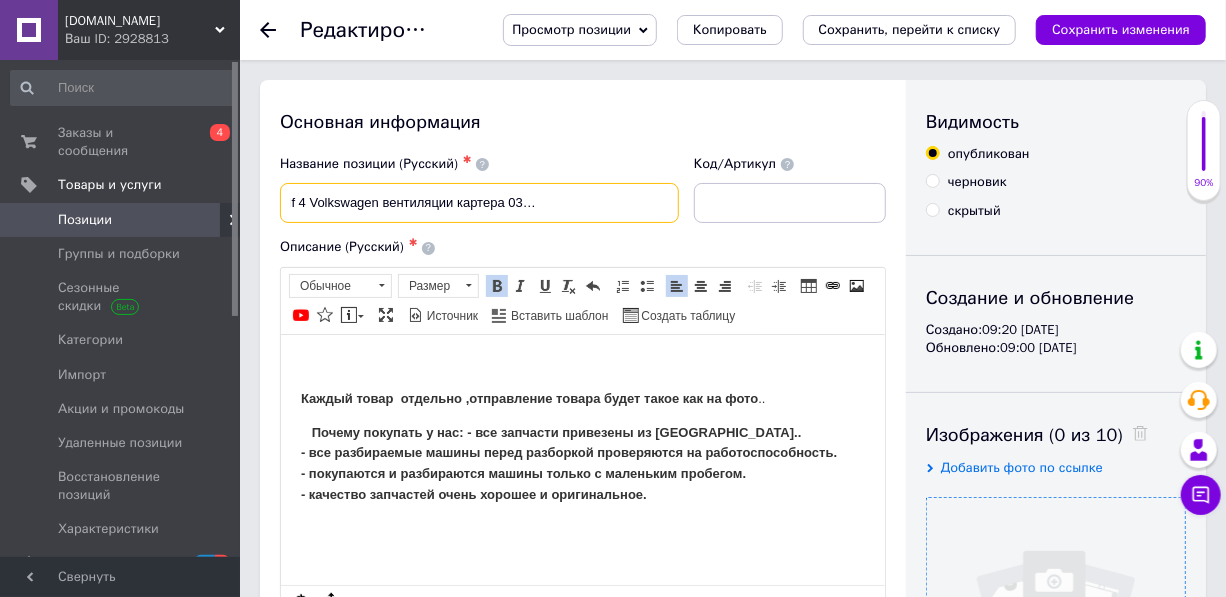 drag, startPoint x: 635, startPoint y: 195, endPoint x: 590, endPoint y: 202, distance: 45.54119 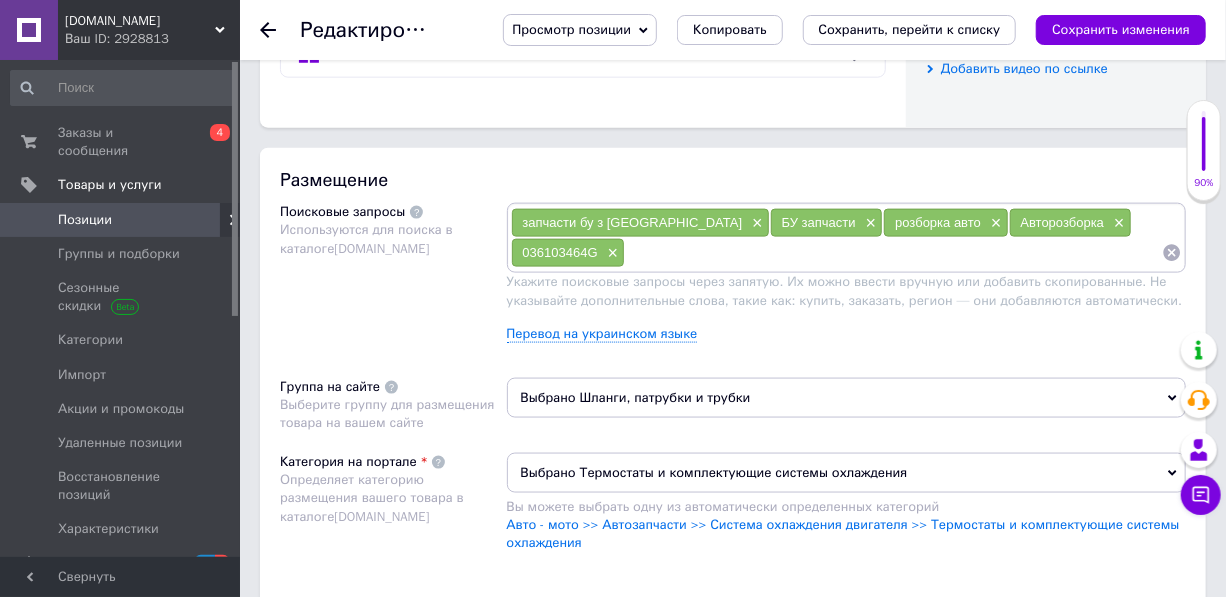 scroll, scrollTop: 1090, scrollLeft: 0, axis: vertical 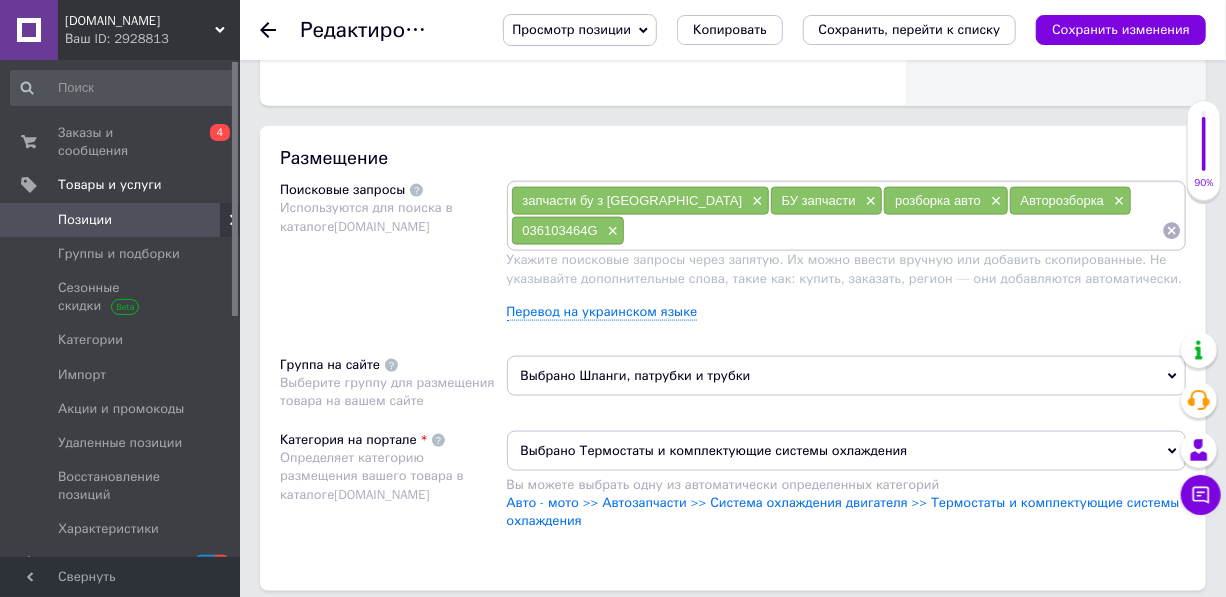 click at bounding box center [893, 231] 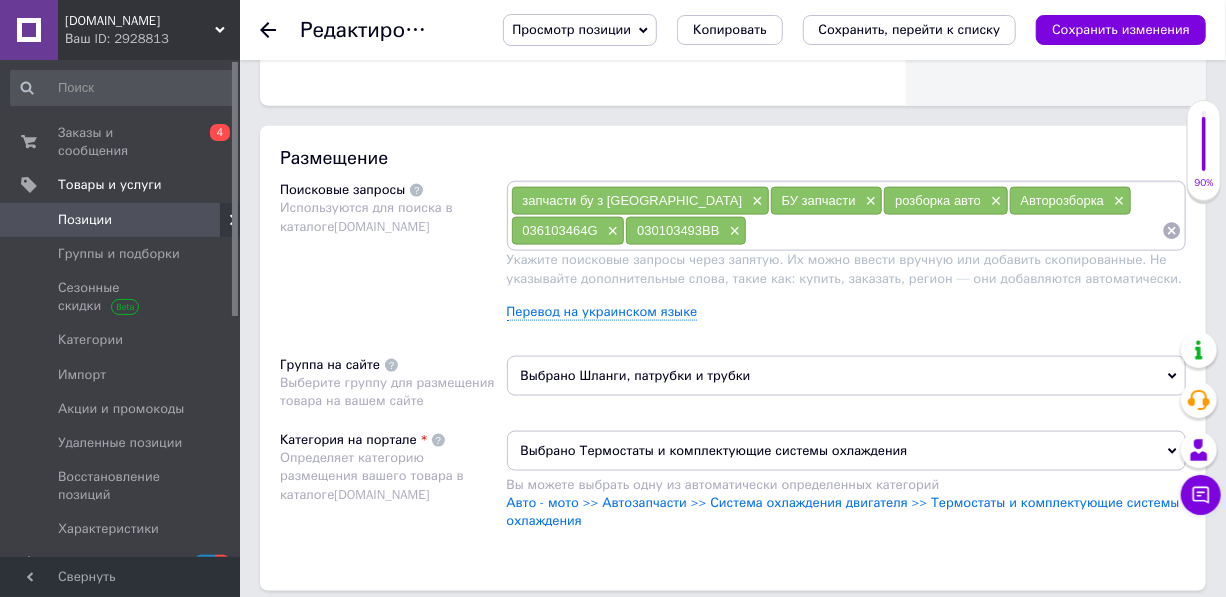 click at bounding box center [954, 231] 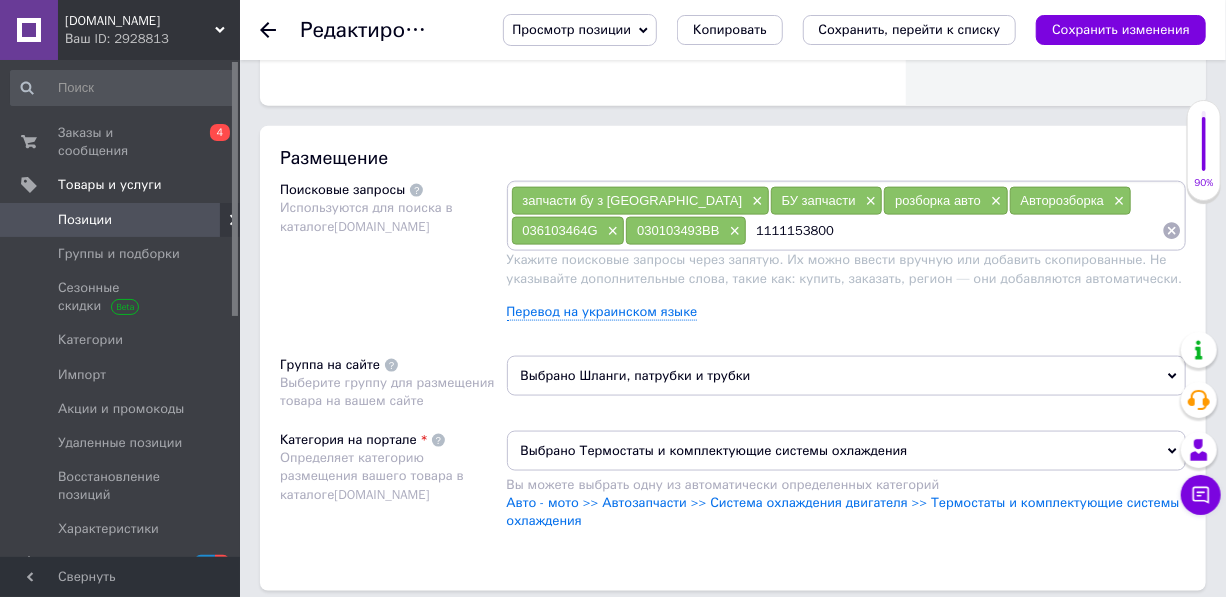 type 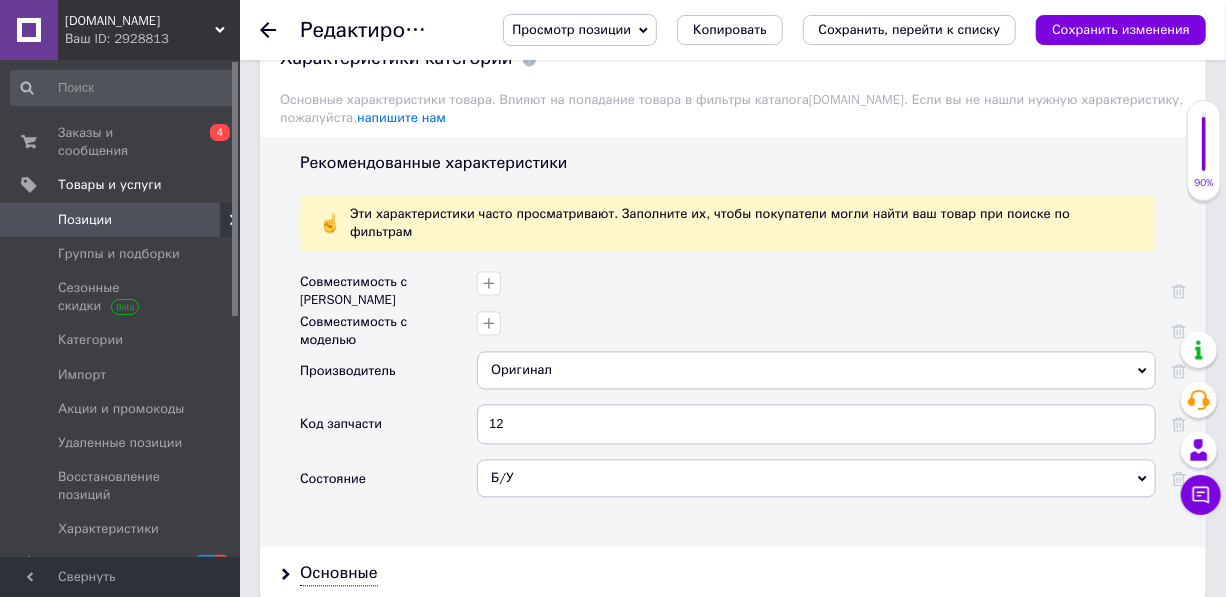 scroll, scrollTop: 1818, scrollLeft: 0, axis: vertical 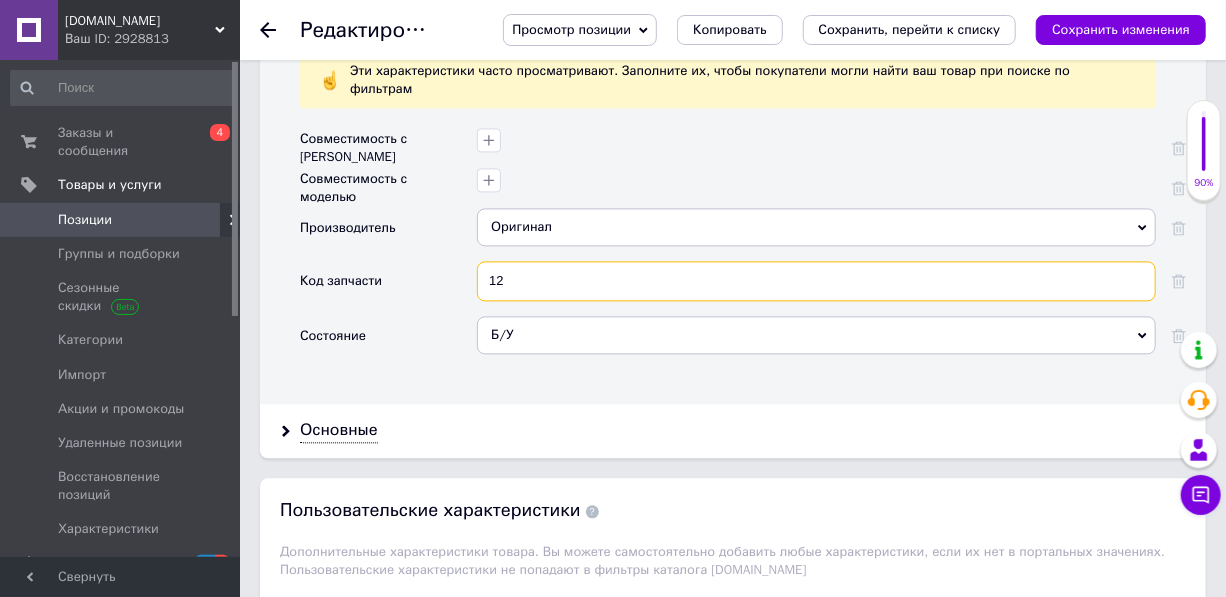 drag, startPoint x: 512, startPoint y: 271, endPoint x: 481, endPoint y: 273, distance: 31.06445 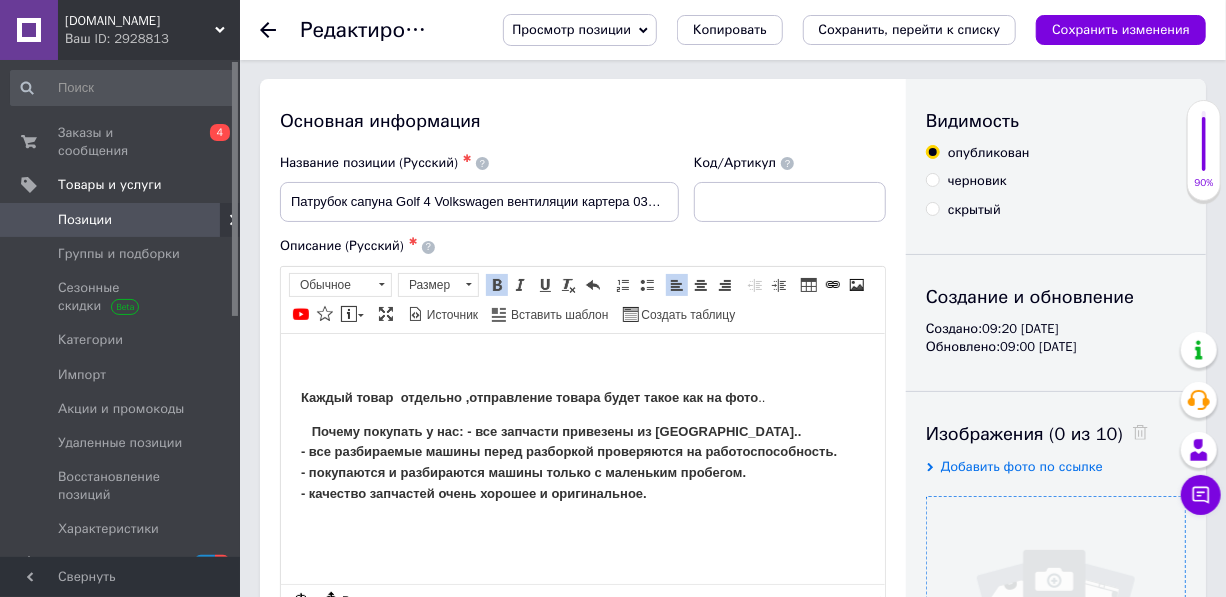 scroll, scrollTop: 0, scrollLeft: 0, axis: both 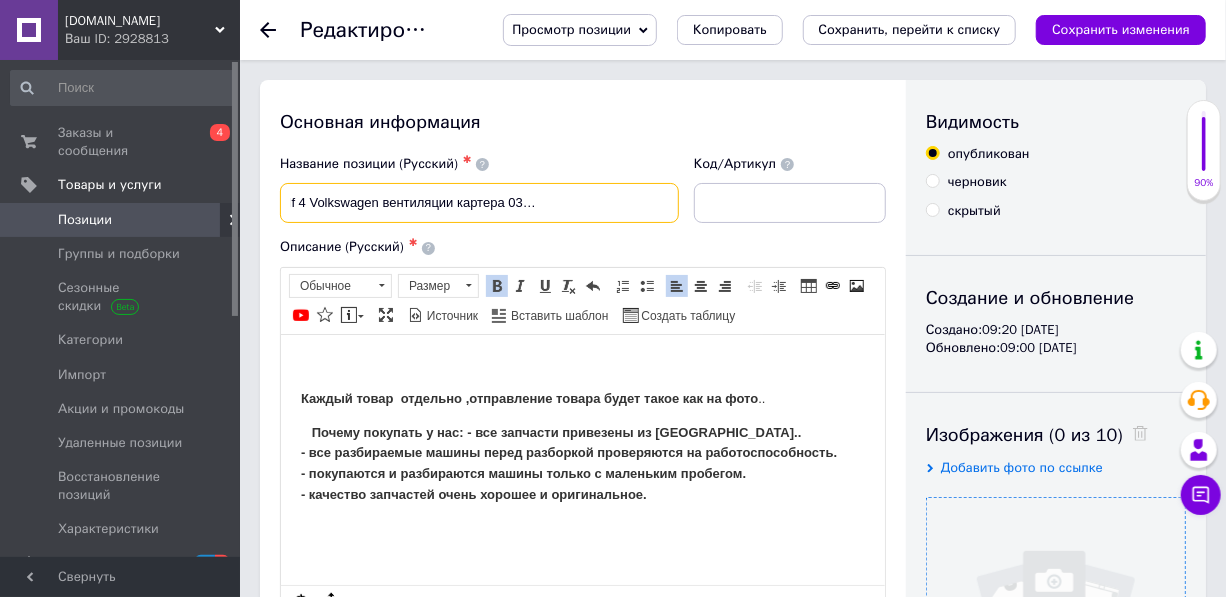 drag, startPoint x: 634, startPoint y: 202, endPoint x: 706, endPoint y: 200, distance: 72.02777 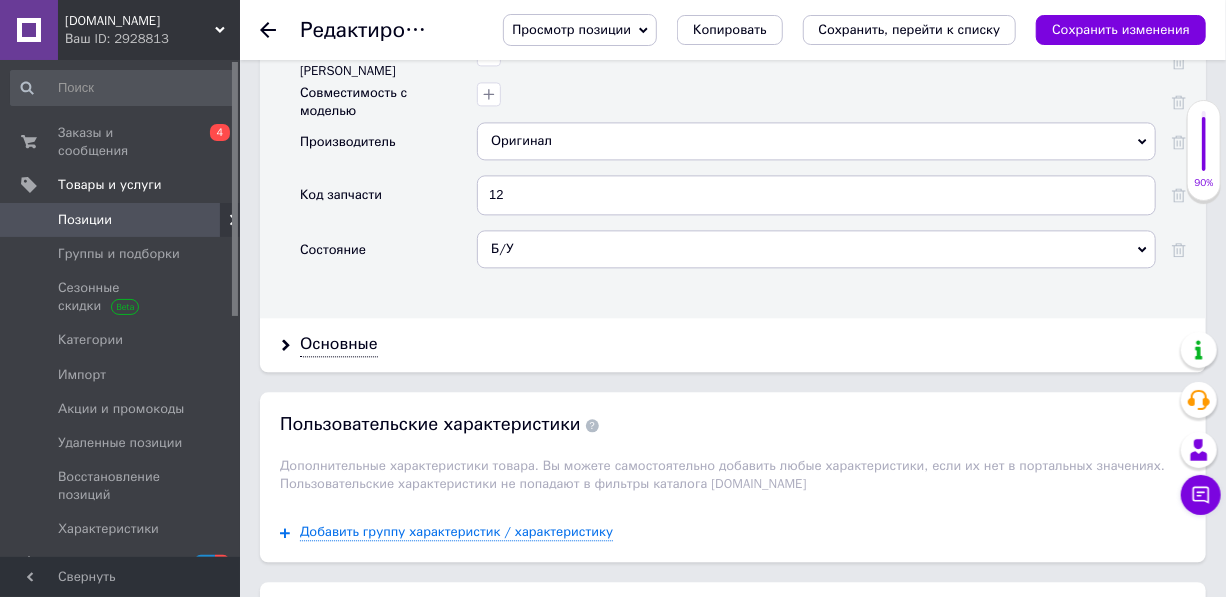 scroll, scrollTop: 1891, scrollLeft: 0, axis: vertical 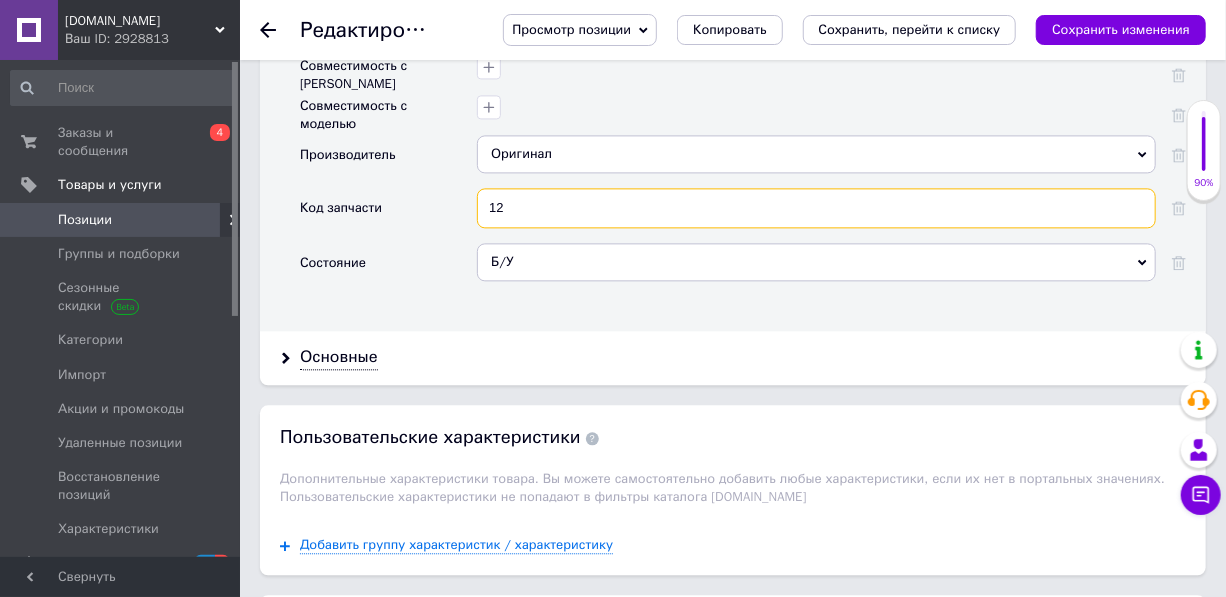 drag, startPoint x: 522, startPoint y: 190, endPoint x: 468, endPoint y: 200, distance: 54.91812 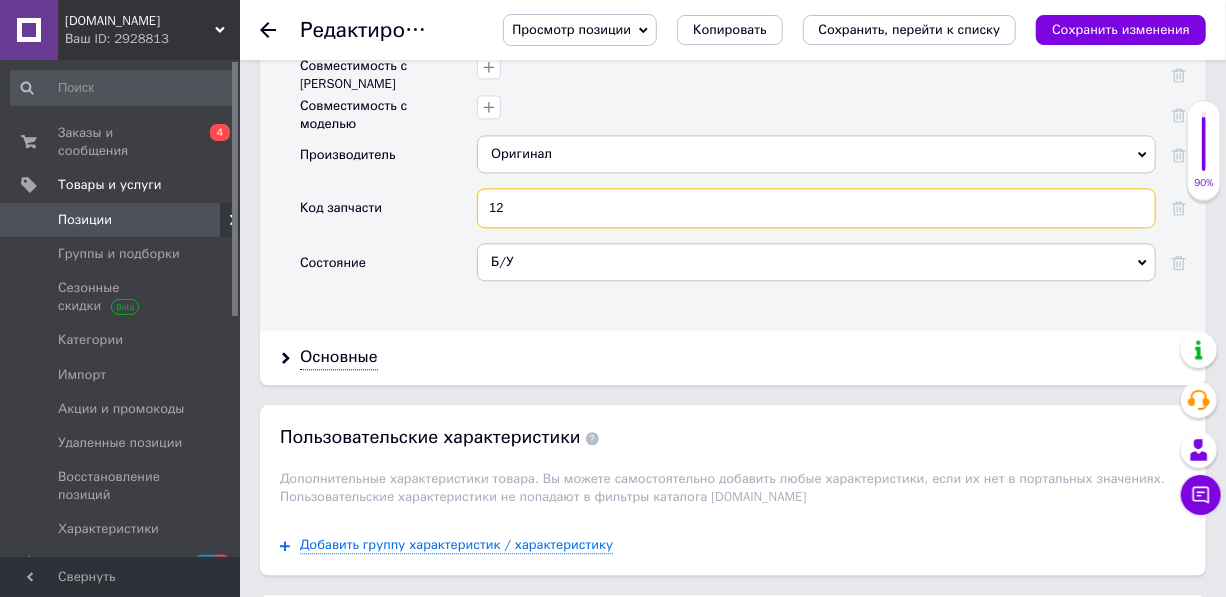 paste on "030103493BB , 036103464G" 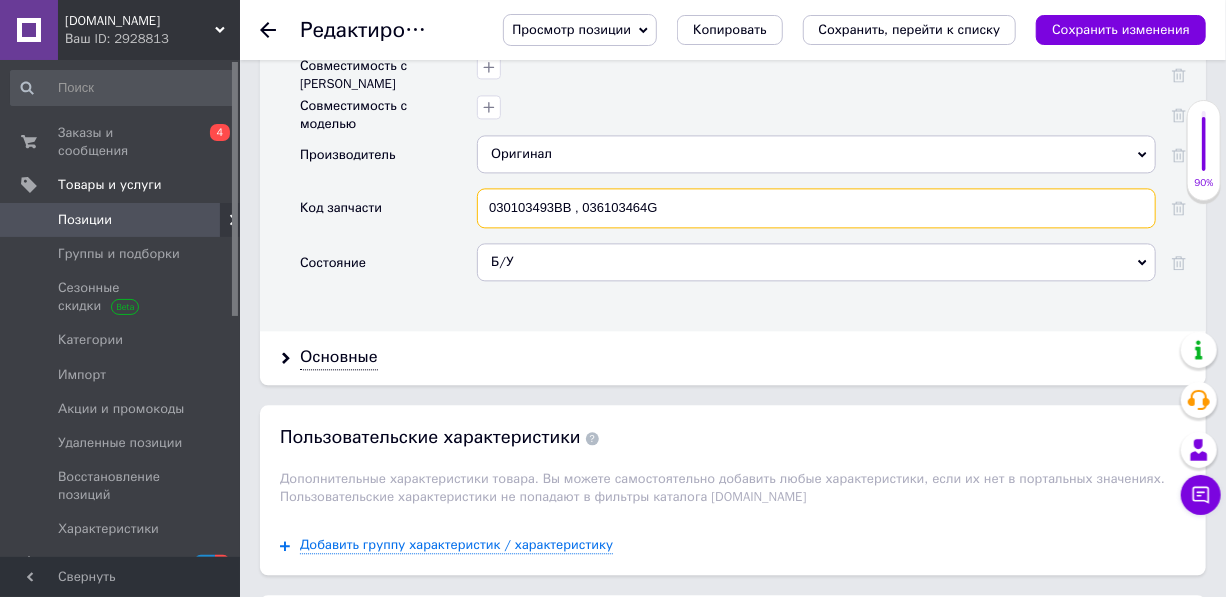type on "030103493BB , 036103464G" 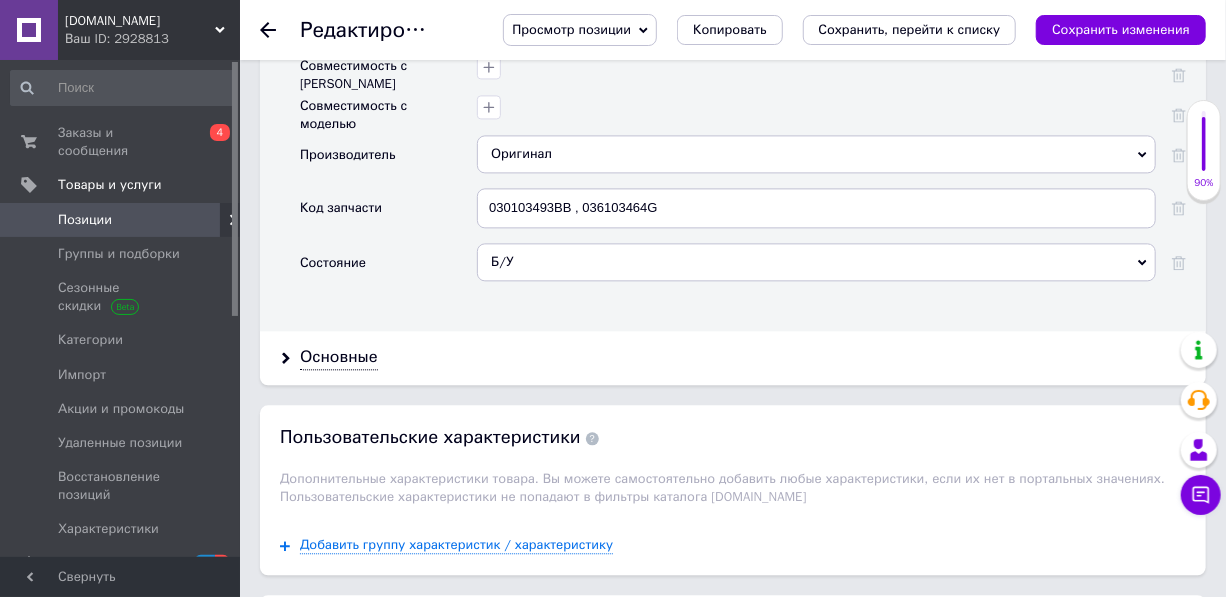 click on "Оригинал" at bounding box center [816, 154] 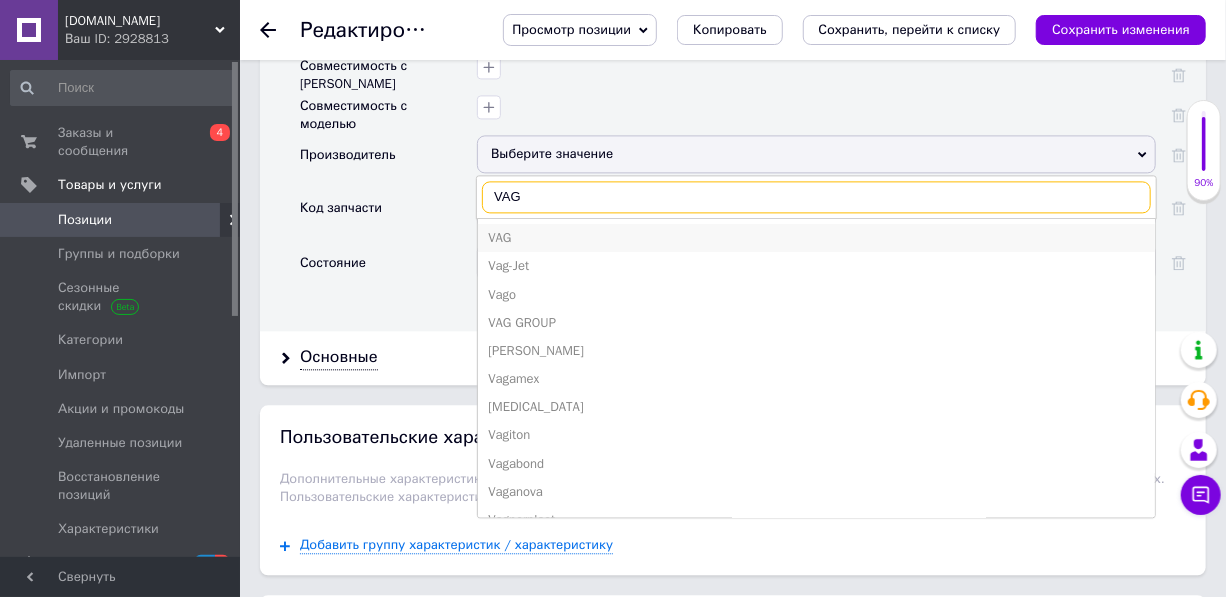 type on "VAG" 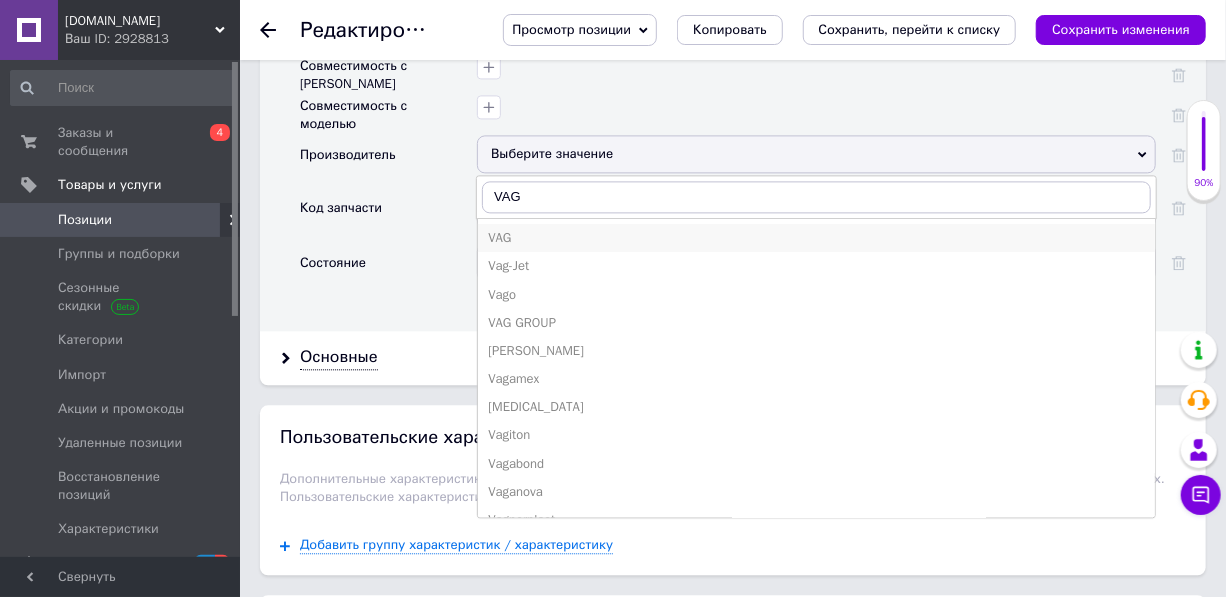click on "VAG" at bounding box center (816, 238) 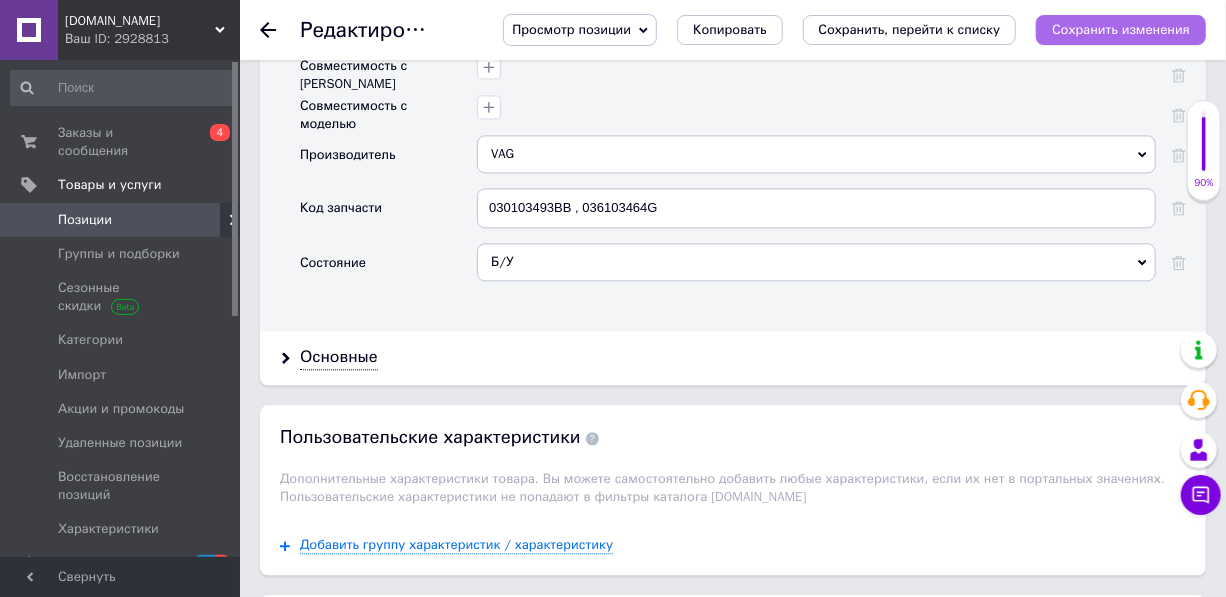 click on "Сохранить изменения" at bounding box center [1121, 29] 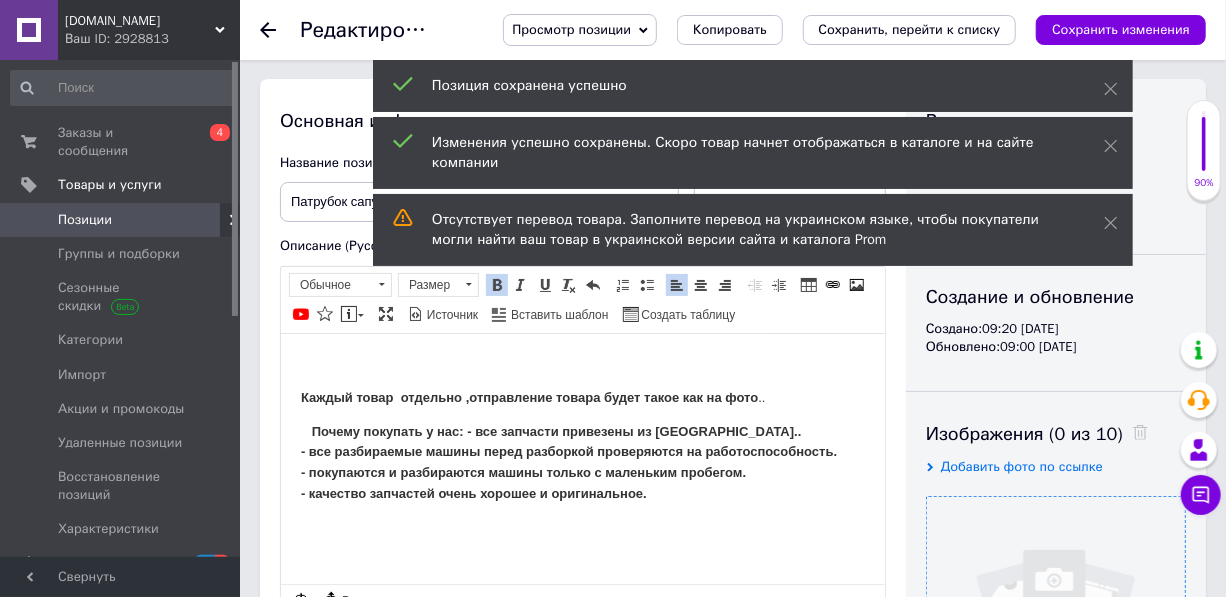 scroll, scrollTop: 0, scrollLeft: 0, axis: both 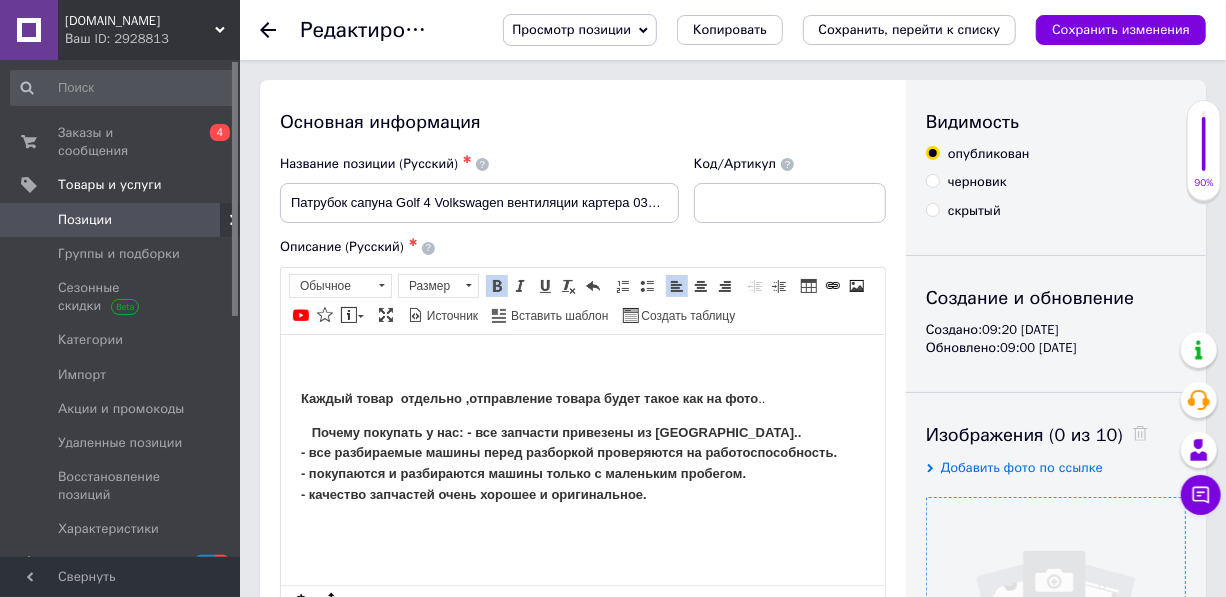 click on "Позиции" at bounding box center (85, 220) 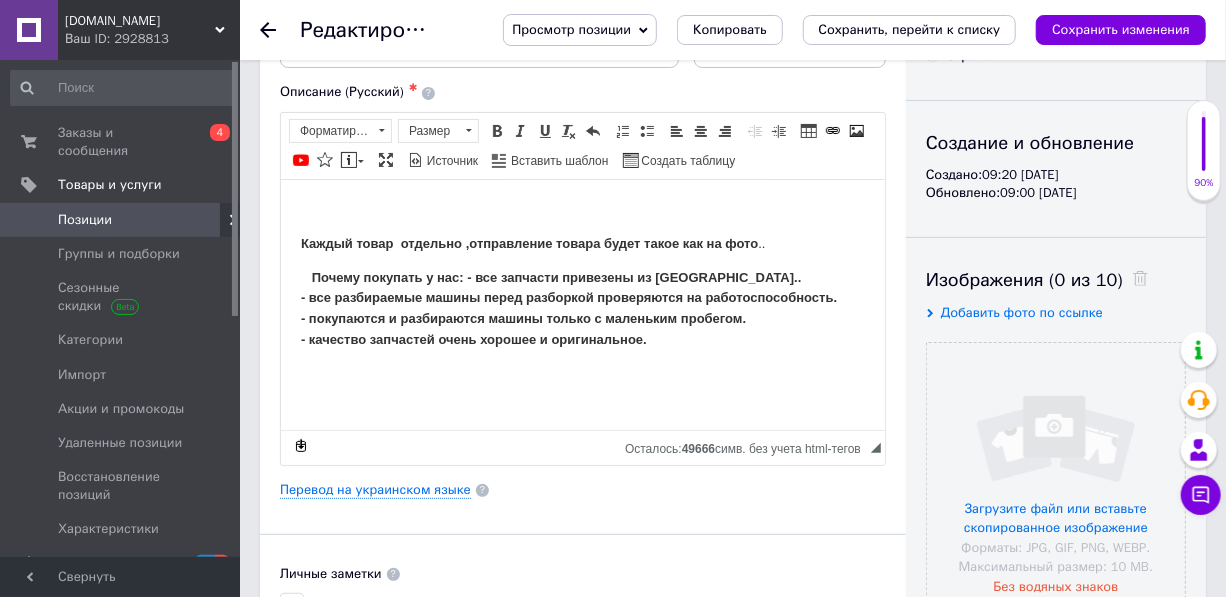 scroll, scrollTop: 0, scrollLeft: 0, axis: both 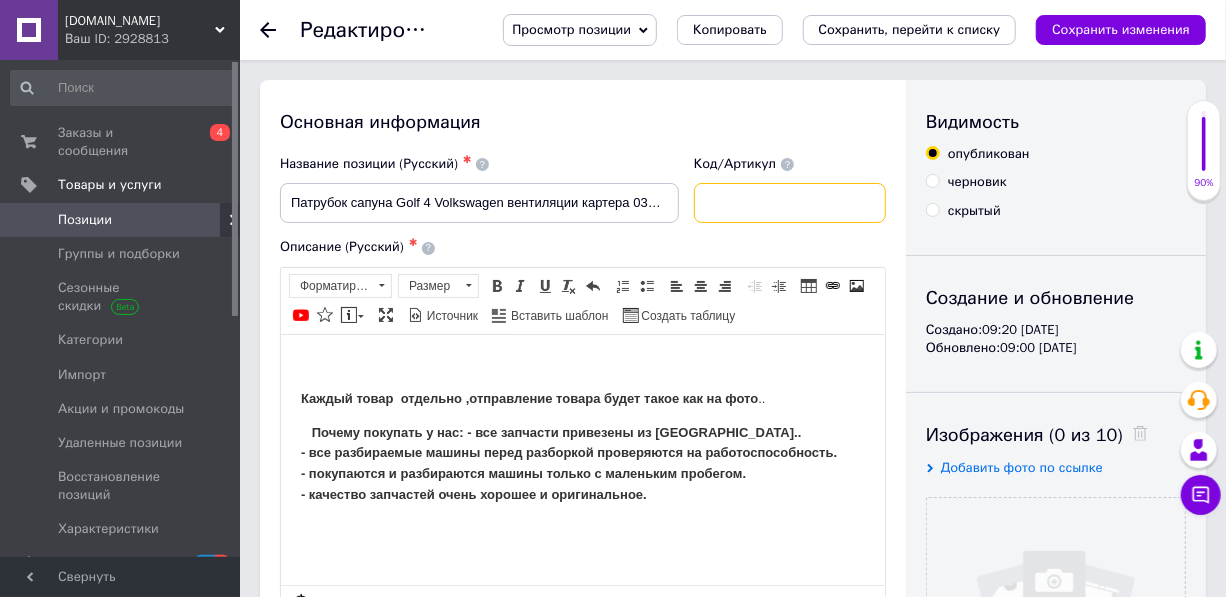 click at bounding box center (790, 203) 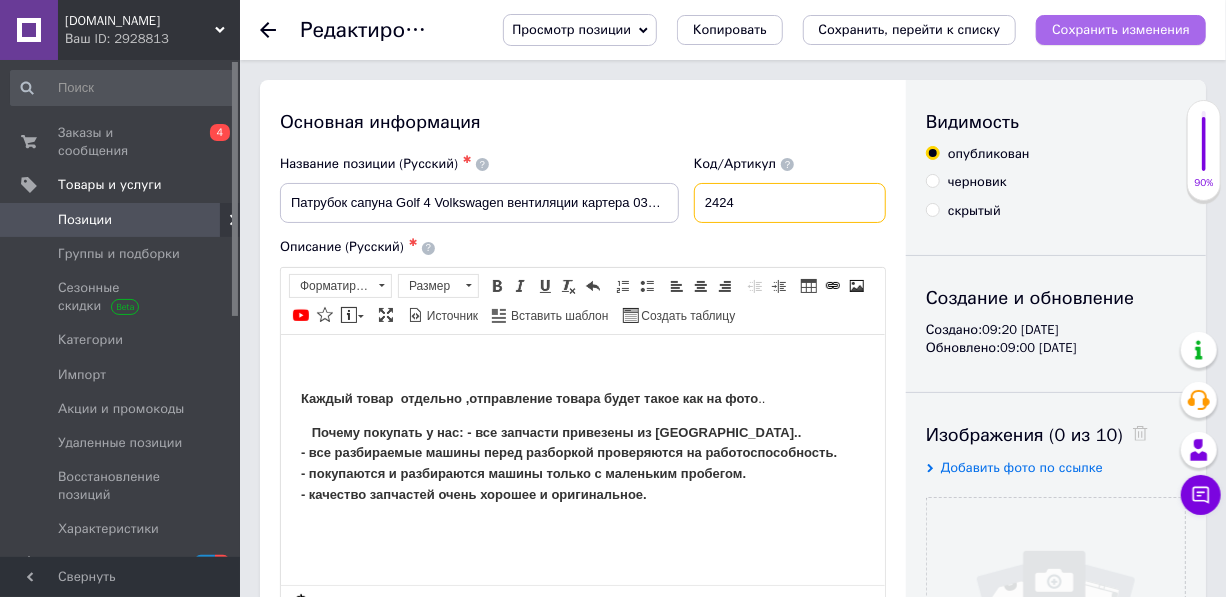 type on "2424" 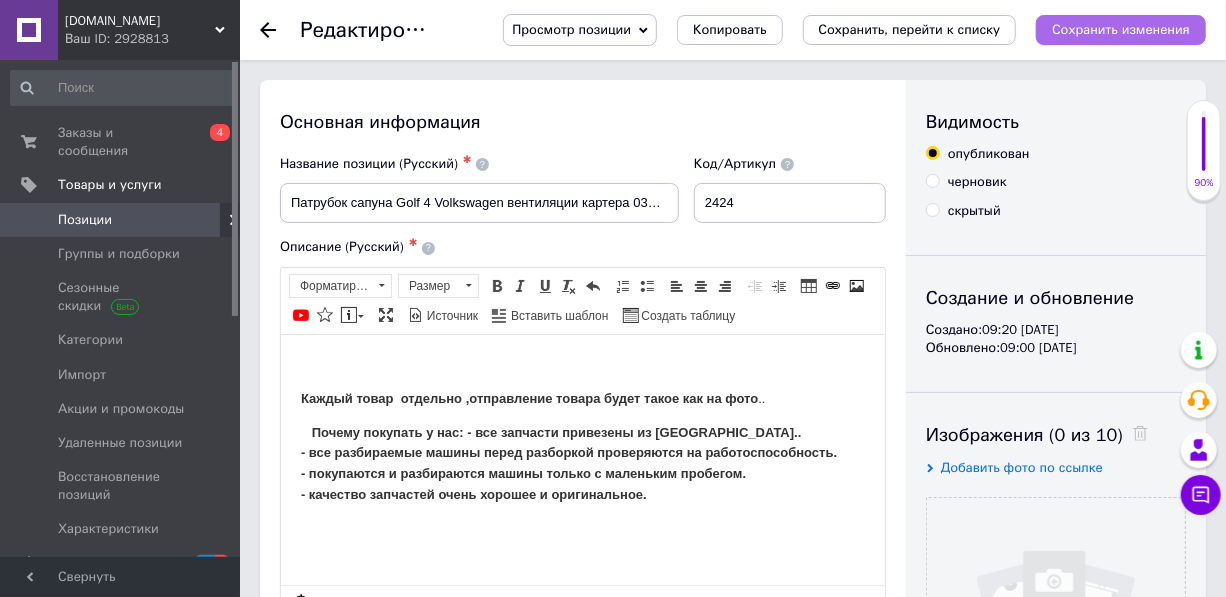 click on "Сохранить изменения" at bounding box center [1121, 29] 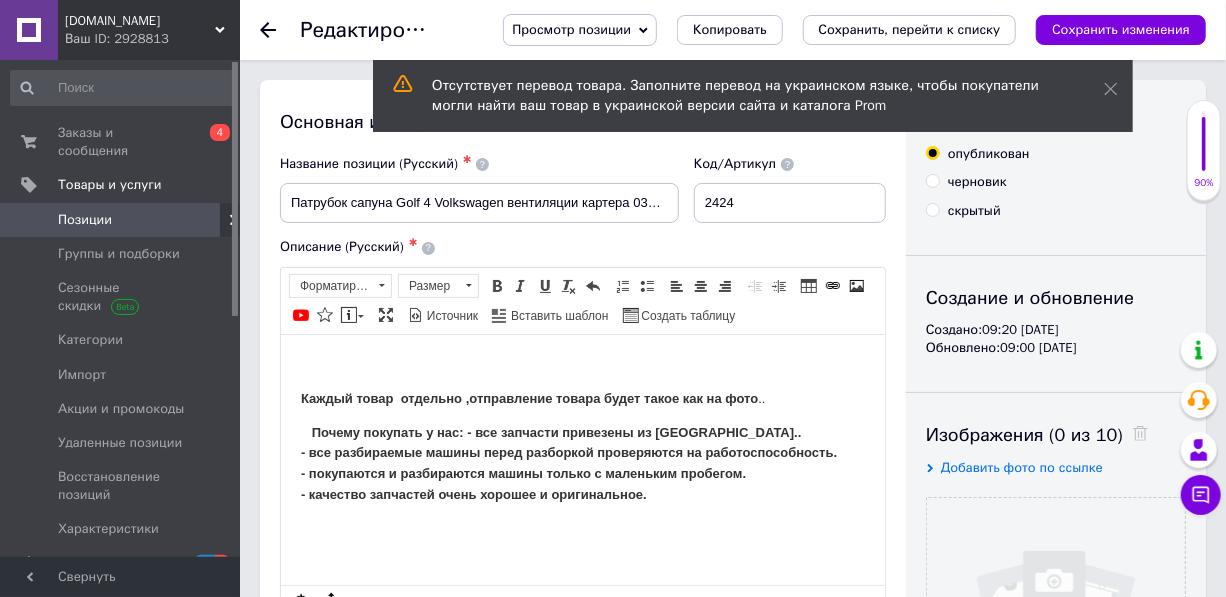 click on "Позиции" at bounding box center (85, 220) 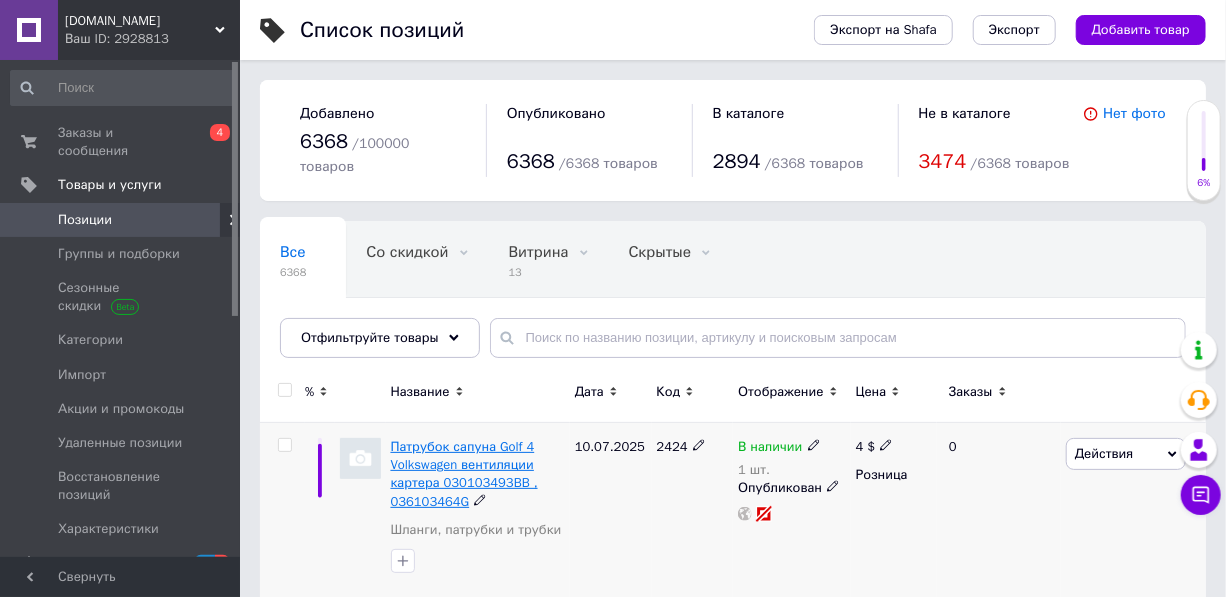 click on "Патрубок сапуна Golf 4 Volkswagen вентиляции картера 030103493BB , 036103464G" at bounding box center [464, 474] 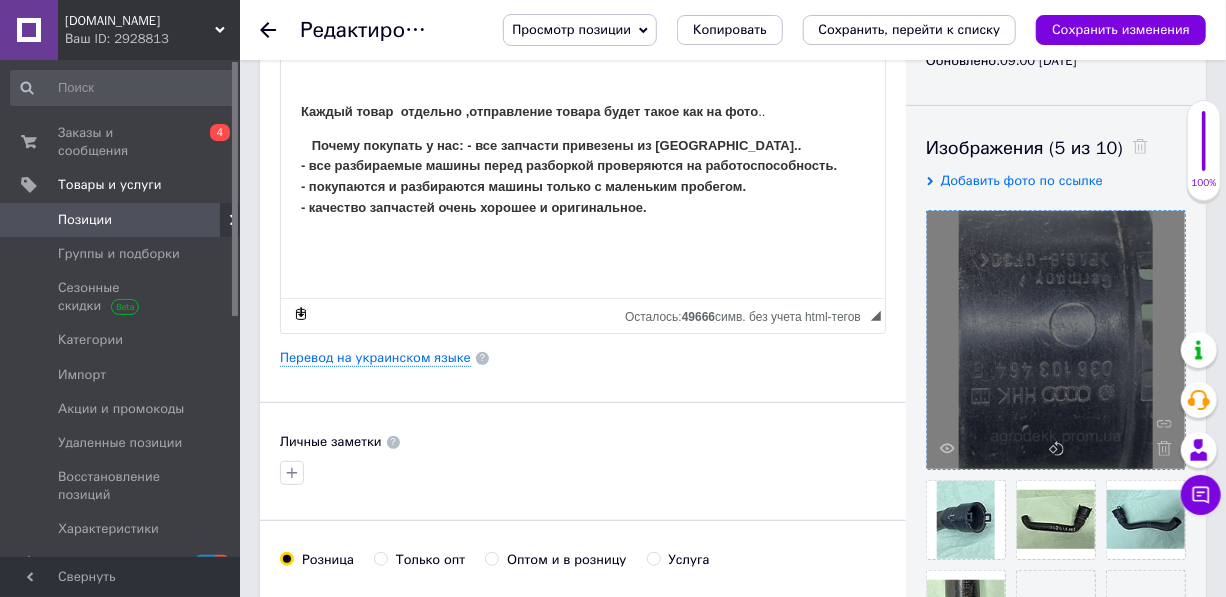 scroll, scrollTop: 363, scrollLeft: 0, axis: vertical 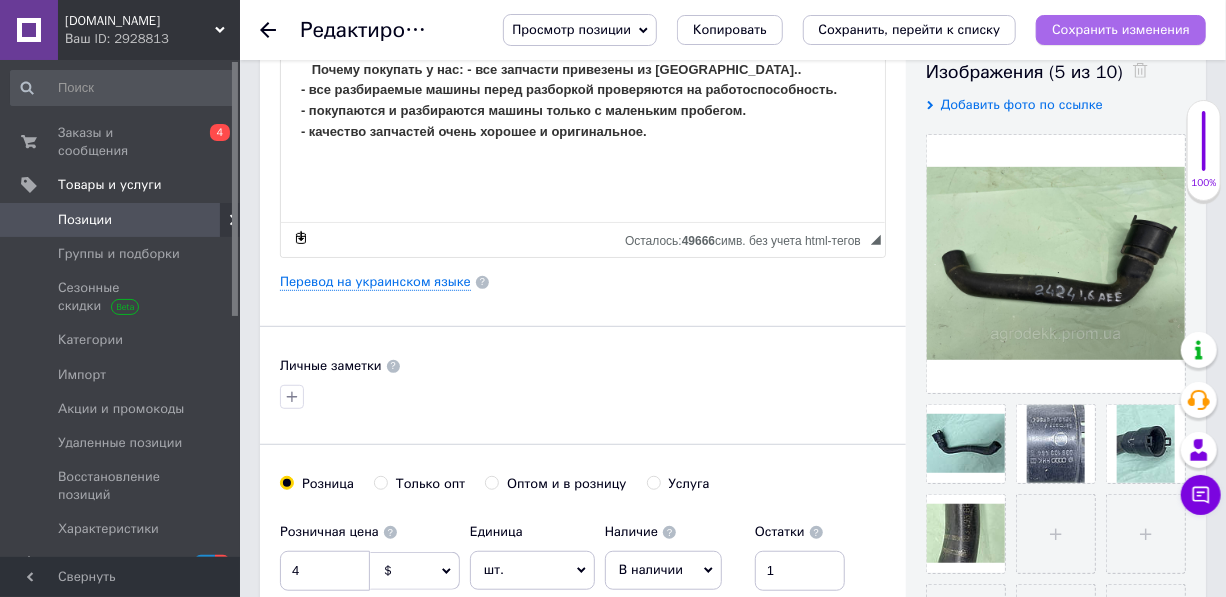 click on "Сохранить изменения" at bounding box center [1121, 29] 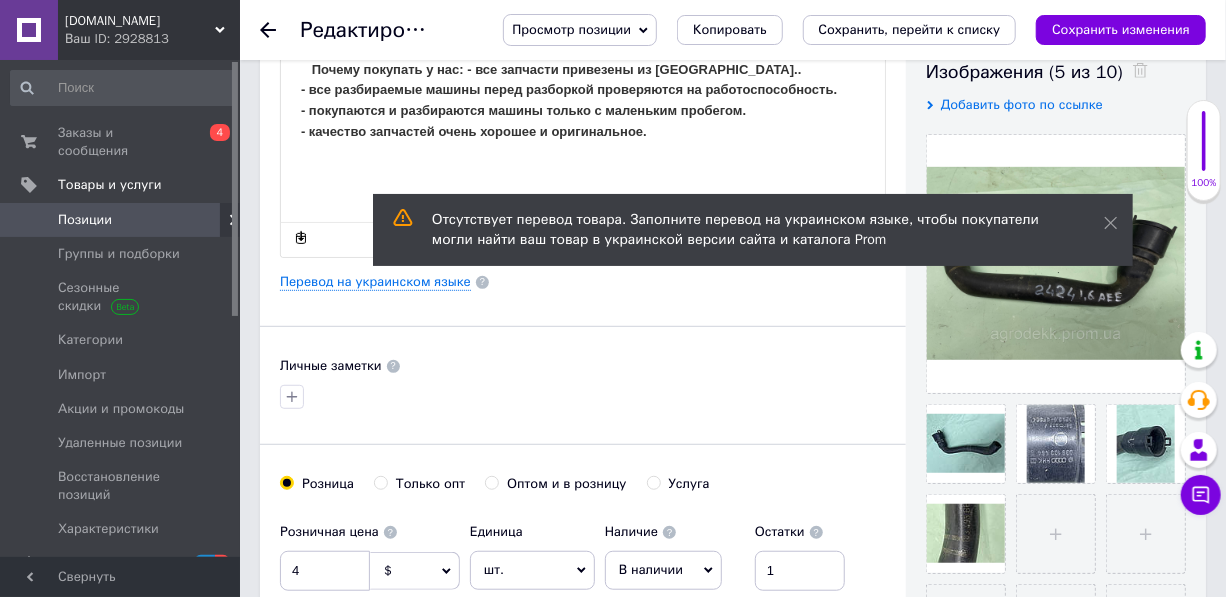 click on "Позиции" at bounding box center (85, 220) 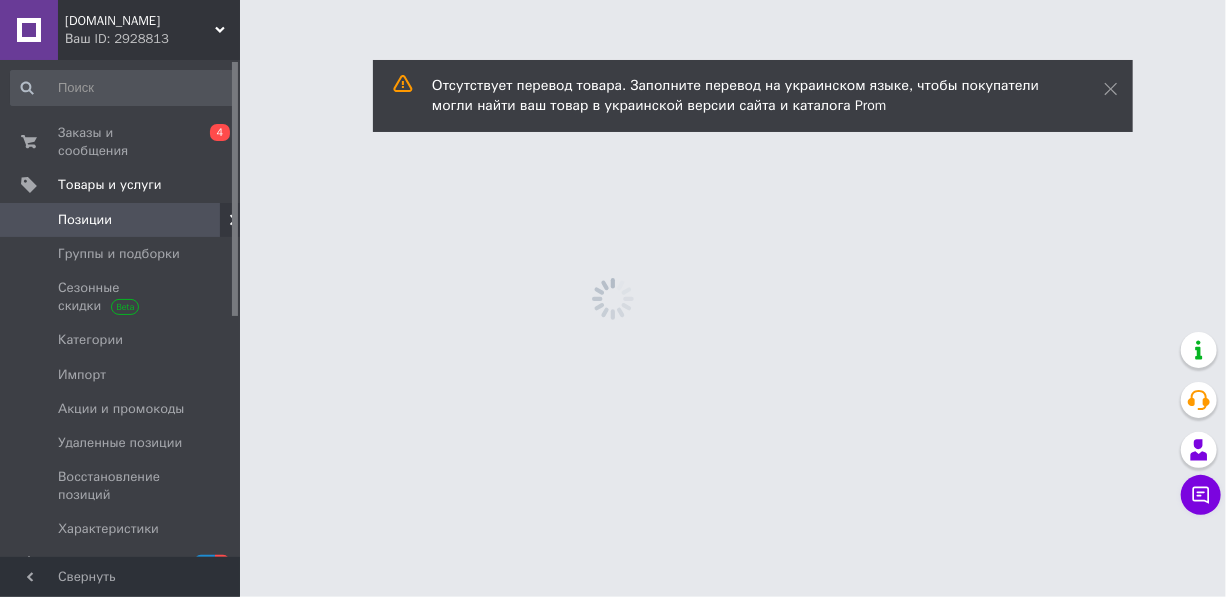 scroll, scrollTop: 0, scrollLeft: 0, axis: both 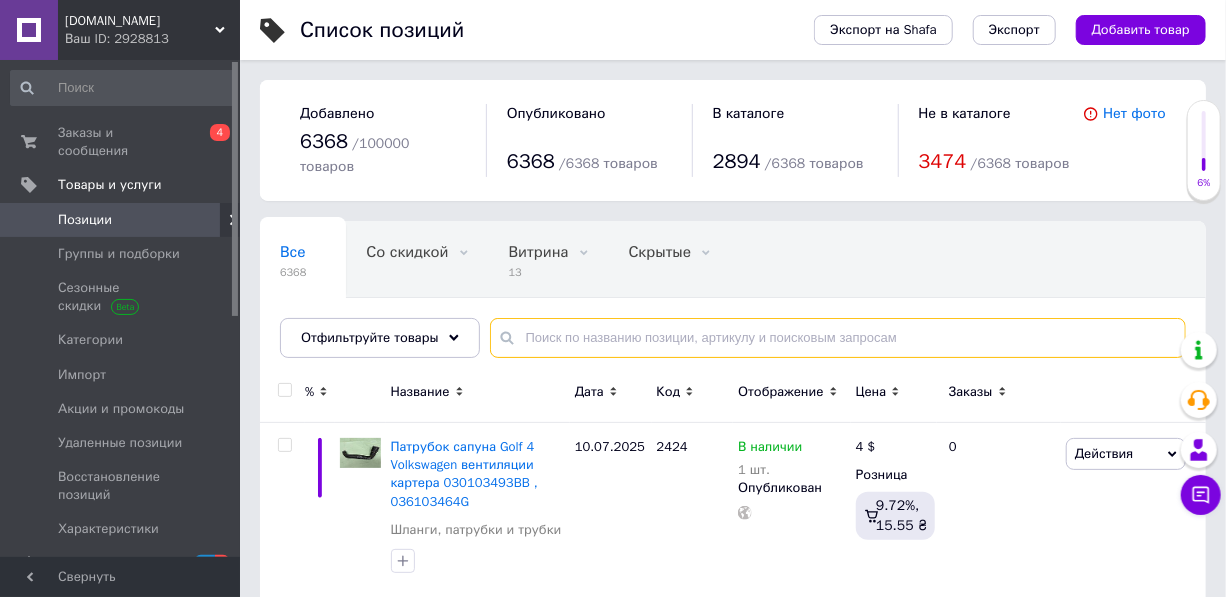 click at bounding box center (838, 338) 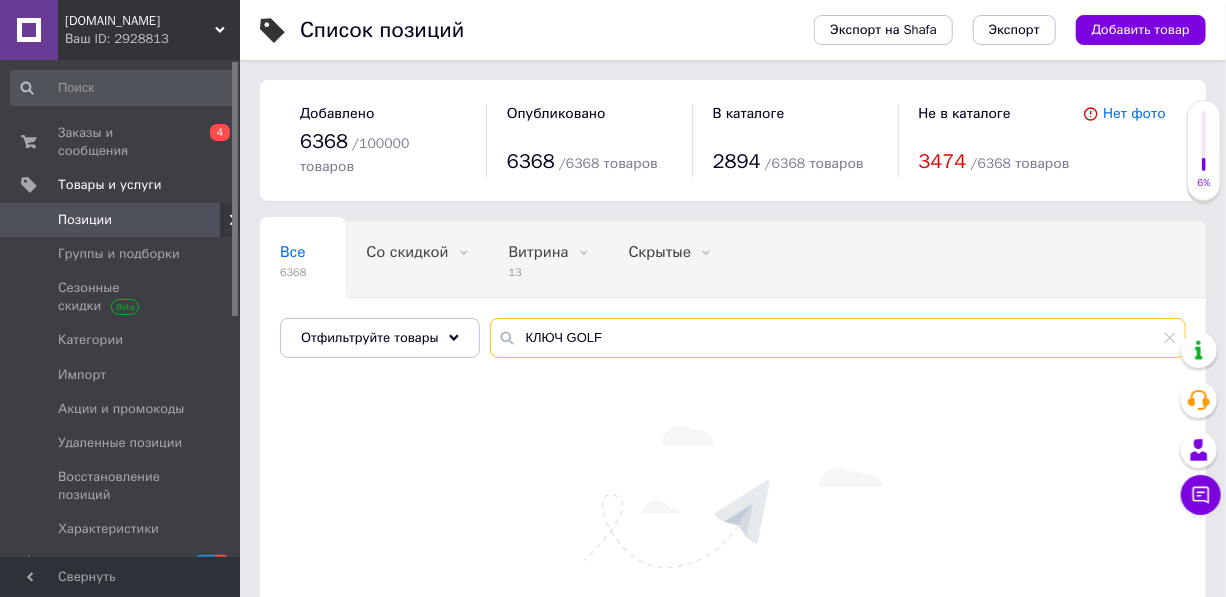 drag, startPoint x: 551, startPoint y: 313, endPoint x: 500, endPoint y: 320, distance: 51.47815 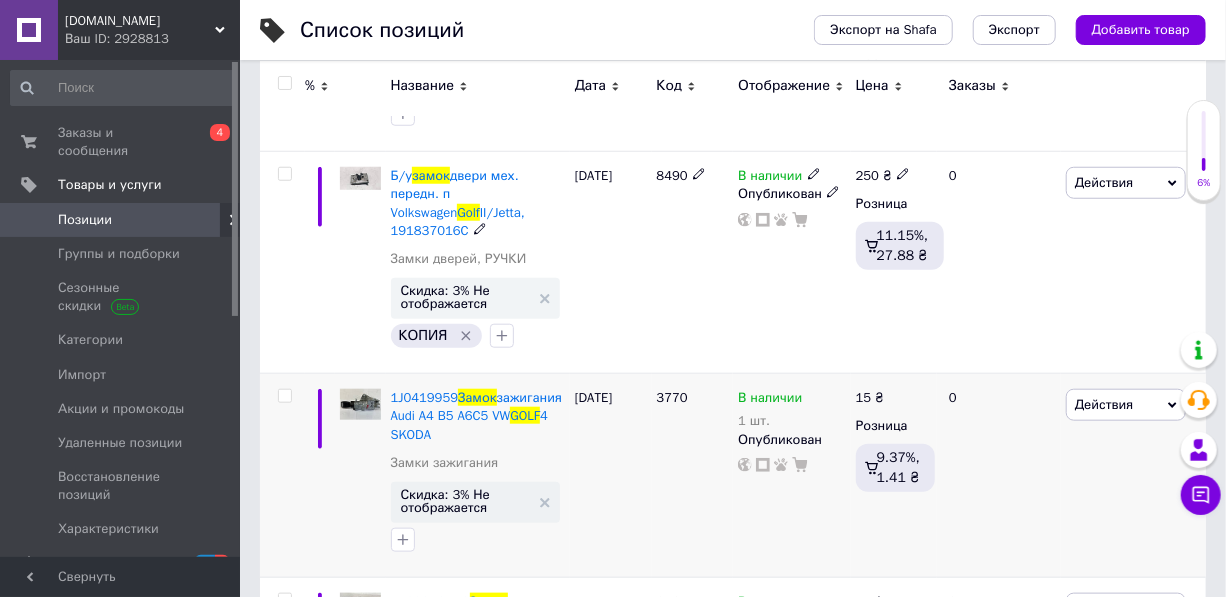 scroll, scrollTop: 727, scrollLeft: 0, axis: vertical 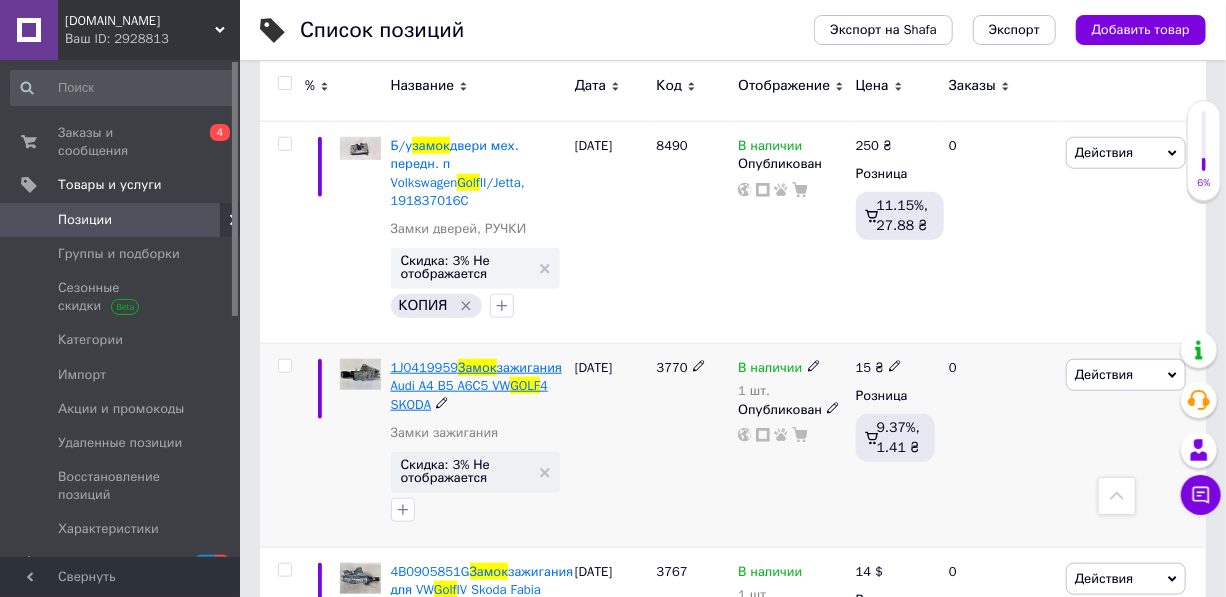 type on "ЗАМОК GOLF" 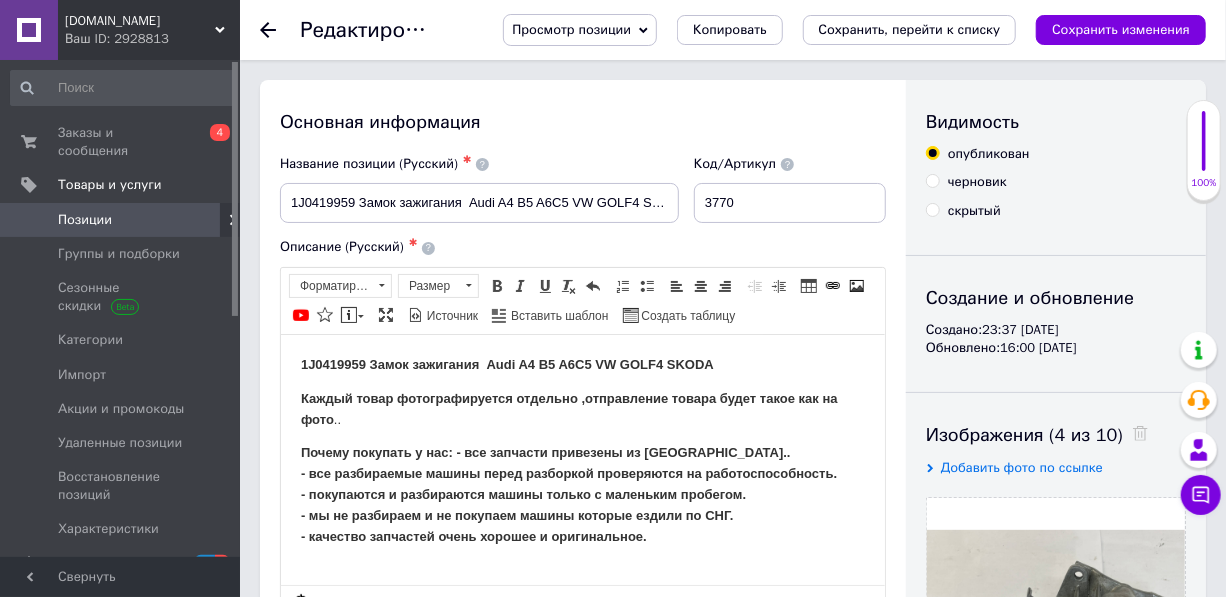 scroll, scrollTop: 0, scrollLeft: 0, axis: both 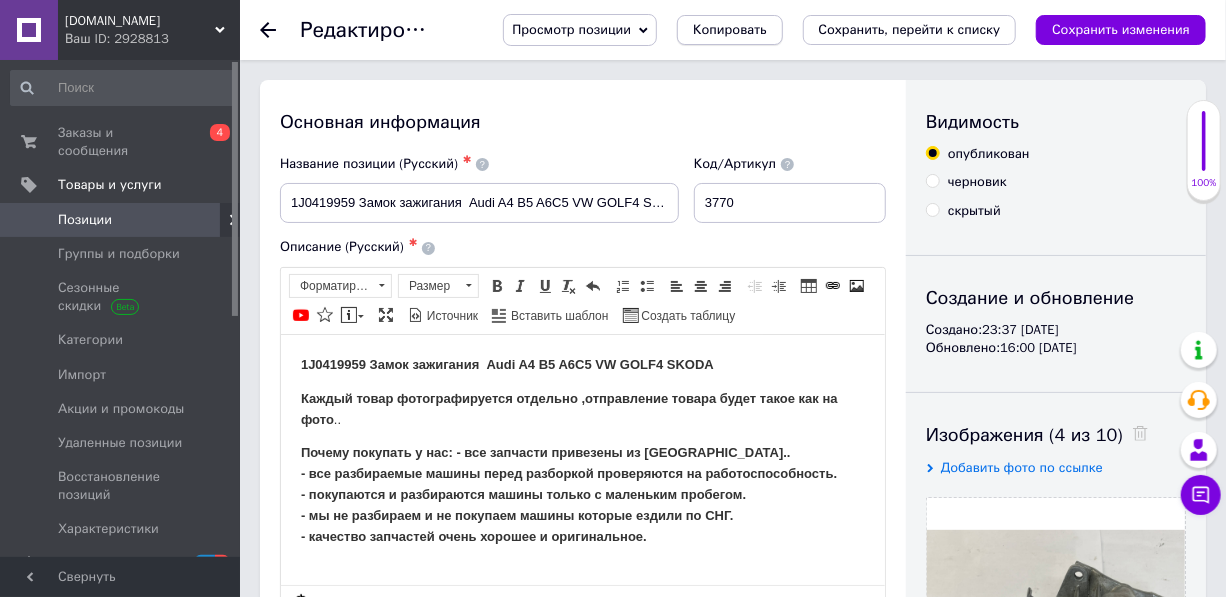 click on "Копировать" at bounding box center [729, 30] 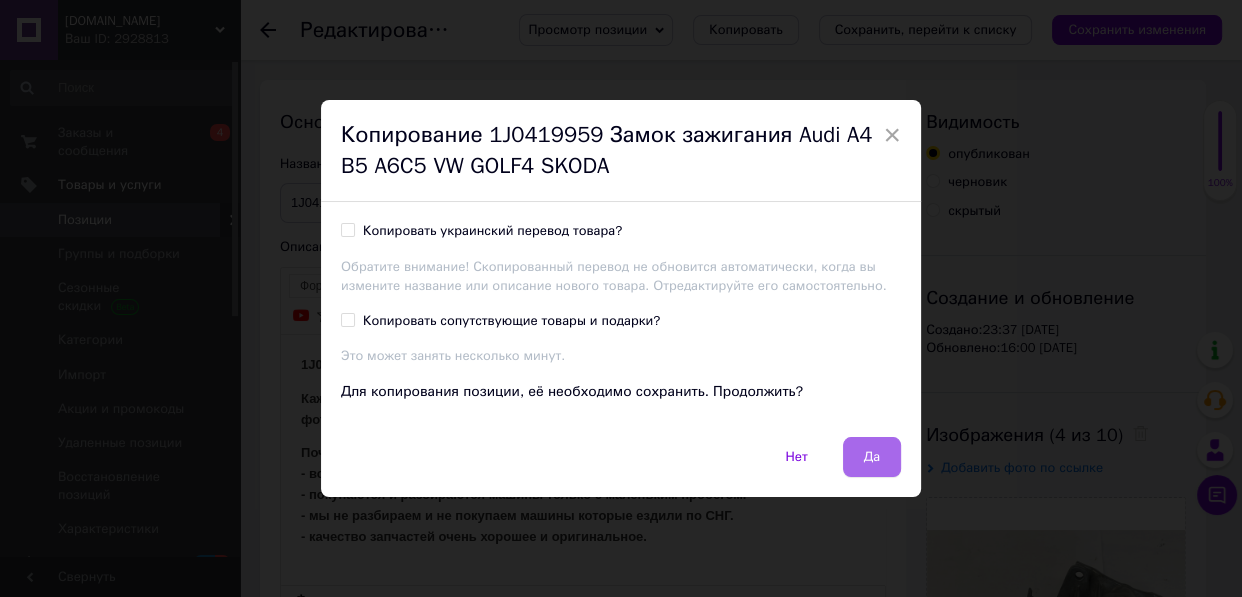 click on "Да" at bounding box center (872, 457) 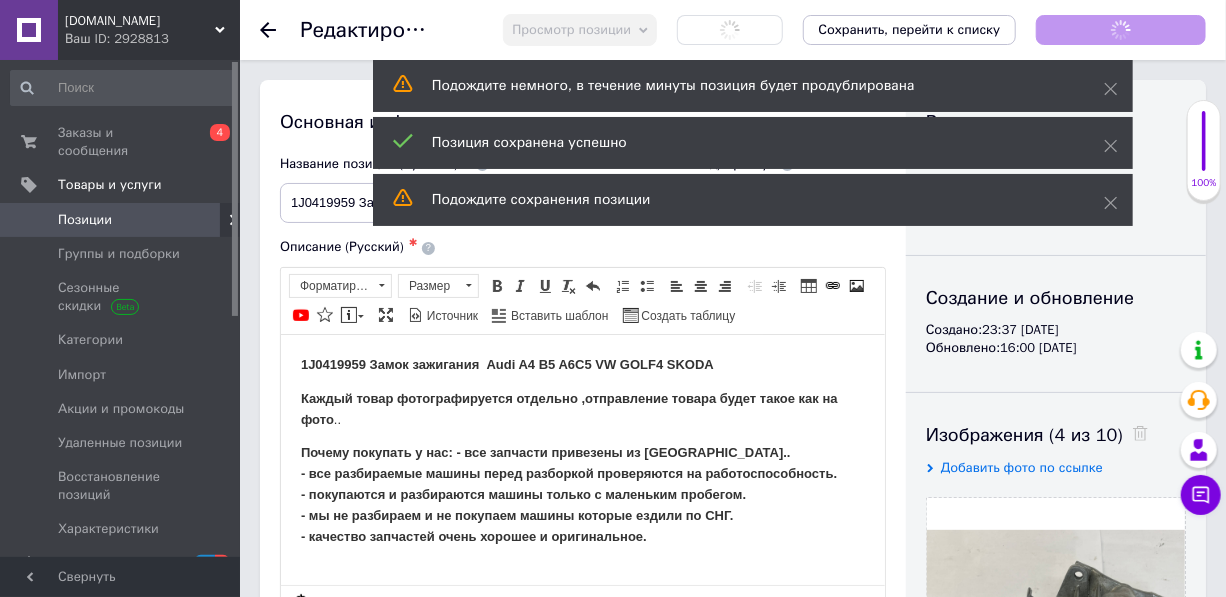 checkbox on "true" 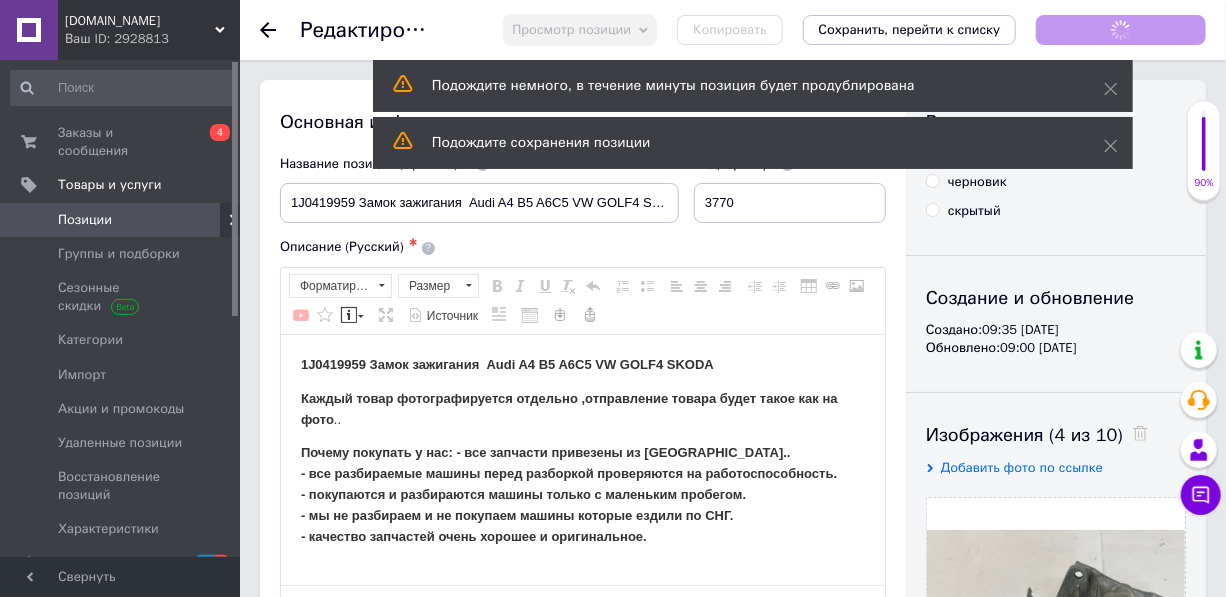 scroll, scrollTop: 0, scrollLeft: 0, axis: both 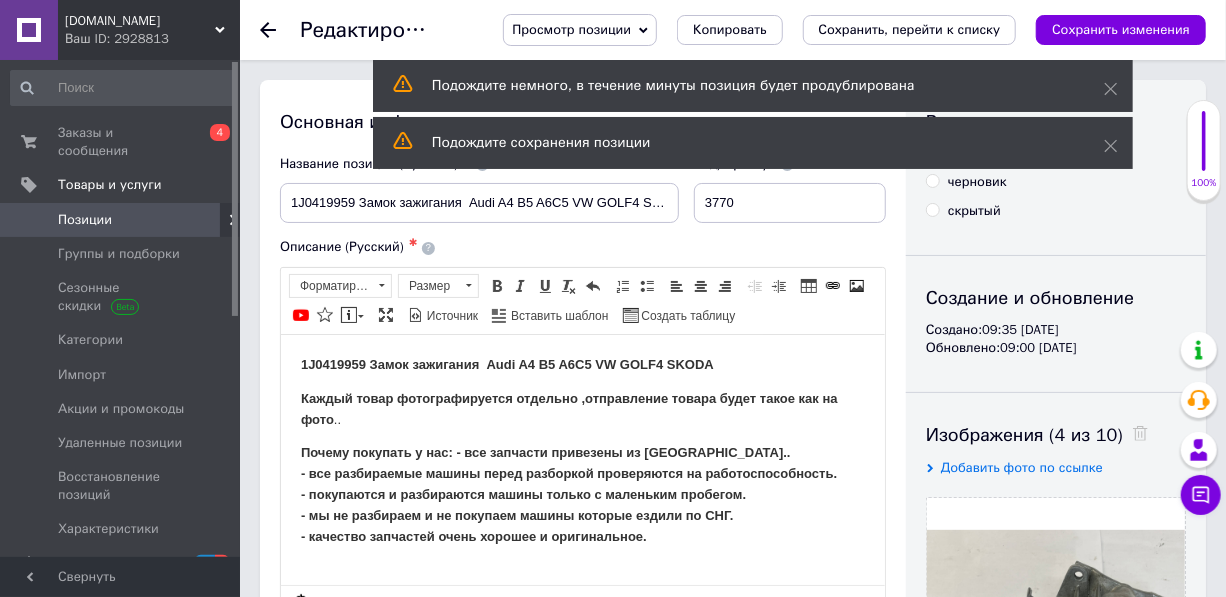 click on "Позиции" at bounding box center (85, 220) 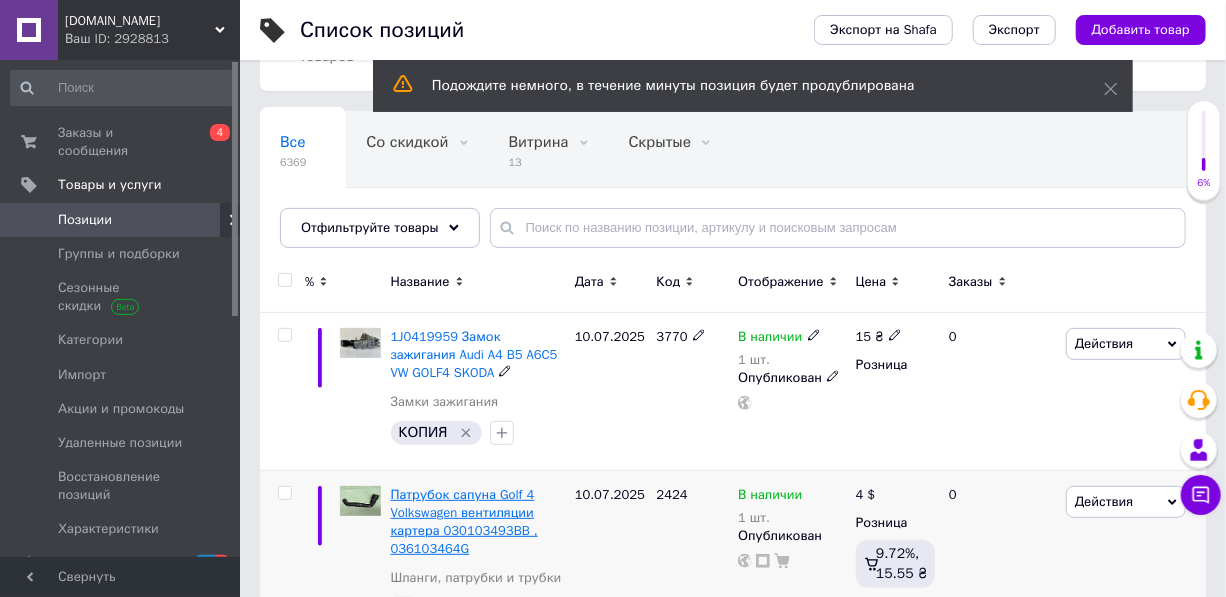 scroll, scrollTop: 181, scrollLeft: 0, axis: vertical 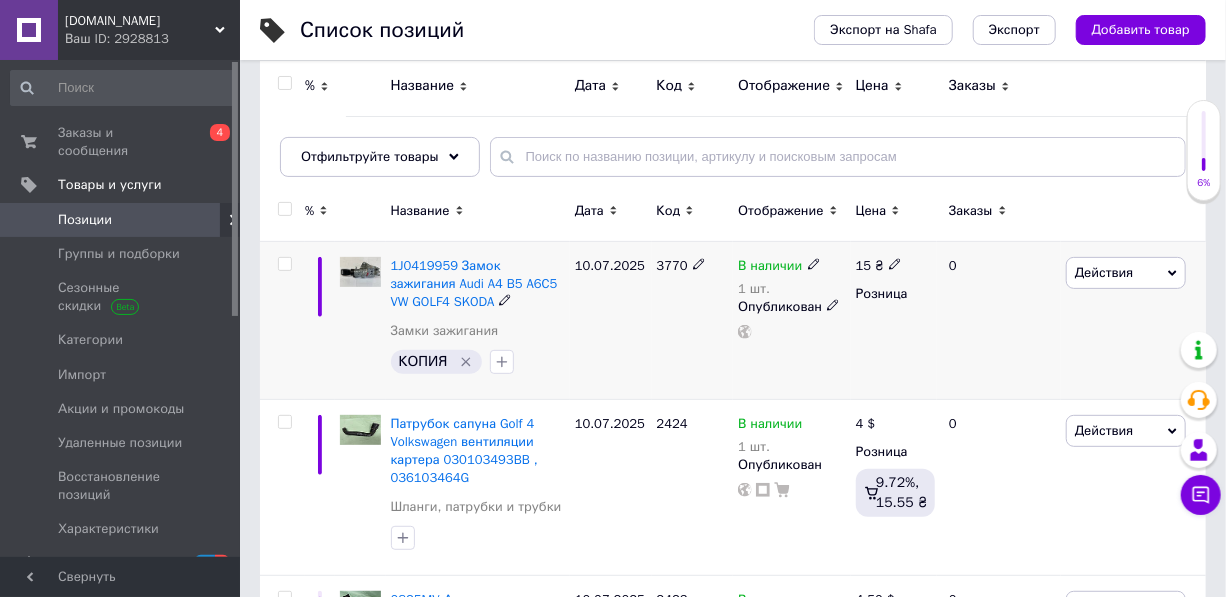 click 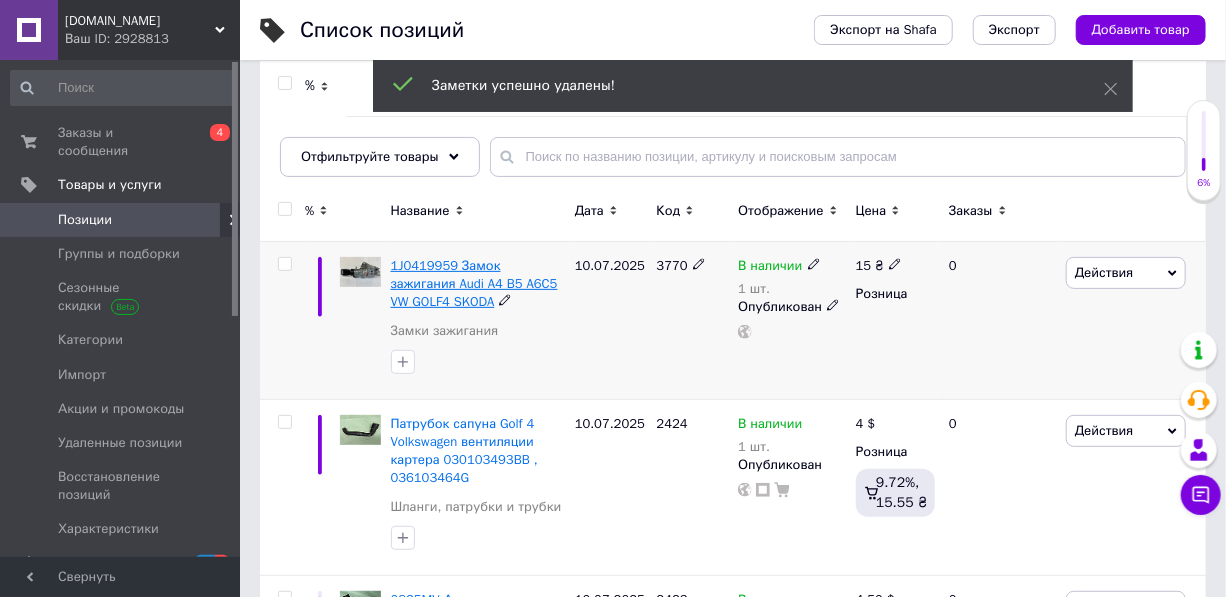 click on "1J0419959 Замок зажигания  Audi A4 B5 A6C5 VW GOLF4 SKODA" at bounding box center [474, 283] 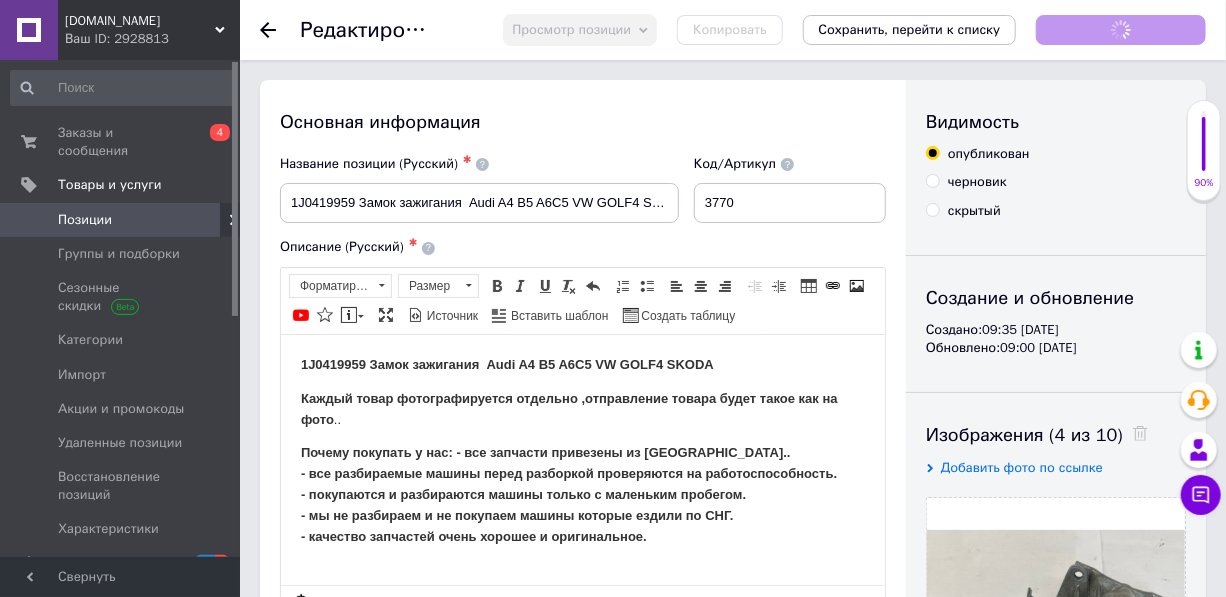 scroll, scrollTop: 0, scrollLeft: 0, axis: both 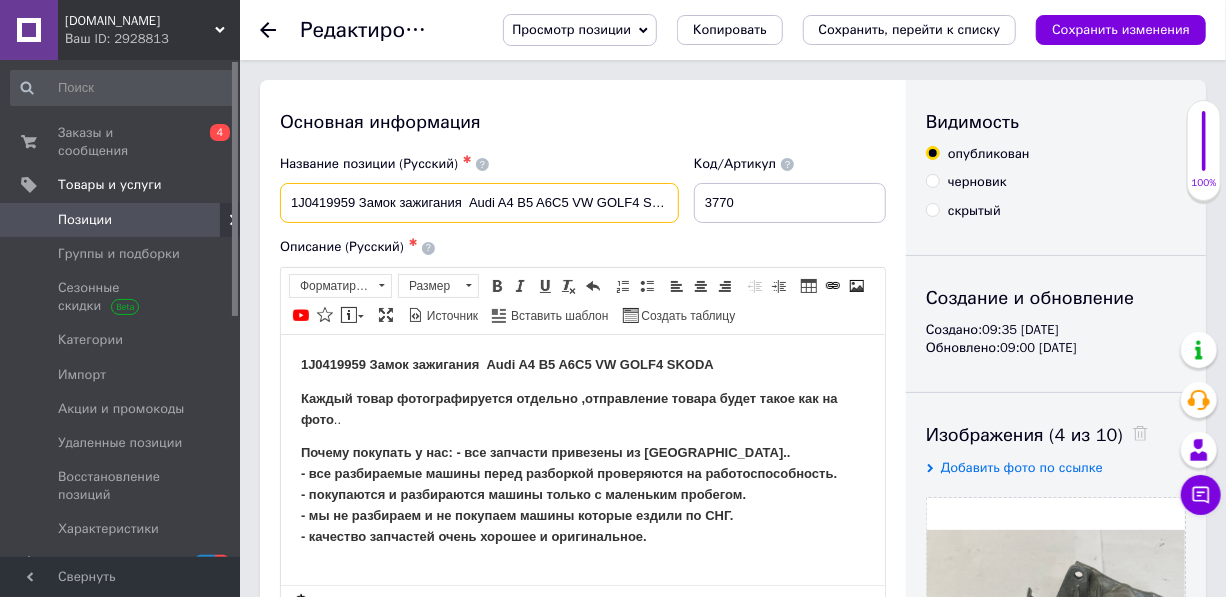 drag, startPoint x: 360, startPoint y: 197, endPoint x: 271, endPoint y: 211, distance: 90.0944 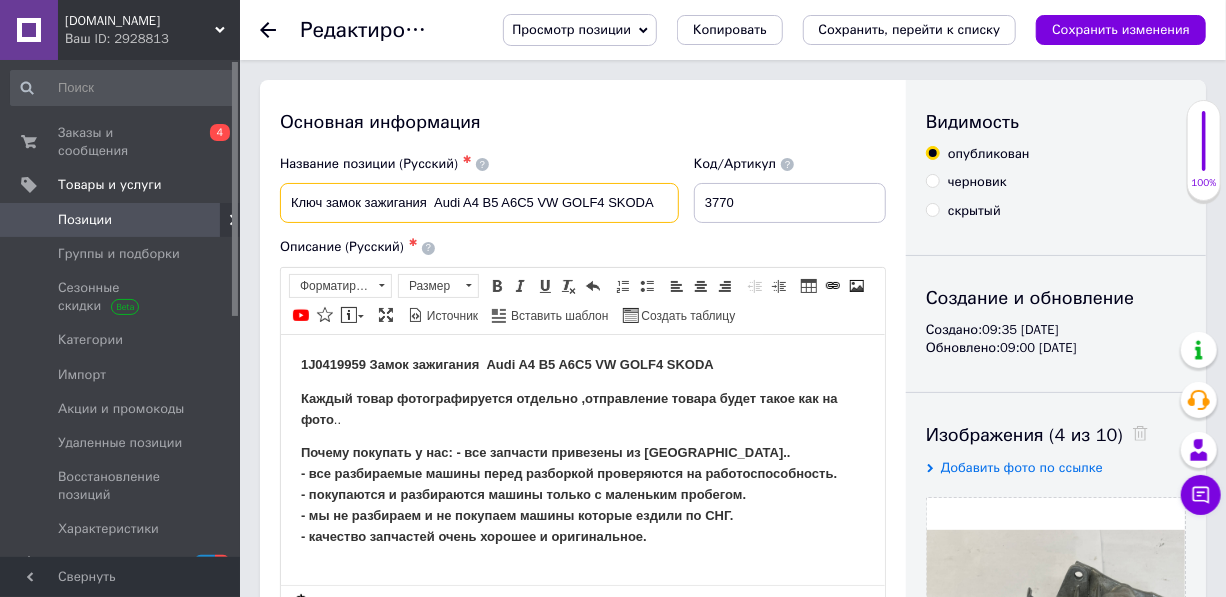 click on "Ключ замок зажигания  Audi A4 B5 A6C5 VW GOLF4 SKODA" at bounding box center (479, 203) 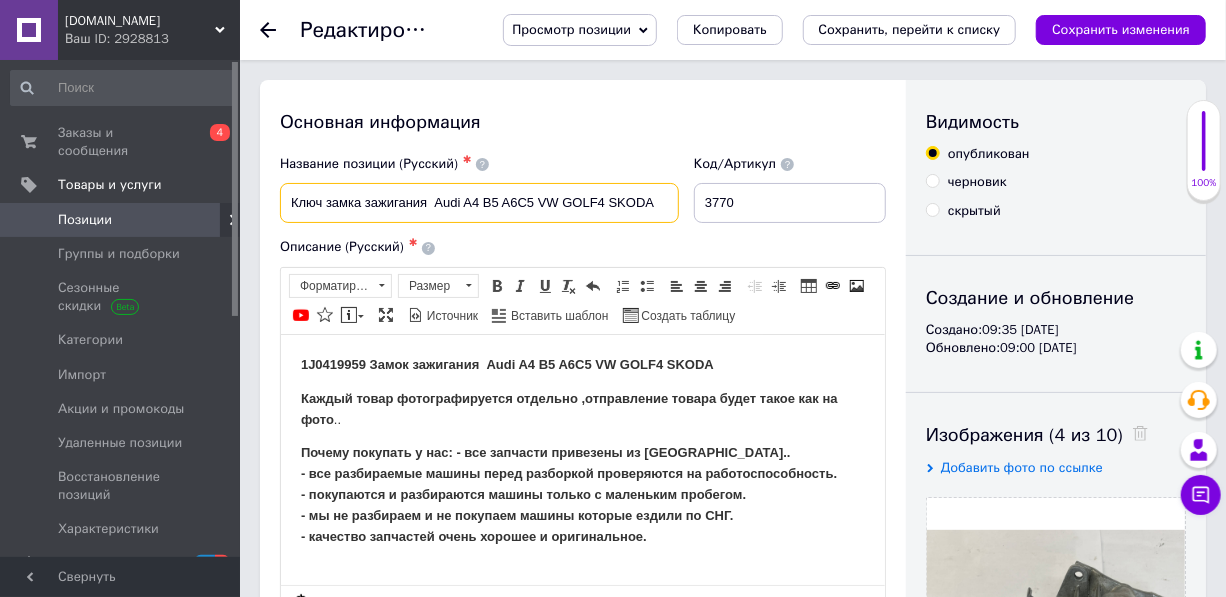 click on "Ключ замка зажигания  Audi A4 B5 A6C5 VW GOLF4 SKODA" at bounding box center (479, 203) 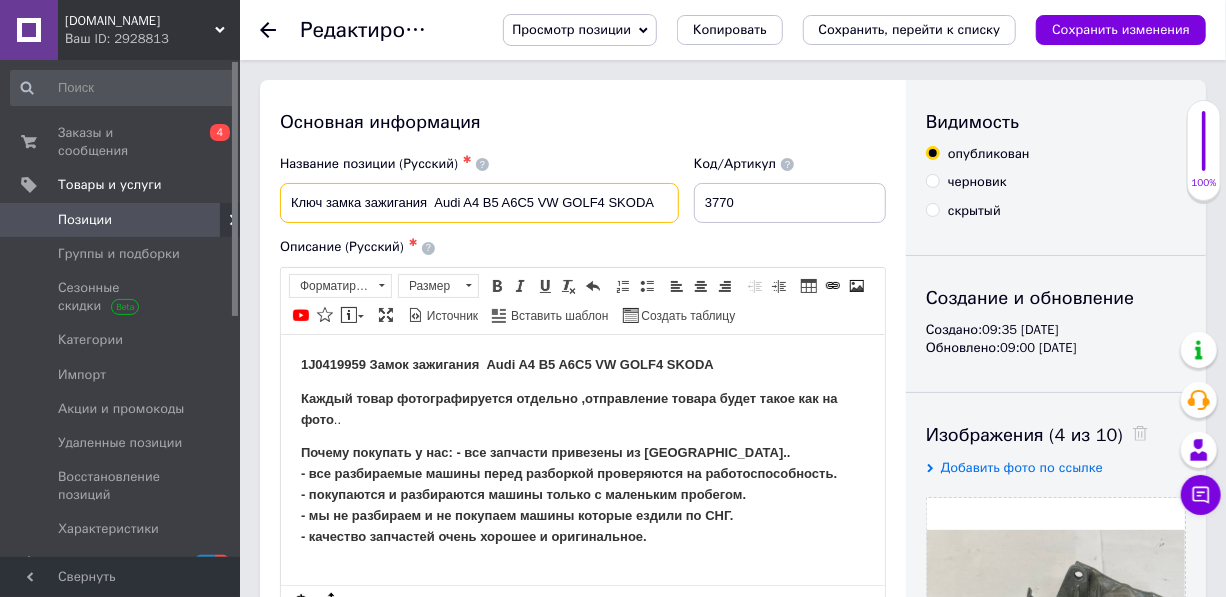 type on "Ключ замка зажигания  Audi A4 B5 A6C5 VW GOLF4 SKODA" 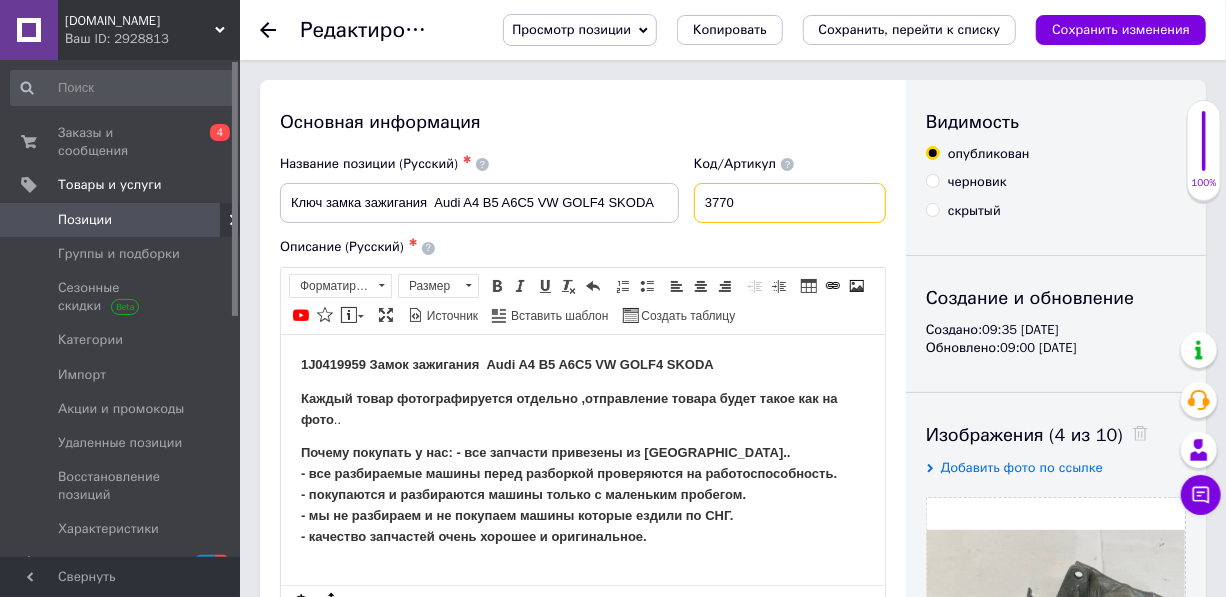 drag, startPoint x: 760, startPoint y: 210, endPoint x: 678, endPoint y: 218, distance: 82.38932 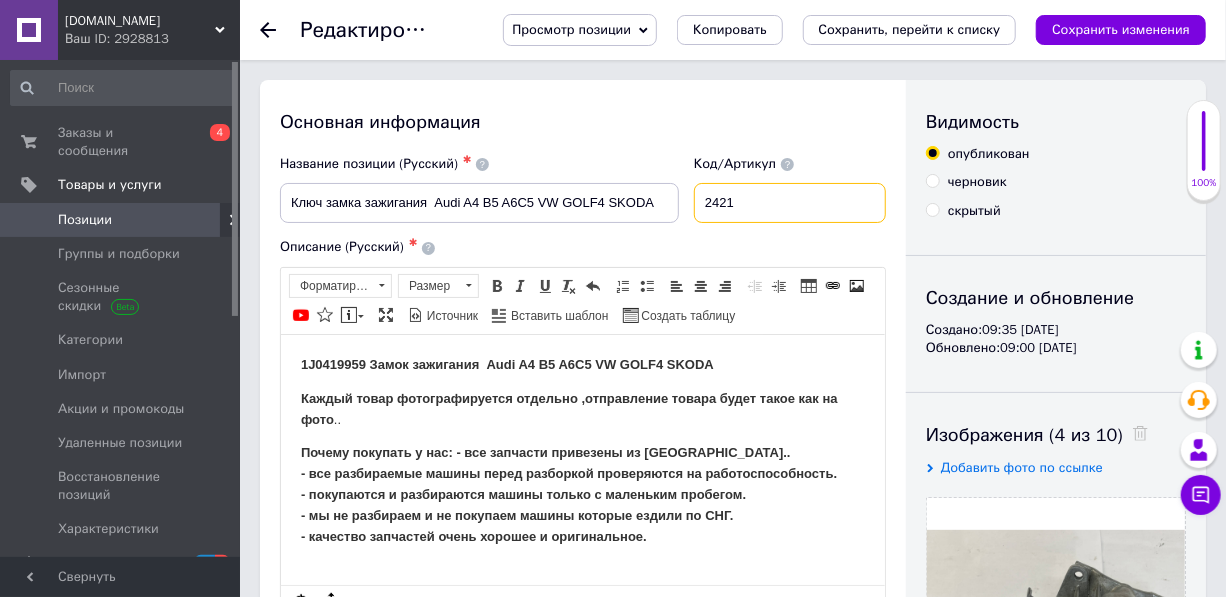 type on "2421" 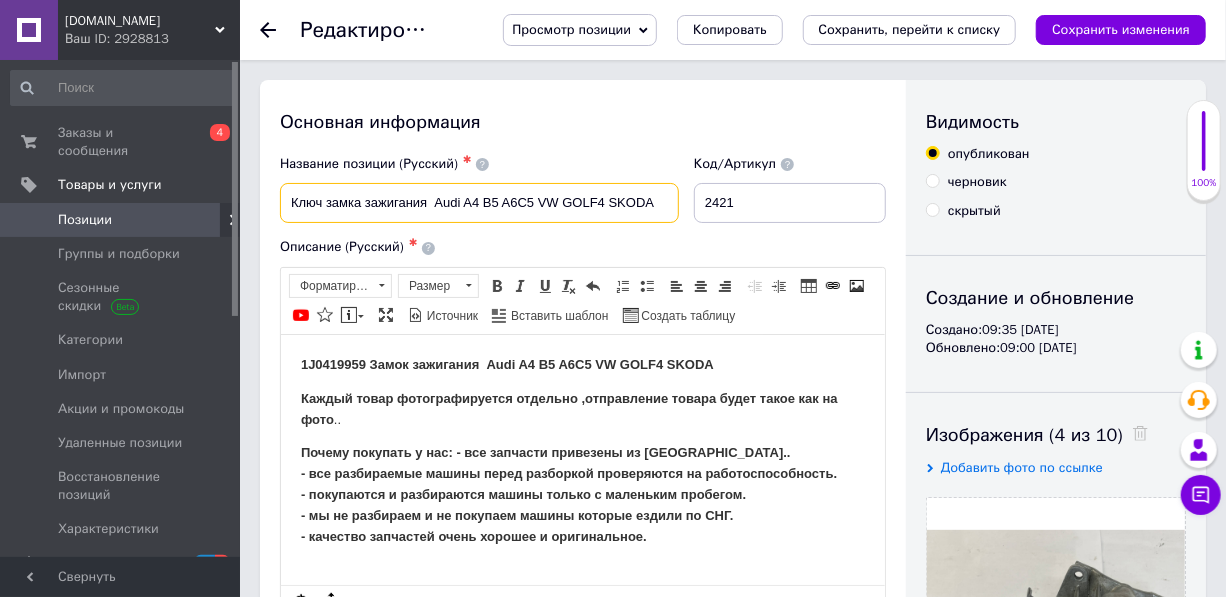 drag, startPoint x: 284, startPoint y: 201, endPoint x: 705, endPoint y: 188, distance: 421.20065 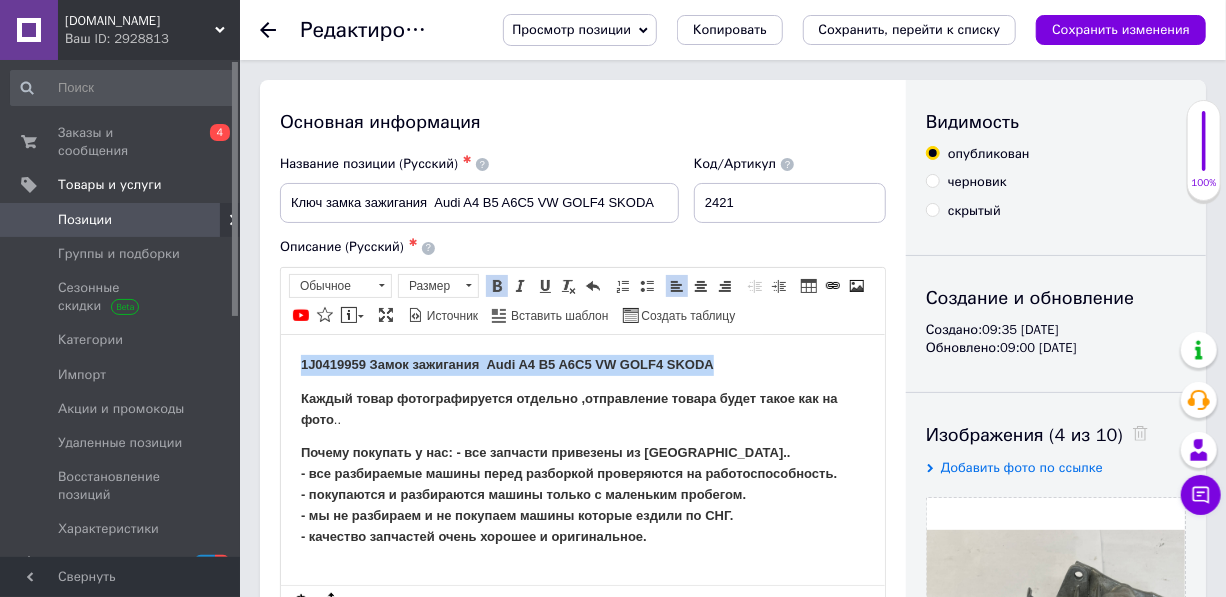 drag, startPoint x: 719, startPoint y: 358, endPoint x: 281, endPoint y: 366, distance: 438.07306 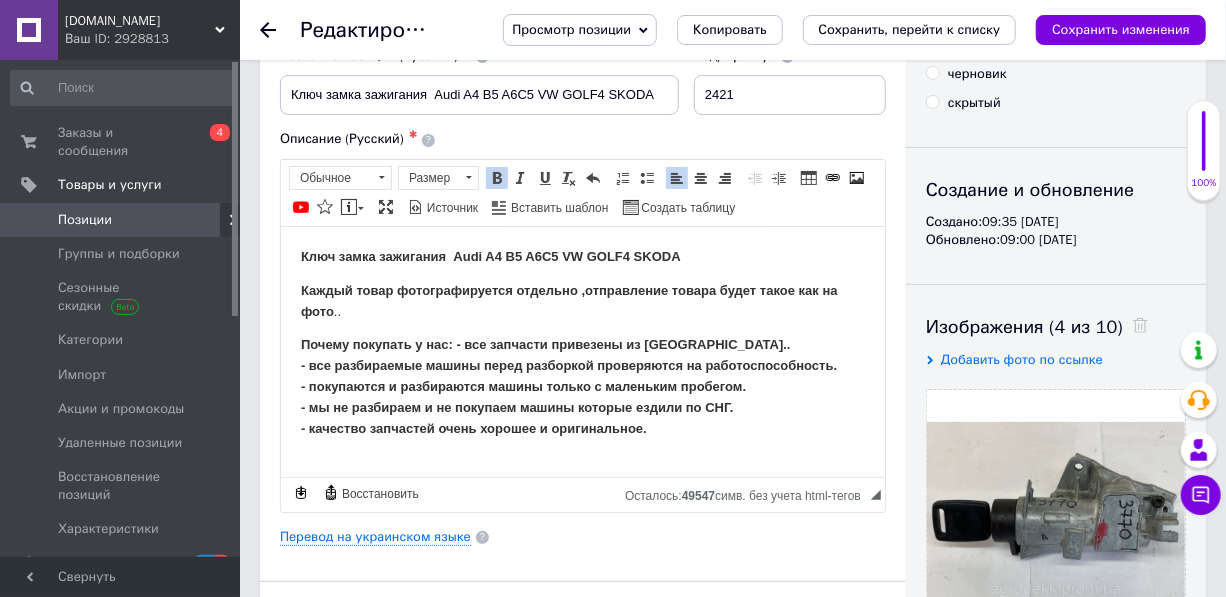 scroll, scrollTop: 181, scrollLeft: 0, axis: vertical 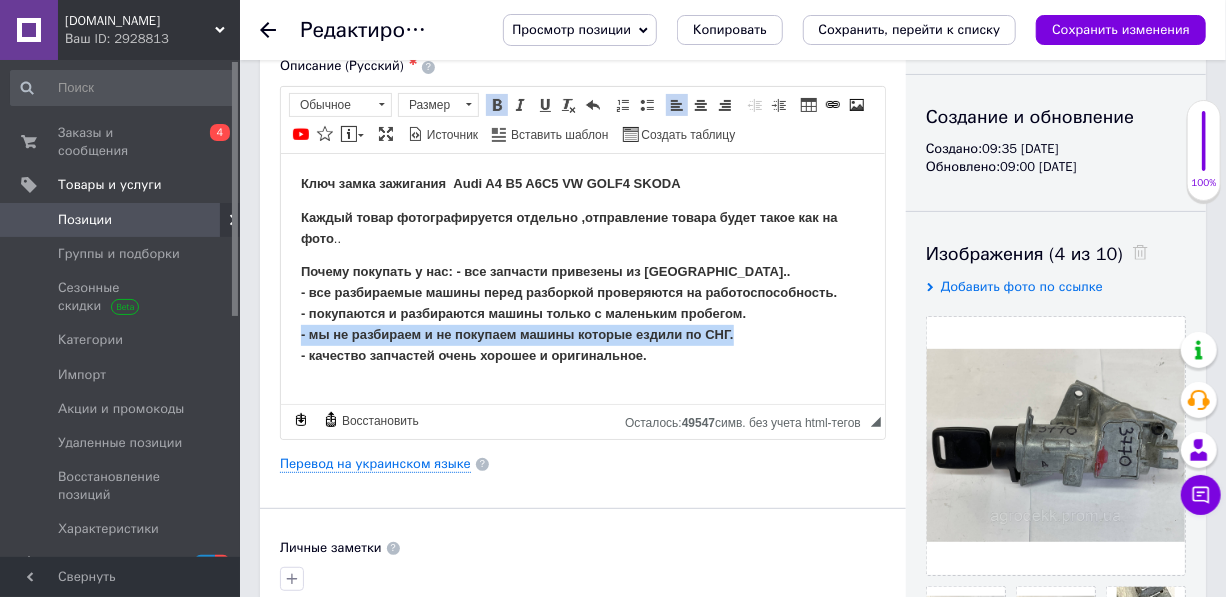 drag, startPoint x: 733, startPoint y: 338, endPoint x: 285, endPoint y: 333, distance: 448.0279 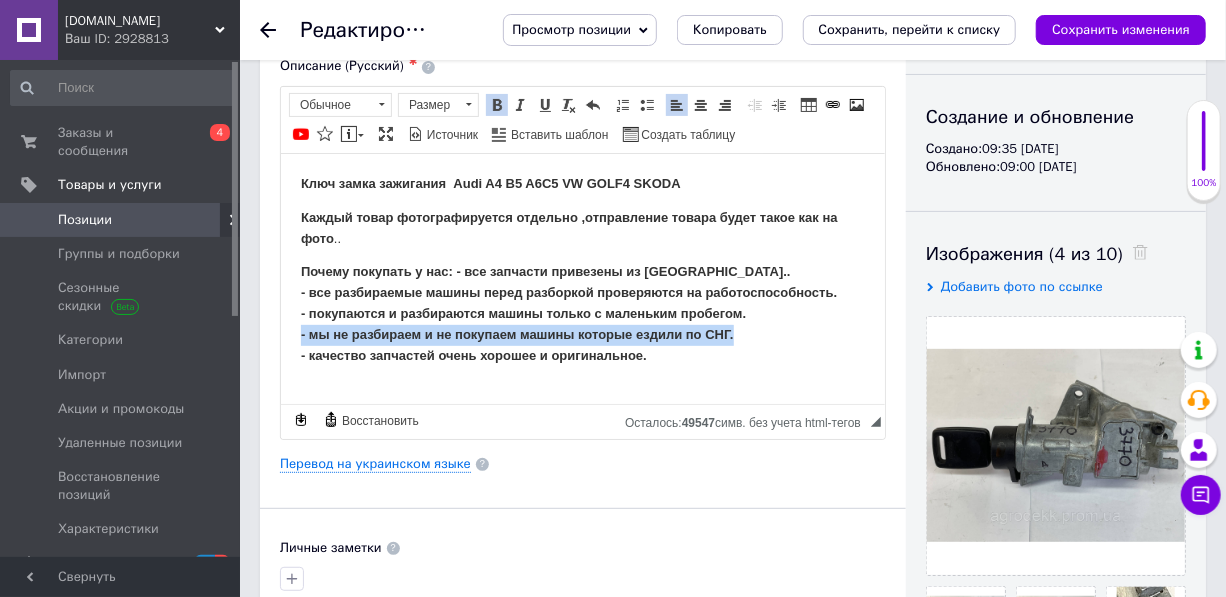 type 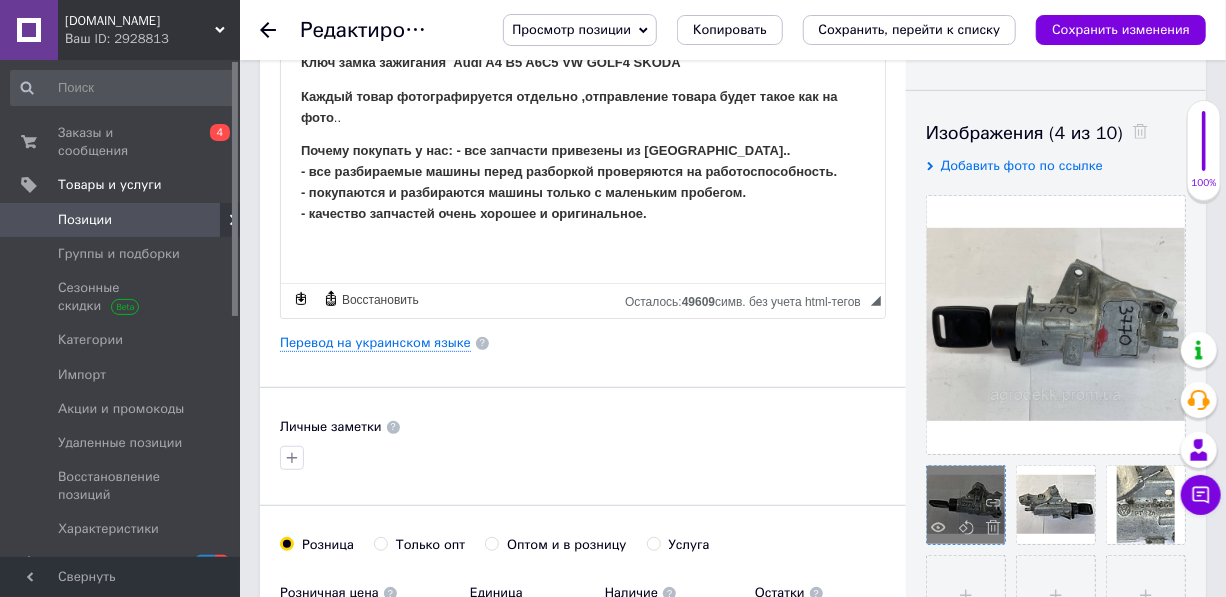 scroll, scrollTop: 454, scrollLeft: 0, axis: vertical 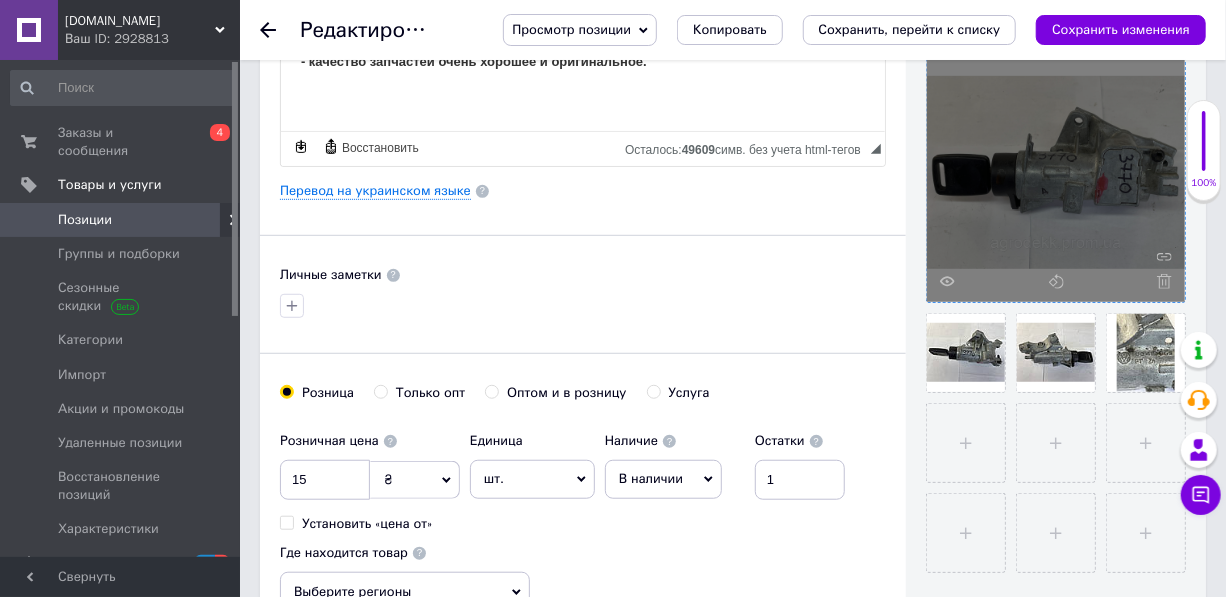 click at bounding box center [1056, 173] 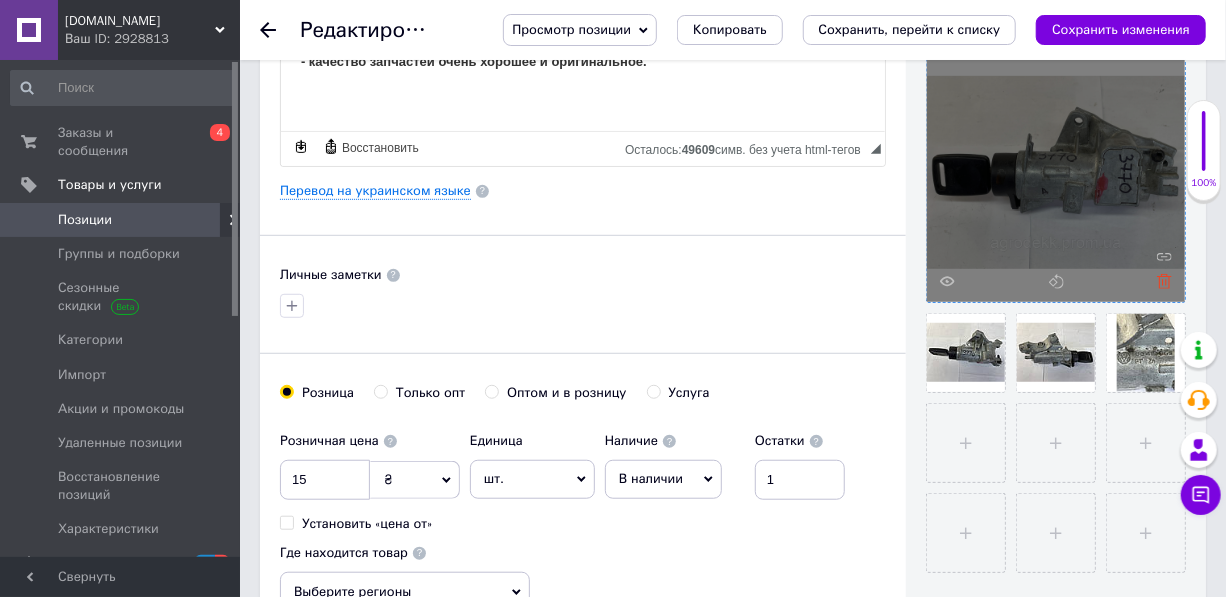 click 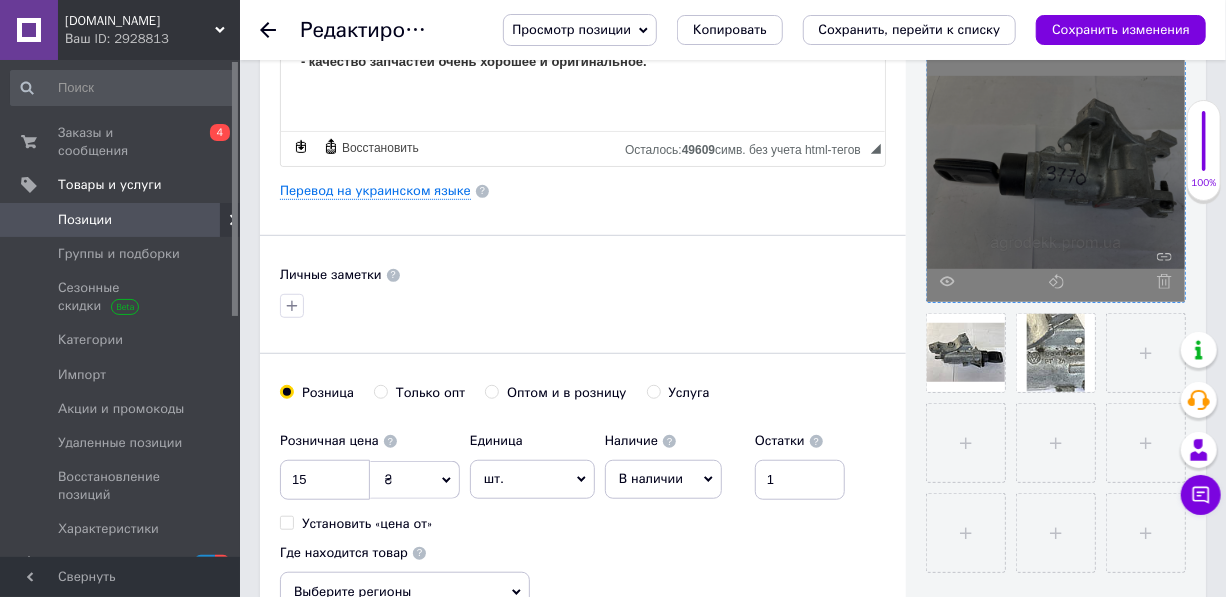 click 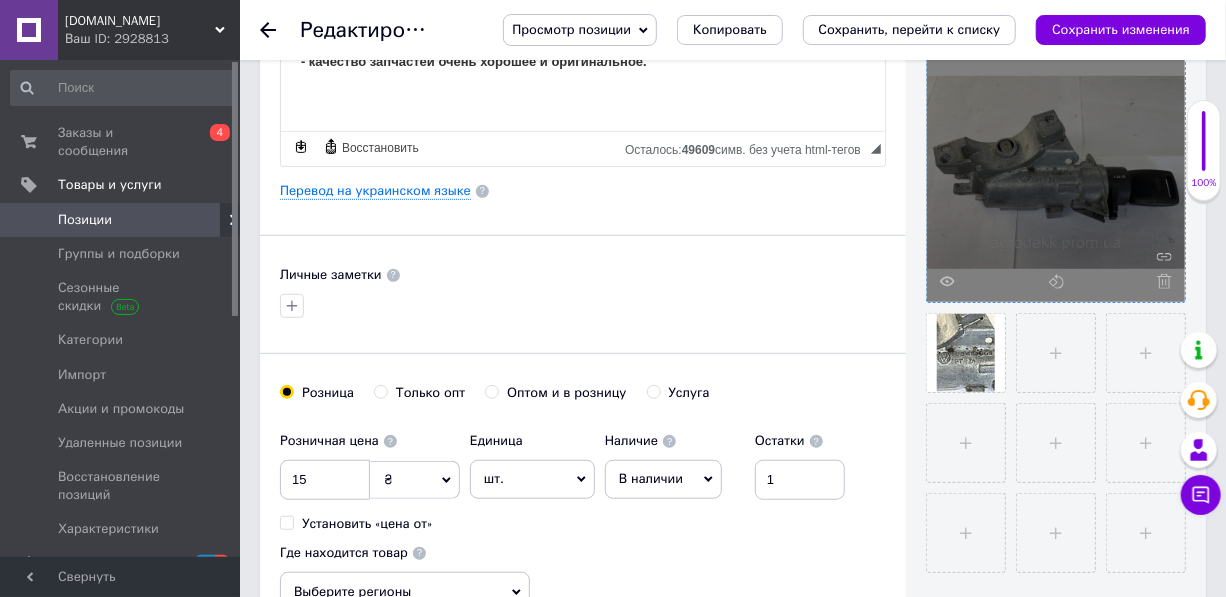 click 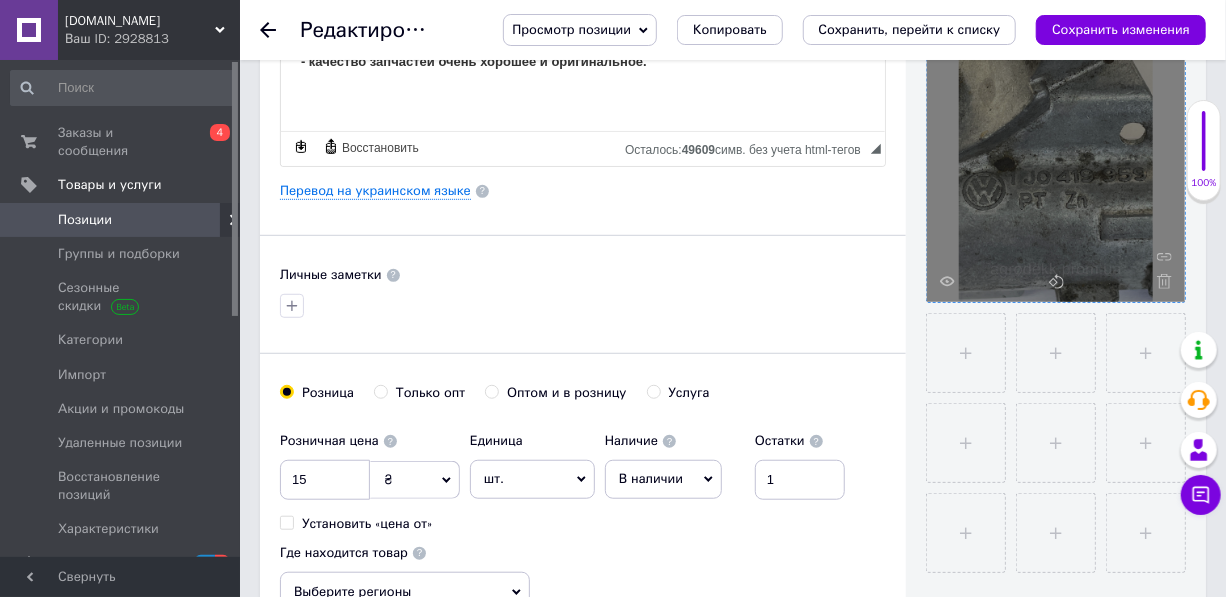 click 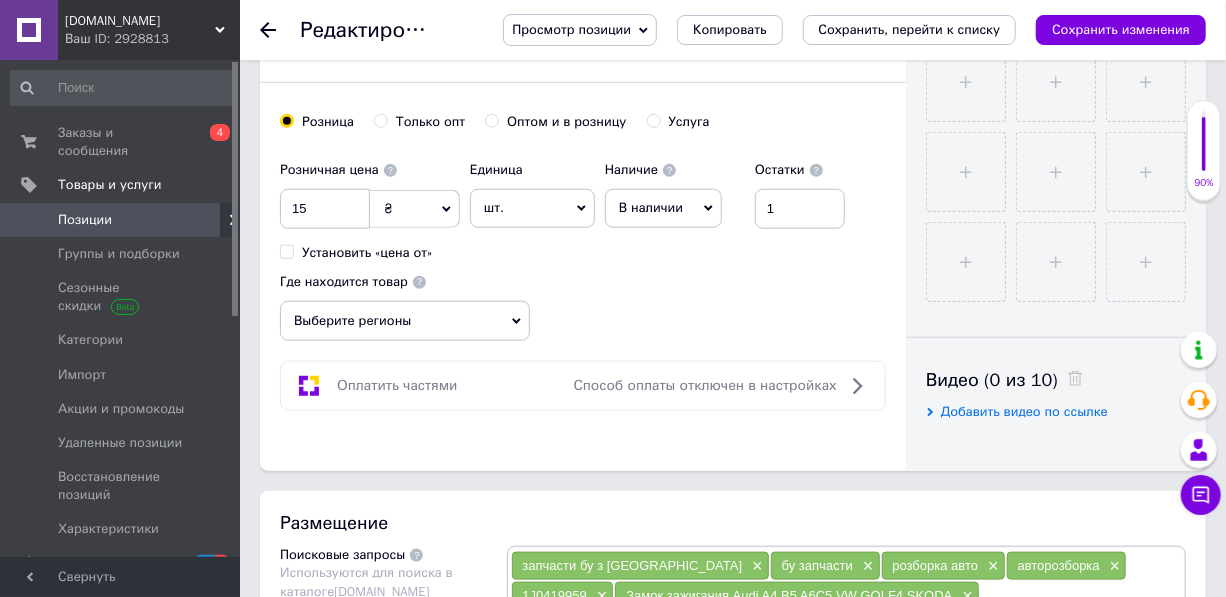 scroll, scrollTop: 727, scrollLeft: 0, axis: vertical 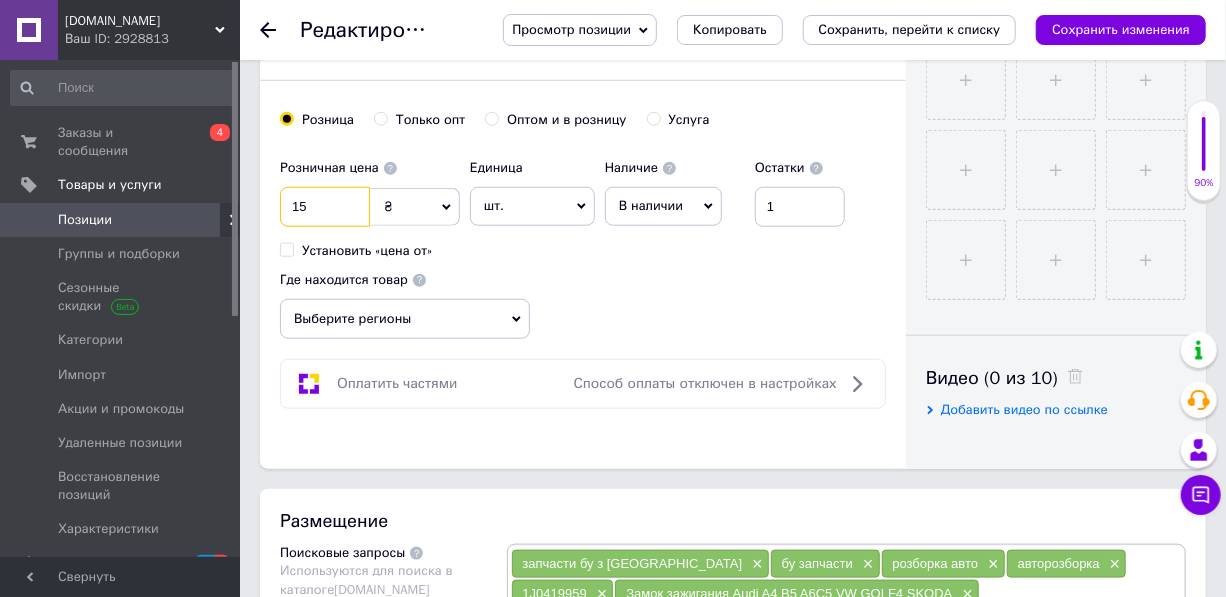 drag, startPoint x: 320, startPoint y: 235, endPoint x: 268, endPoint y: 237, distance: 52.03845 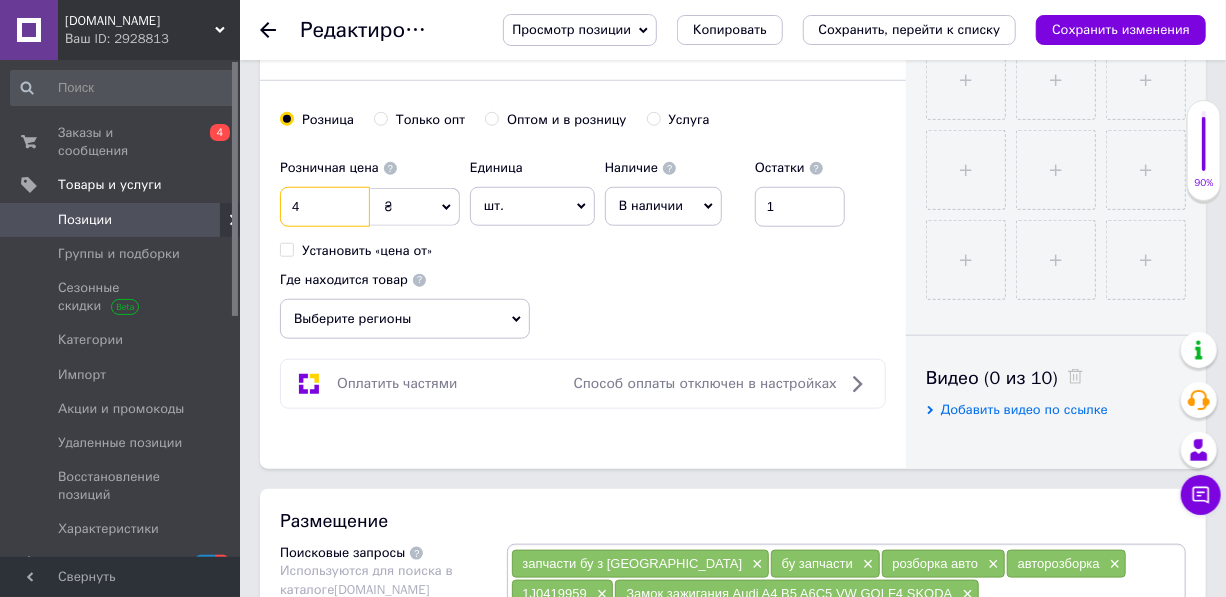 type on "4" 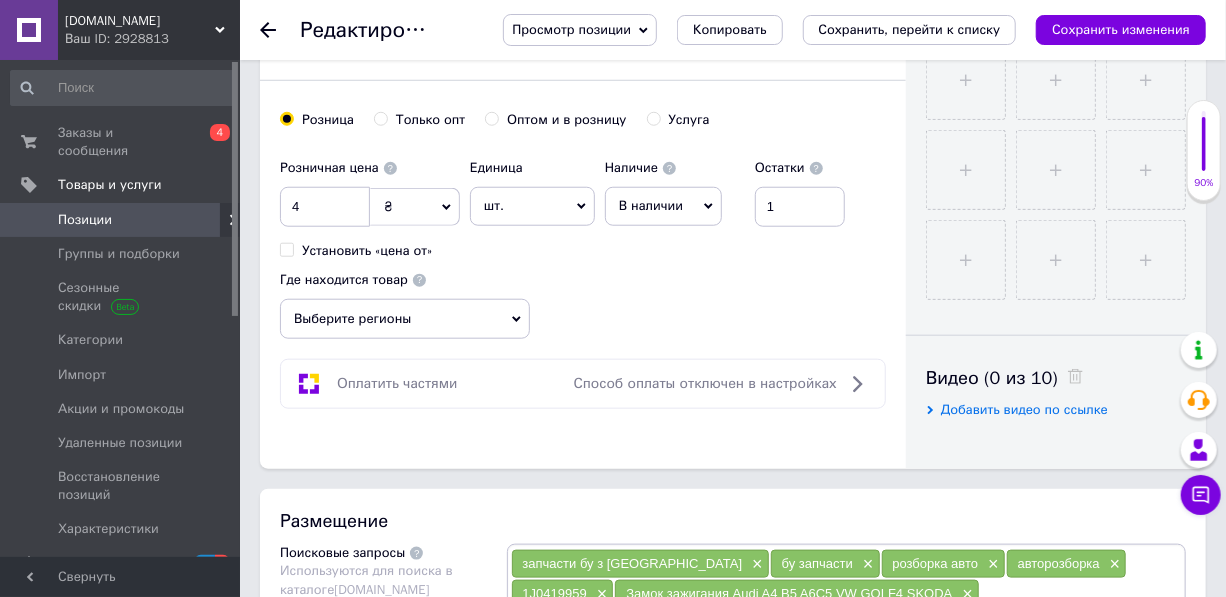 click 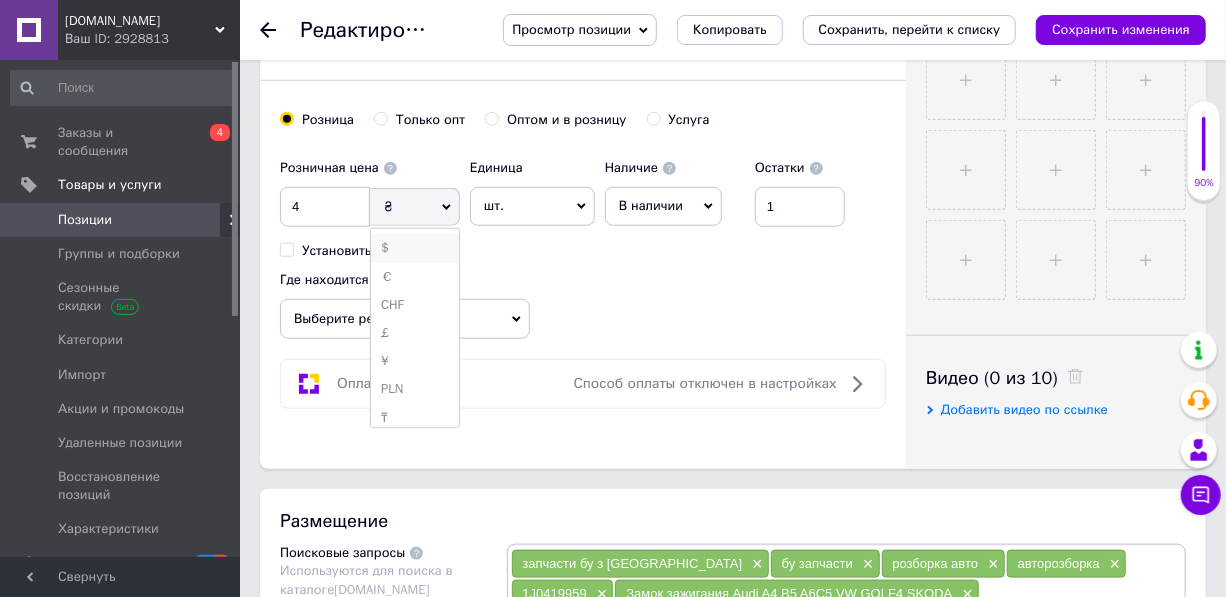 click on "$" at bounding box center [415, 248] 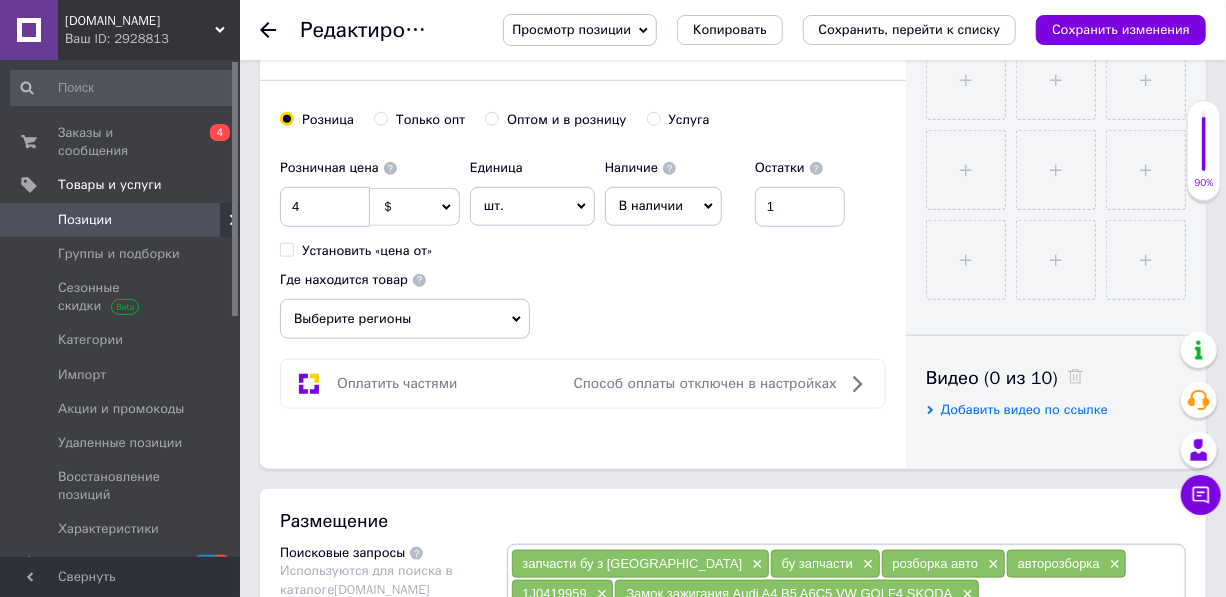 click on "Выберите регионы" at bounding box center [405, 319] 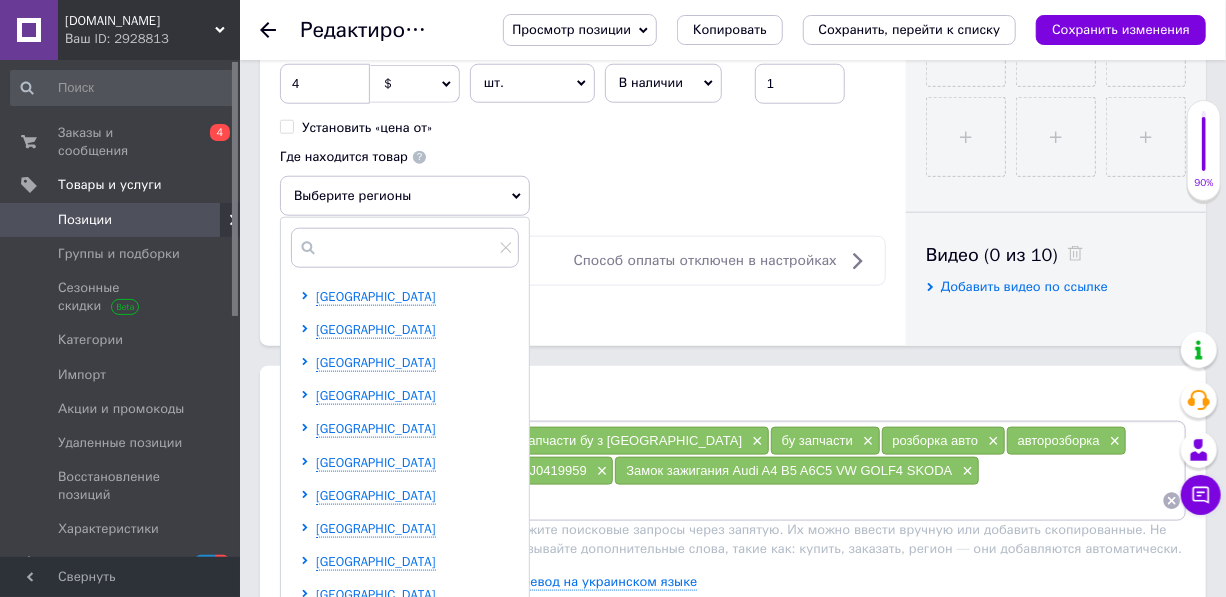 scroll, scrollTop: 1000, scrollLeft: 0, axis: vertical 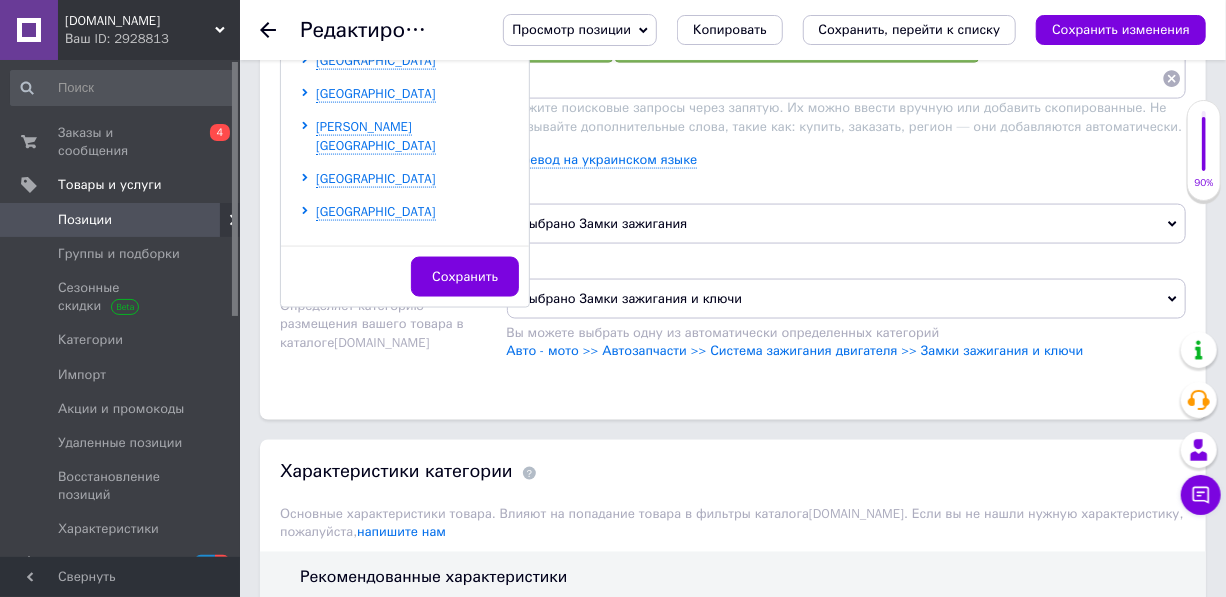 drag, startPoint x: 379, startPoint y: 158, endPoint x: 385, endPoint y: 172, distance: 15.231546 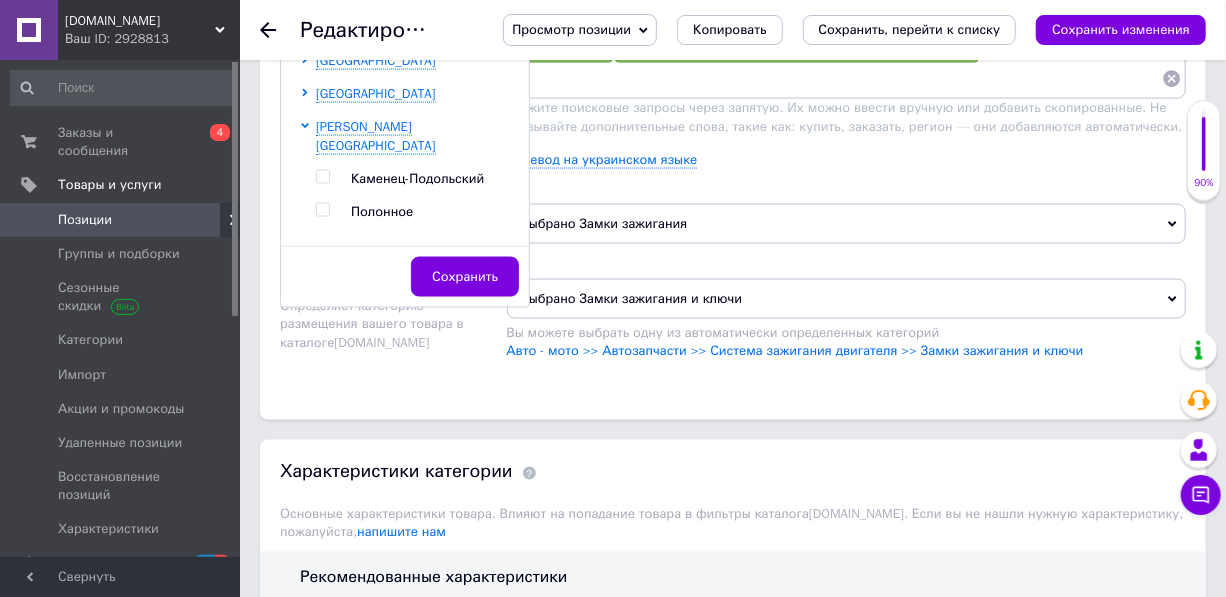 click on "Каменец-Подольский" at bounding box center [417, 178] 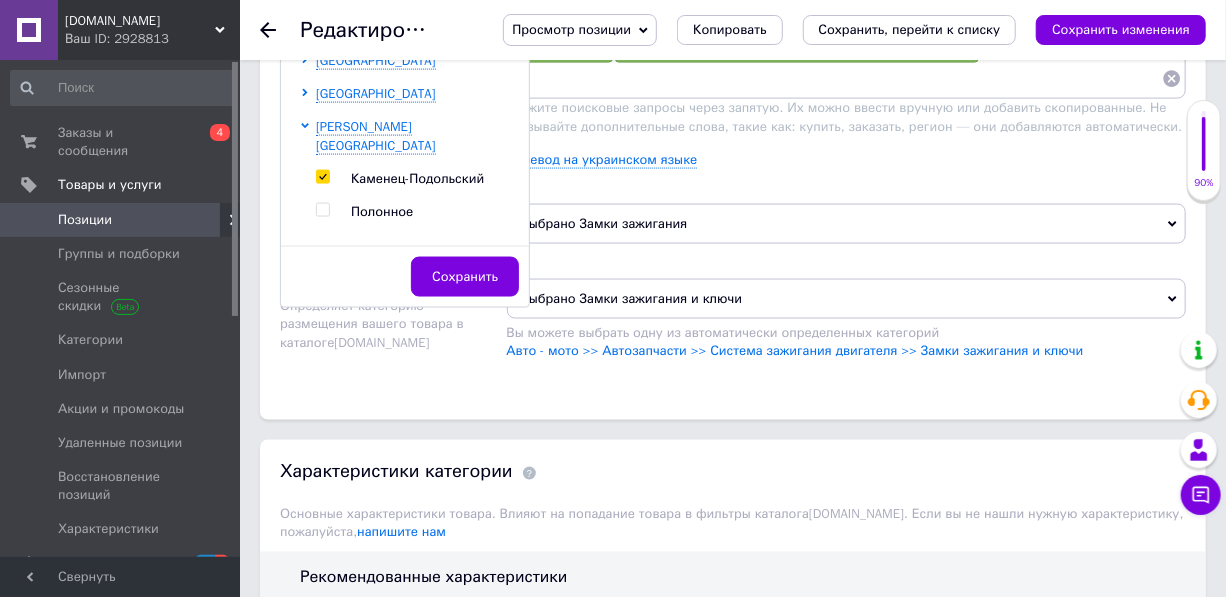 checkbox on "true" 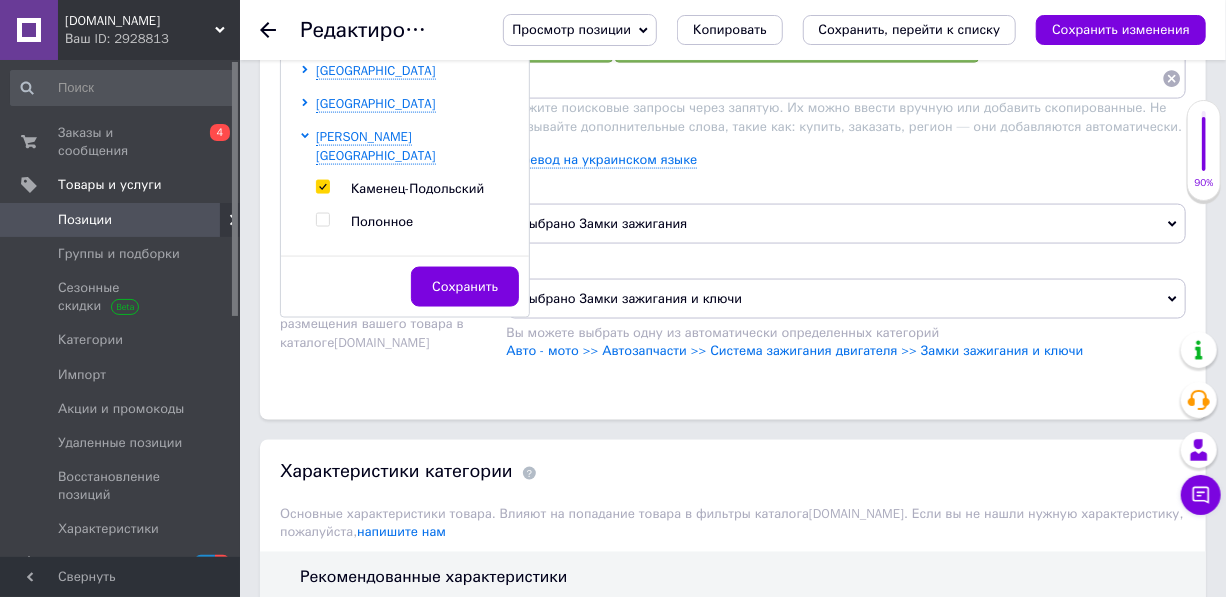 scroll, scrollTop: 1282, scrollLeft: 0, axis: vertical 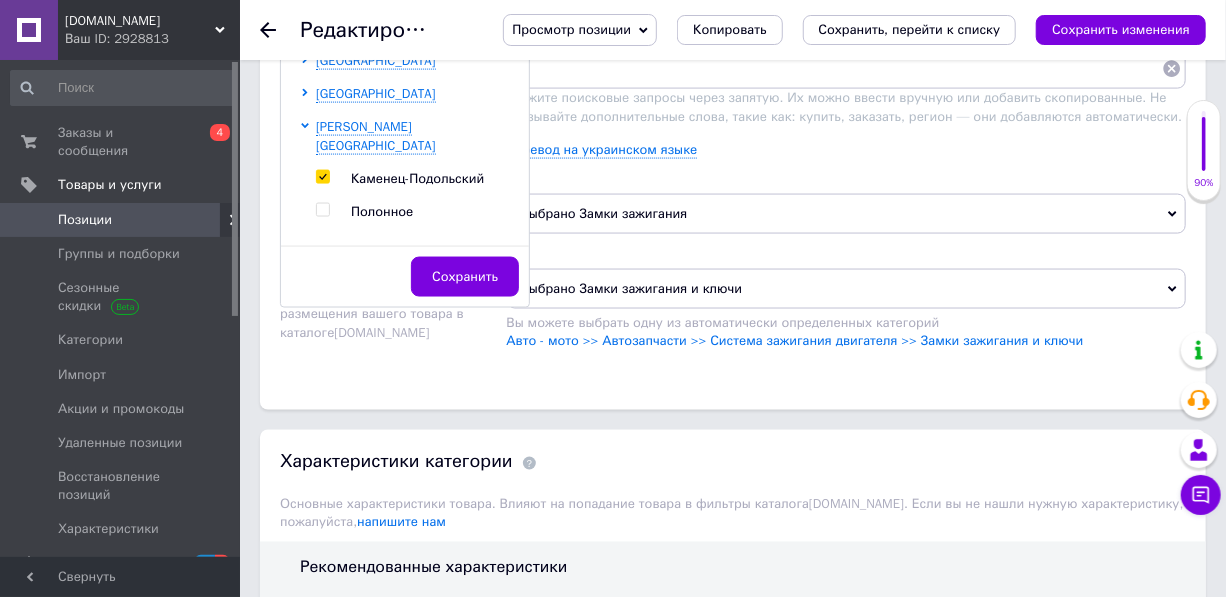 click on "Сохранить" at bounding box center (465, 277) 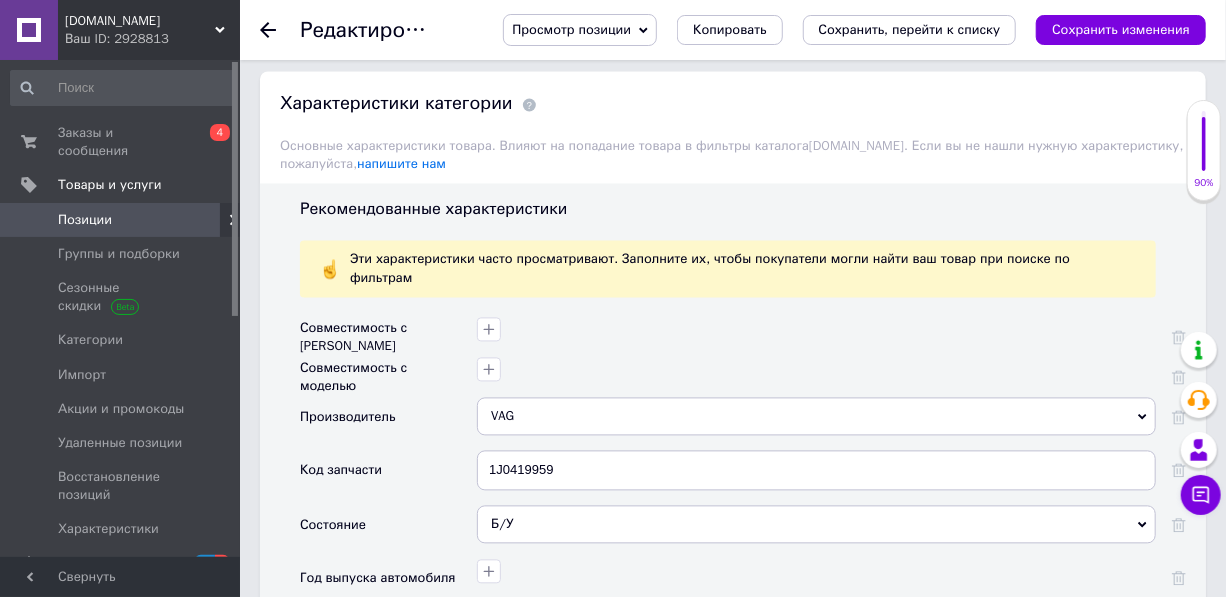 scroll, scrollTop: 1646, scrollLeft: 0, axis: vertical 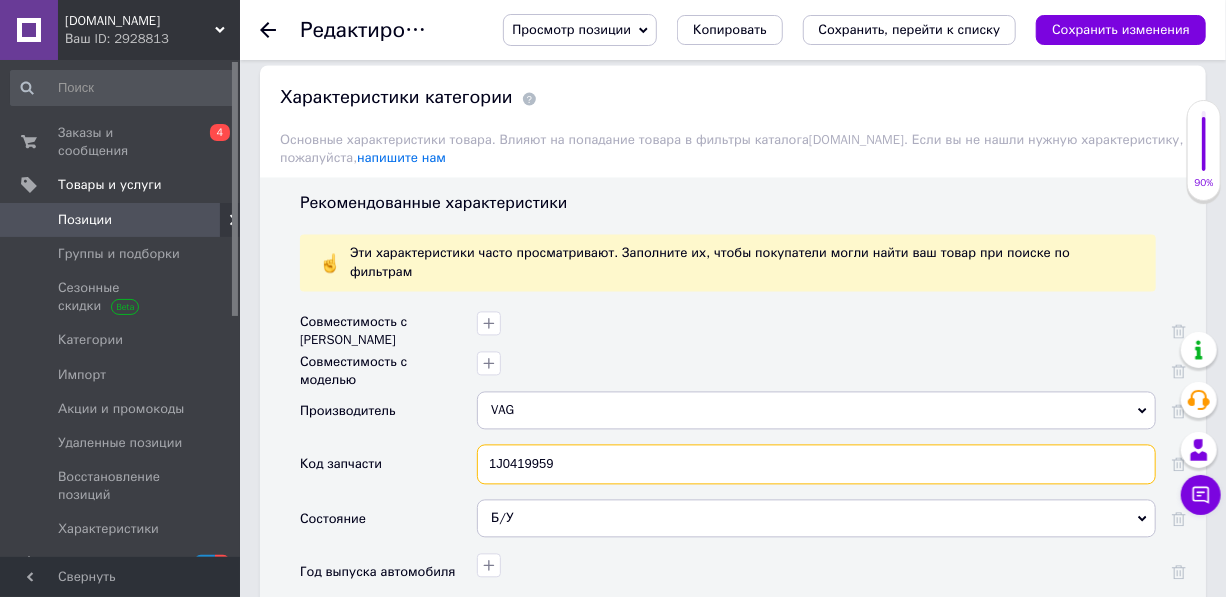 drag, startPoint x: 580, startPoint y: 412, endPoint x: 516, endPoint y: 414, distance: 64.03124 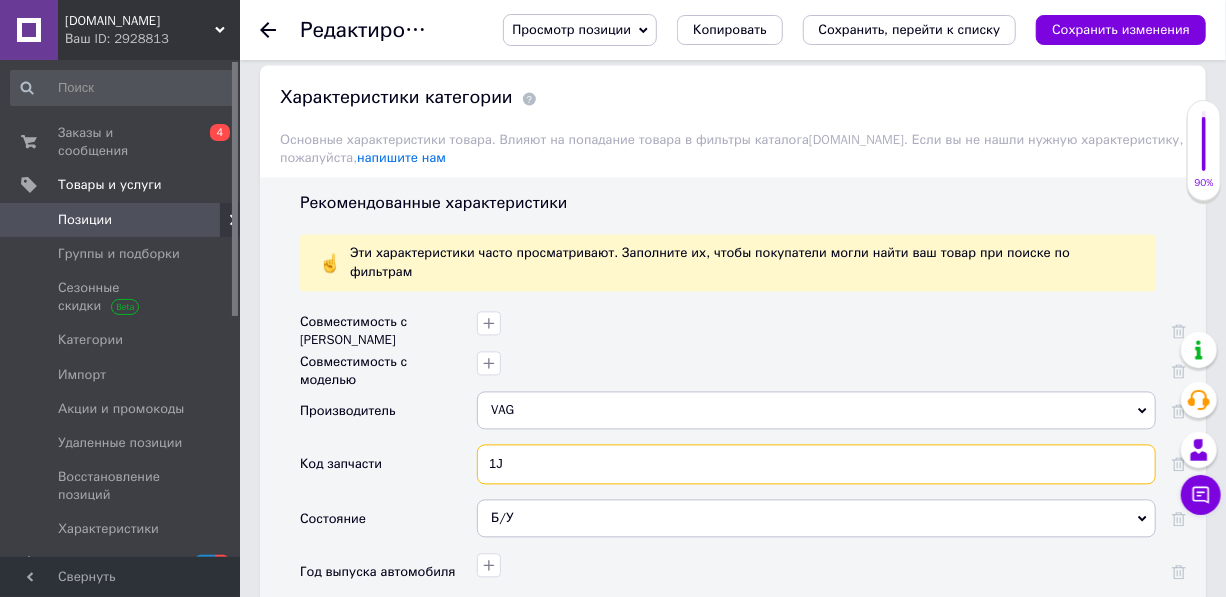 type on "1" 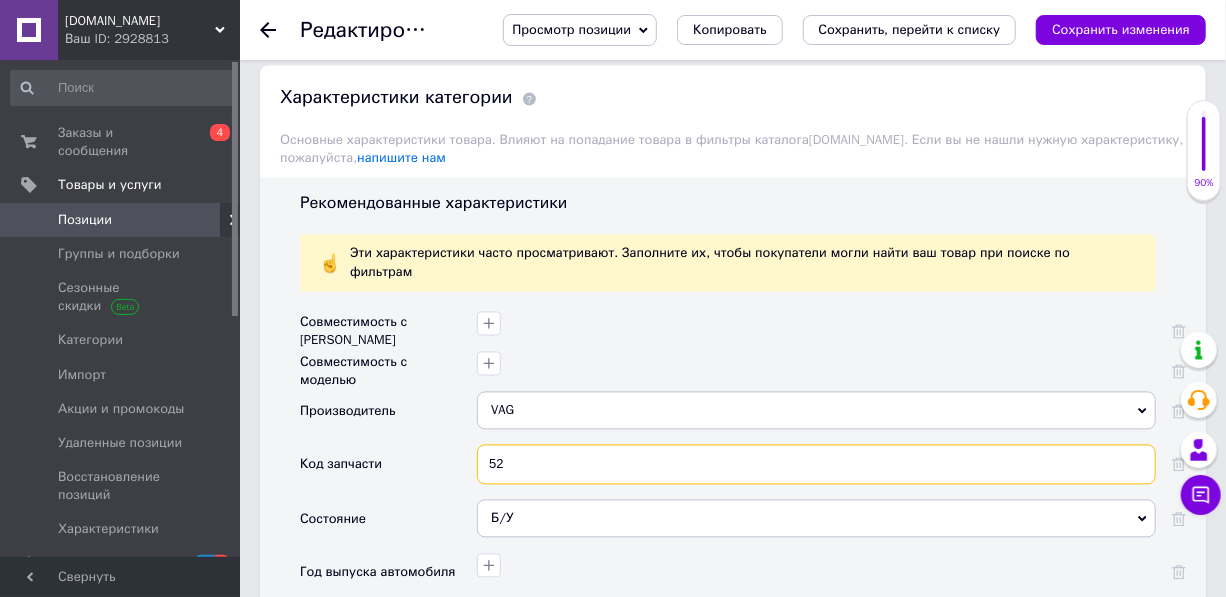 type on "5" 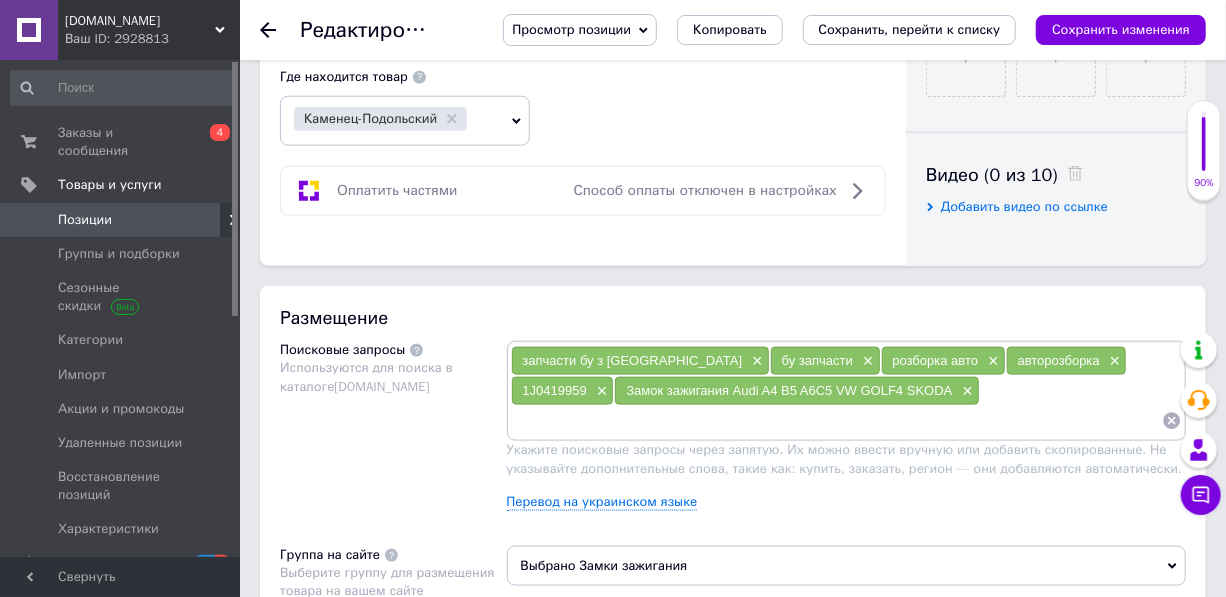 scroll, scrollTop: 1191, scrollLeft: 0, axis: vertical 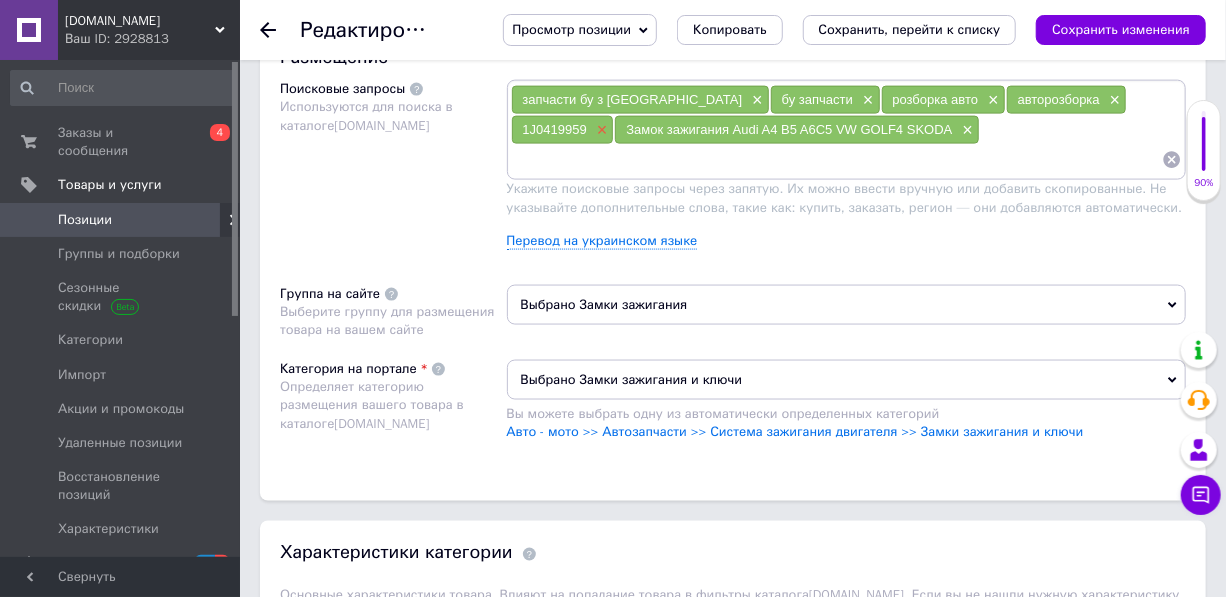 click on "×" at bounding box center [600, 130] 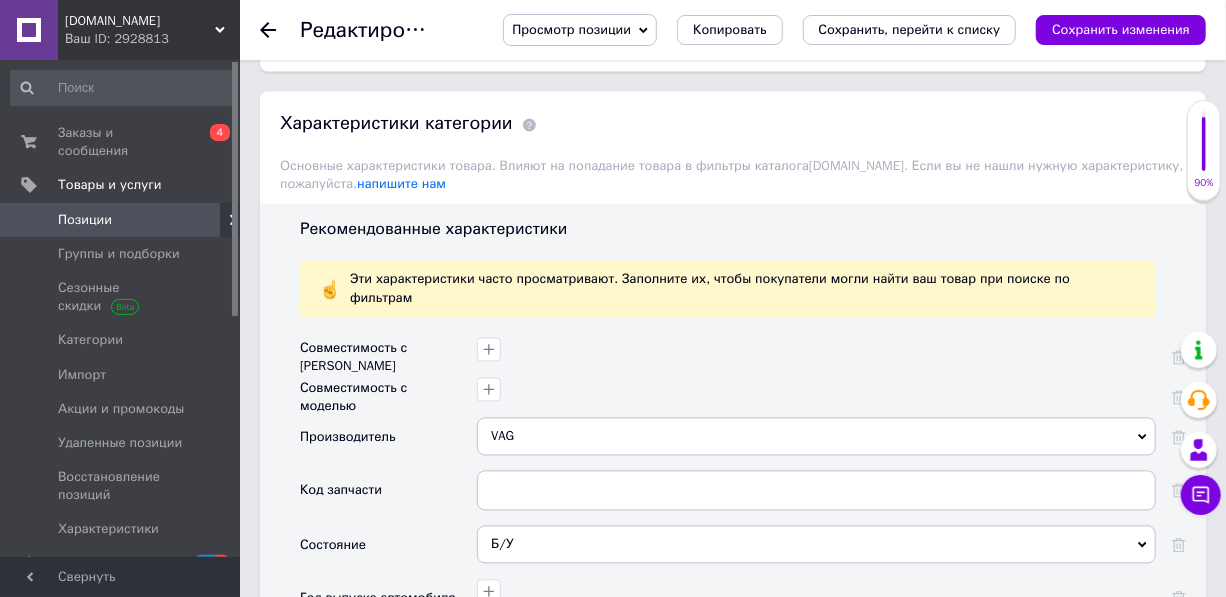 scroll, scrollTop: 1737, scrollLeft: 0, axis: vertical 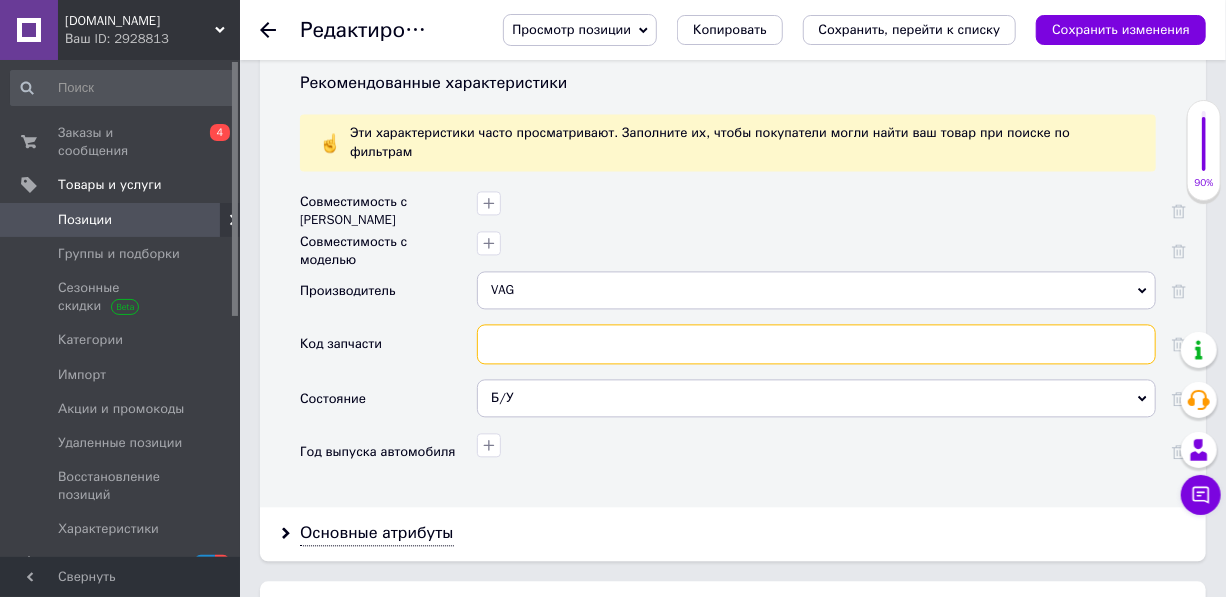 click at bounding box center (816, 344) 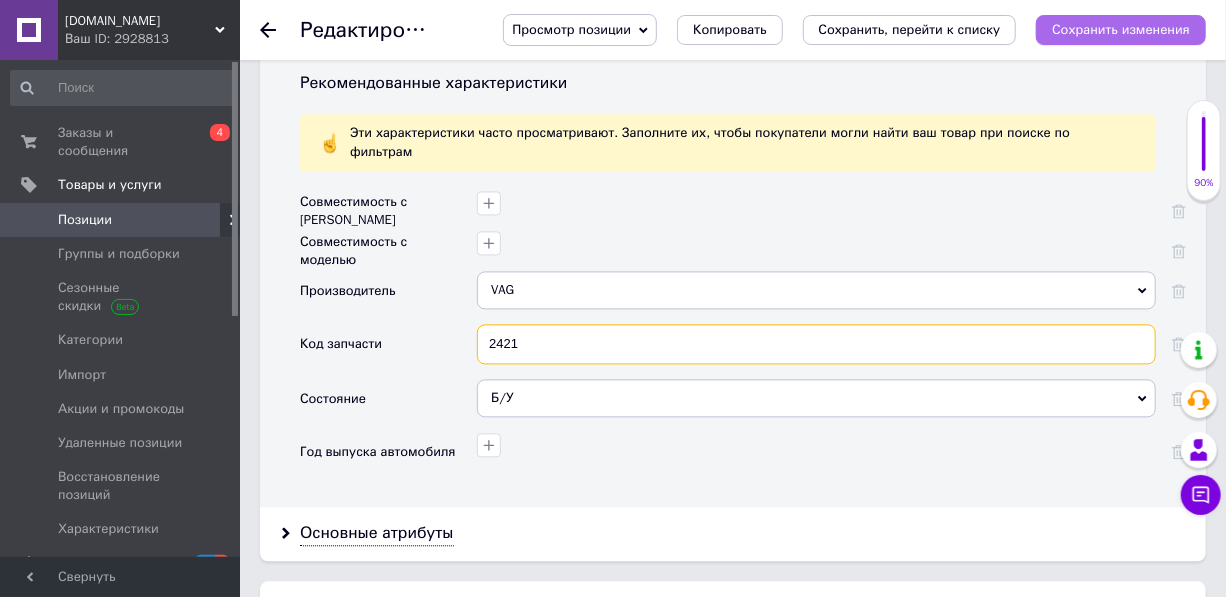 type on "2421" 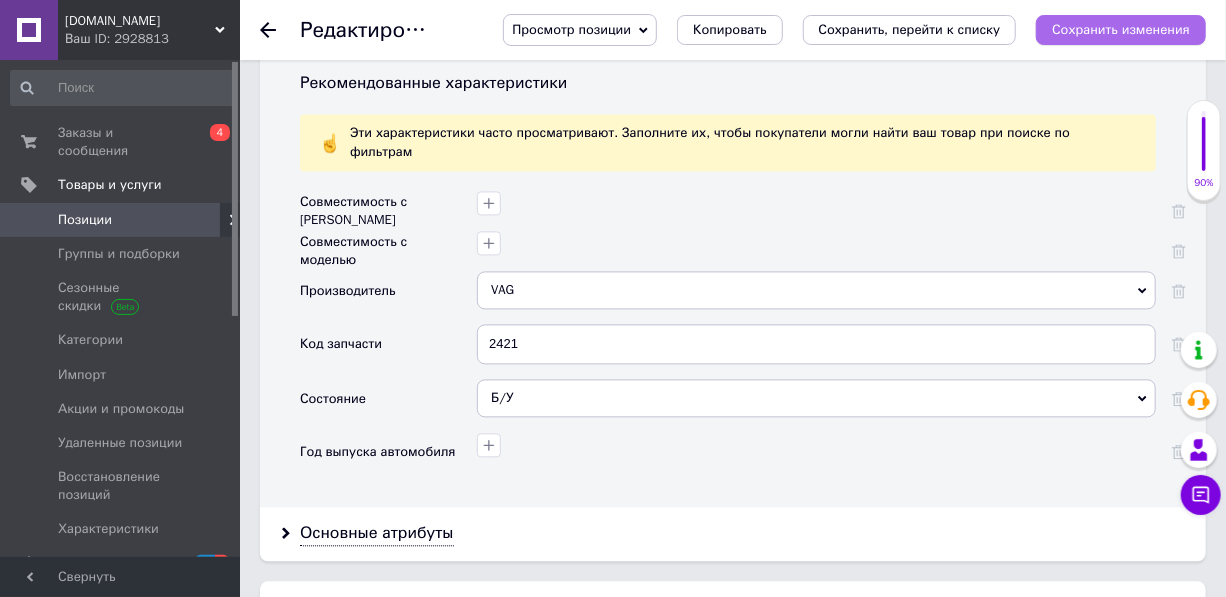 click on "Сохранить изменения" at bounding box center (1121, 29) 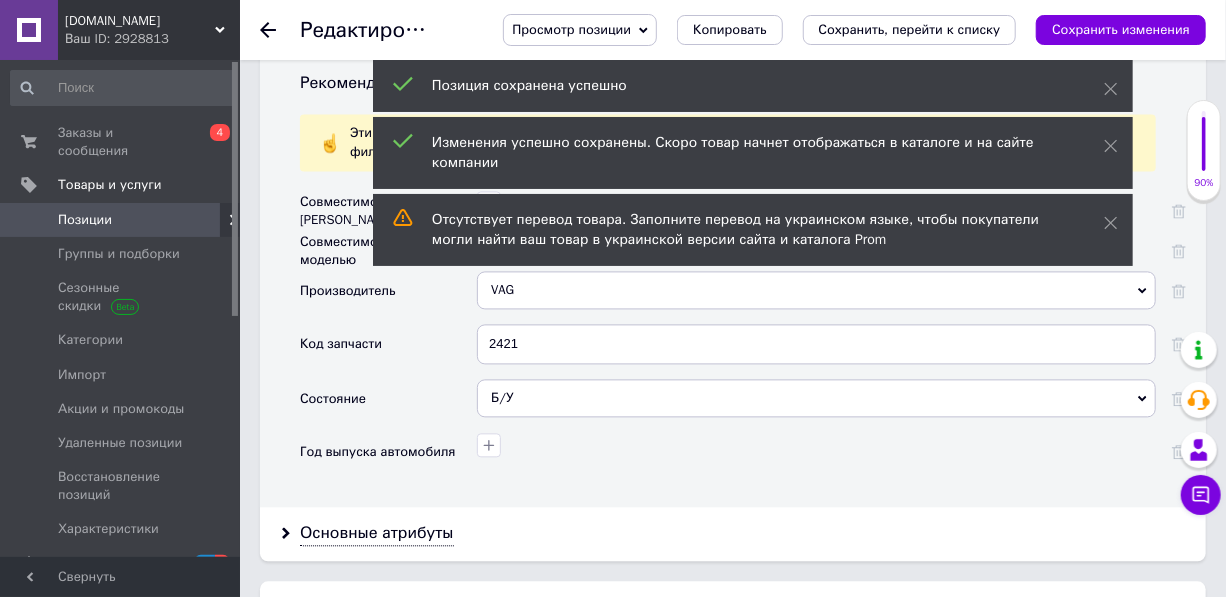 click on "Позиции" at bounding box center (85, 220) 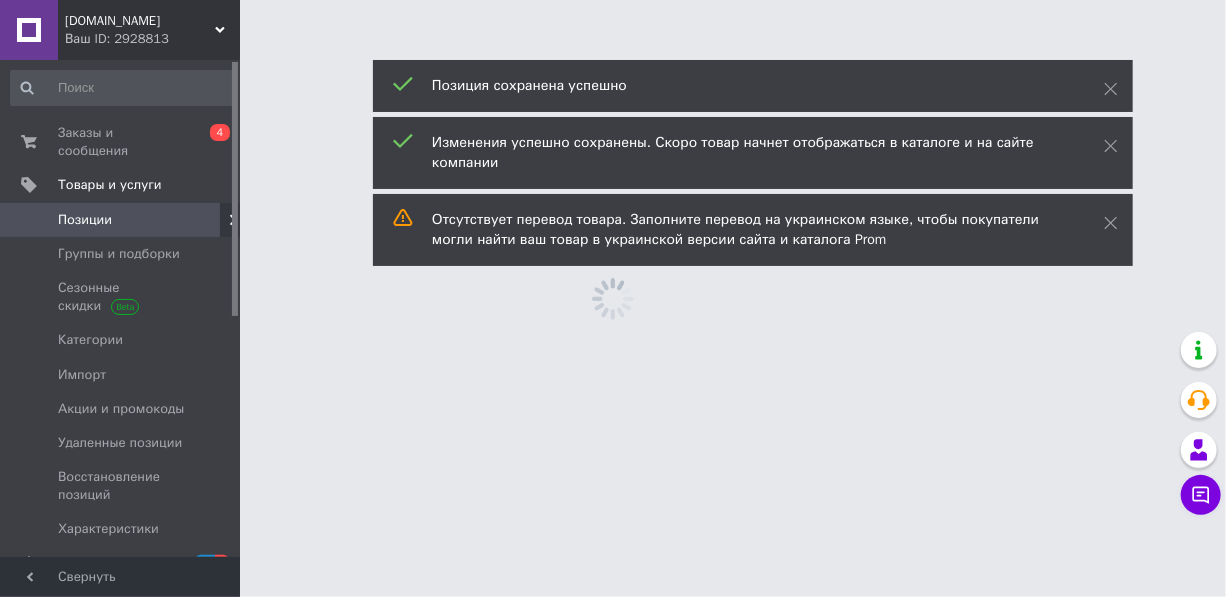 scroll, scrollTop: 0, scrollLeft: 0, axis: both 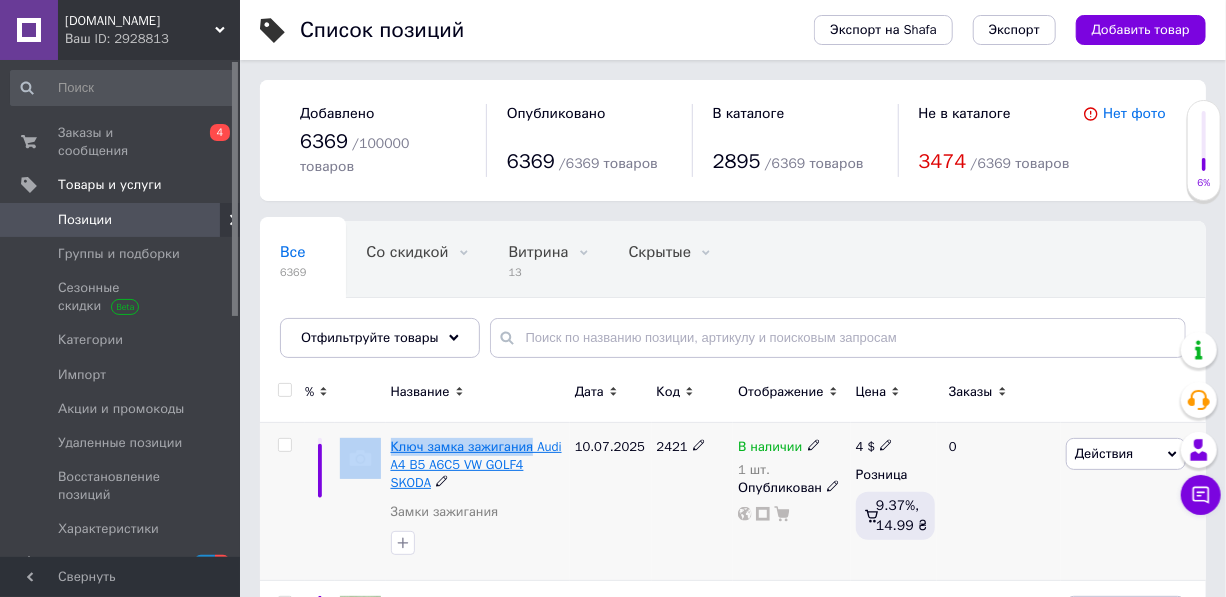 drag, startPoint x: 383, startPoint y: 420, endPoint x: 524, endPoint y: 427, distance: 141.17365 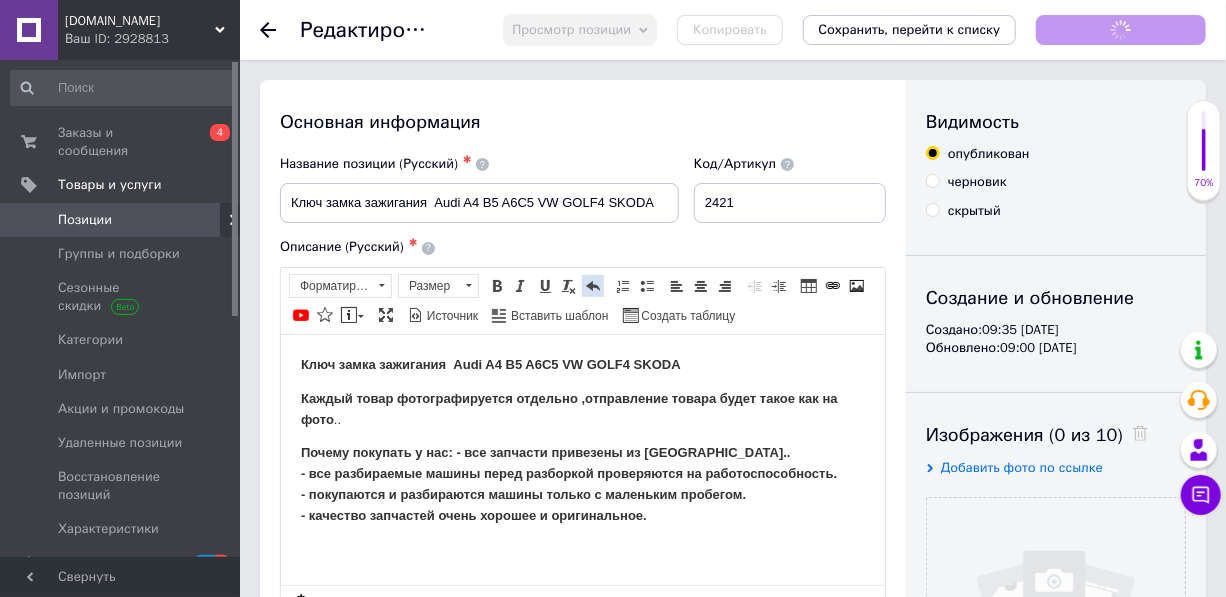 scroll, scrollTop: 0, scrollLeft: 0, axis: both 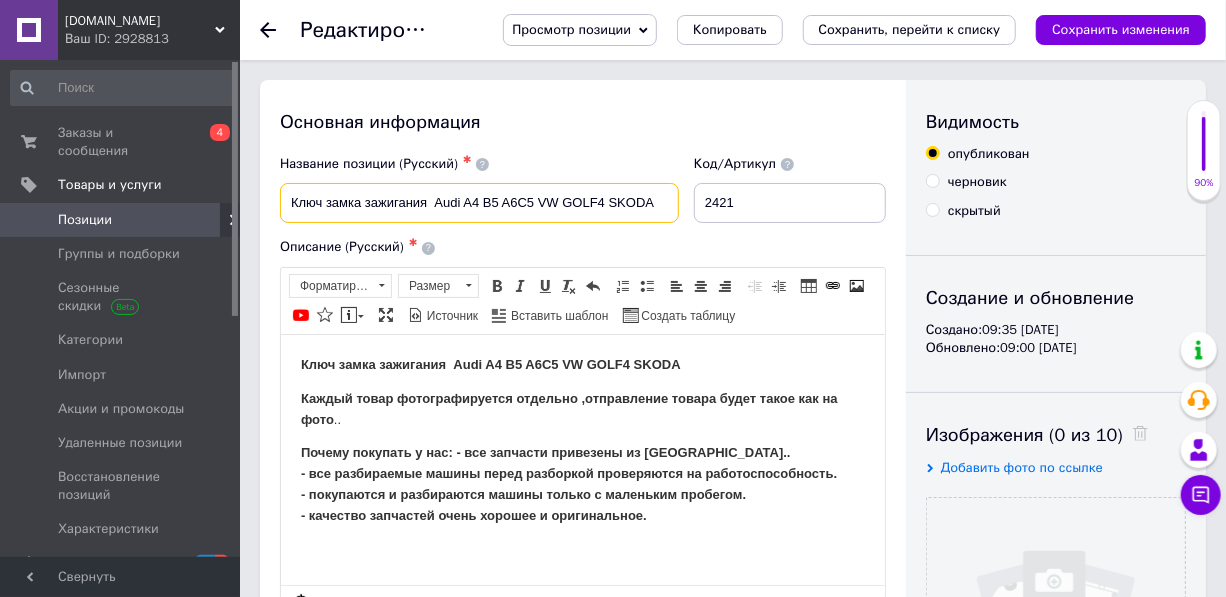 click on "Ключ замка зажигания  Audi A4 B5 A6C5 VW GOLF4 SKODA" at bounding box center [479, 203] 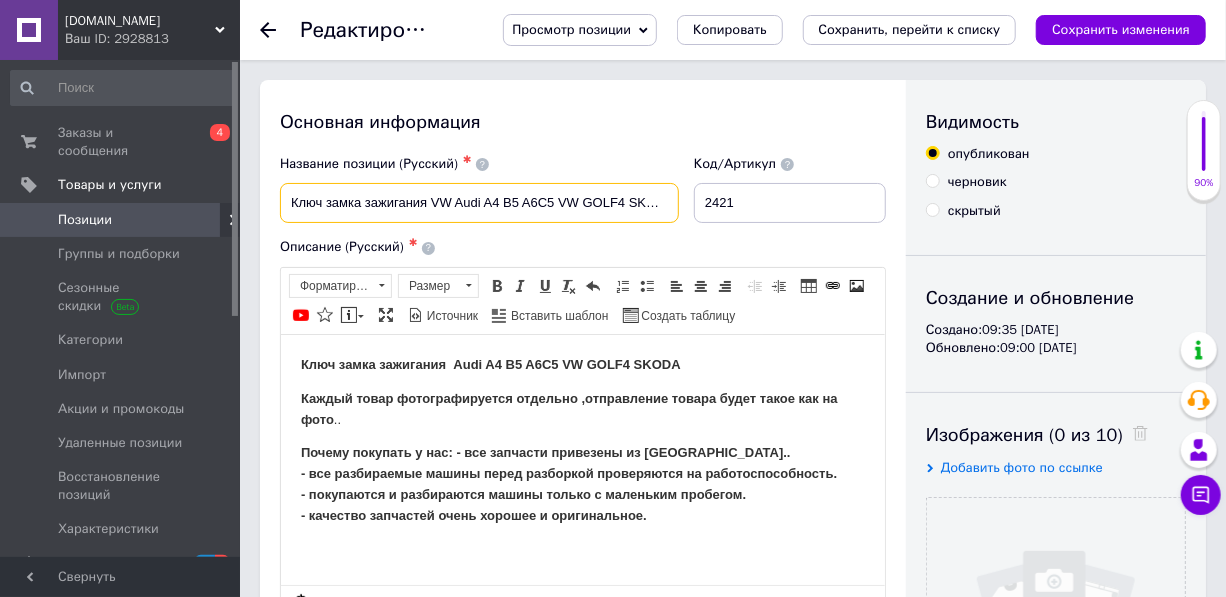 drag, startPoint x: 290, startPoint y: 198, endPoint x: 452, endPoint y: 202, distance: 162.04938 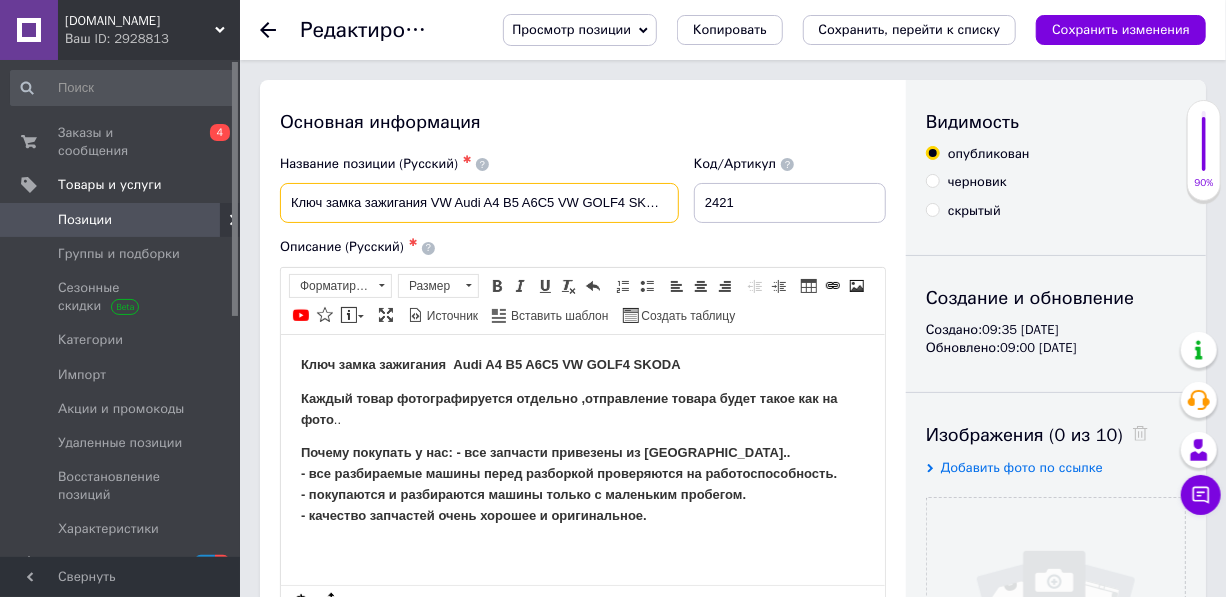 click on "Ключ замка зажигания VW Audi A4 B5 A6C5 VW GOLF4 SKODA" at bounding box center [479, 203] 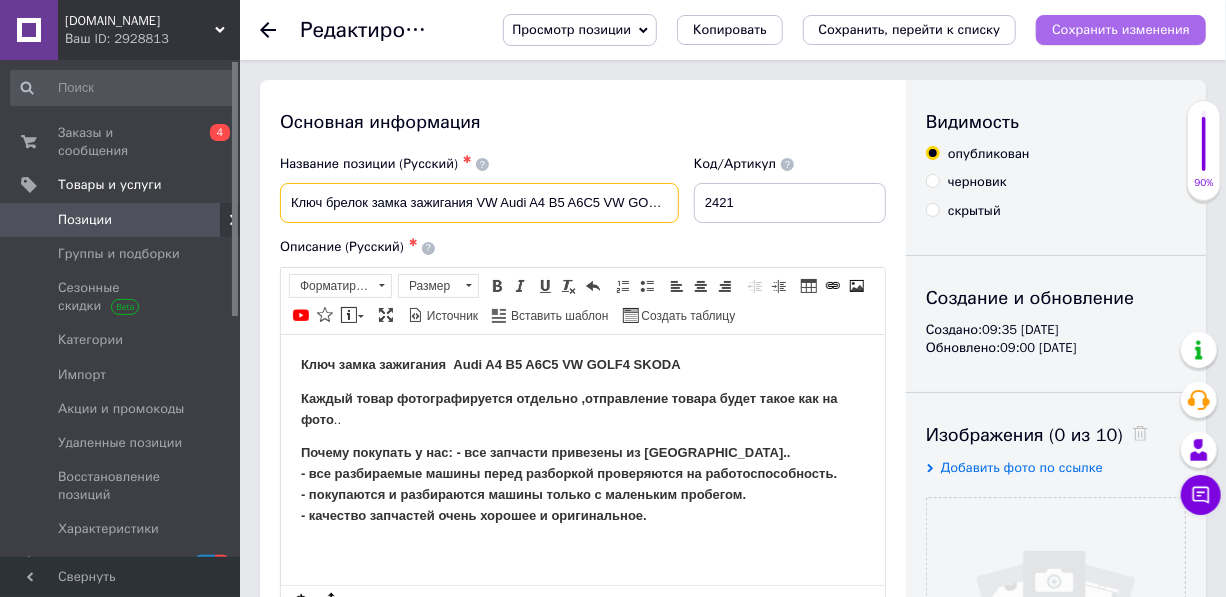 type on "Ключ брелок замка зажигания VW Audi A4 B5 A6C5 VW GOLF4 SKODA" 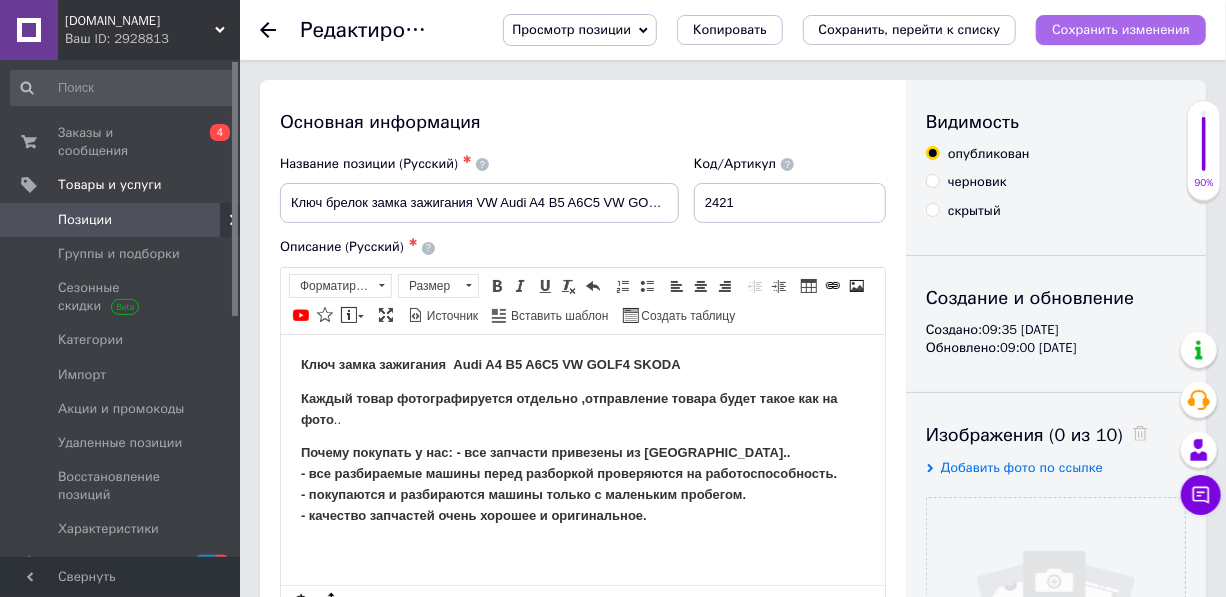 click on "Сохранить изменения" at bounding box center (1121, 29) 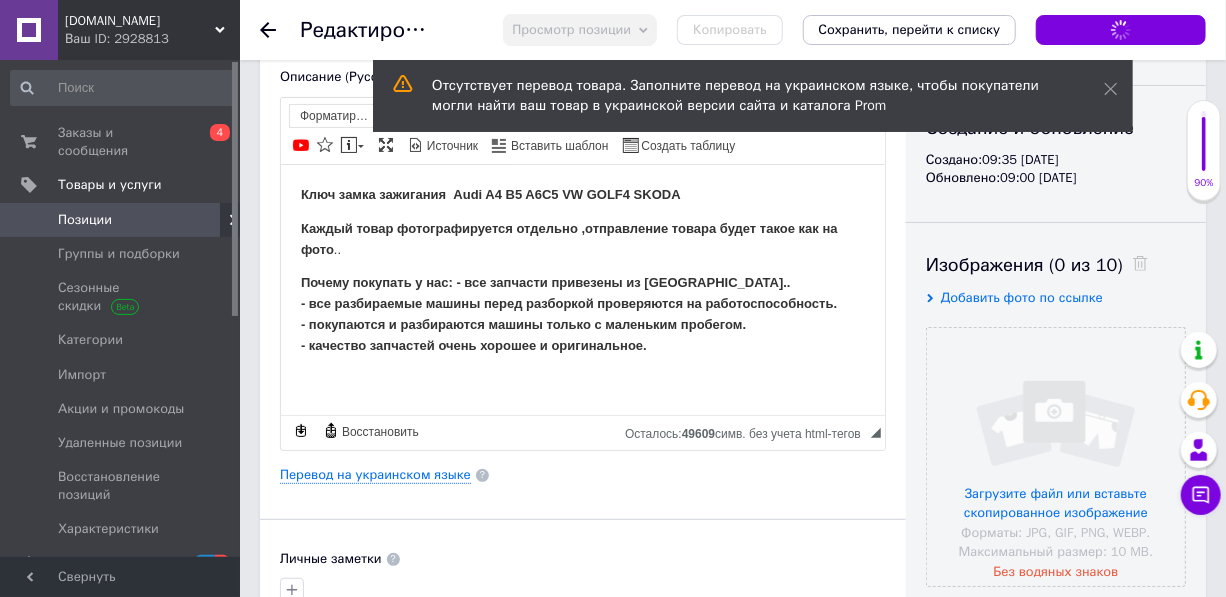 scroll, scrollTop: 454, scrollLeft: 0, axis: vertical 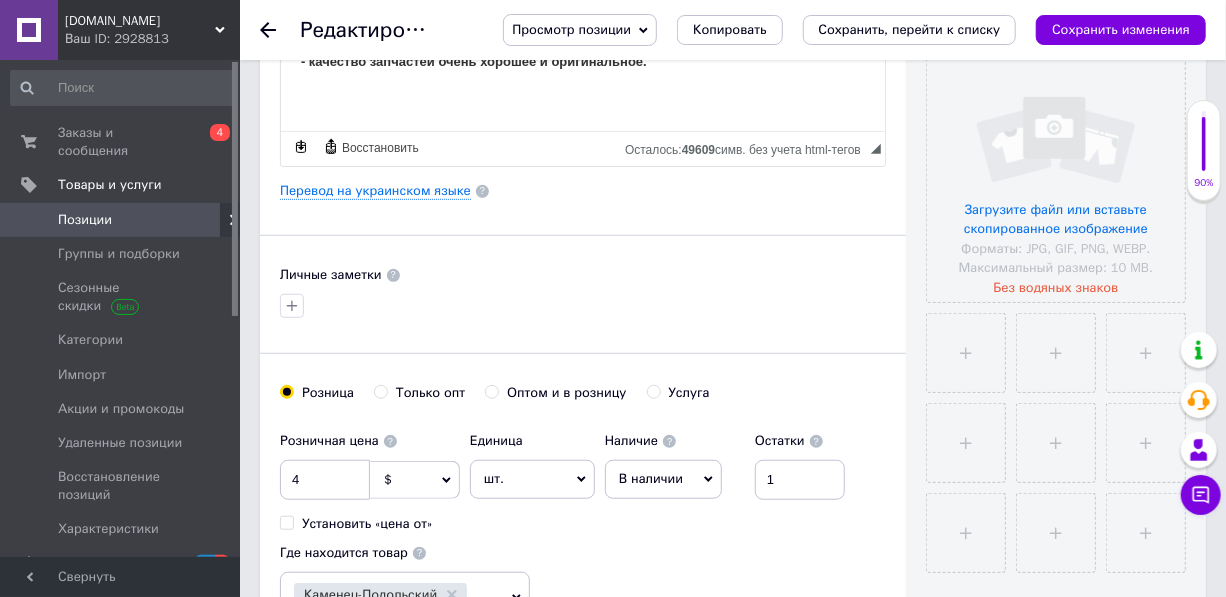 click on "Позиции" at bounding box center (85, 220) 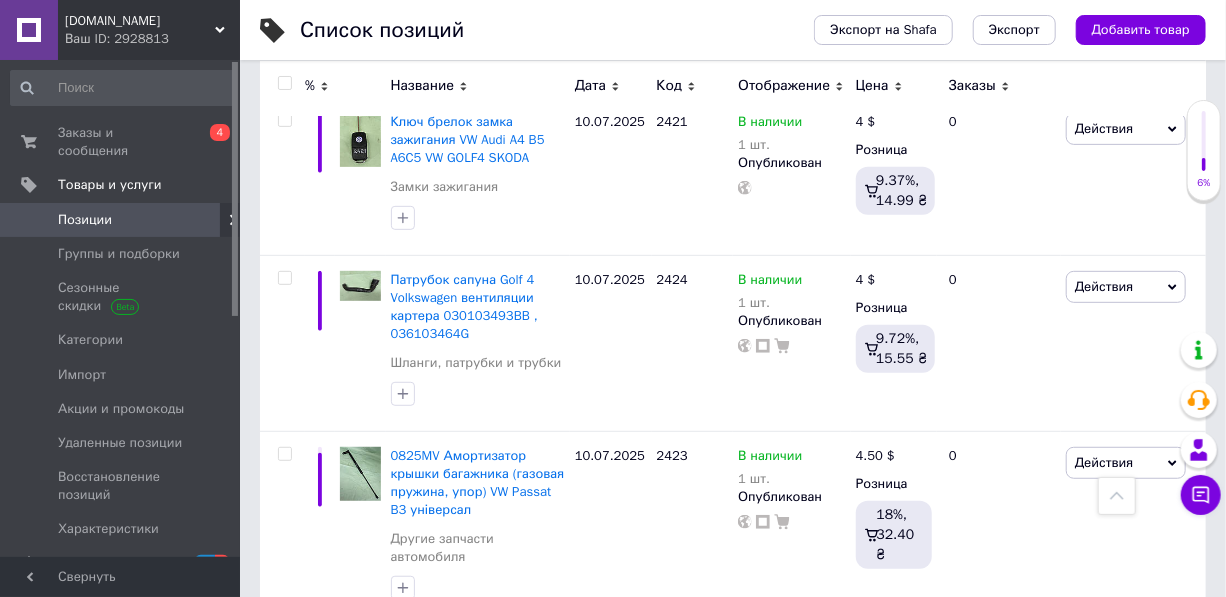 scroll, scrollTop: 272, scrollLeft: 0, axis: vertical 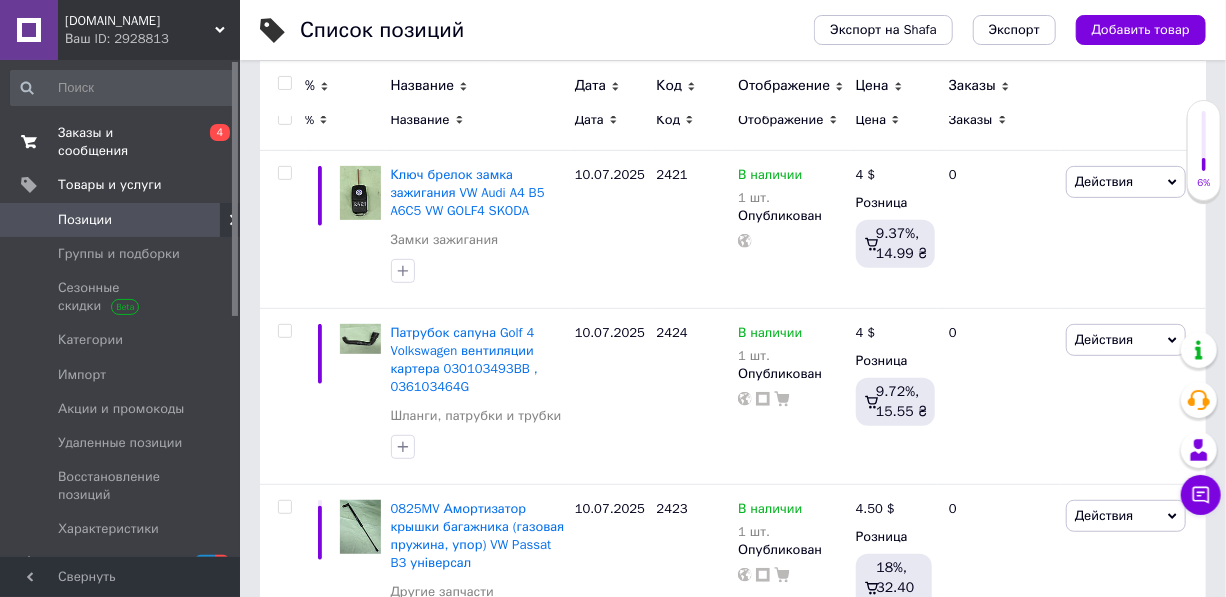 click on "Заказы и сообщения" at bounding box center [121, 142] 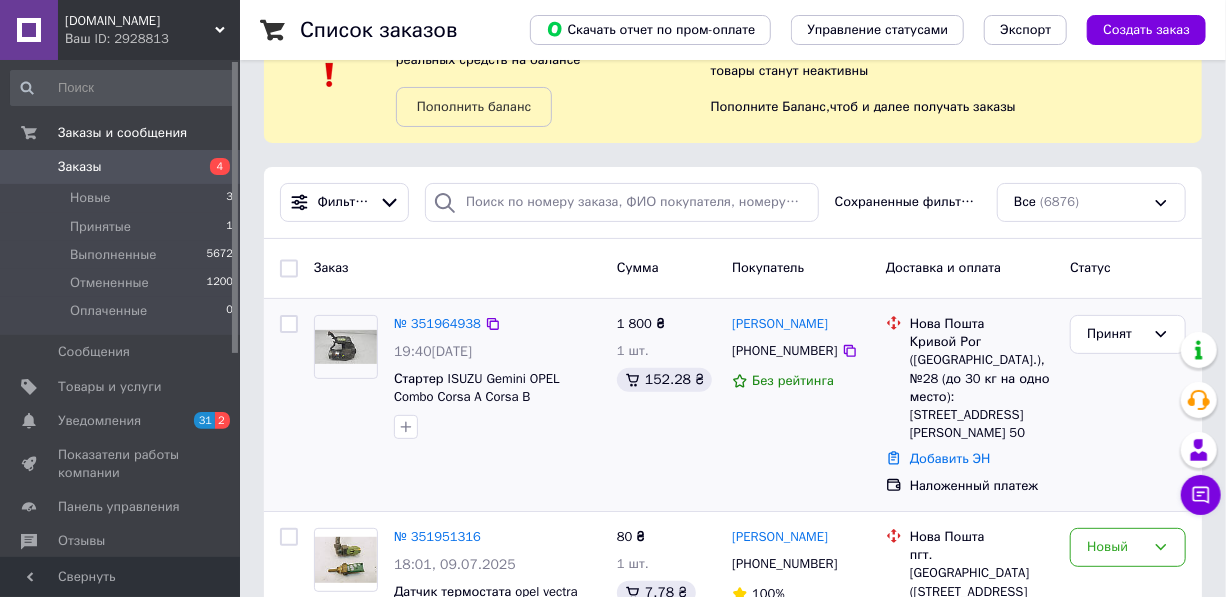 scroll, scrollTop: 90, scrollLeft: 0, axis: vertical 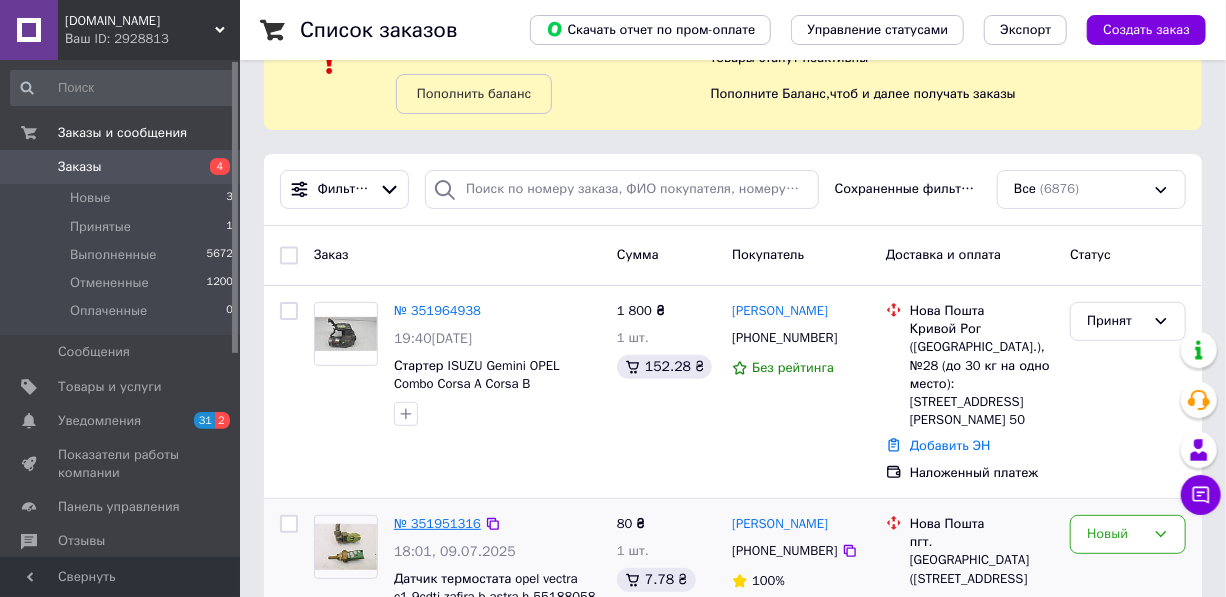 click on "№ 351951316" at bounding box center (437, 523) 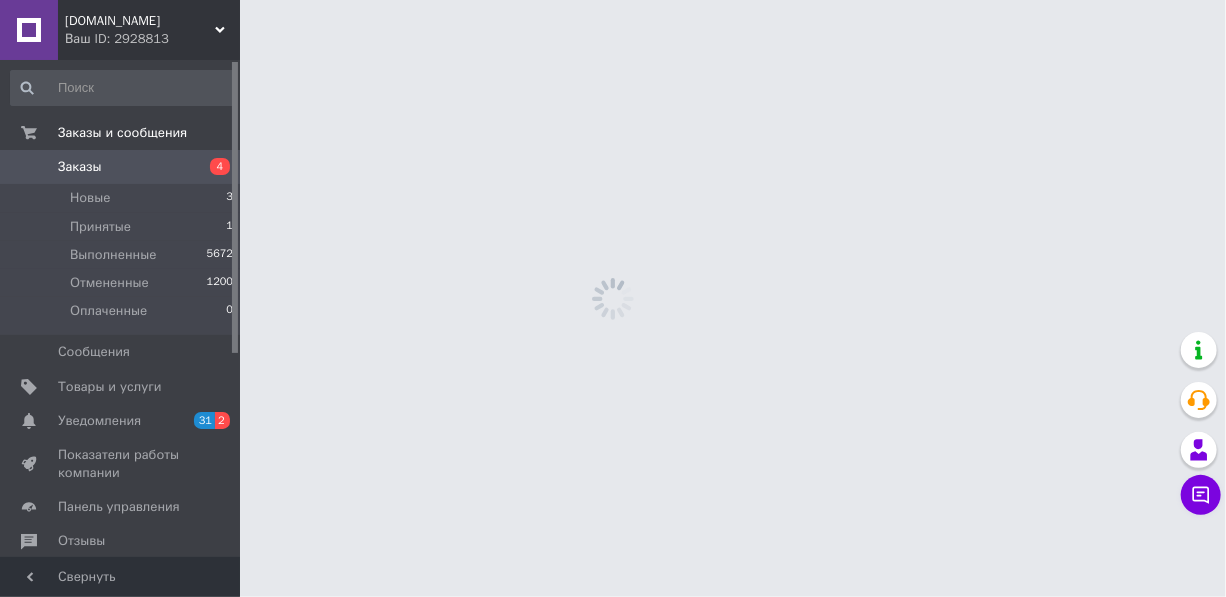 scroll, scrollTop: 0, scrollLeft: 0, axis: both 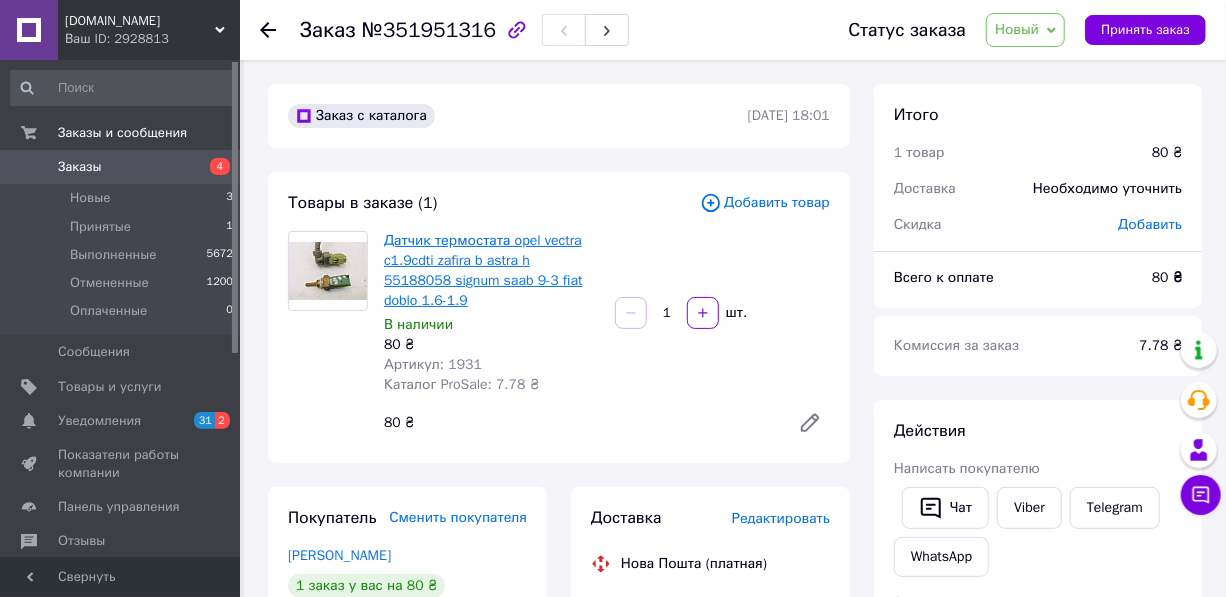 click on "Датчик термостата opel vectra c1.9cdti zafira b astra h 55188058 signum saab 9-3 fiat doblo 1.6-1.9" at bounding box center [483, 270] 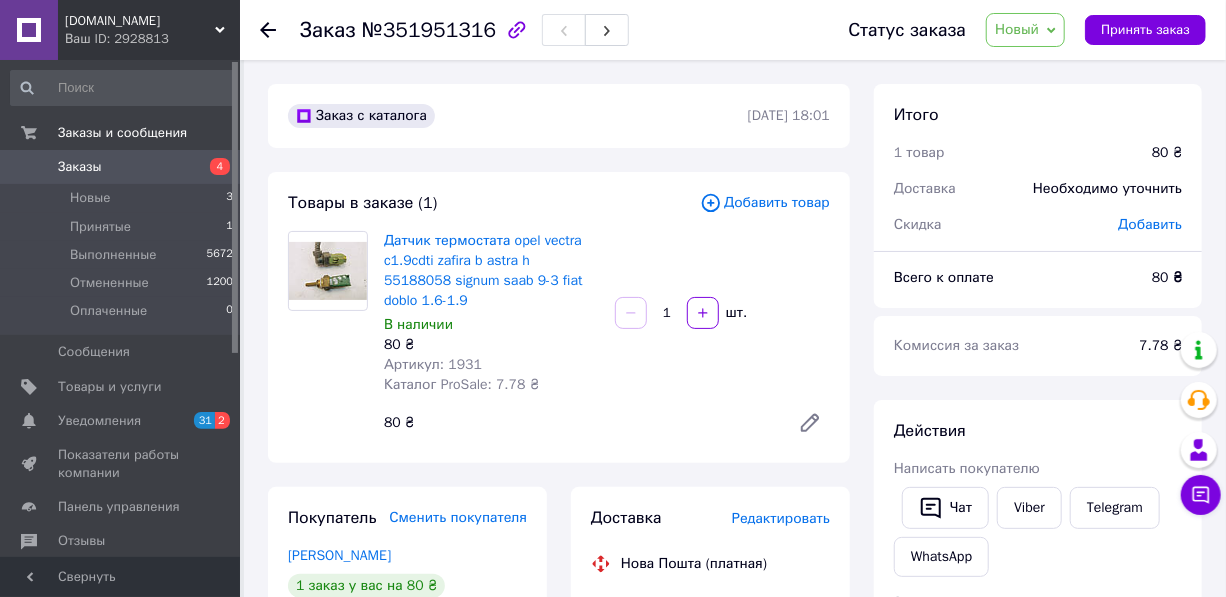 click on "Заказы 4" at bounding box center [122, 167] 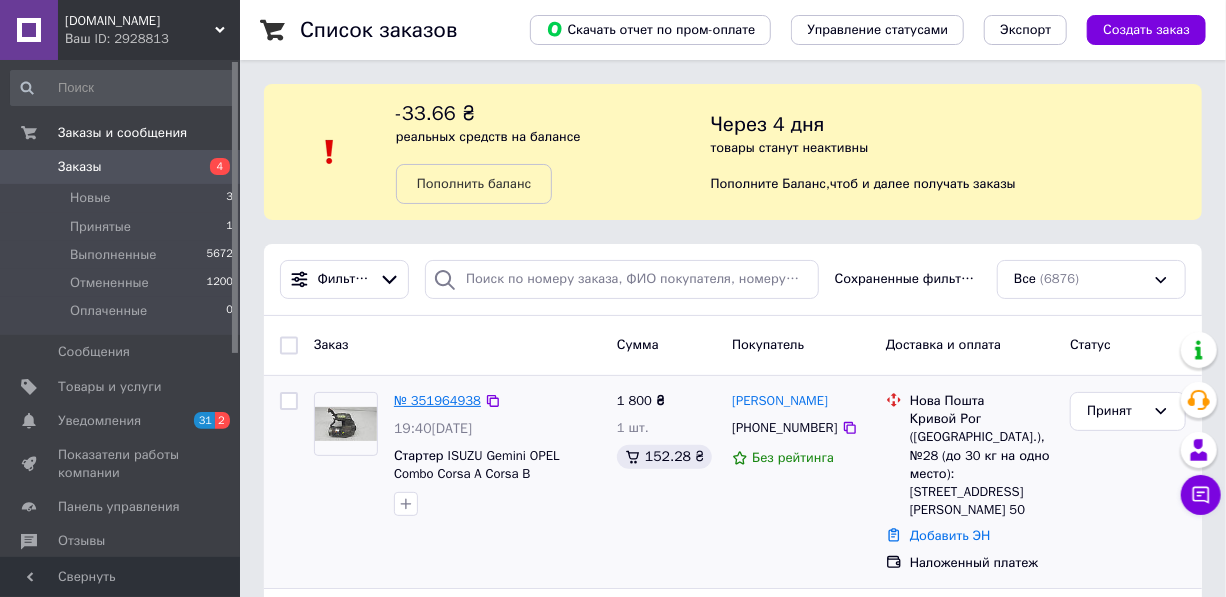 click on "№ 351964938" at bounding box center [437, 400] 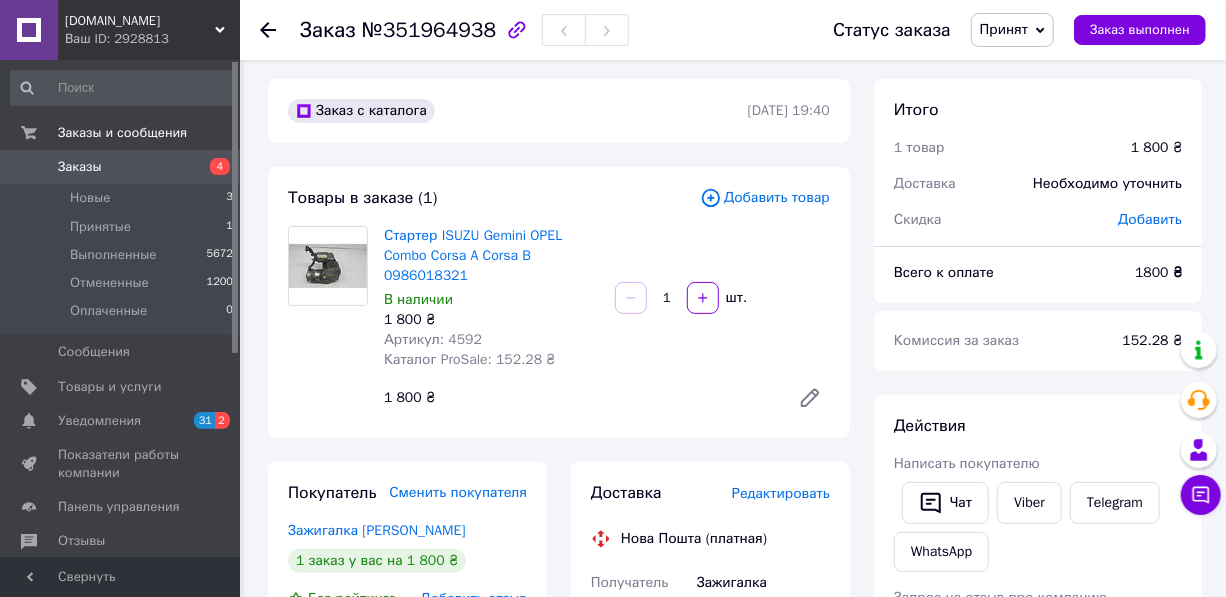 scroll, scrollTop: 0, scrollLeft: 0, axis: both 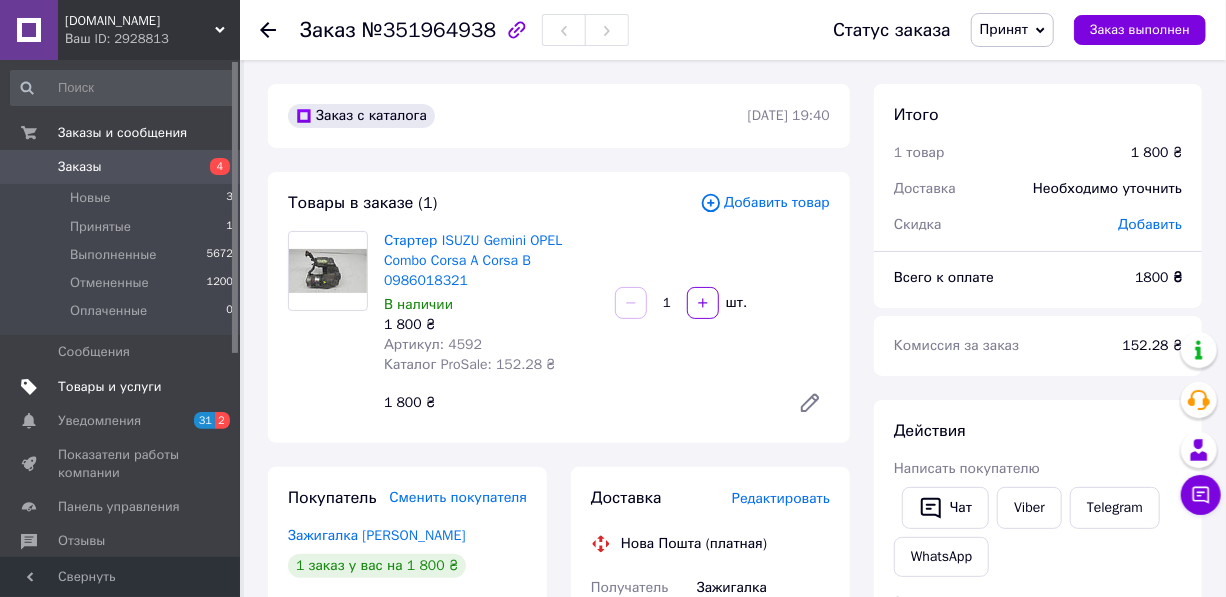 click on "Товары и услуги" at bounding box center [110, 387] 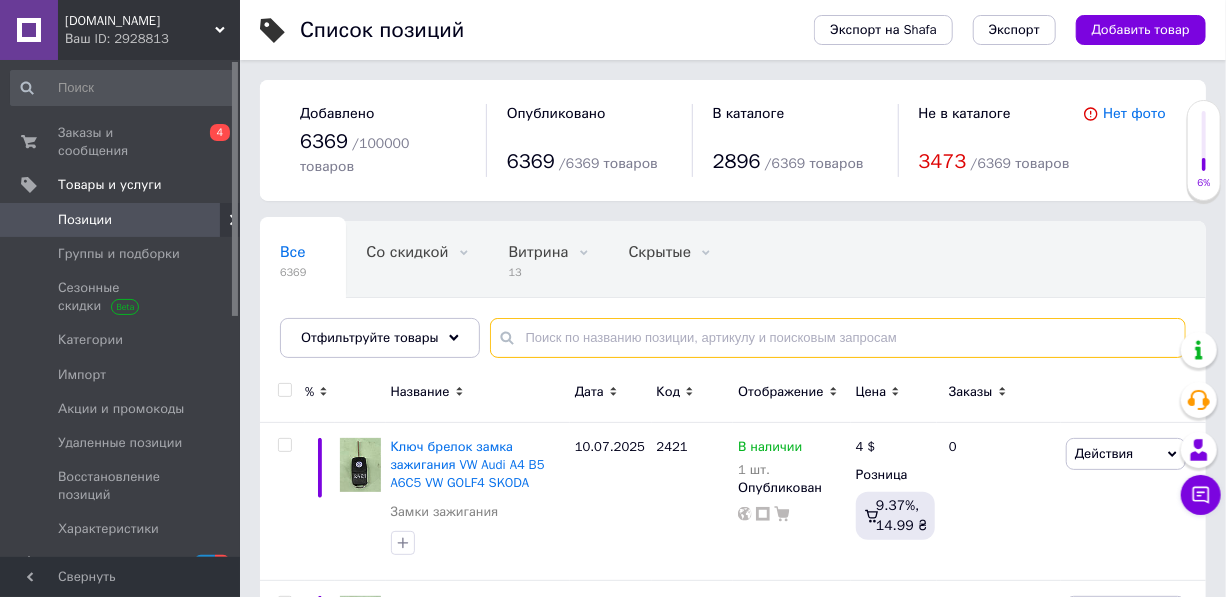 click at bounding box center (838, 338) 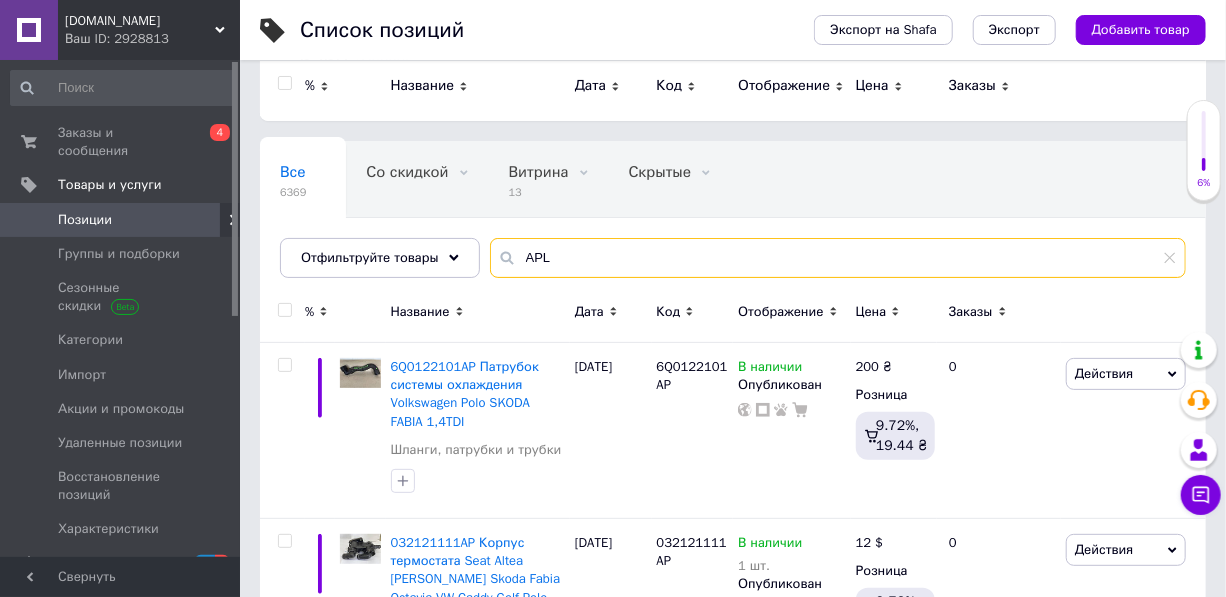 scroll, scrollTop: 0, scrollLeft: 0, axis: both 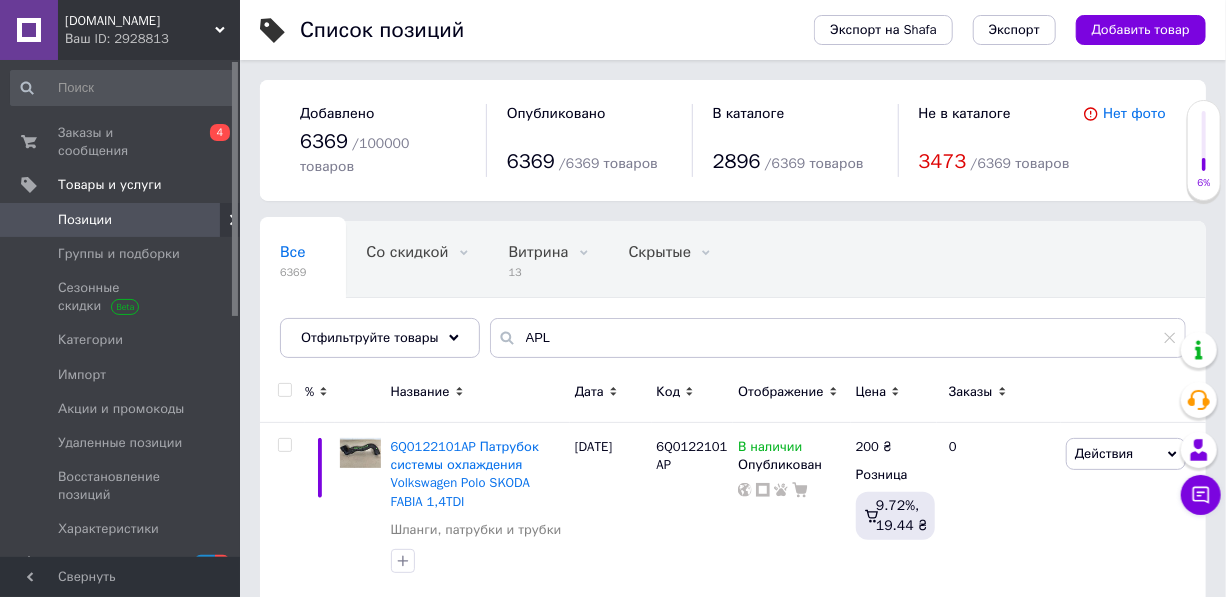 click 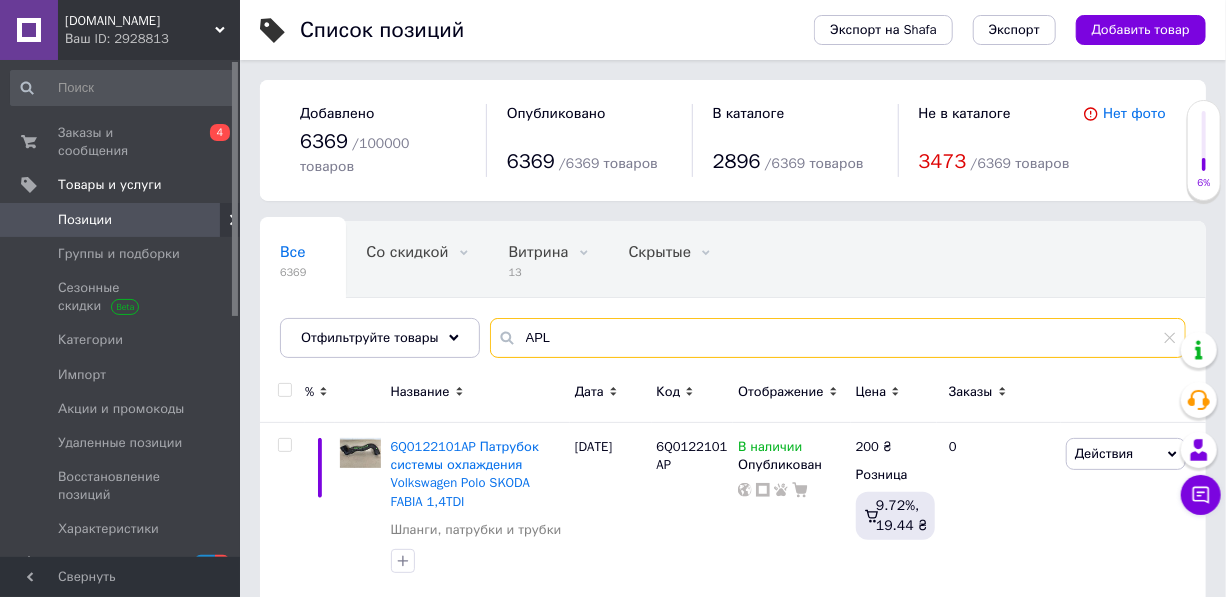 click on "APL" at bounding box center (838, 338) 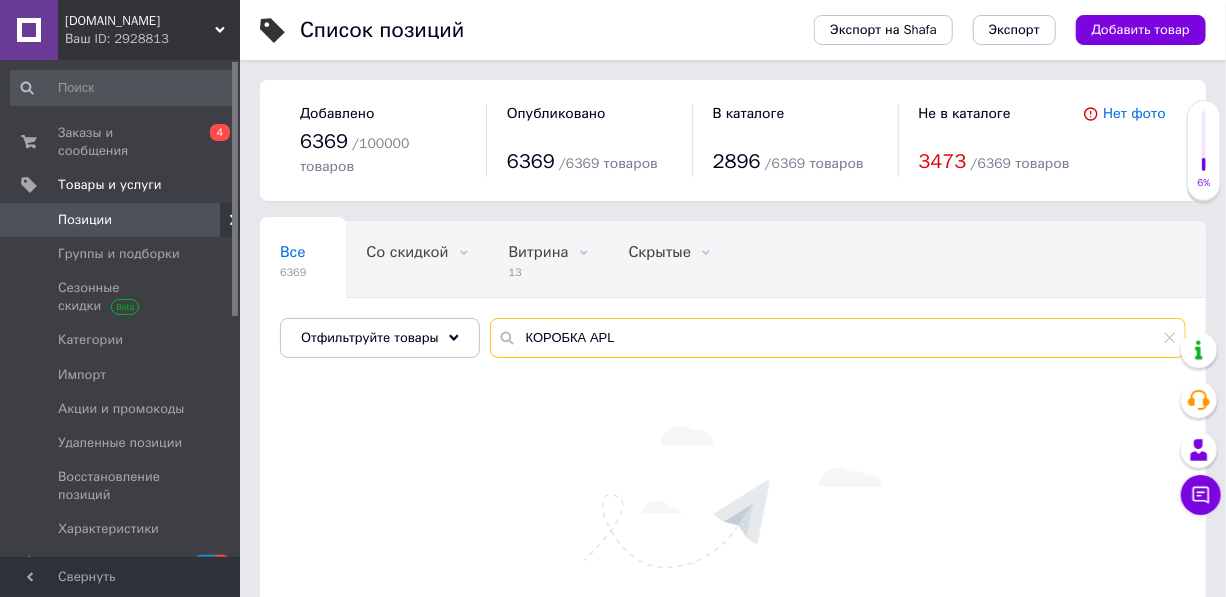 type on "КОРОБКА APL" 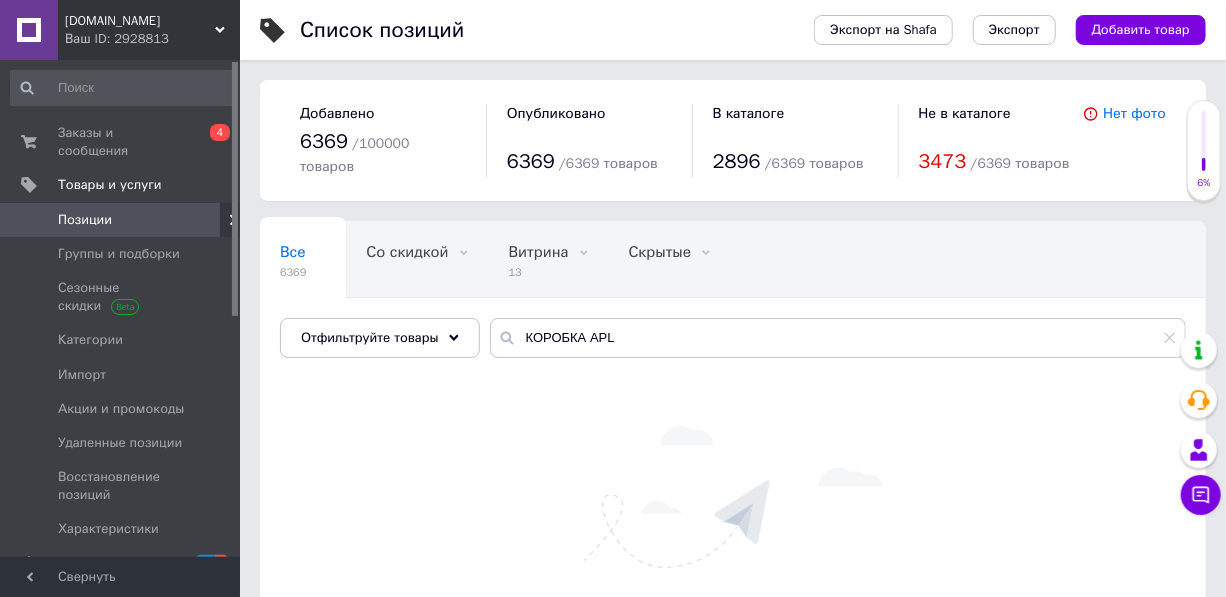 click on "Позиции" at bounding box center [85, 220] 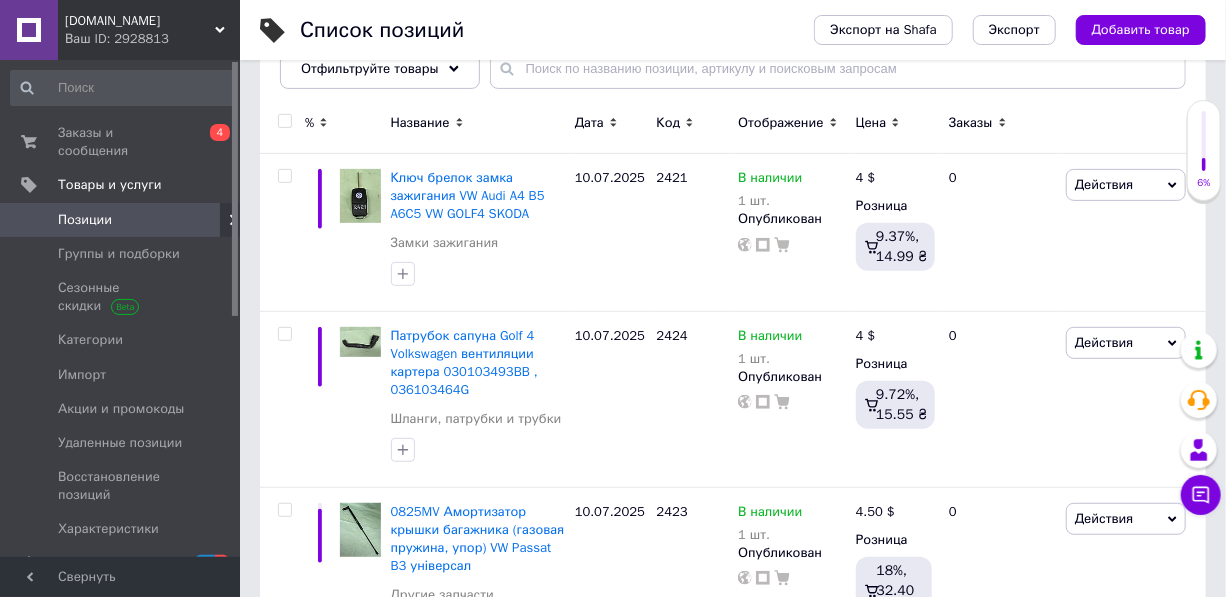 scroll, scrollTop: 272, scrollLeft: 0, axis: vertical 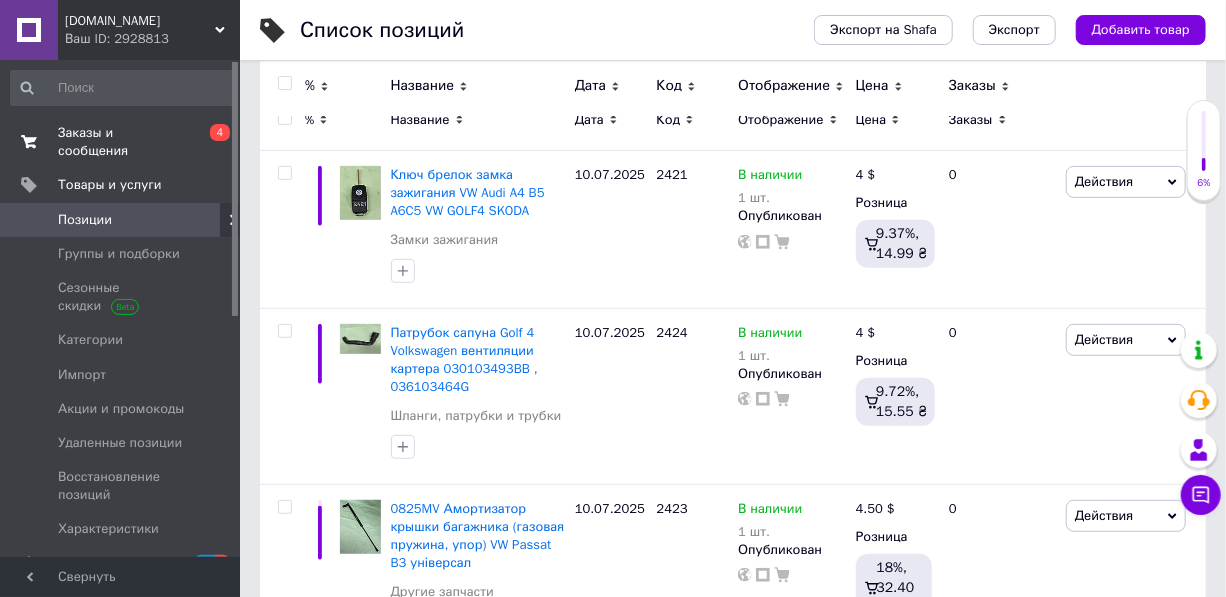 click on "Заказы и сообщения" at bounding box center [121, 142] 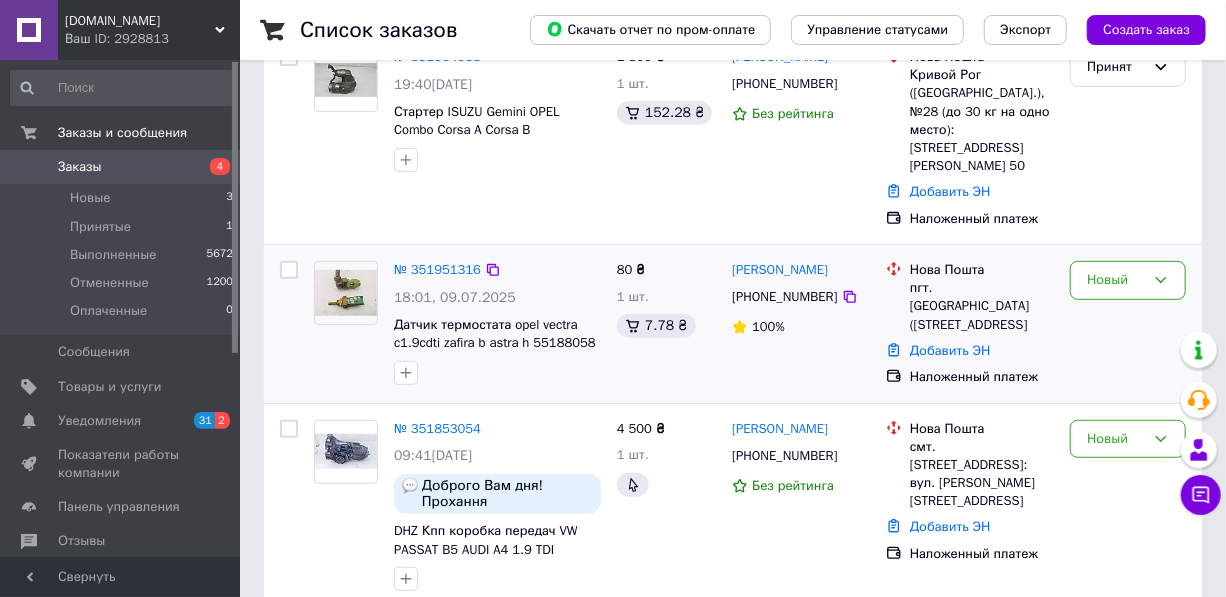 scroll, scrollTop: 363, scrollLeft: 0, axis: vertical 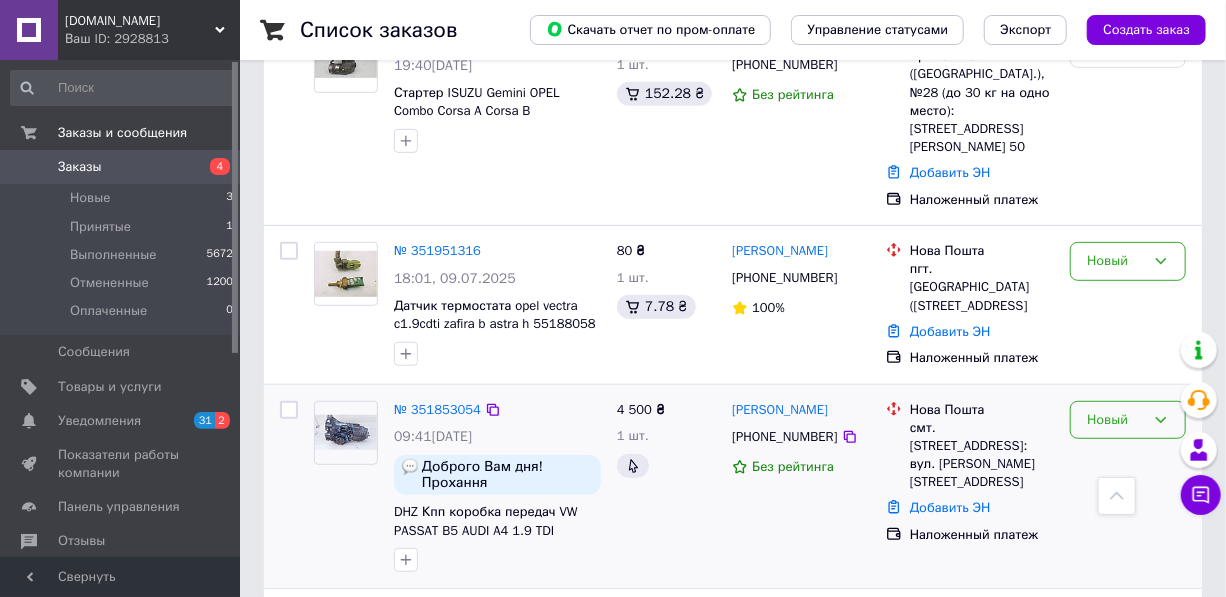 click on "Новый" at bounding box center [1128, 420] 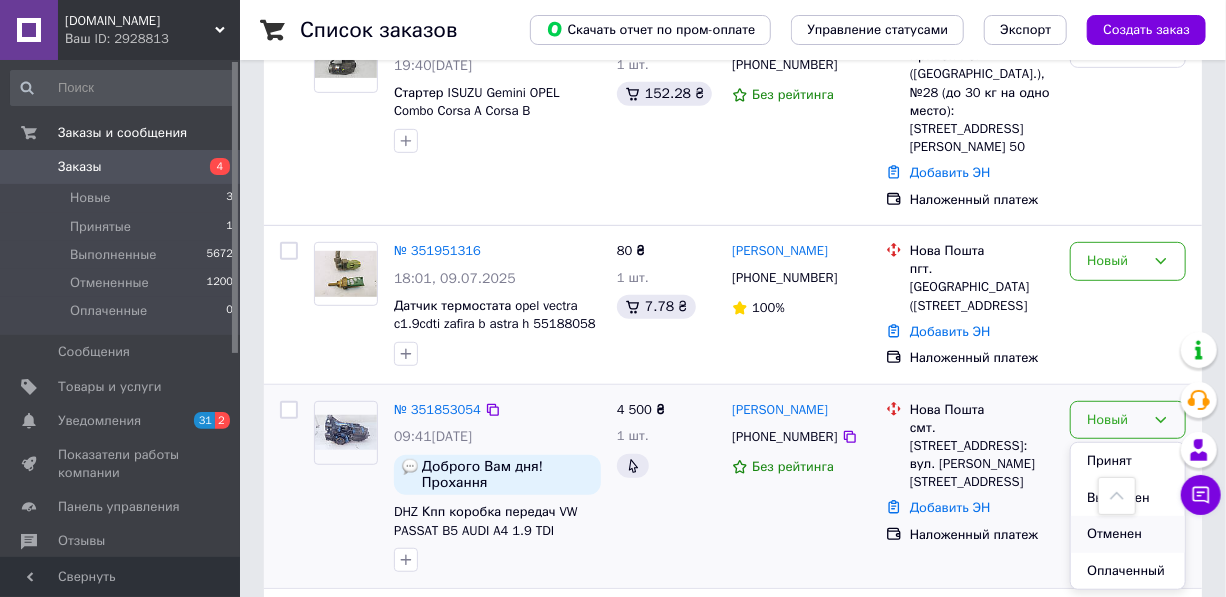 click on "Отменен" at bounding box center (1128, 534) 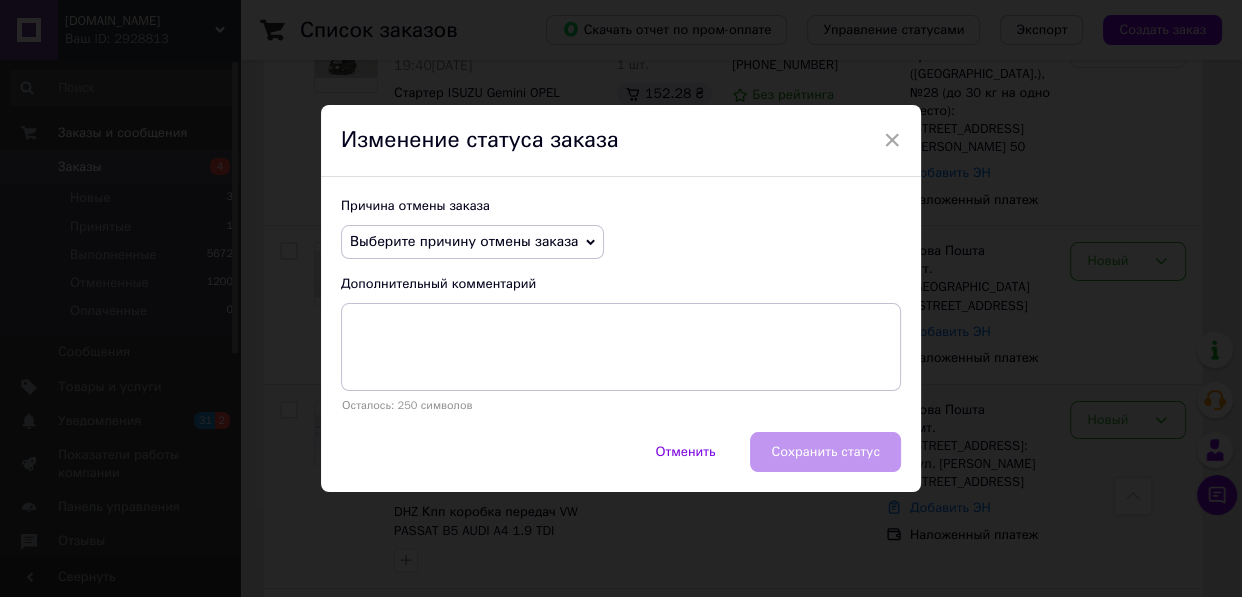 click 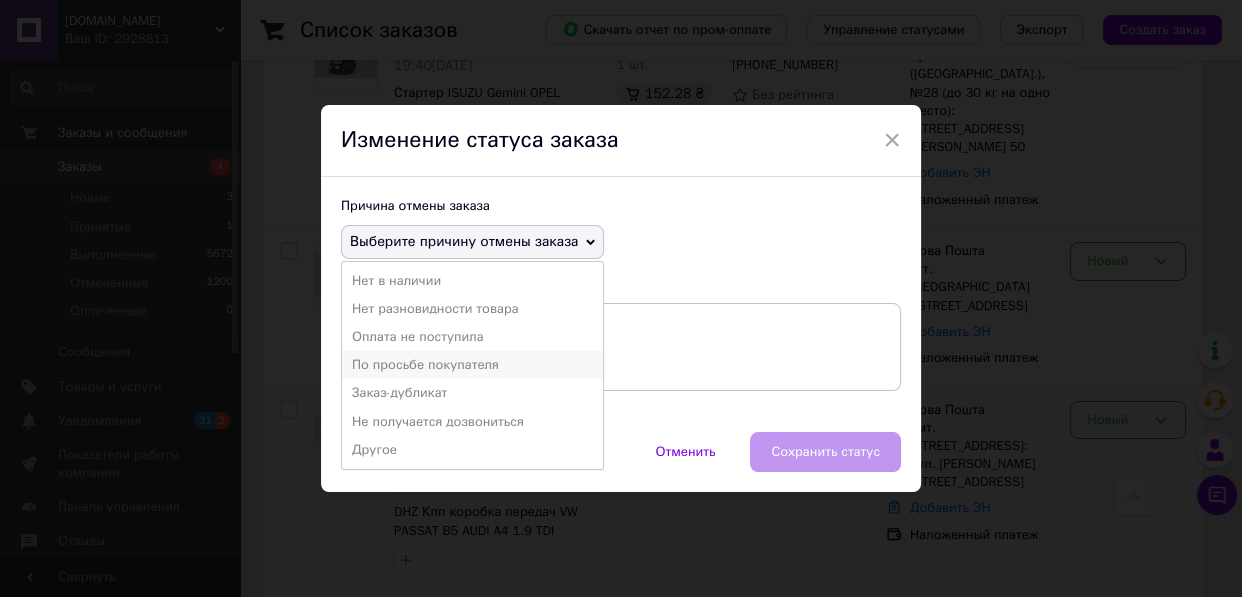 click on "По просьбе покупателя" at bounding box center [472, 365] 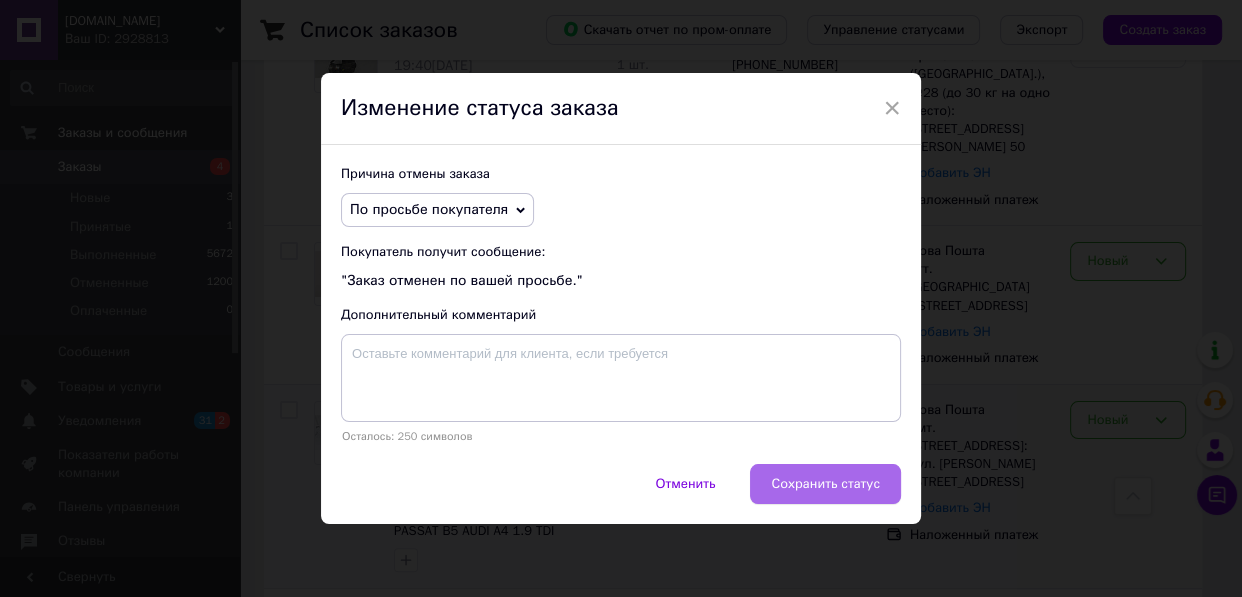 click on "Сохранить статус" at bounding box center (825, 484) 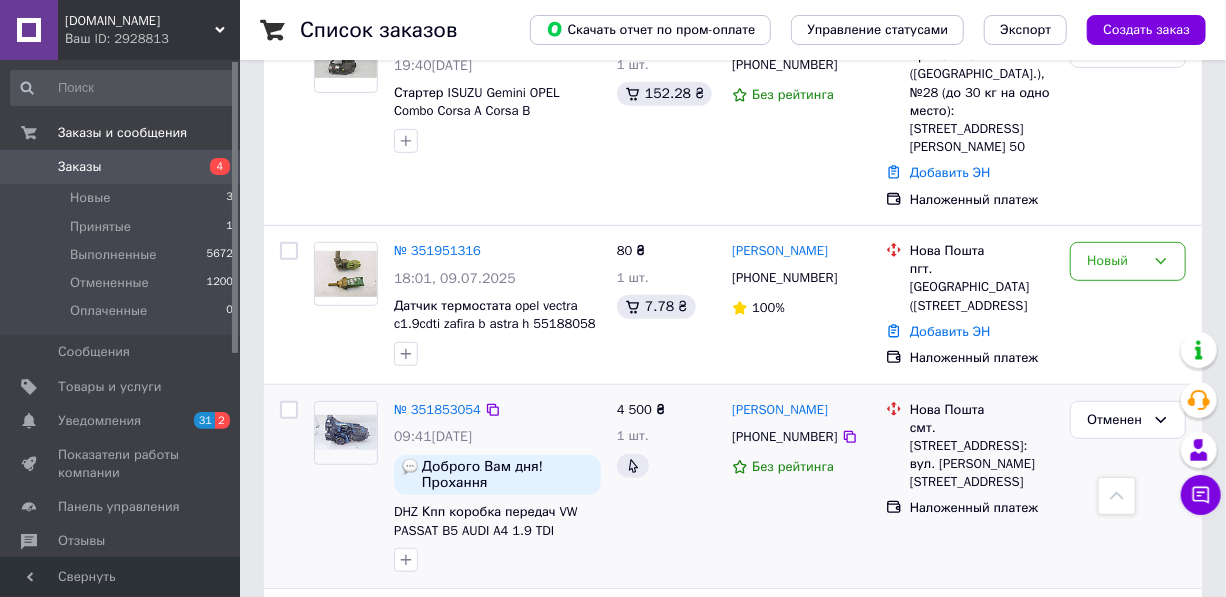click at bounding box center (346, 432) 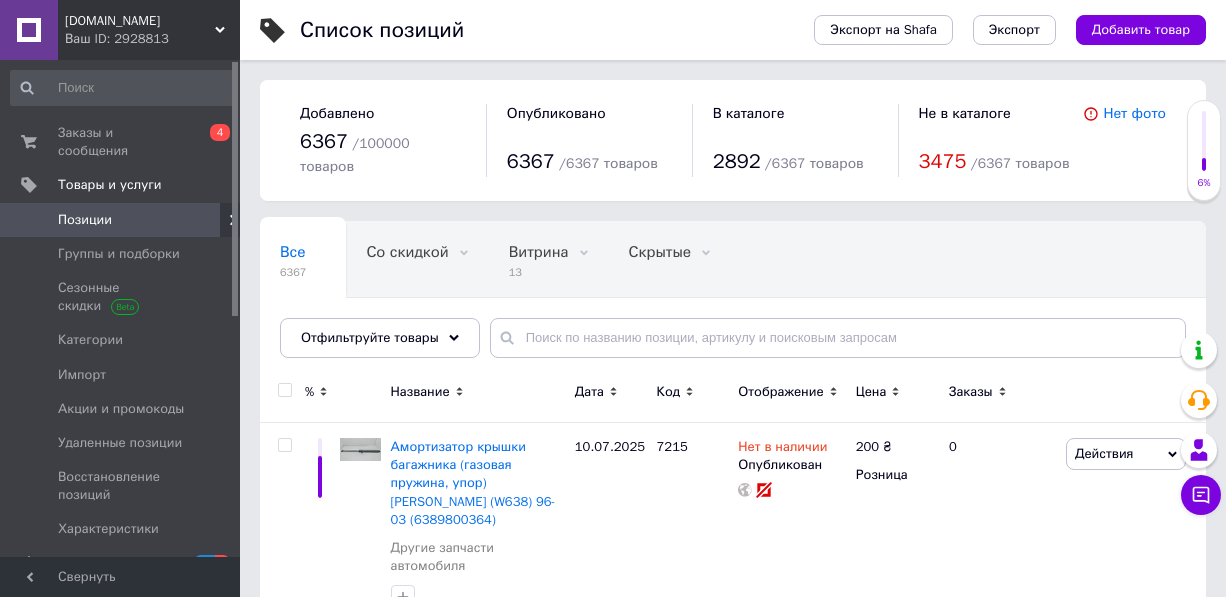 scroll, scrollTop: 0, scrollLeft: 0, axis: both 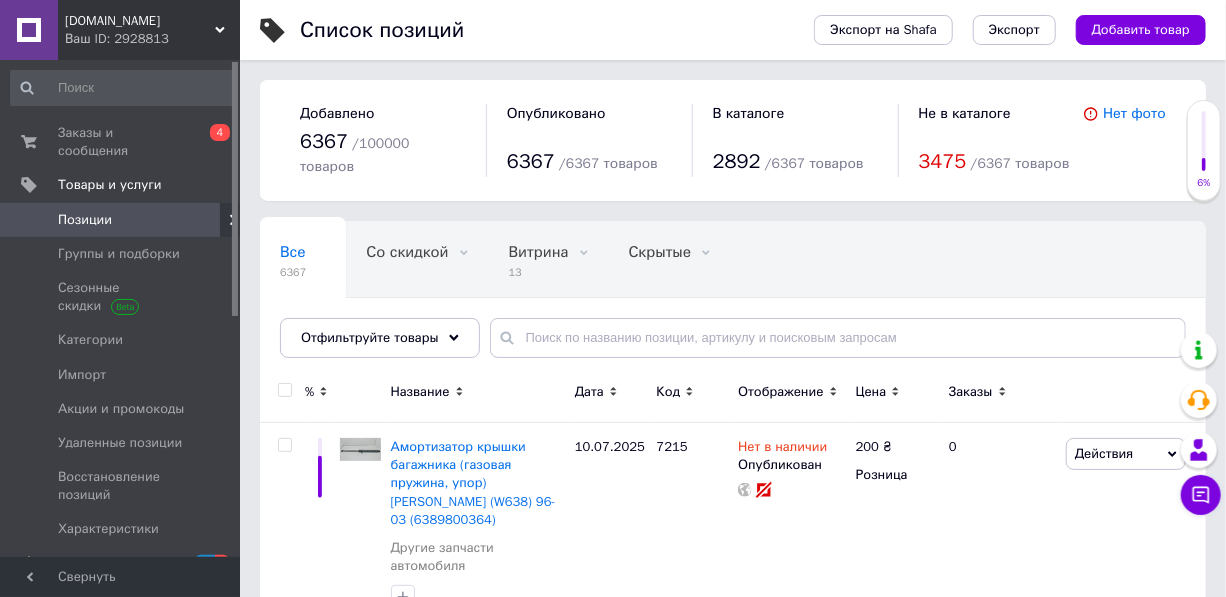 click at bounding box center [838, 338] 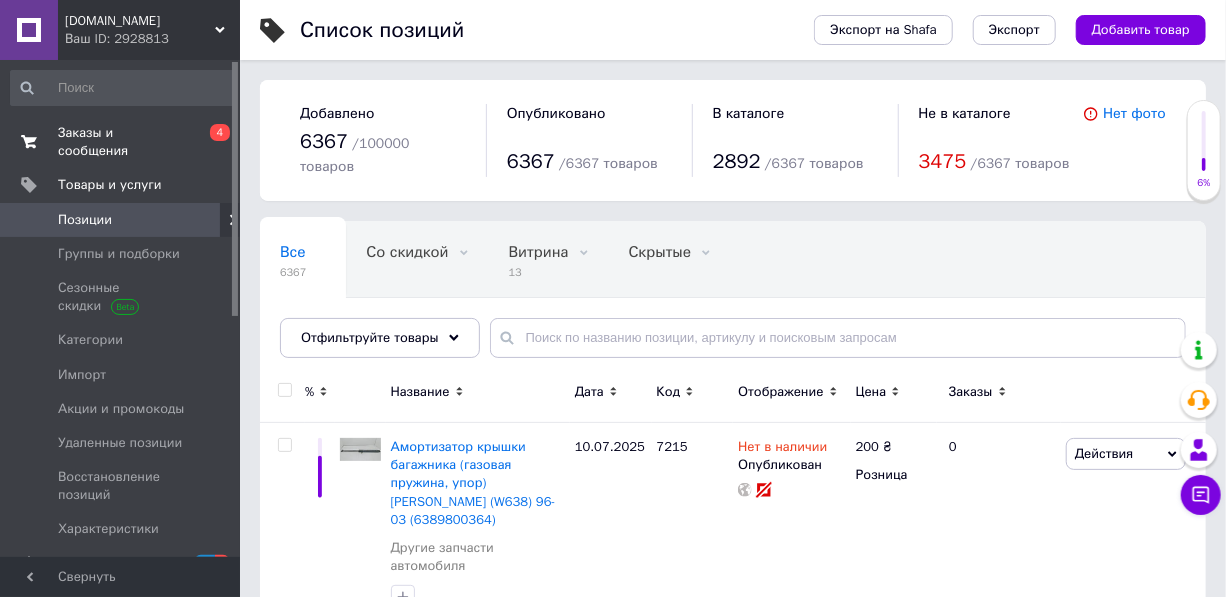 click on "Заказы и сообщения" at bounding box center (121, 142) 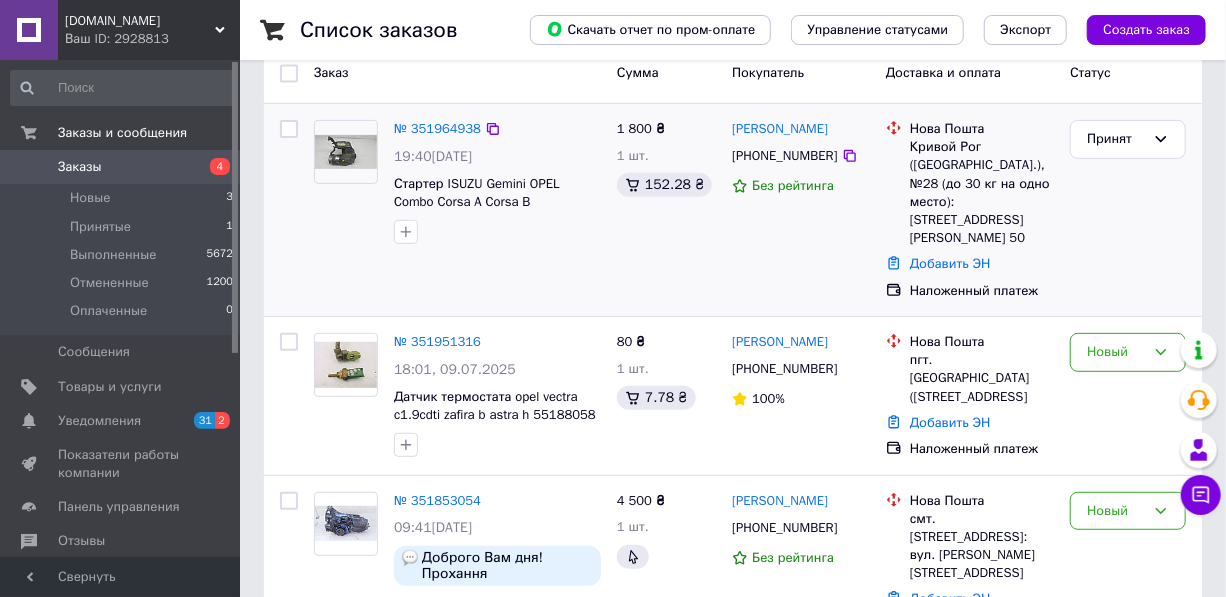 scroll, scrollTop: 363, scrollLeft: 0, axis: vertical 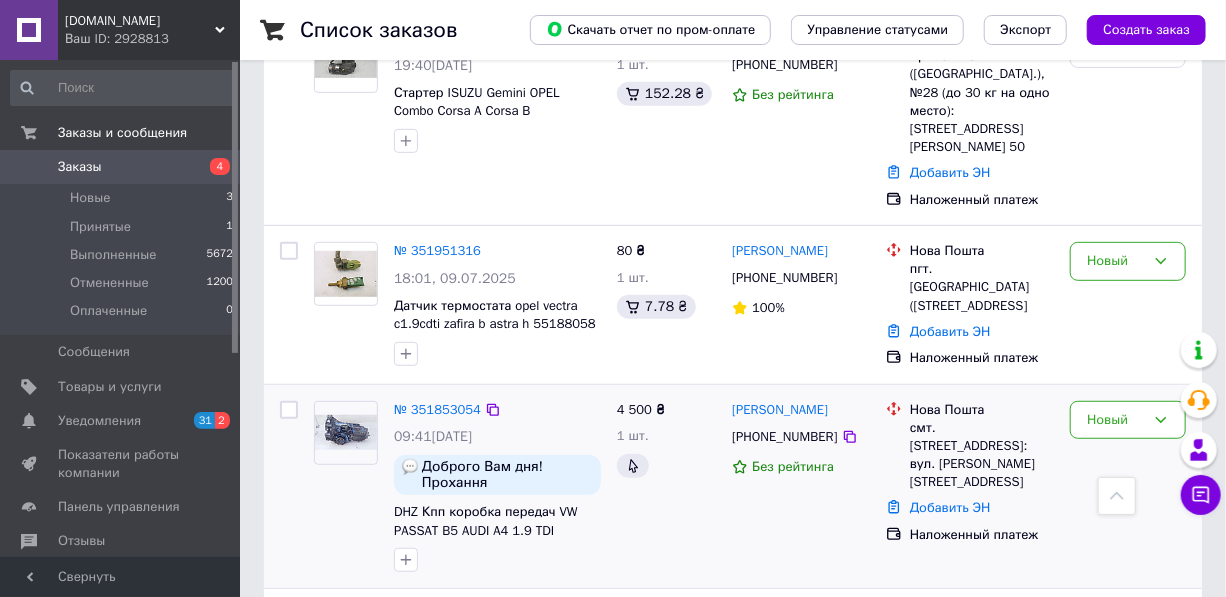 click at bounding box center (346, 432) 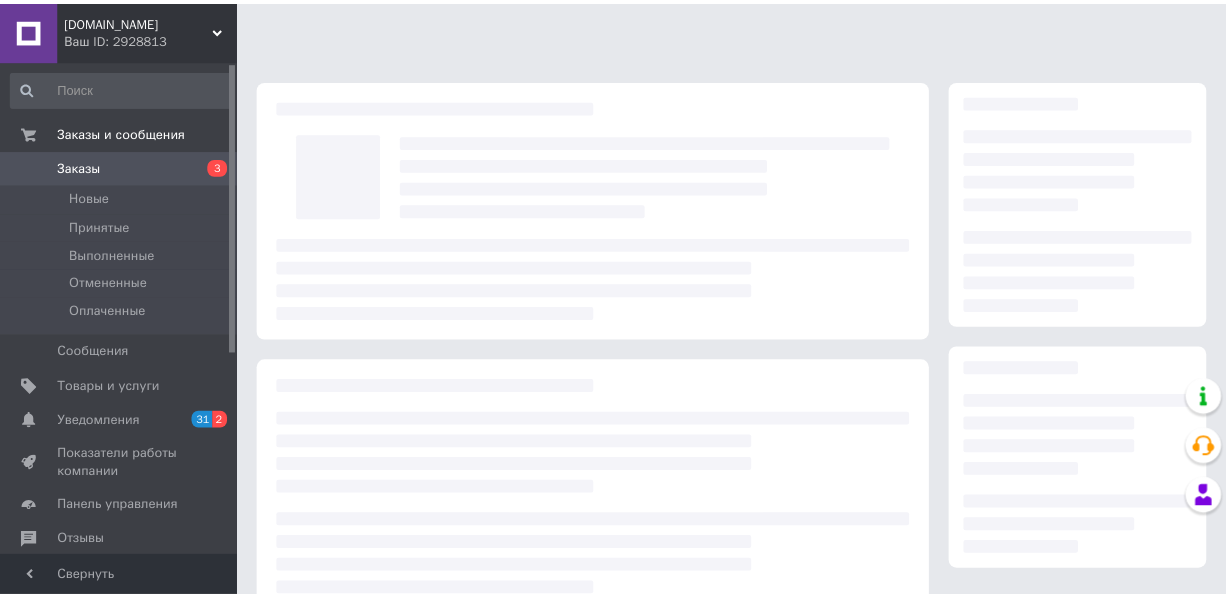 scroll, scrollTop: 0, scrollLeft: 0, axis: both 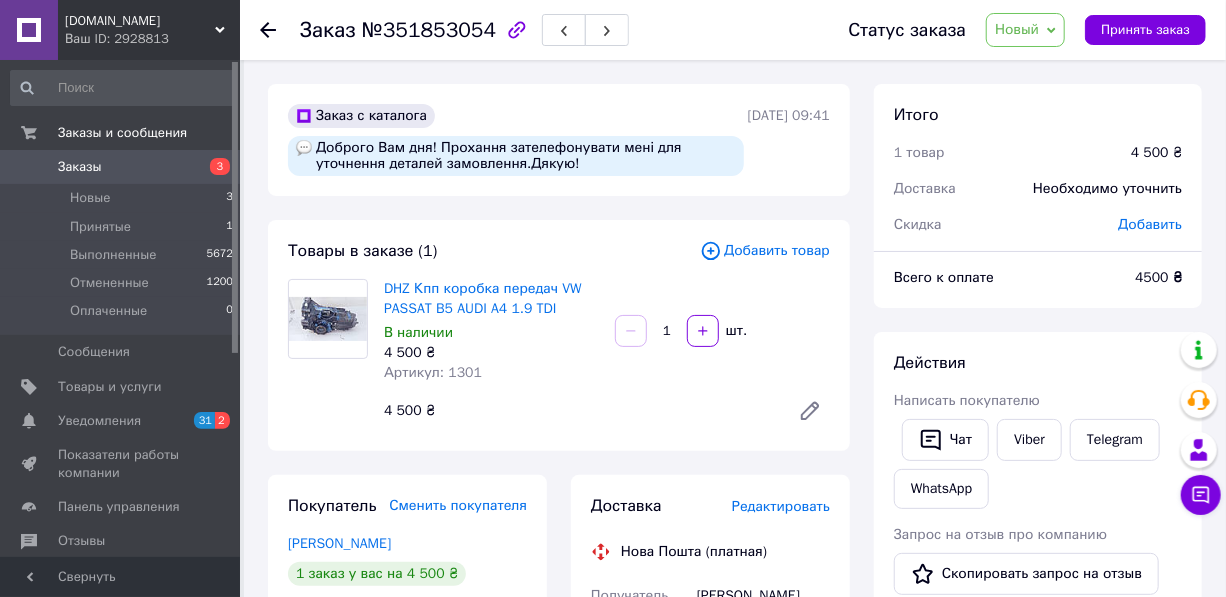 click at bounding box center [328, 319] 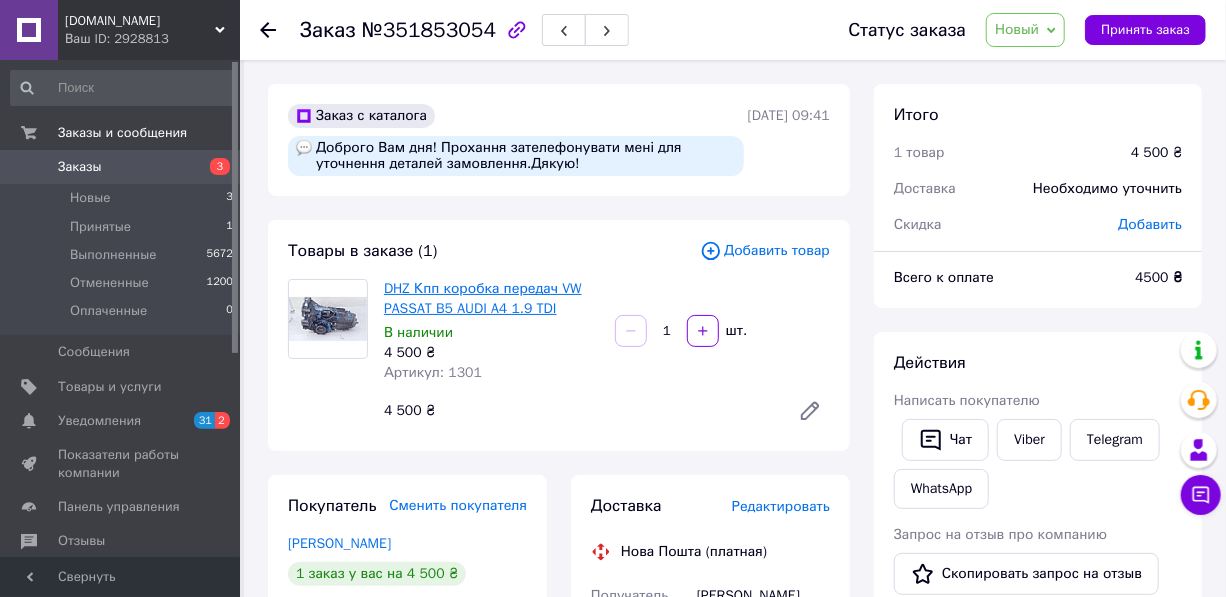 click on "DHZ  Кпп коробка передач VW PASSAT B5 AUDI A4 1.9 TDI" at bounding box center [483, 298] 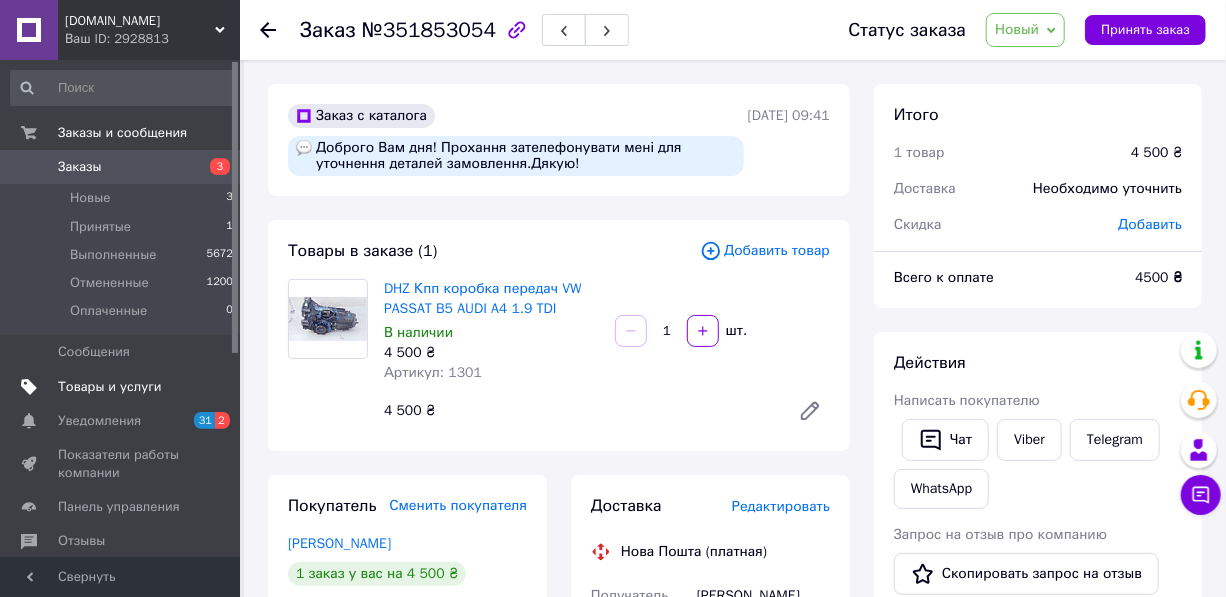 click on "Товары и услуги" at bounding box center [110, 387] 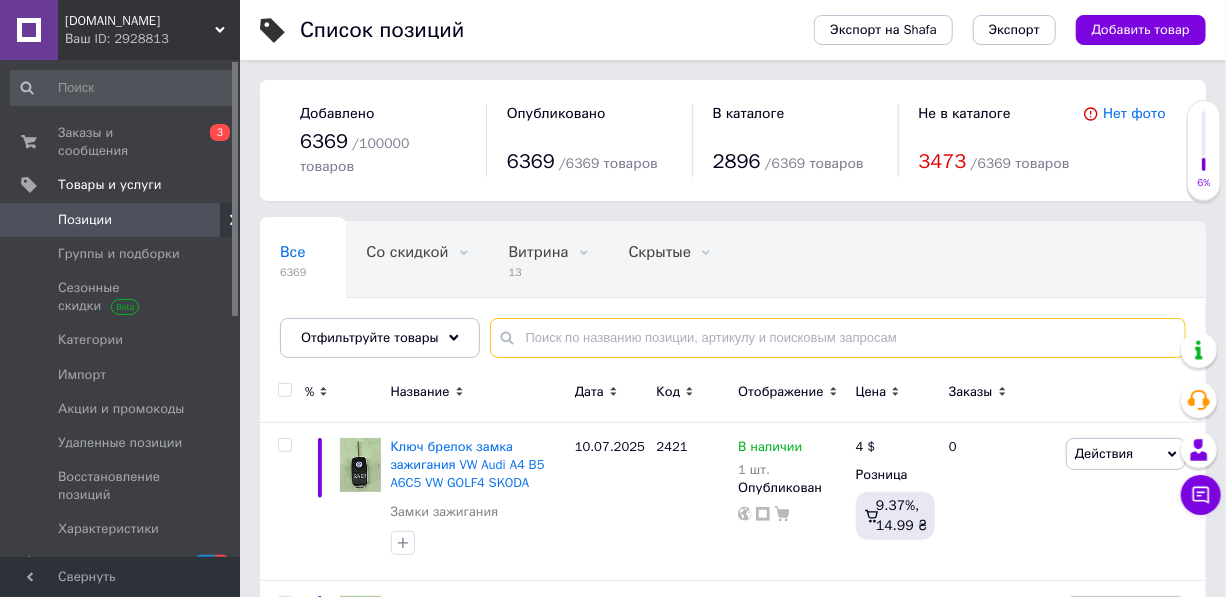 click at bounding box center [838, 338] 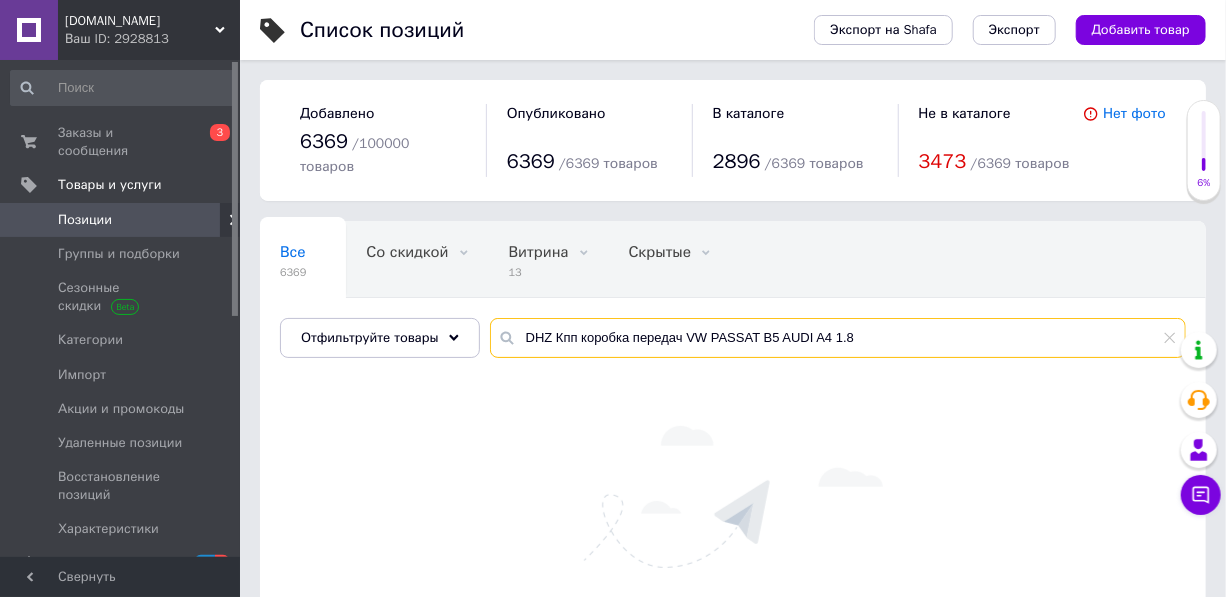 drag, startPoint x: 877, startPoint y: 320, endPoint x: 698, endPoint y: 333, distance: 179.47145 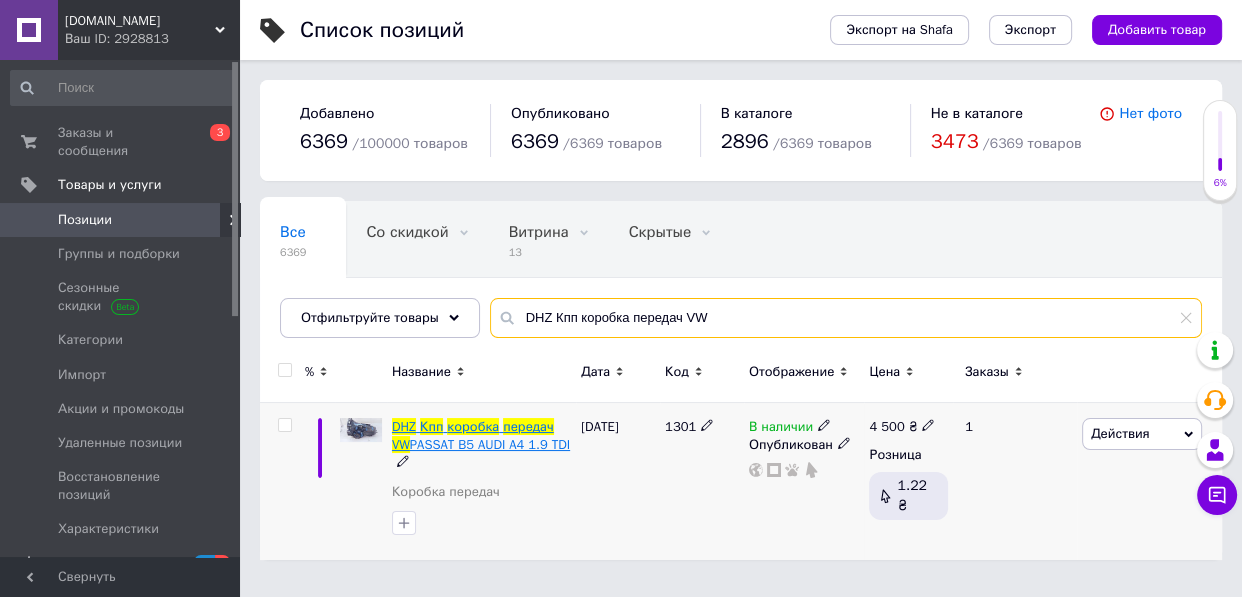 type on "DHZ Кпп коробка передач VW" 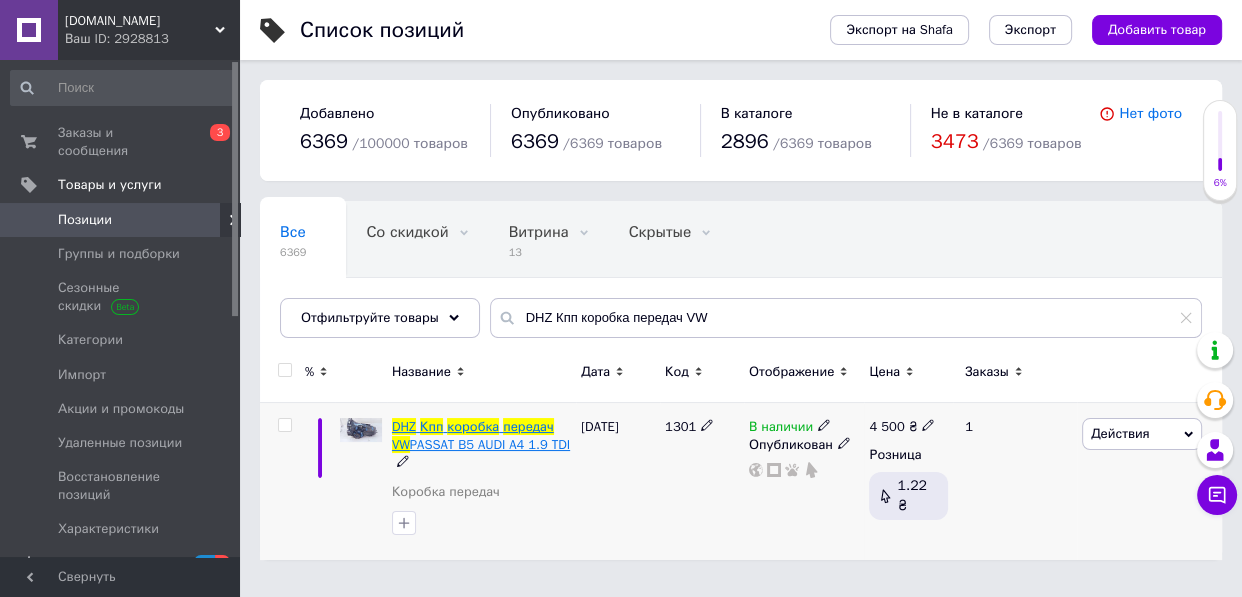 click on "коробка" at bounding box center (473, 426) 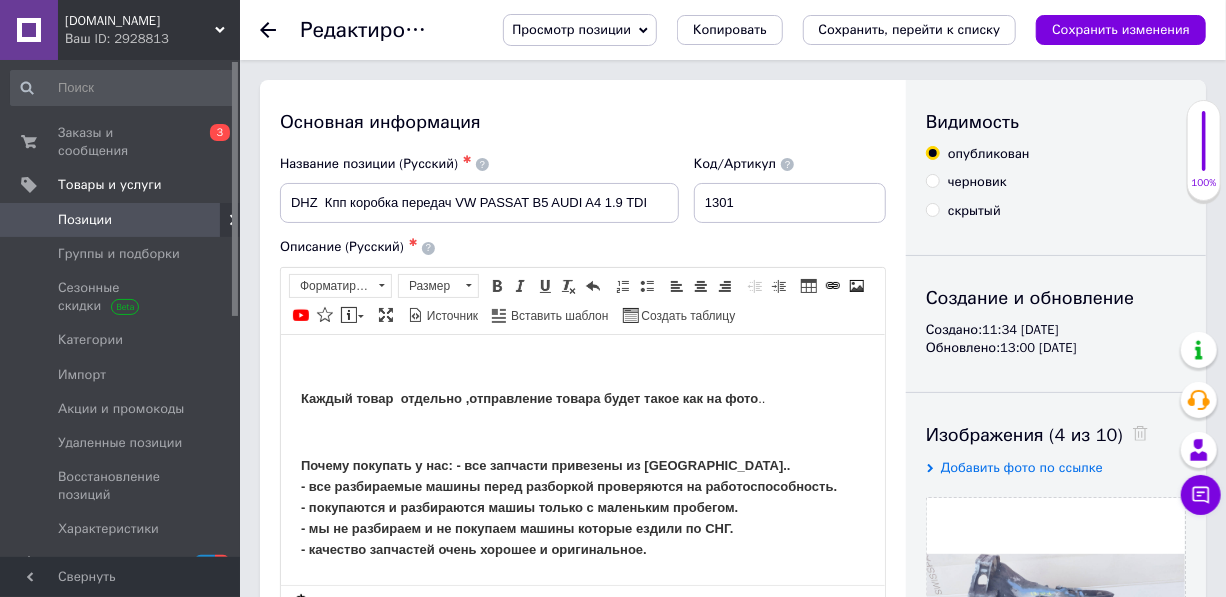 scroll, scrollTop: 0, scrollLeft: 0, axis: both 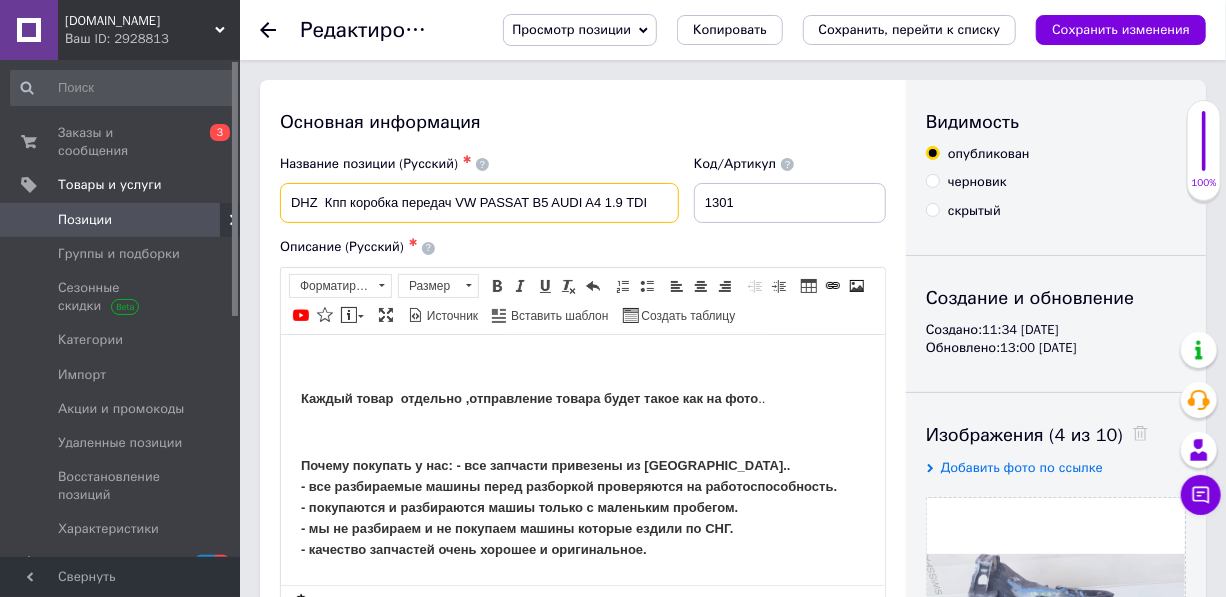drag, startPoint x: 624, startPoint y: 201, endPoint x: 660, endPoint y: 196, distance: 36.345562 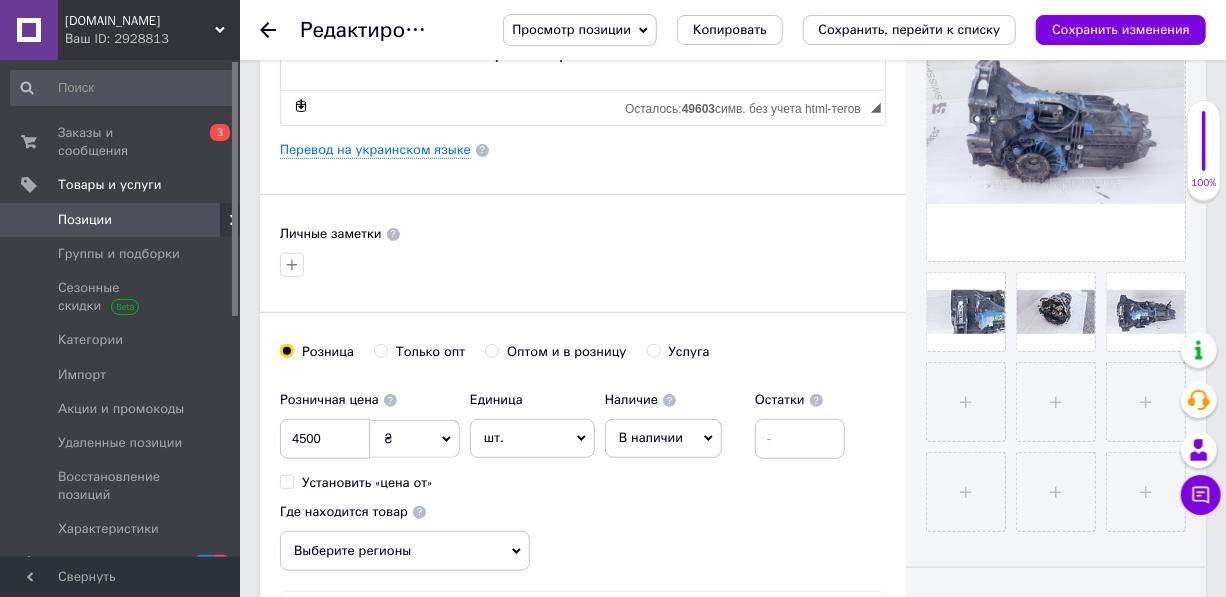 scroll, scrollTop: 727, scrollLeft: 0, axis: vertical 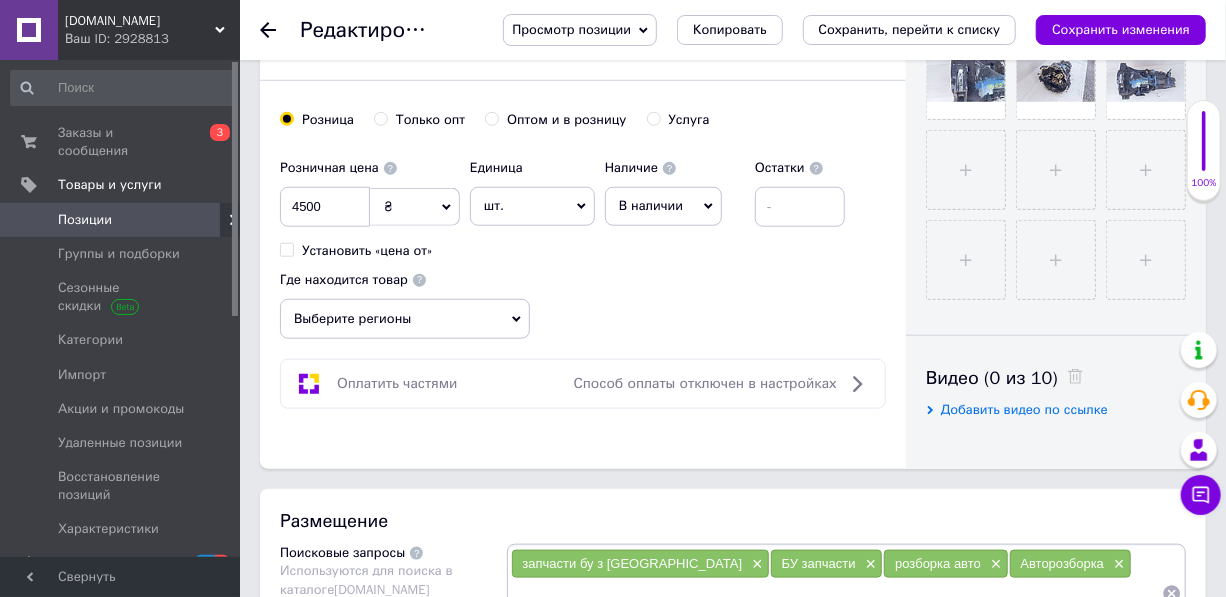 type on "DHZ  Кпп коробка передач VW PASSAT B5 AUDI A4 1.8" 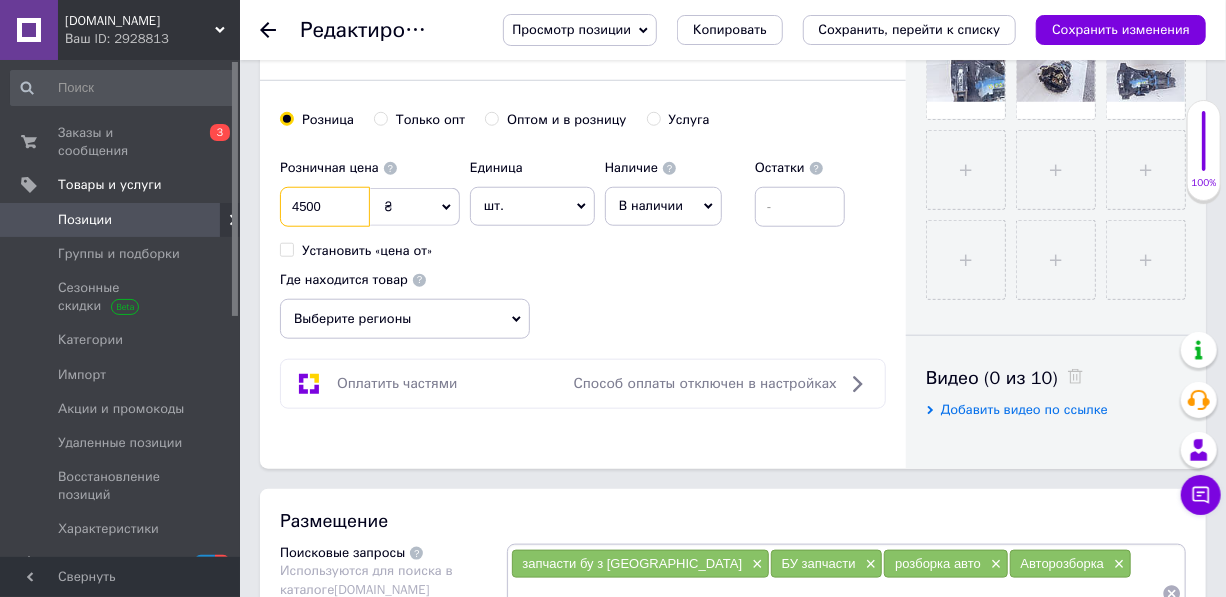 drag, startPoint x: 328, startPoint y: 229, endPoint x: 281, endPoint y: 238, distance: 47.853943 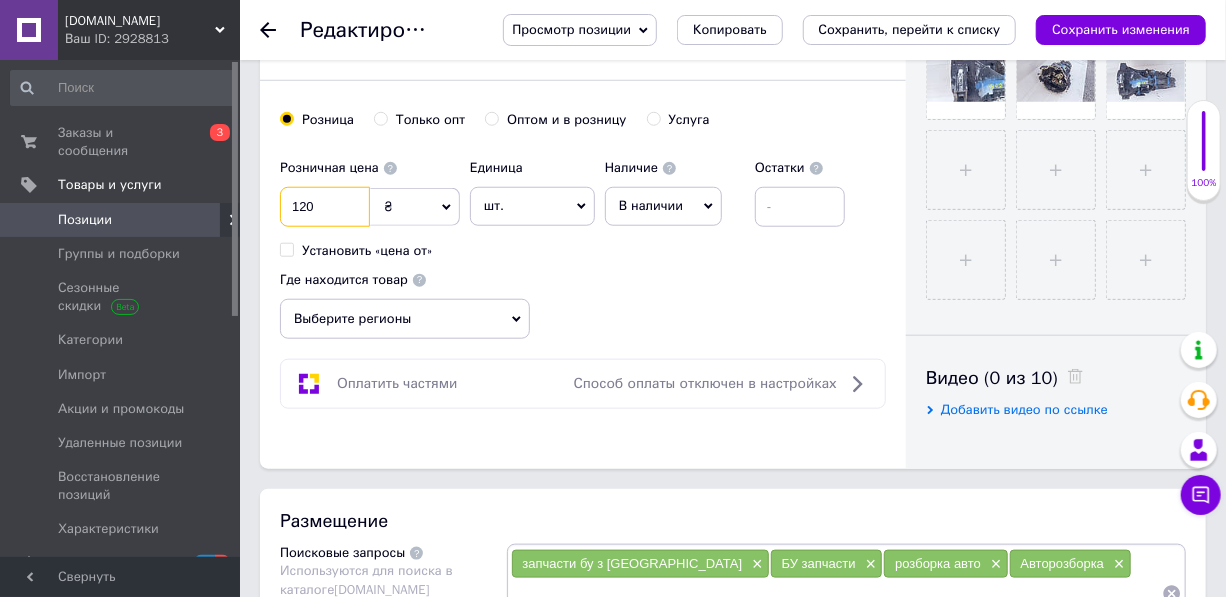type on "120" 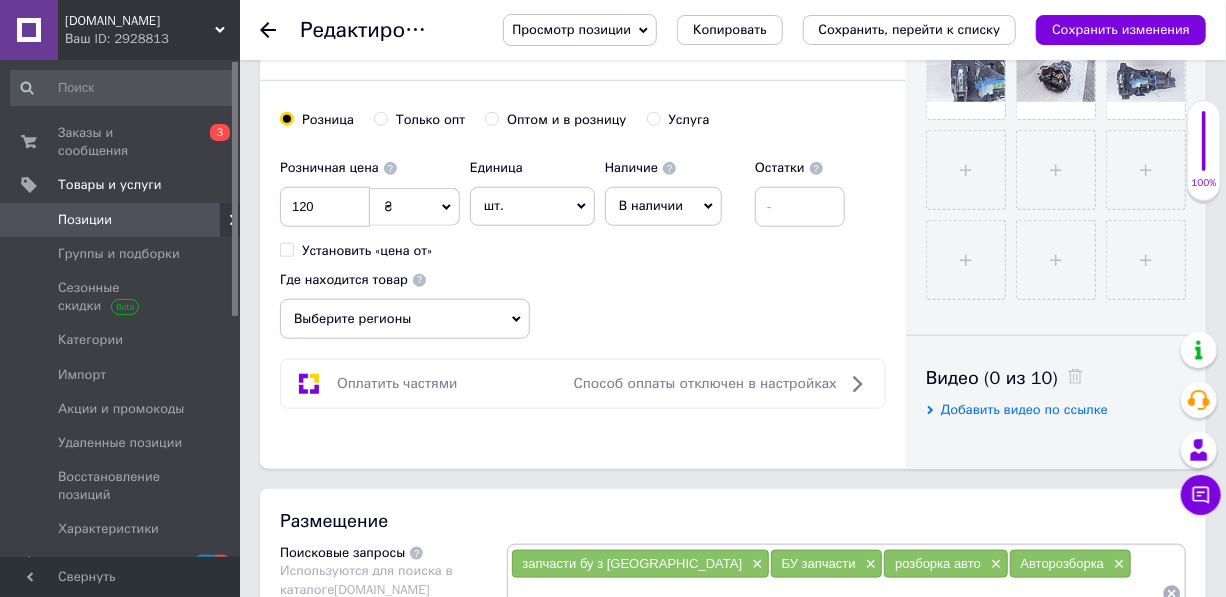 click 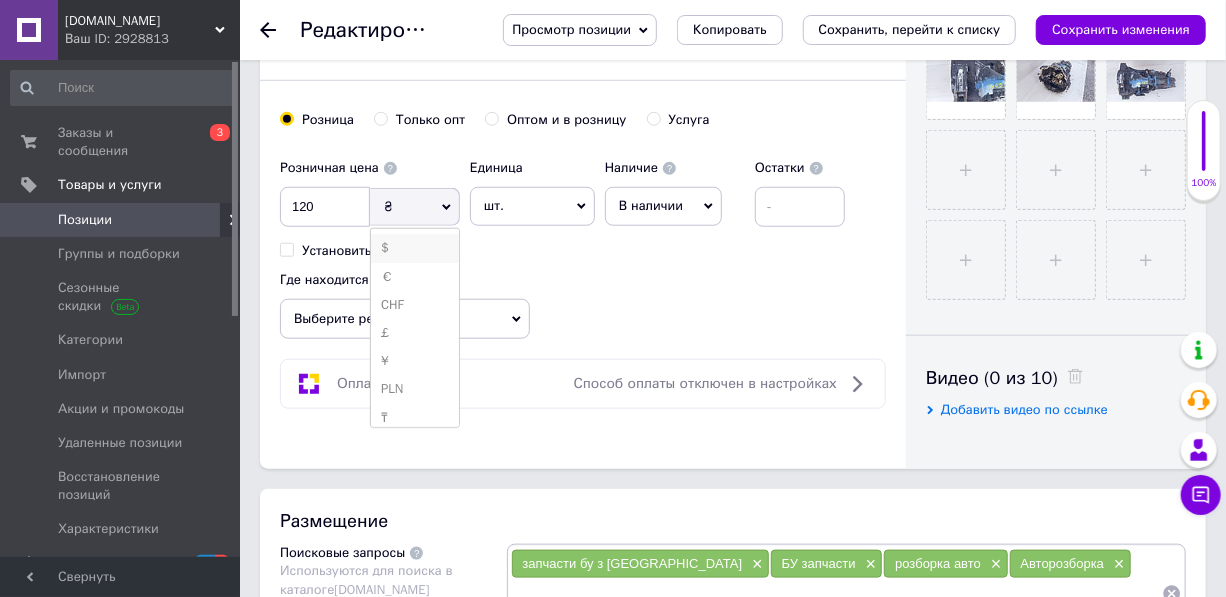 click on "$" at bounding box center [415, 248] 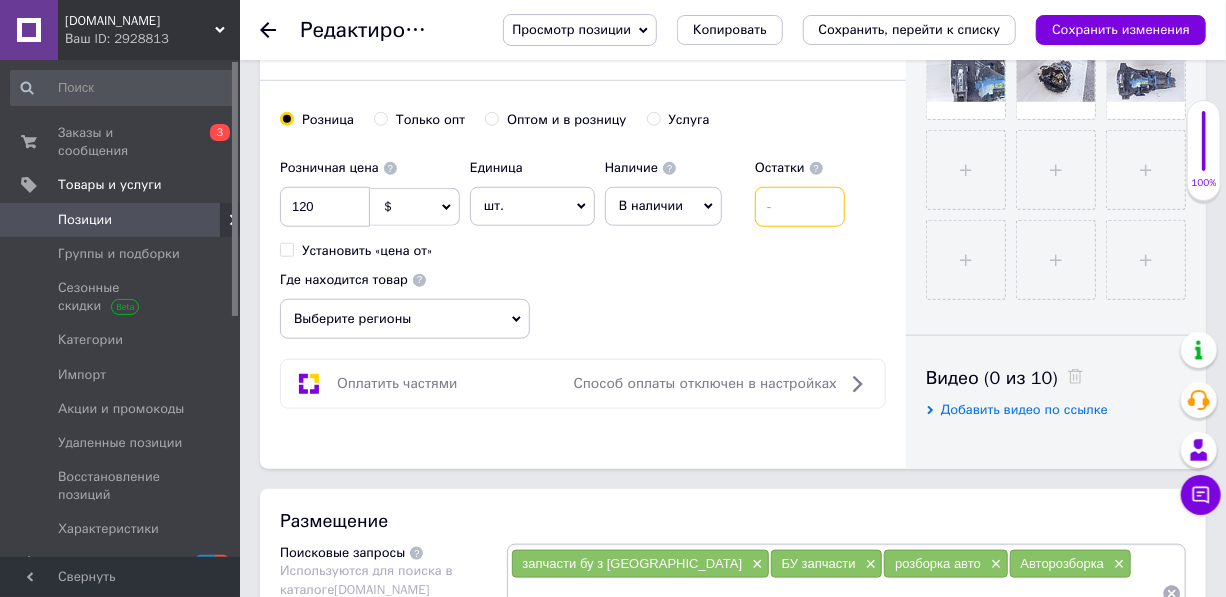 click at bounding box center (800, 207) 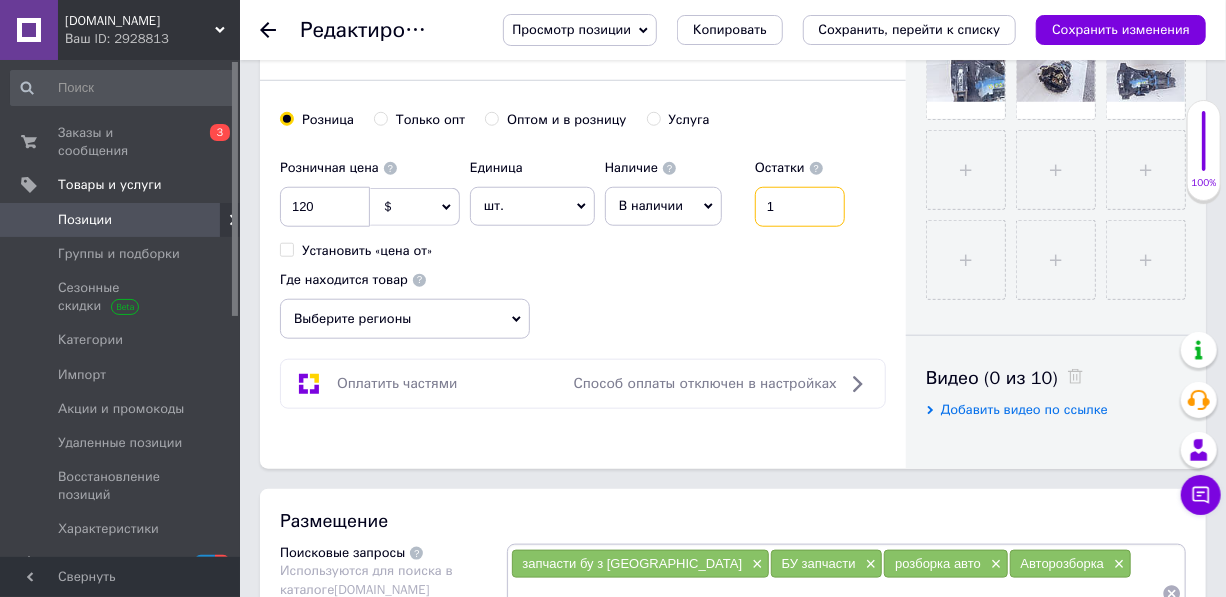 type on "1" 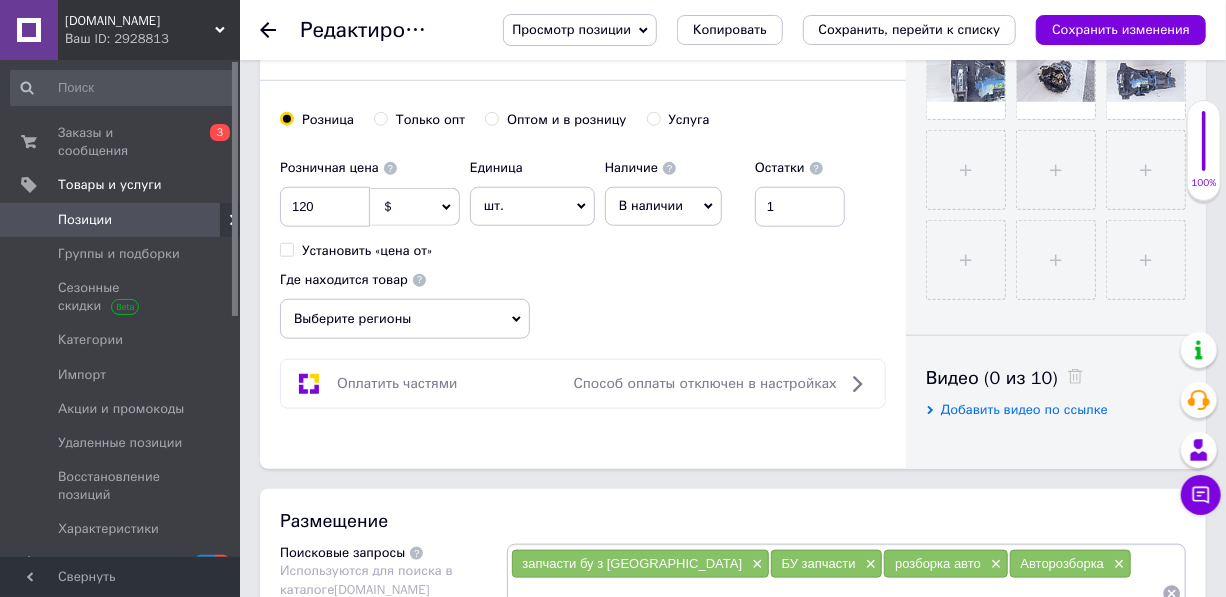 click on "Выберите регионы" at bounding box center (405, 319) 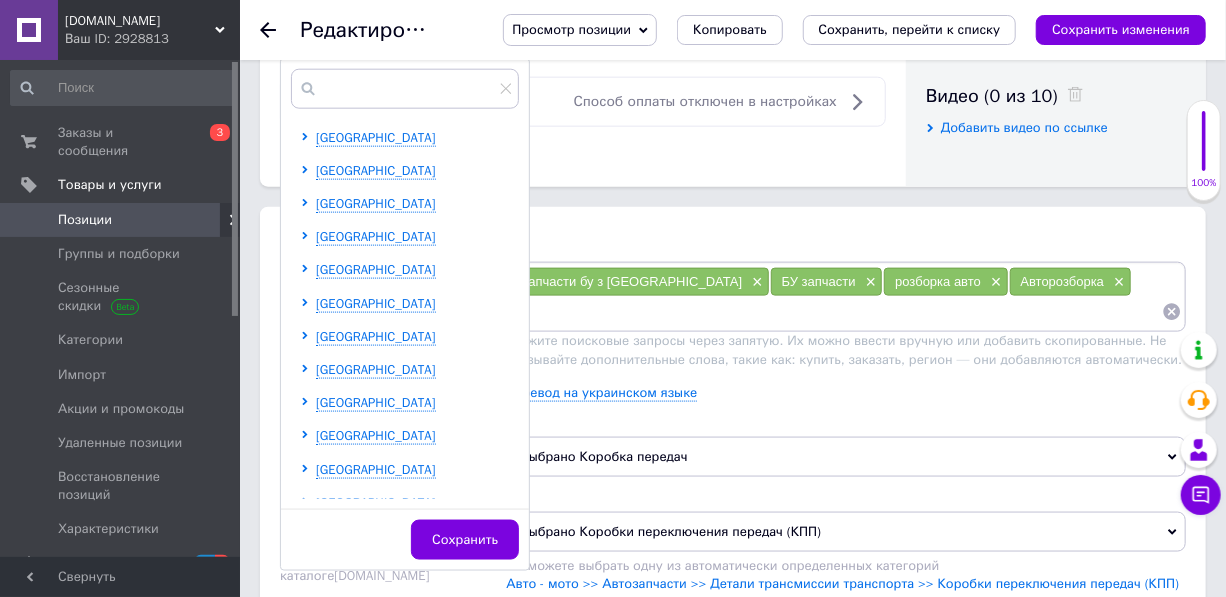 scroll, scrollTop: 1272, scrollLeft: 0, axis: vertical 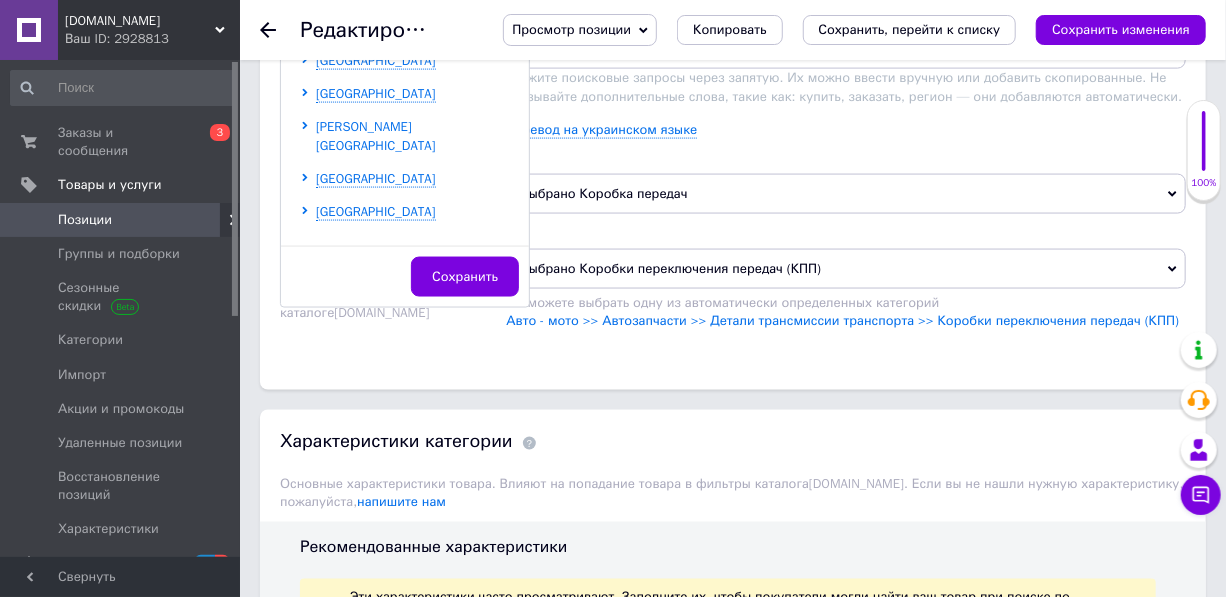 click on "Хмельницкая область" at bounding box center [376, 135] 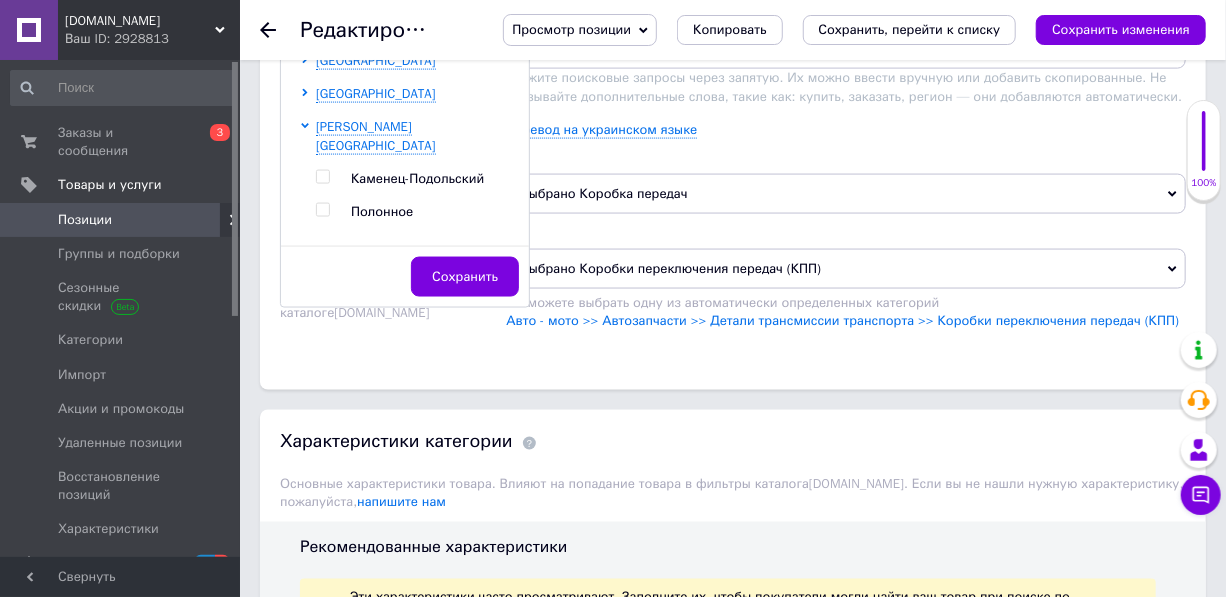 click on "Каменец-Подольский" at bounding box center [417, 178] 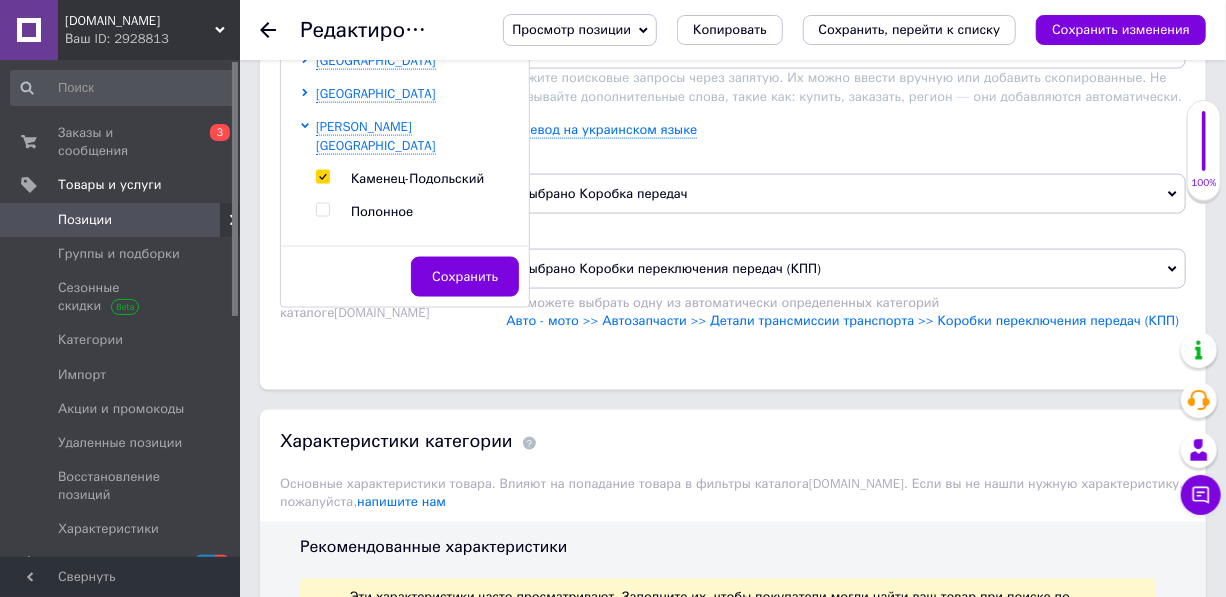 checkbox on "true" 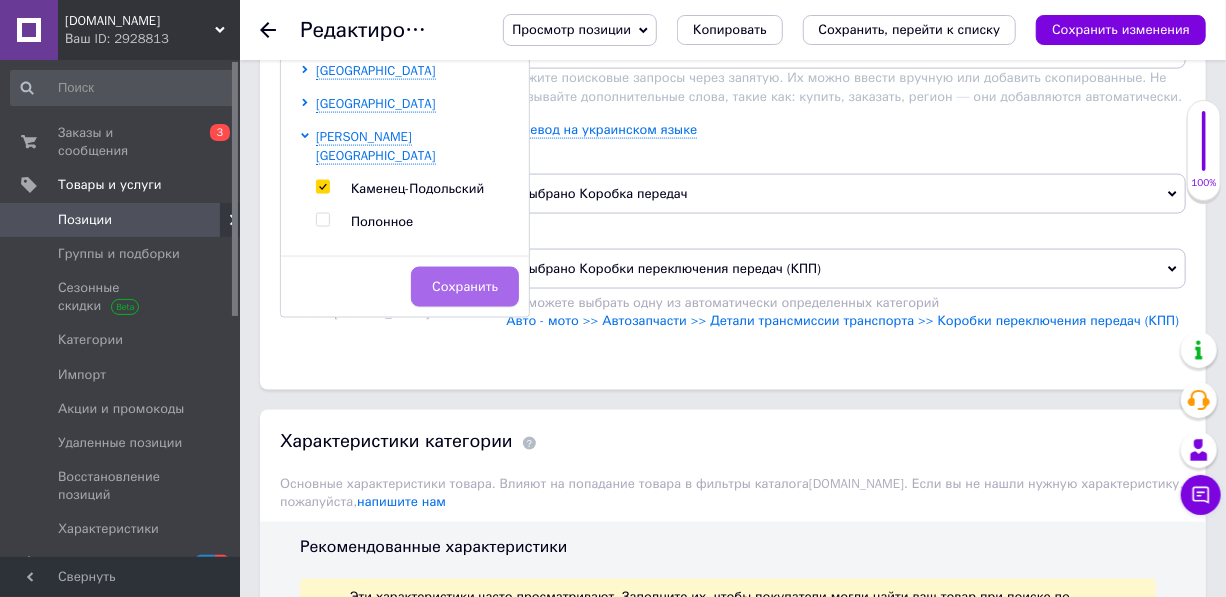 scroll, scrollTop: 1282, scrollLeft: 0, axis: vertical 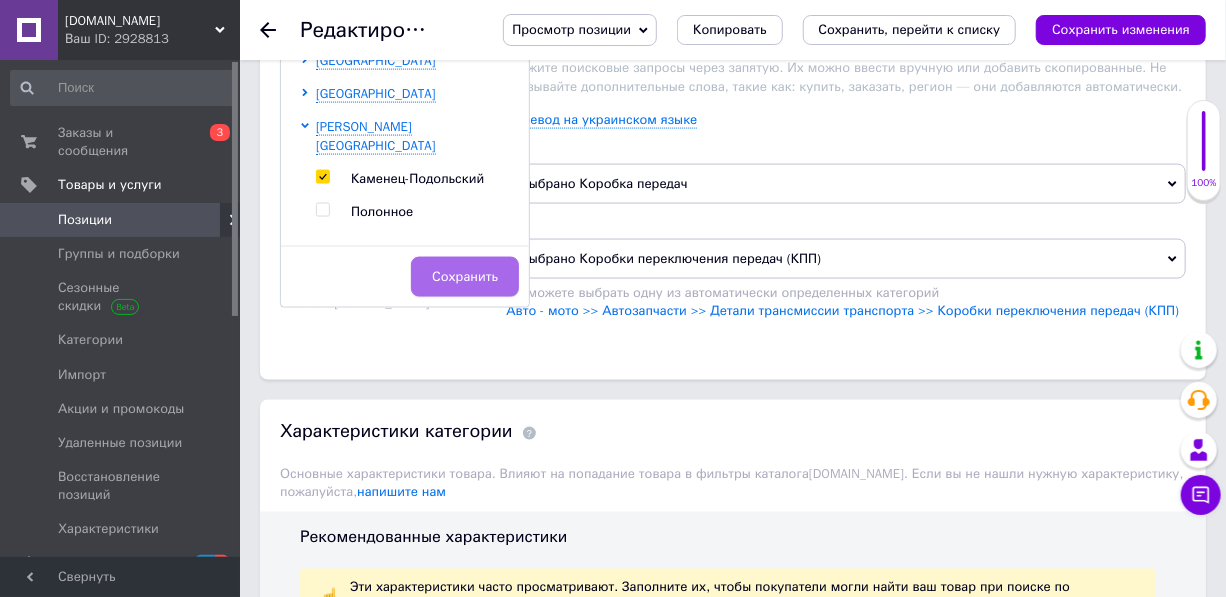 click on "Сохранить" at bounding box center (465, 277) 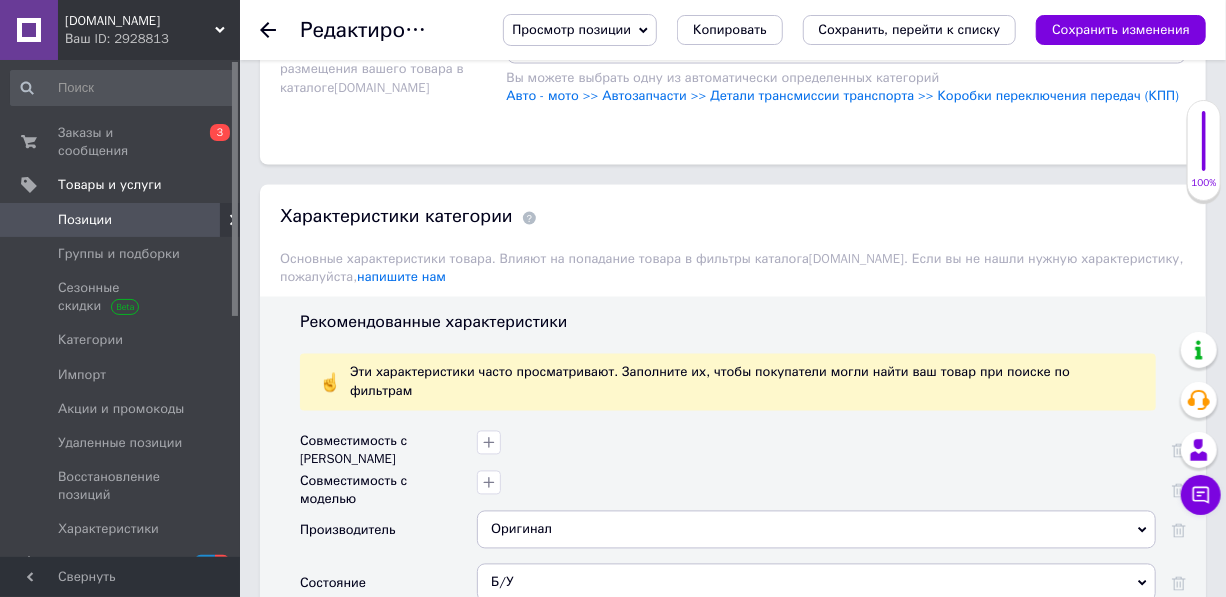 scroll, scrollTop: 1737, scrollLeft: 0, axis: vertical 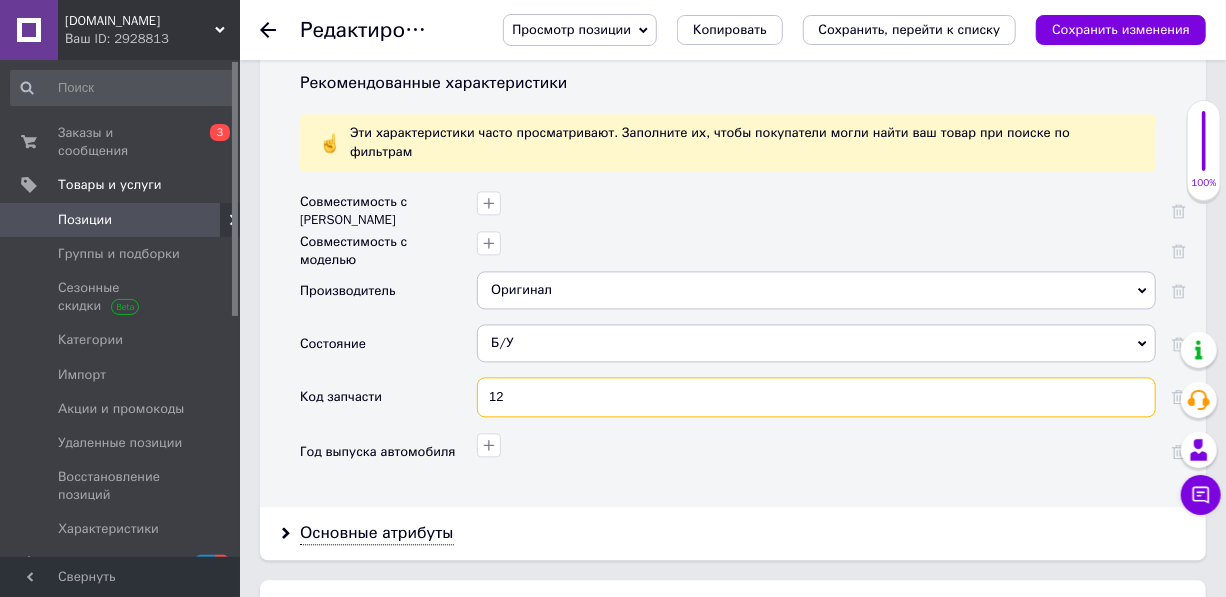 drag, startPoint x: 510, startPoint y: 386, endPoint x: 469, endPoint y: 394, distance: 41.773197 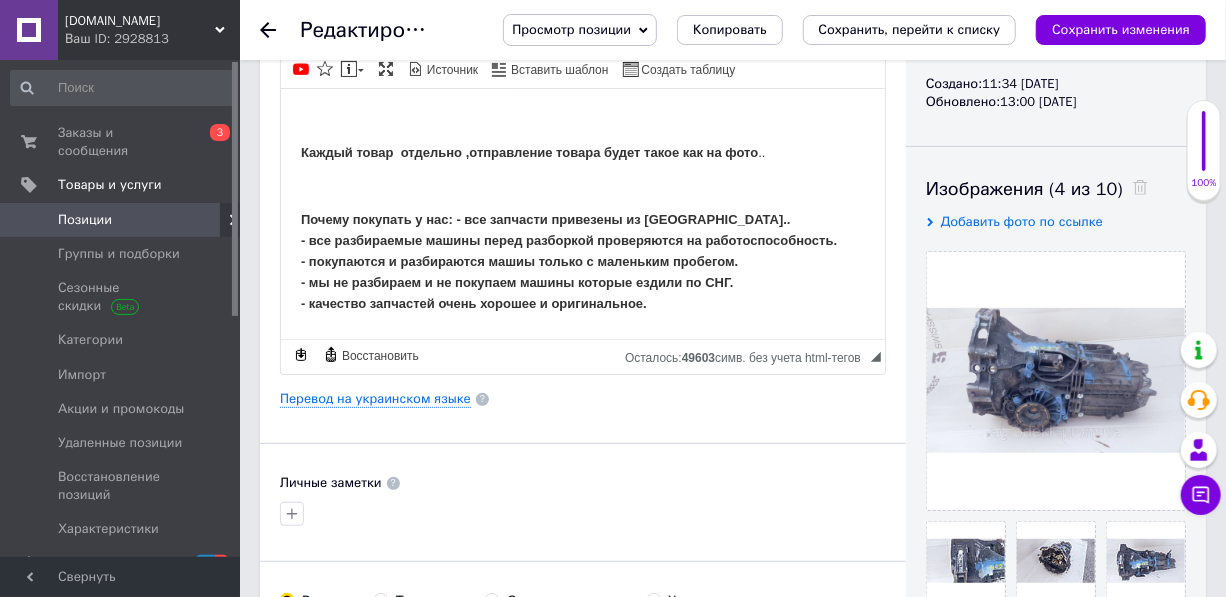scroll, scrollTop: 10, scrollLeft: 0, axis: vertical 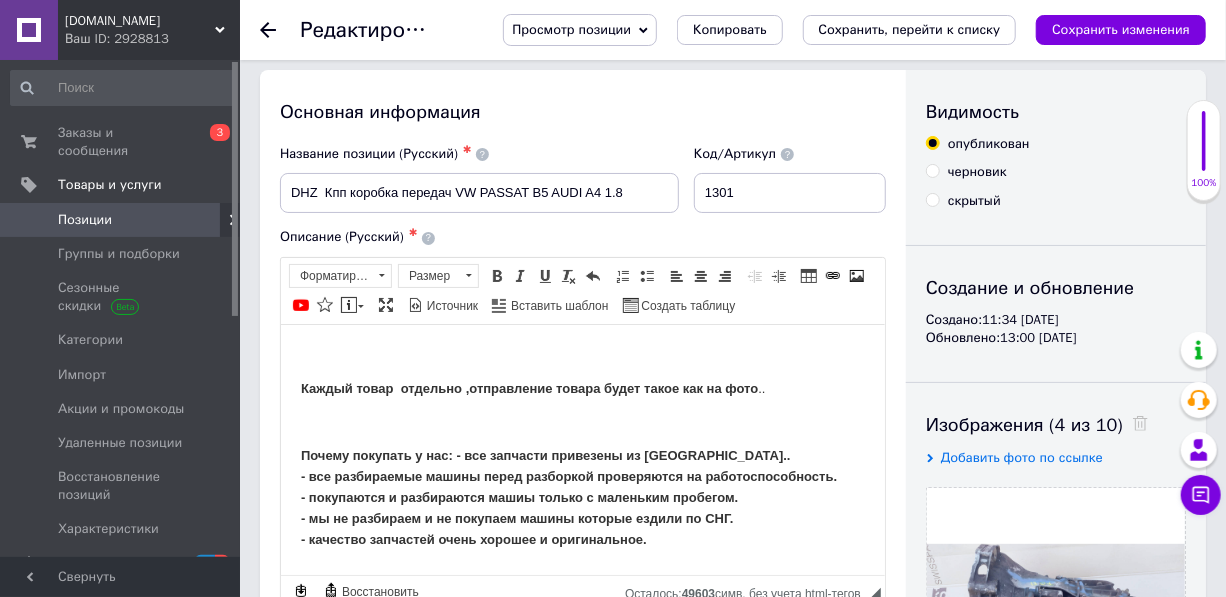 type on "ADZ" 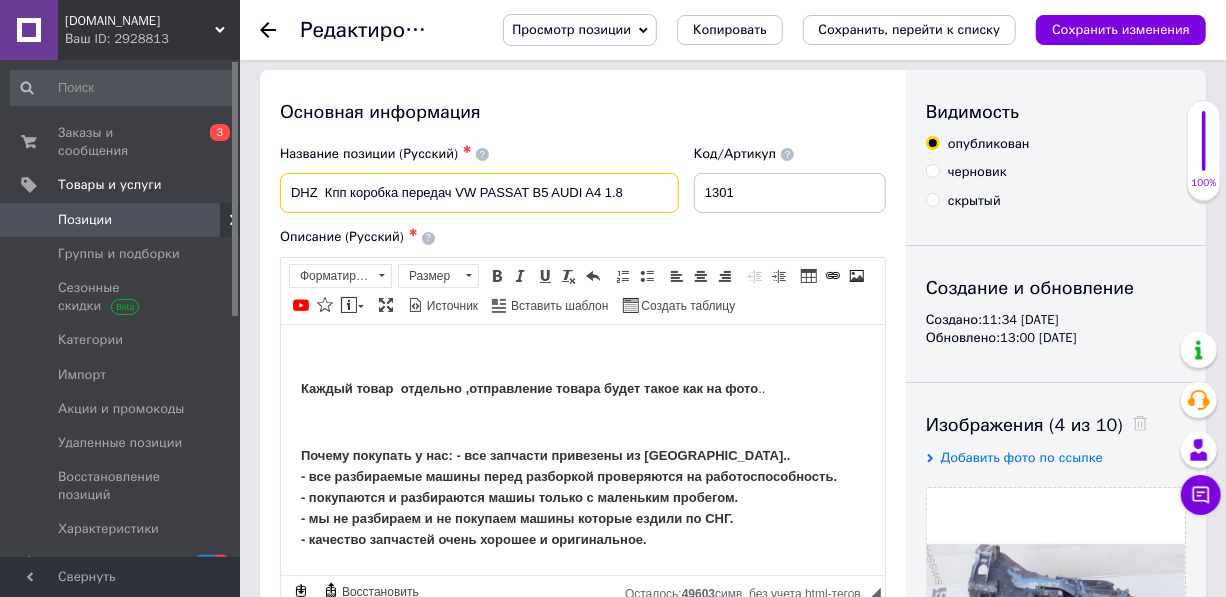 drag, startPoint x: 290, startPoint y: 187, endPoint x: 317, endPoint y: 187, distance: 27 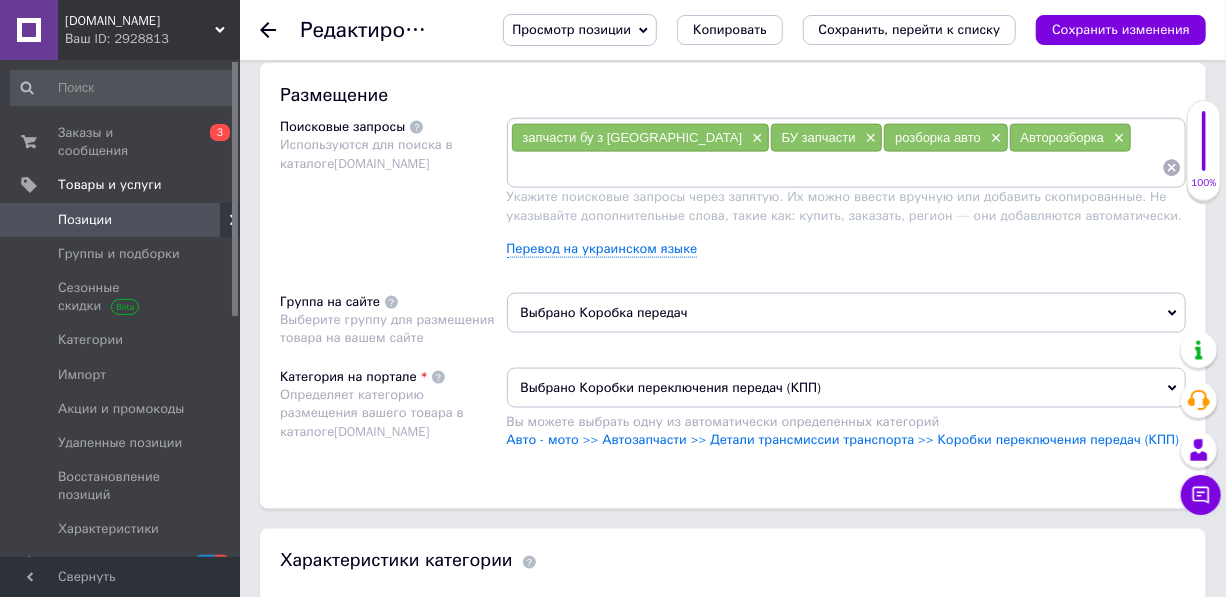 scroll, scrollTop: 1191, scrollLeft: 0, axis: vertical 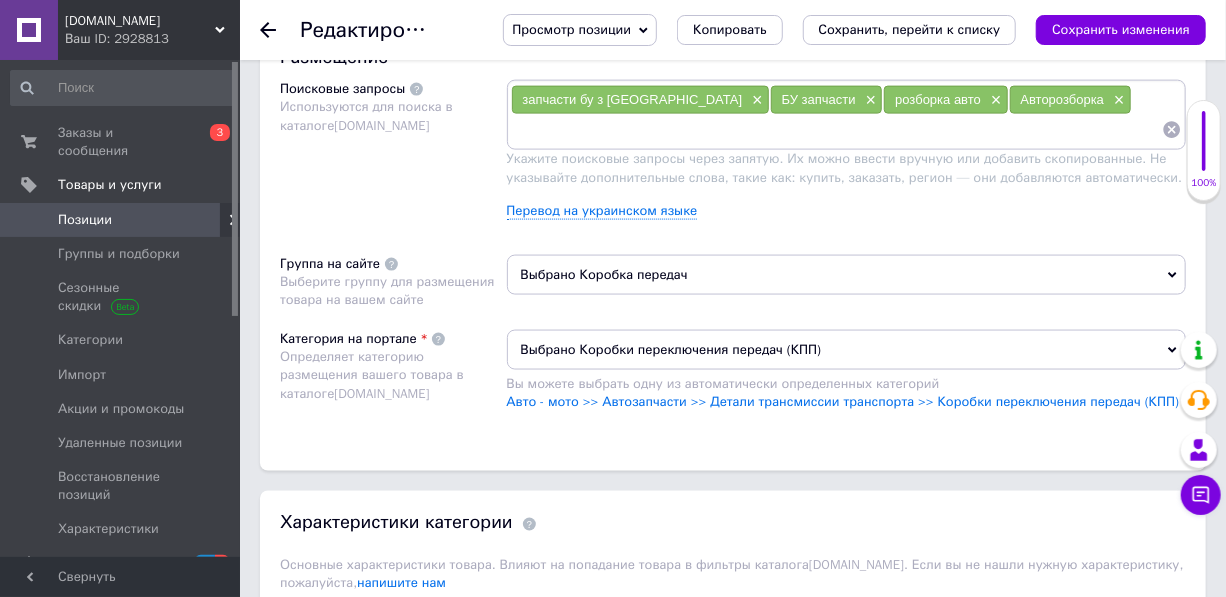 click at bounding box center [837, 130] 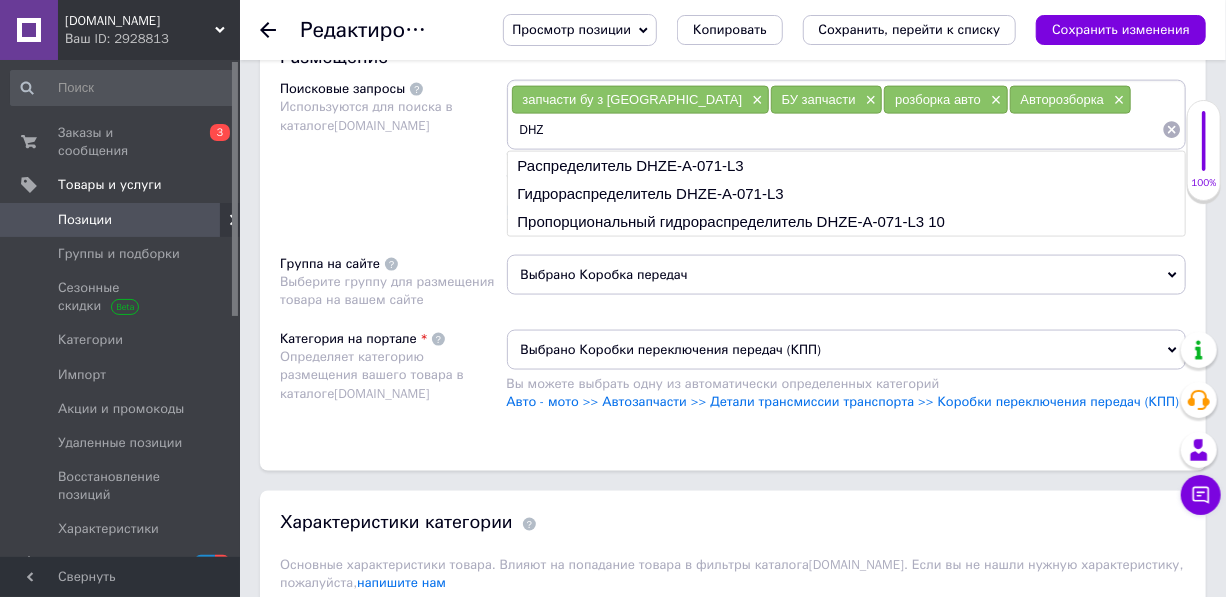 type 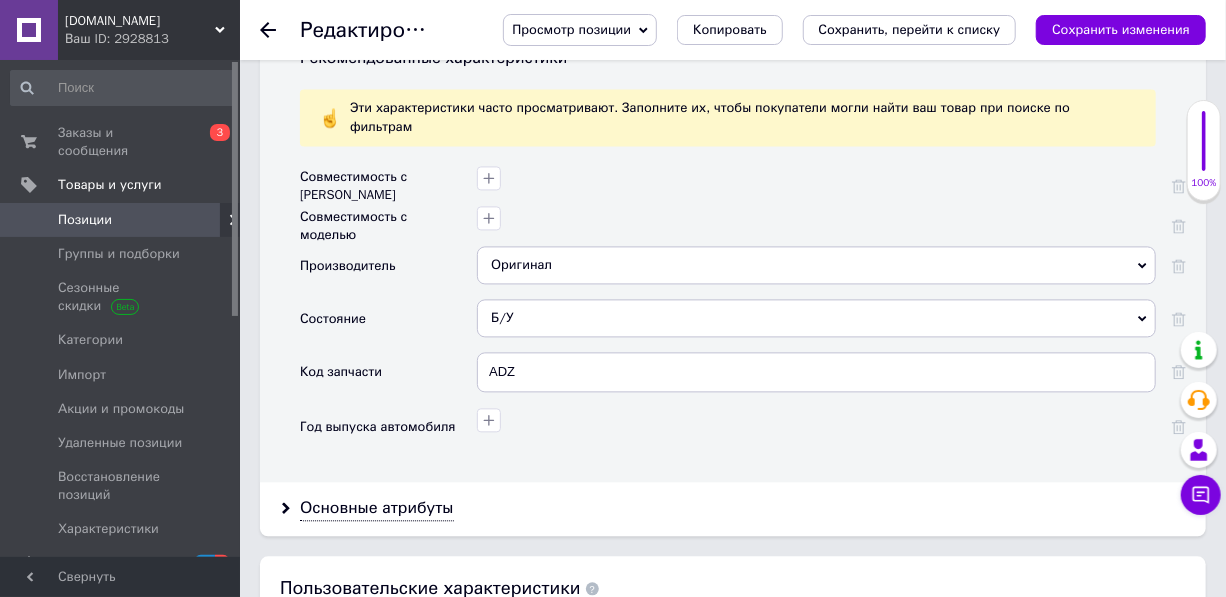 scroll, scrollTop: 1828, scrollLeft: 0, axis: vertical 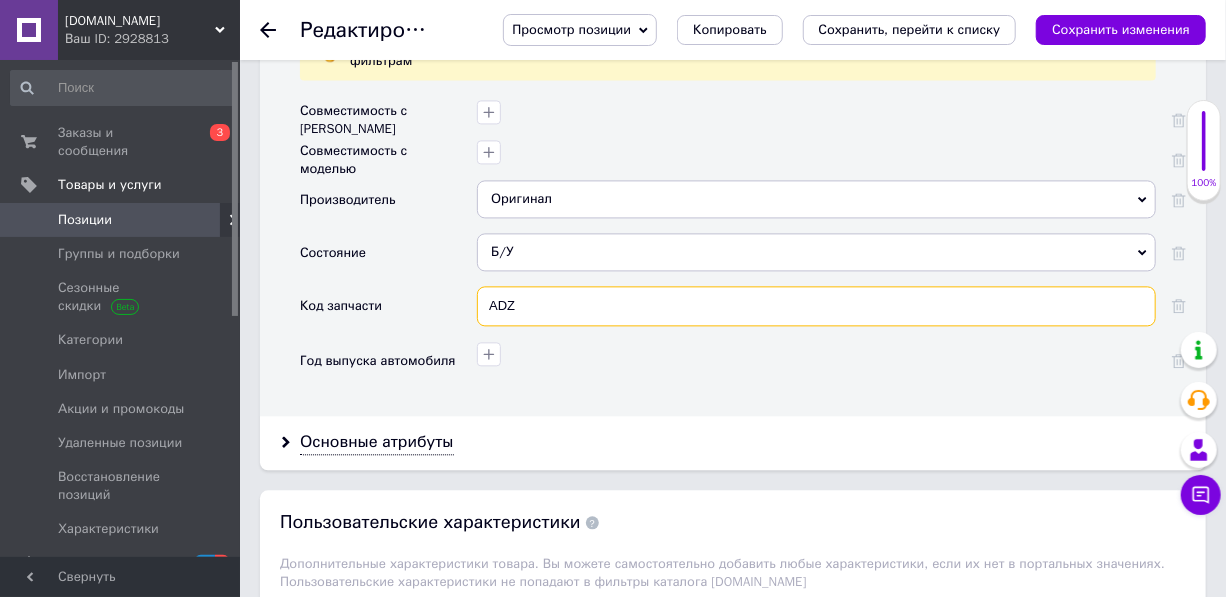 drag, startPoint x: 509, startPoint y: 295, endPoint x: 480, endPoint y: 297, distance: 29.068884 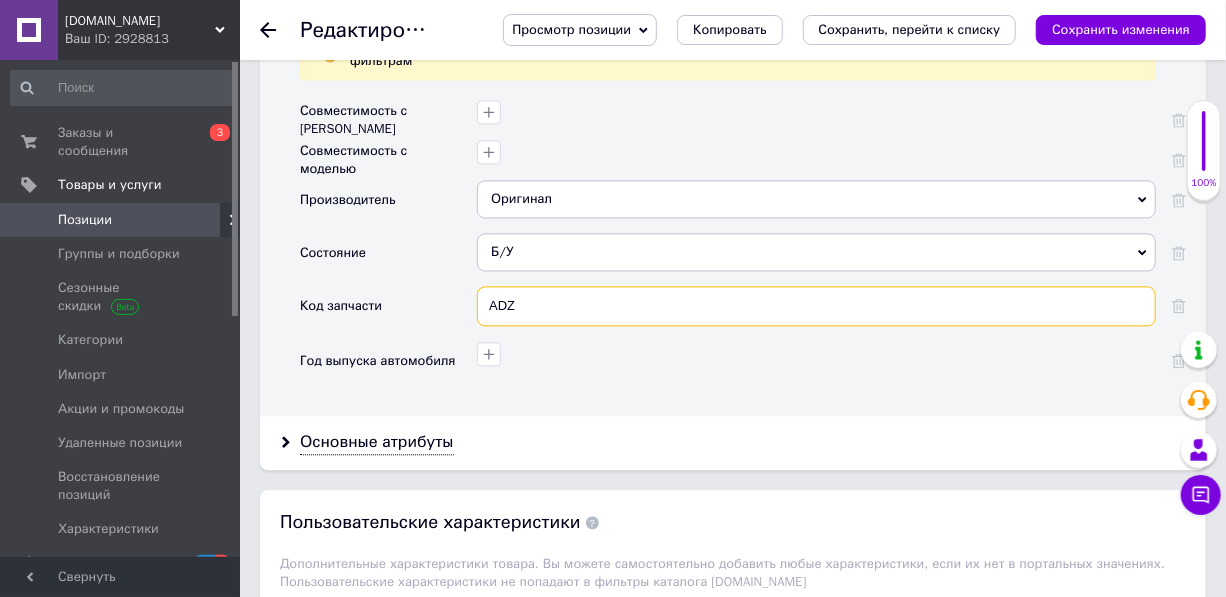 paste on "DH" 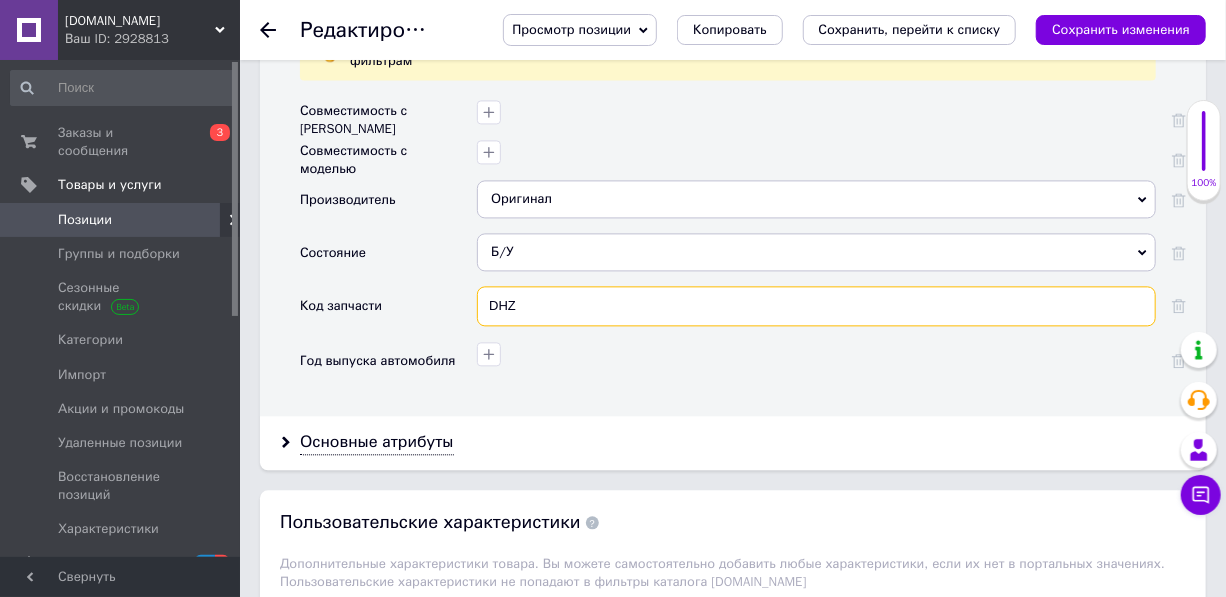 type on "DHZ" 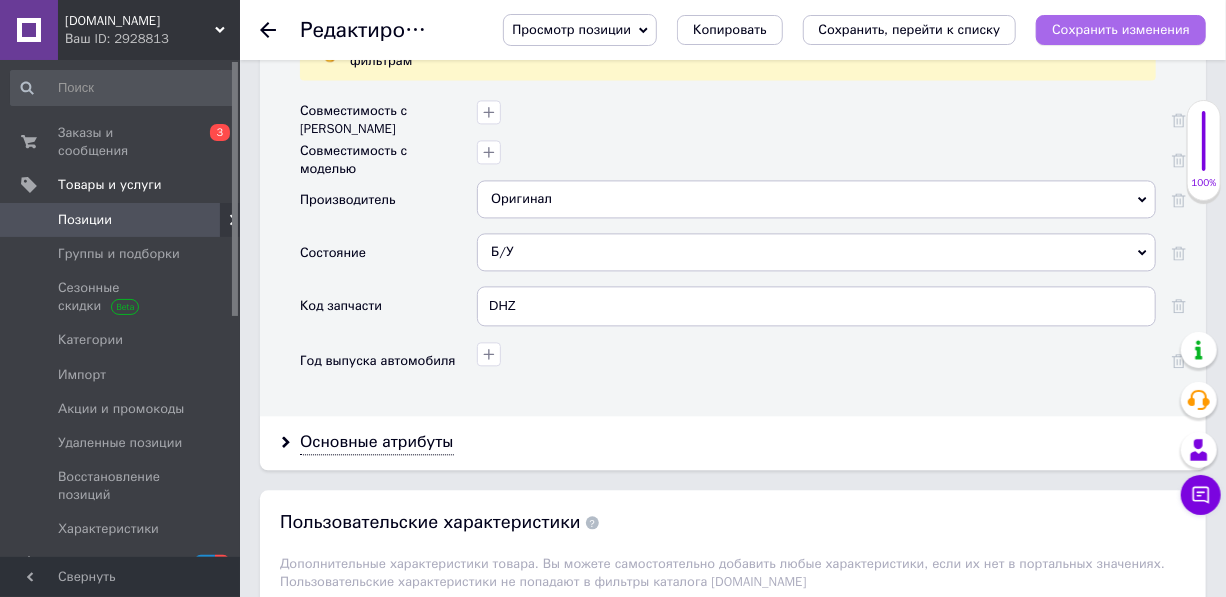 click on "Сохранить изменения" at bounding box center (1121, 29) 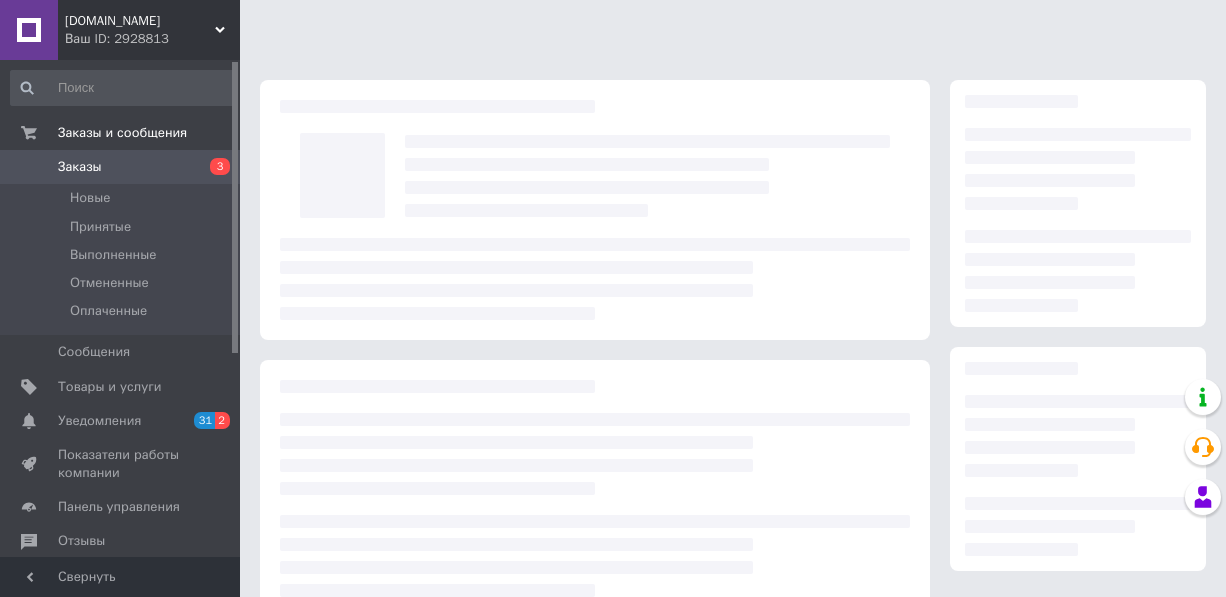 scroll, scrollTop: 0, scrollLeft: 0, axis: both 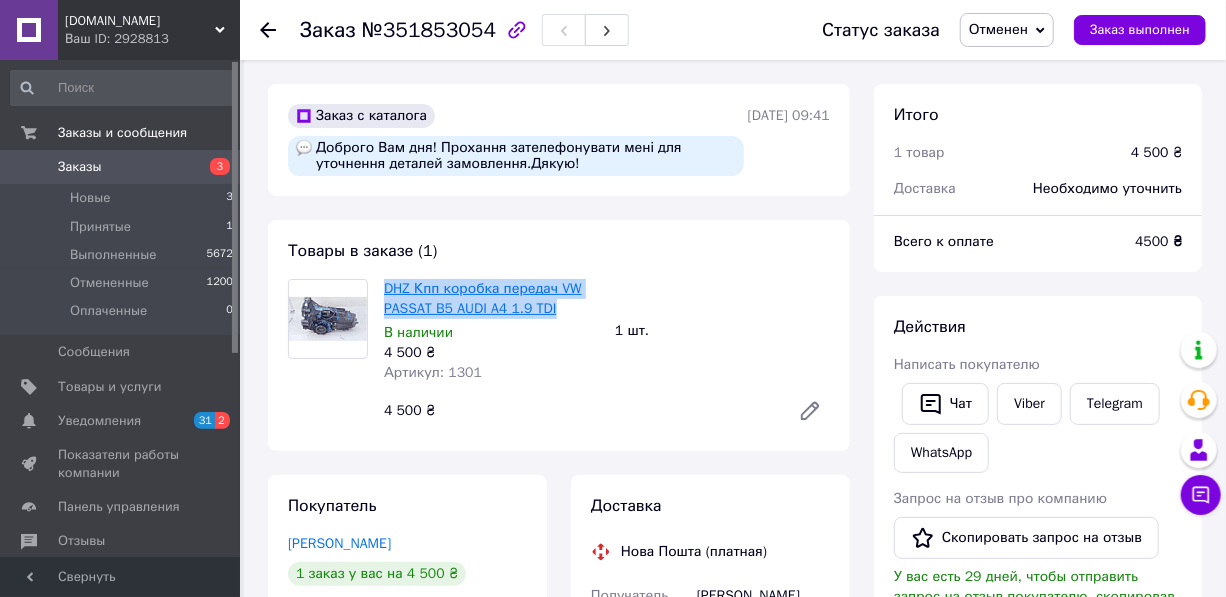 drag, startPoint x: 563, startPoint y: 305, endPoint x: 386, endPoint y: 285, distance: 178.12636 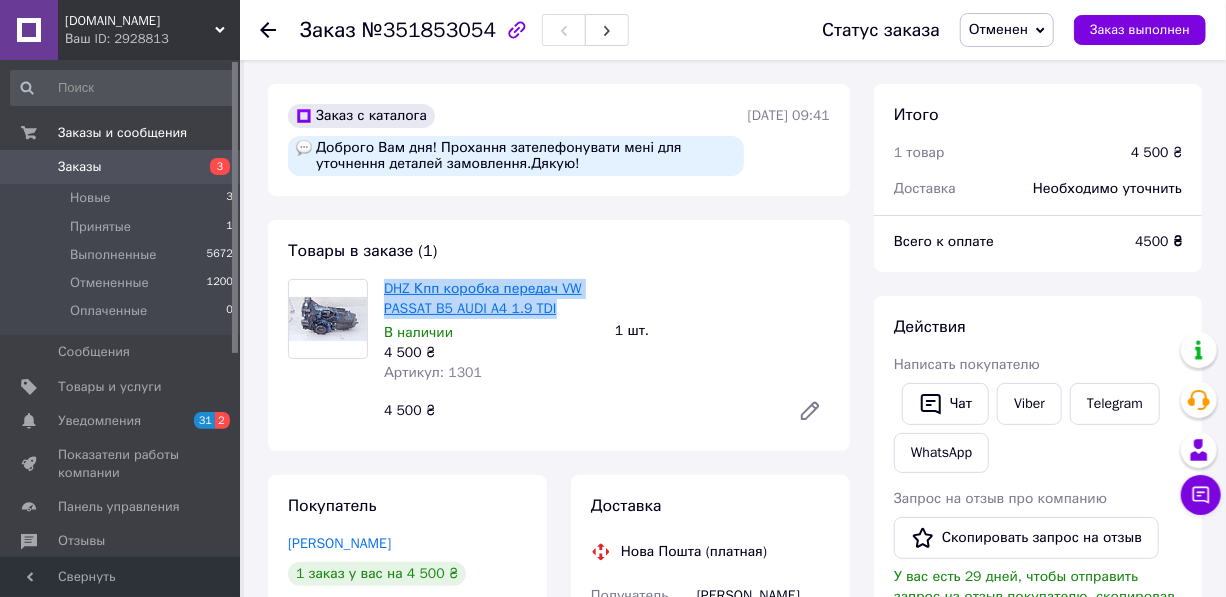 copy on "DHZ  Кпп коробка передач VW PASSAT B5 AUDI A4 1.9 TDI" 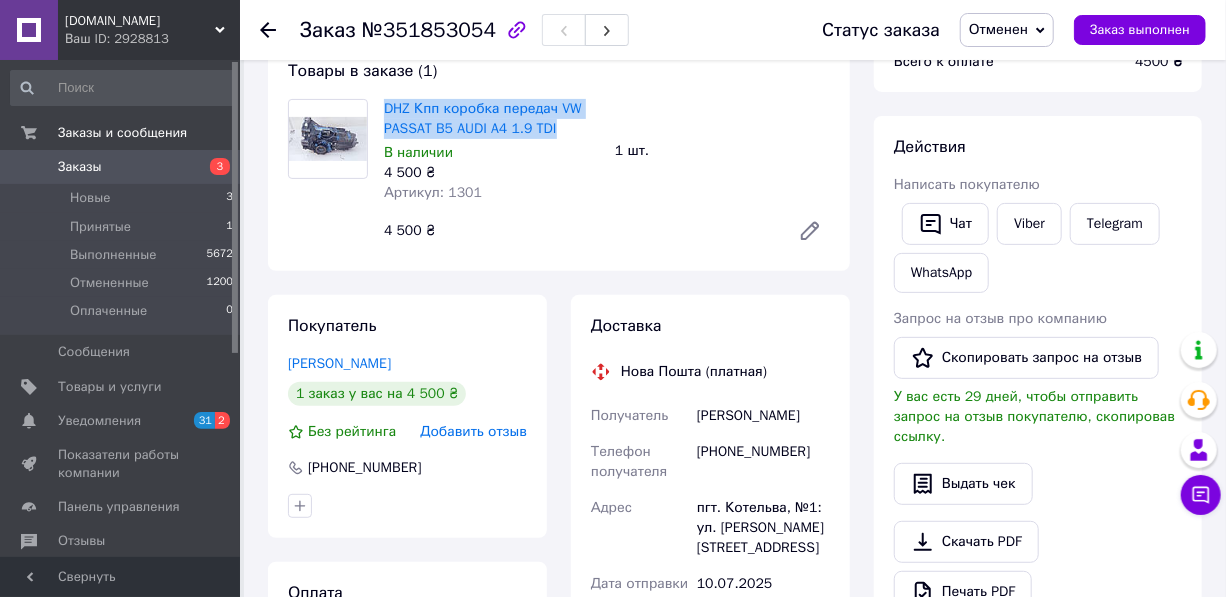 scroll, scrollTop: 139, scrollLeft: 0, axis: vertical 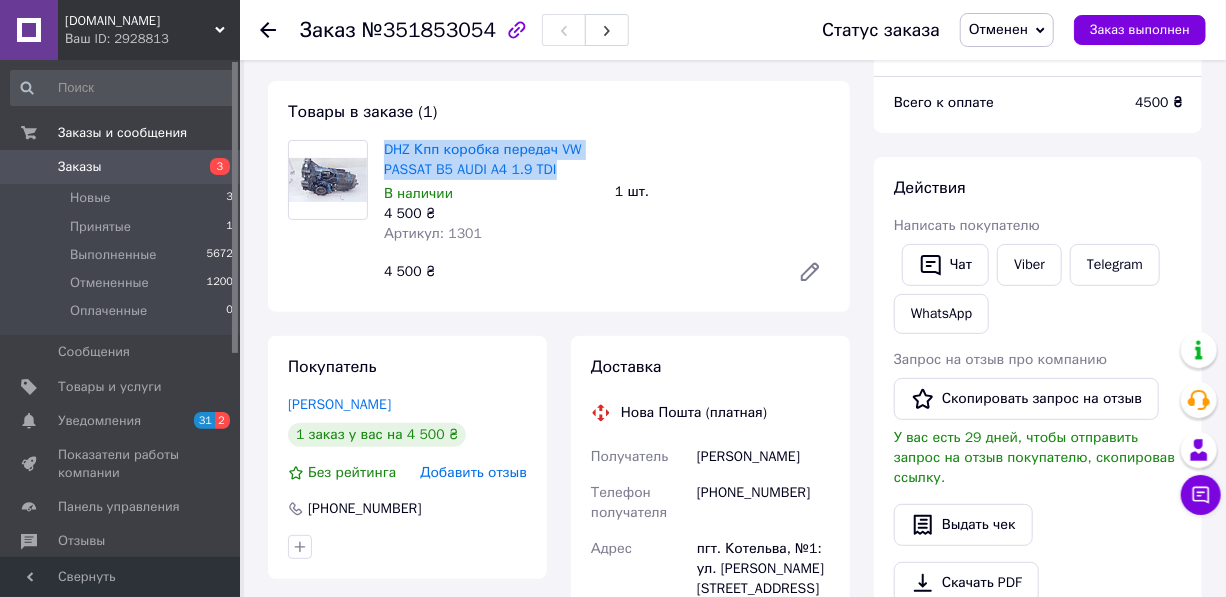 click on "Заказы" at bounding box center (80, 167) 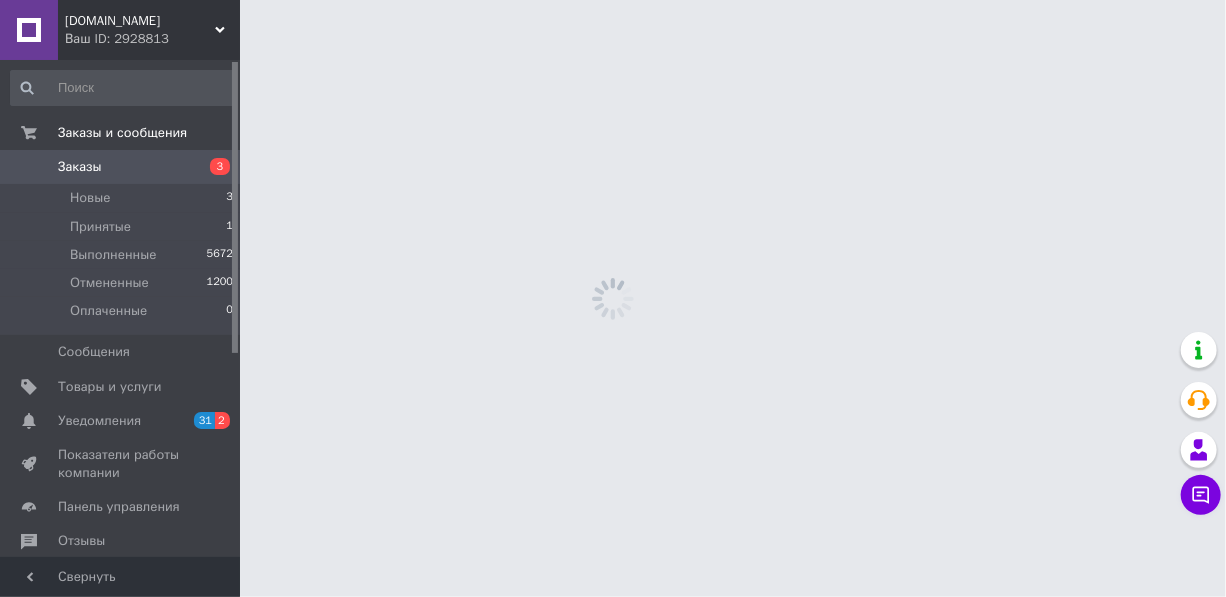 scroll, scrollTop: 0, scrollLeft: 0, axis: both 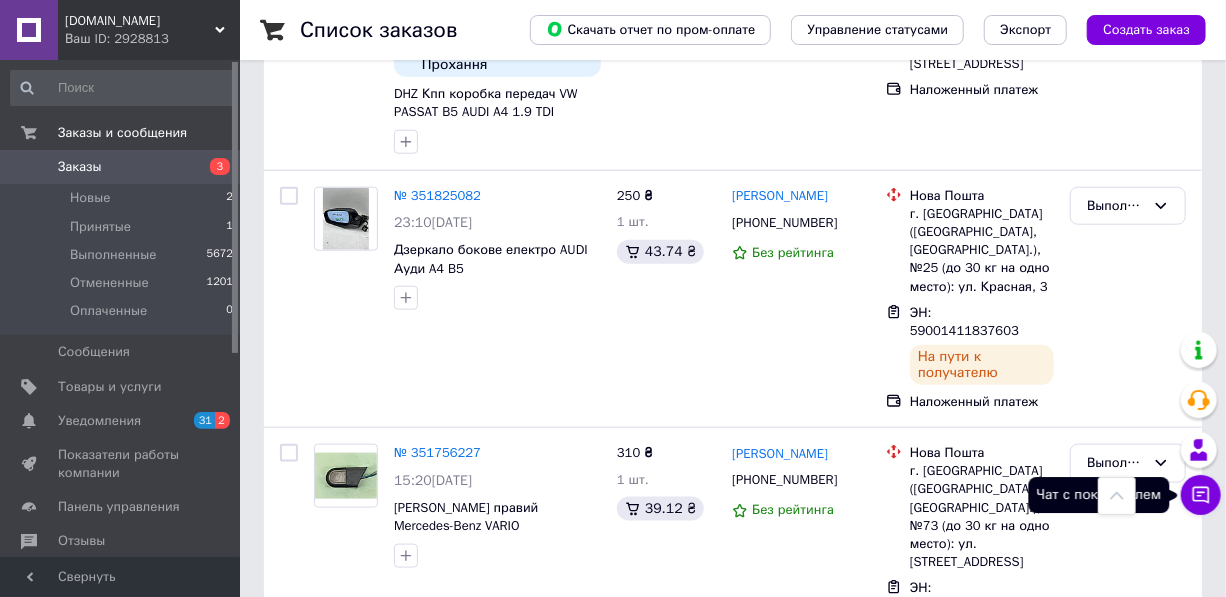 click 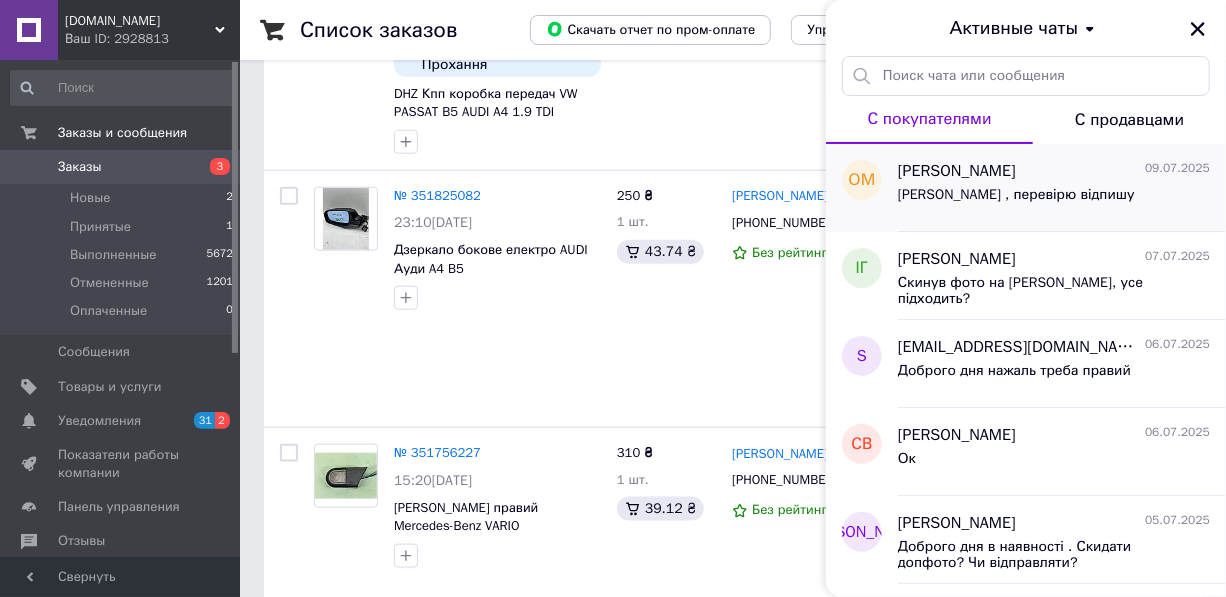 click on "[PERSON_NAME]" at bounding box center [957, 171] 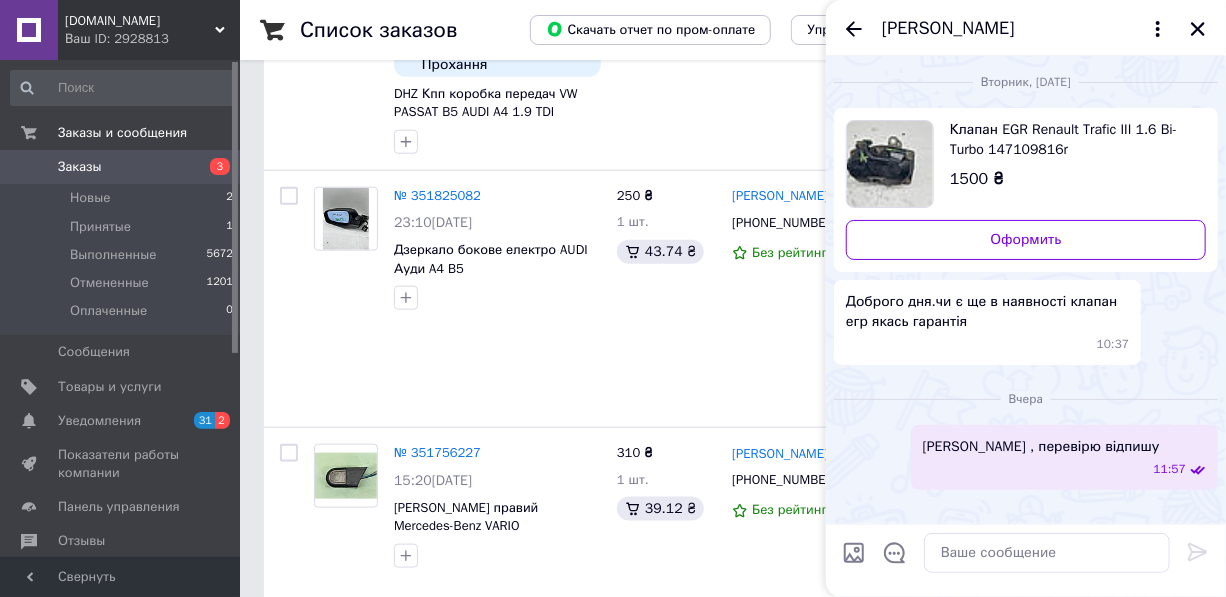 click at bounding box center (890, 164) 